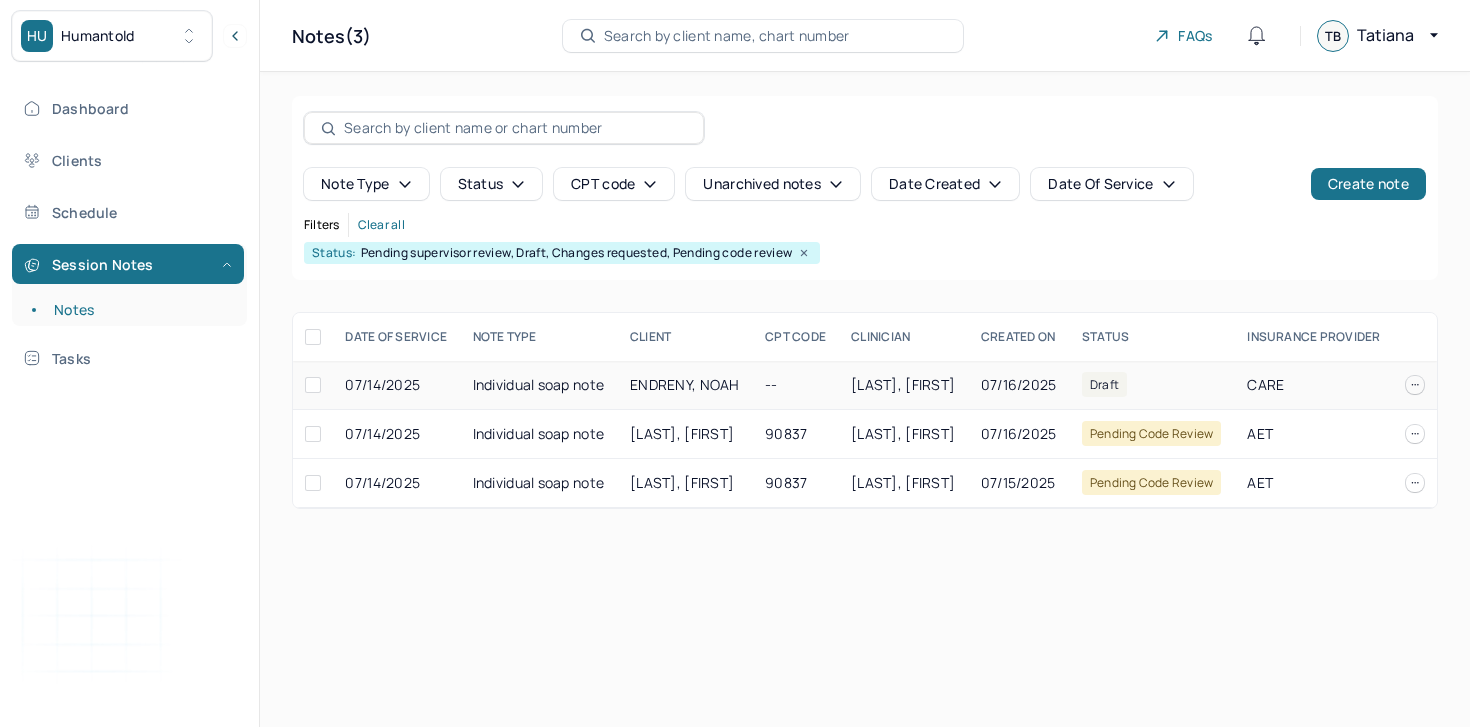scroll, scrollTop: 0, scrollLeft: 0, axis: both 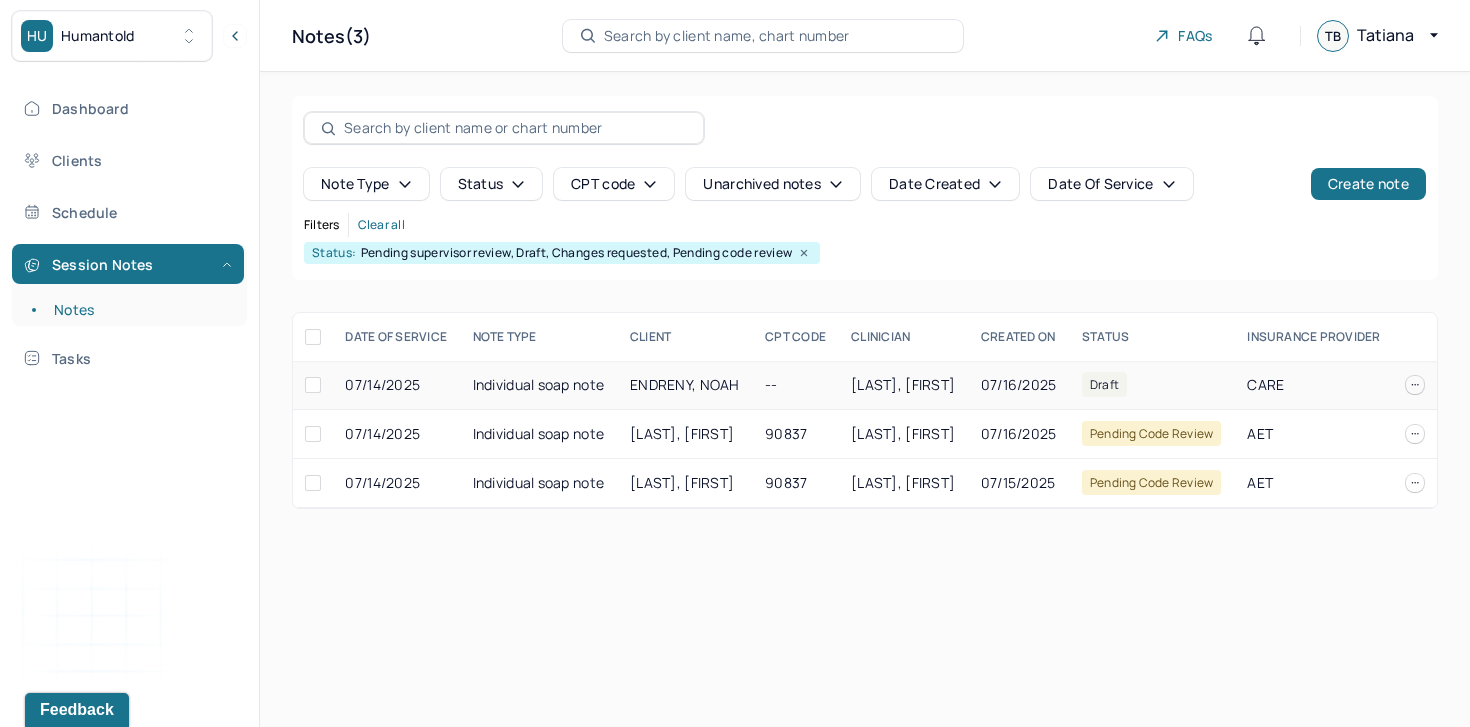 click on "--" at bounding box center (796, 385) 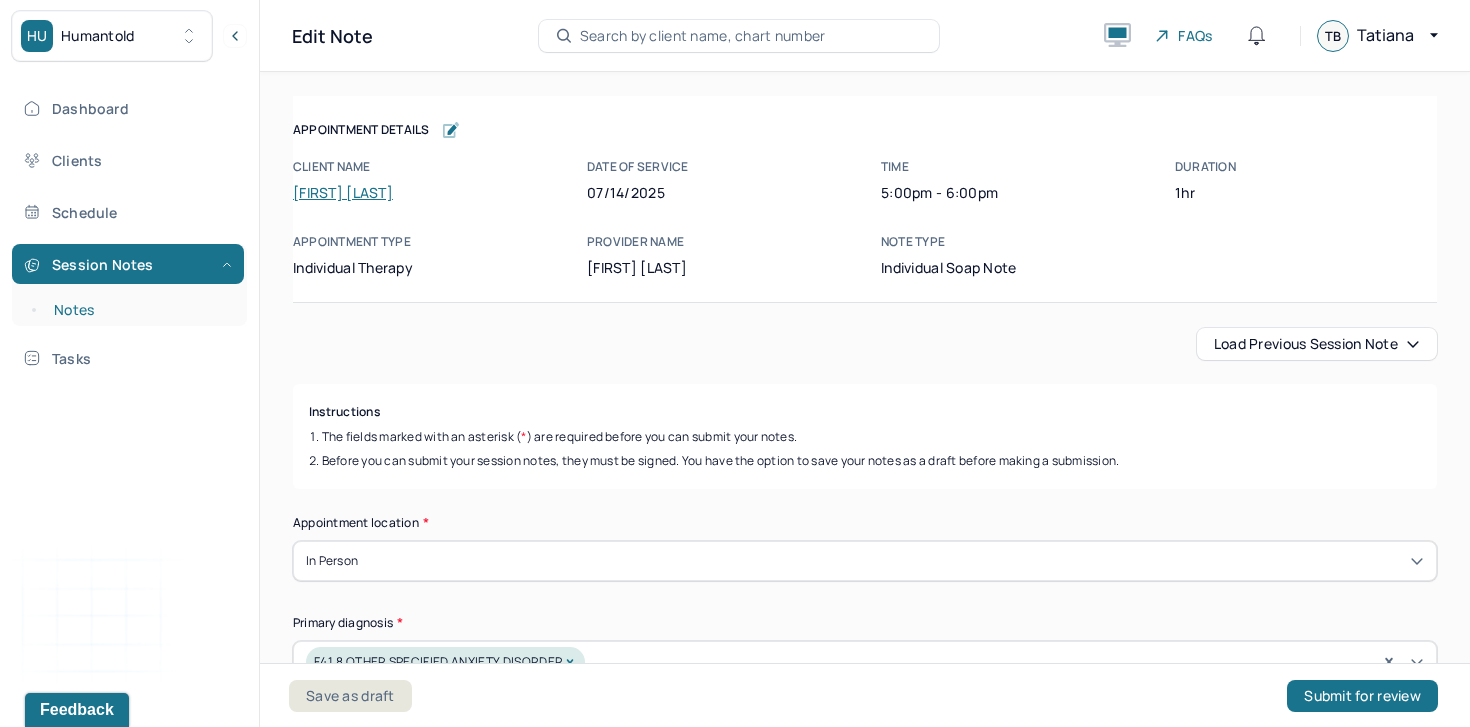 click on "Notes" at bounding box center [139, 310] 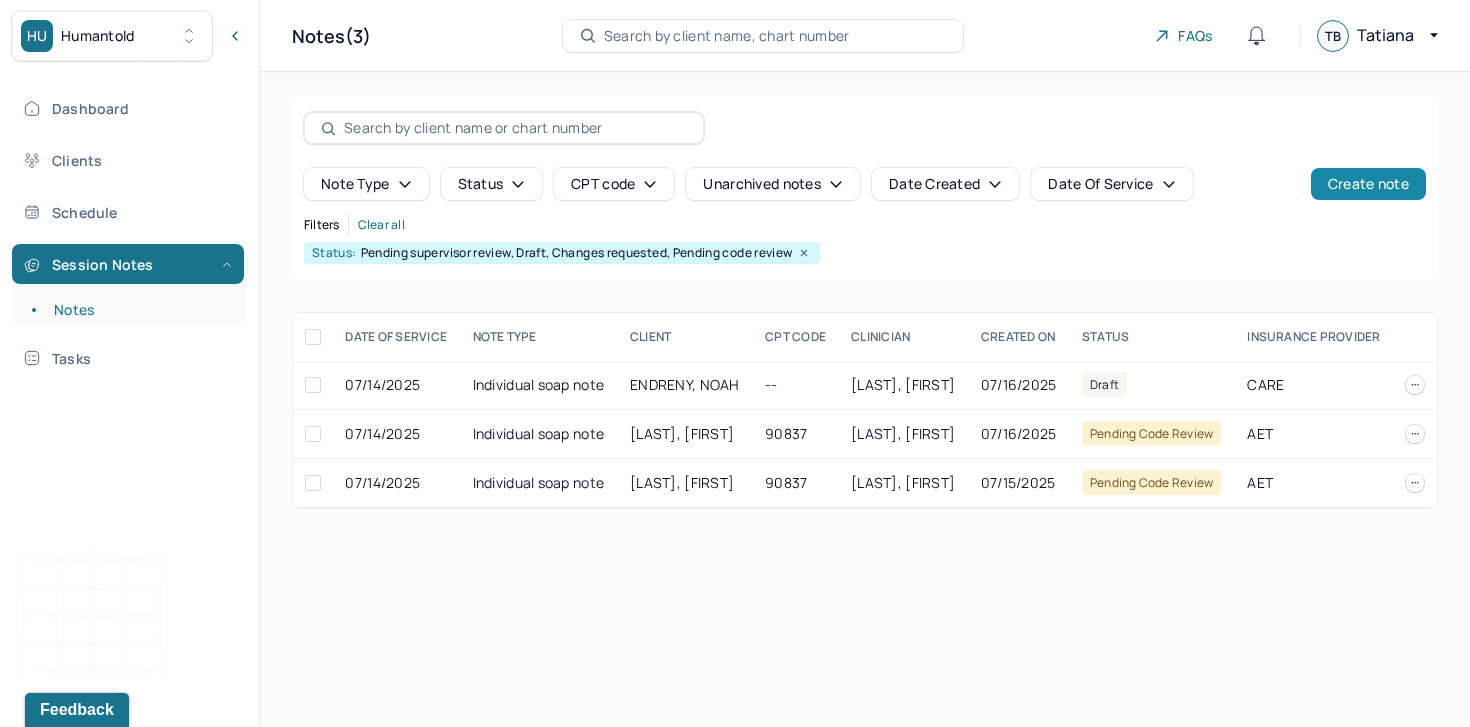 click on "Create note" at bounding box center [1368, 184] 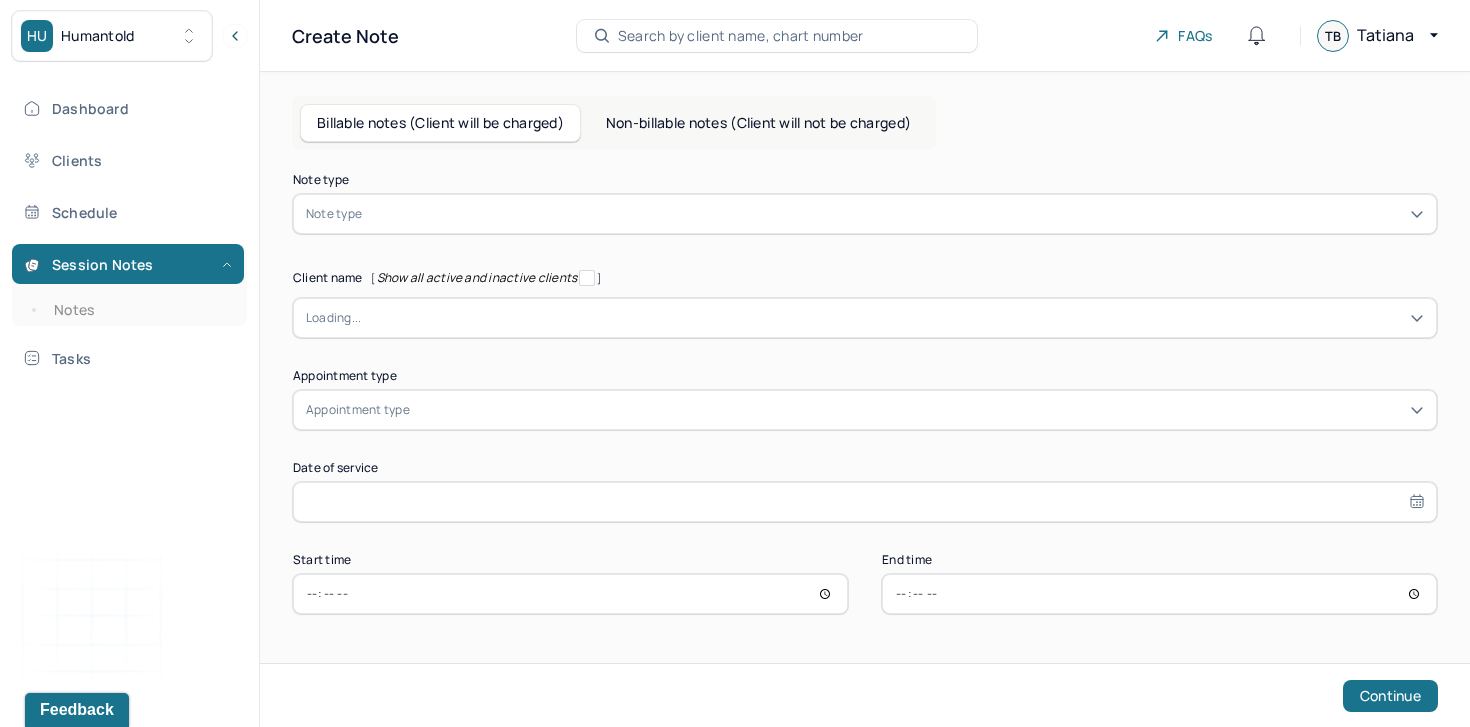 click at bounding box center [895, 214] 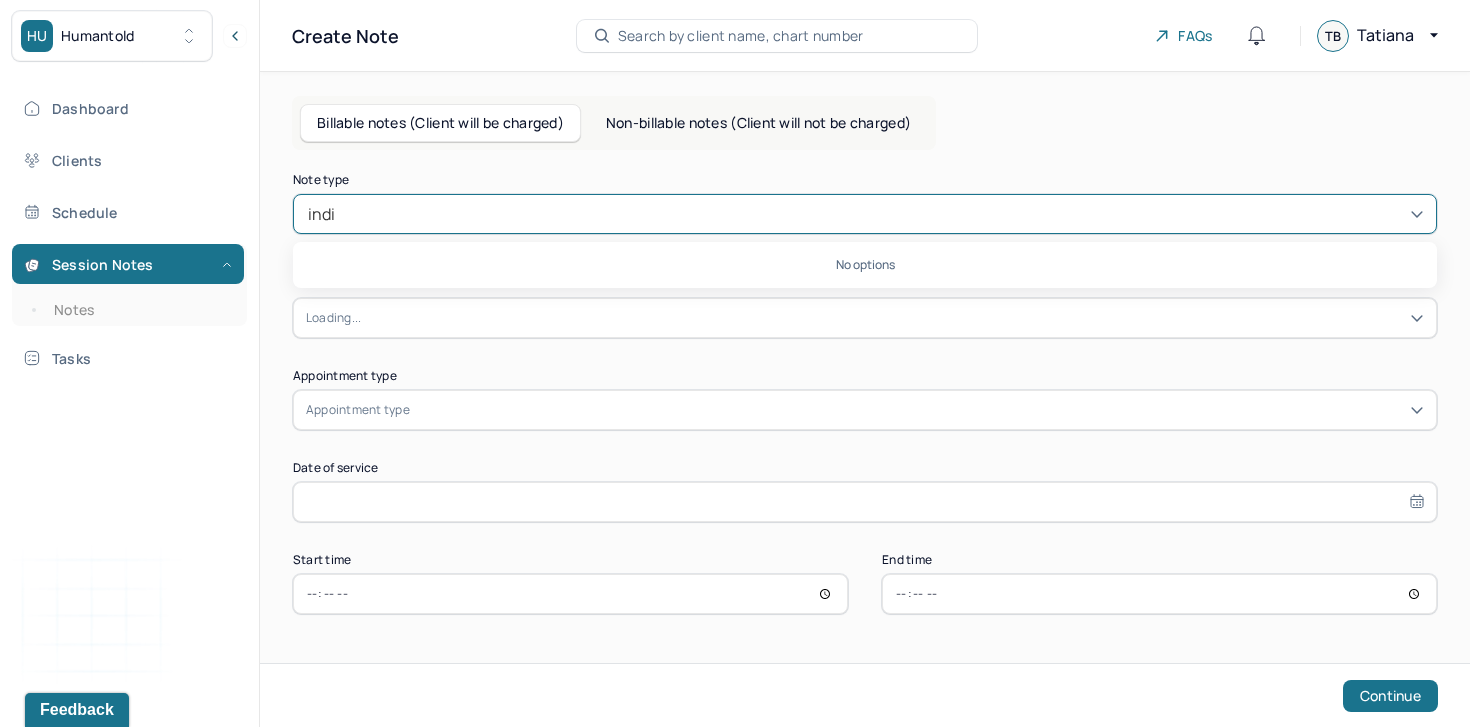 type on "indiv" 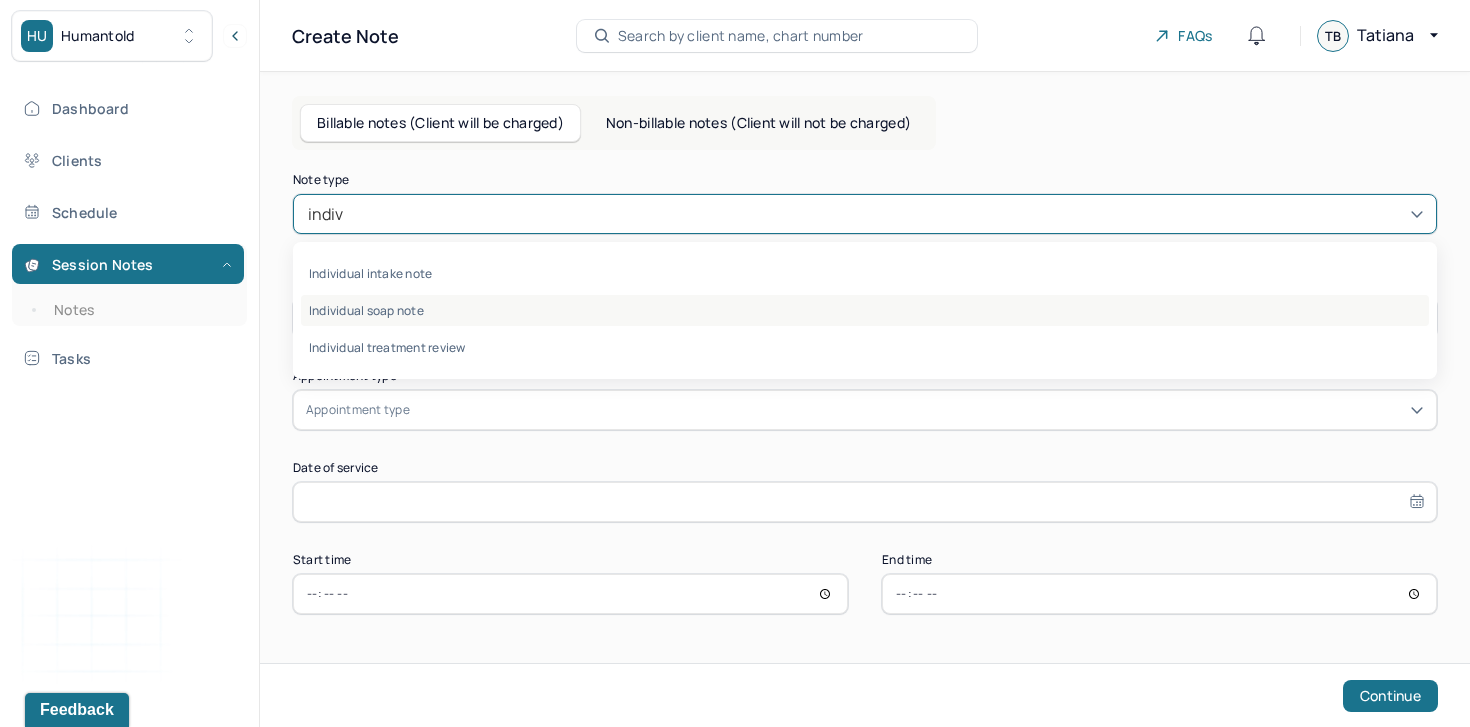 click on "Individual soap note" at bounding box center [865, 310] 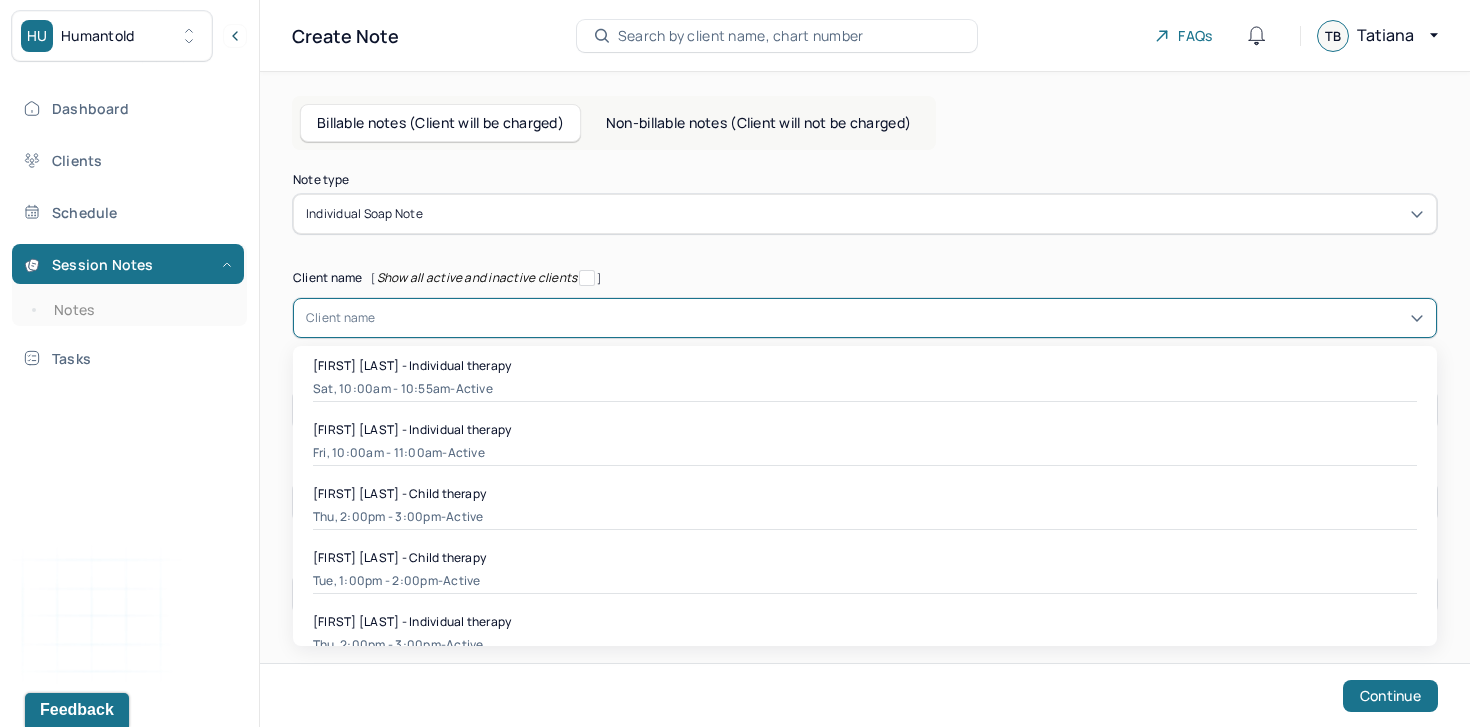 click at bounding box center [379, 318] 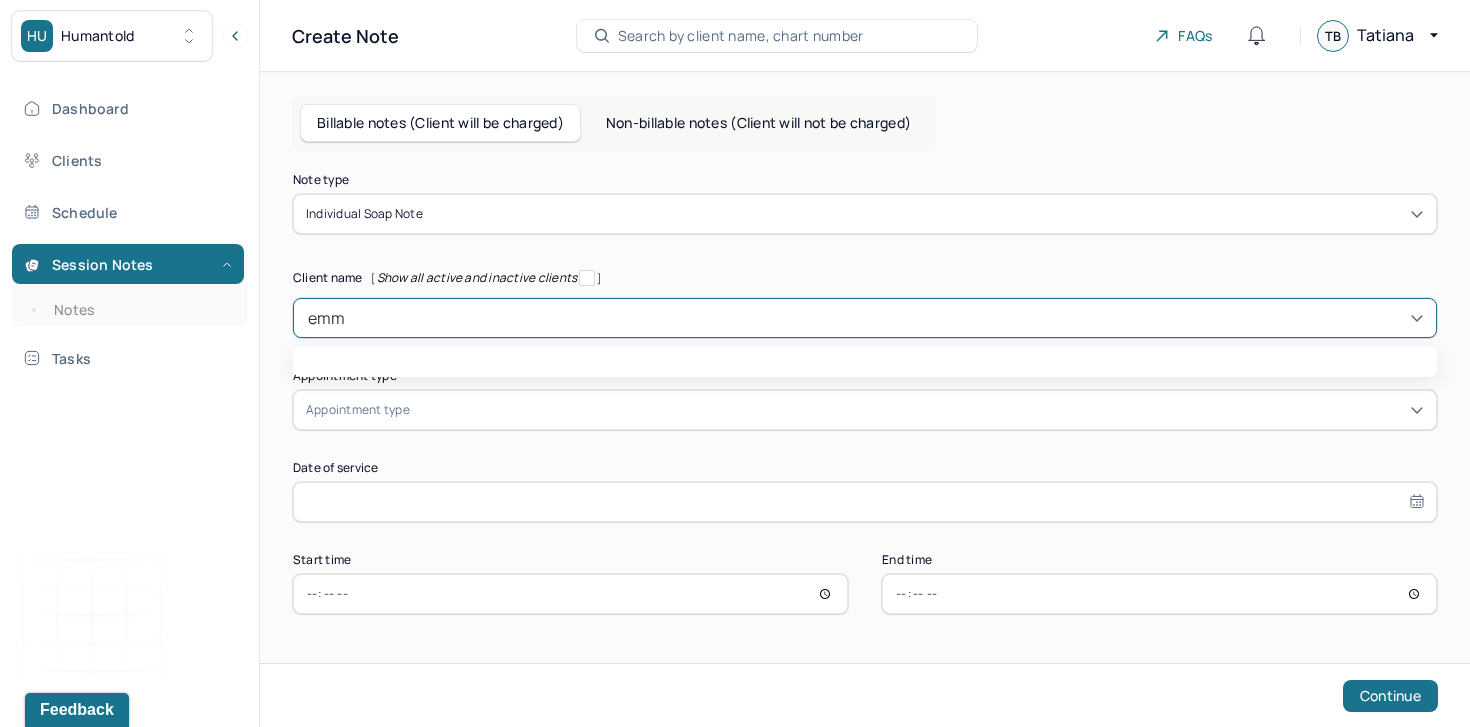 type on "[FIRST]" 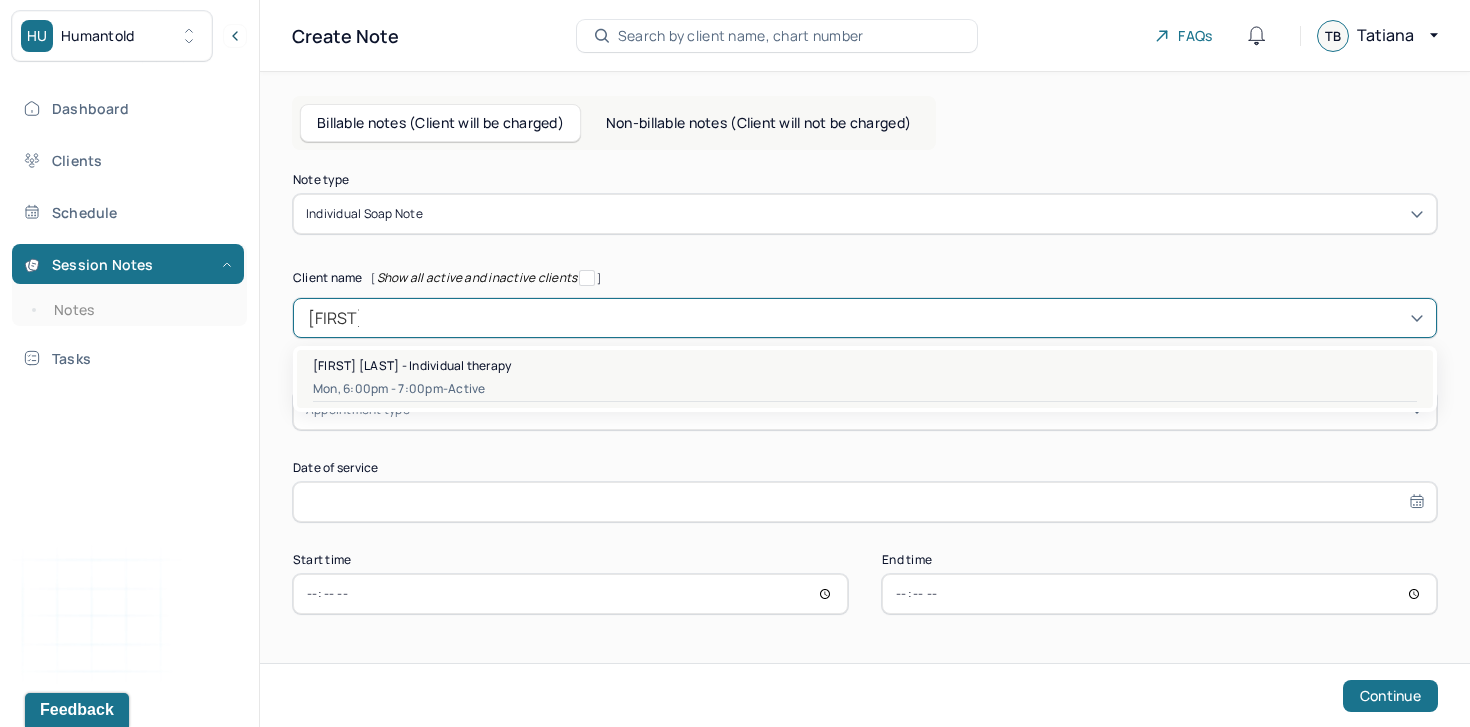 click on "Mon, 6:00pm - 7:00pm  -  active" at bounding box center [865, 389] 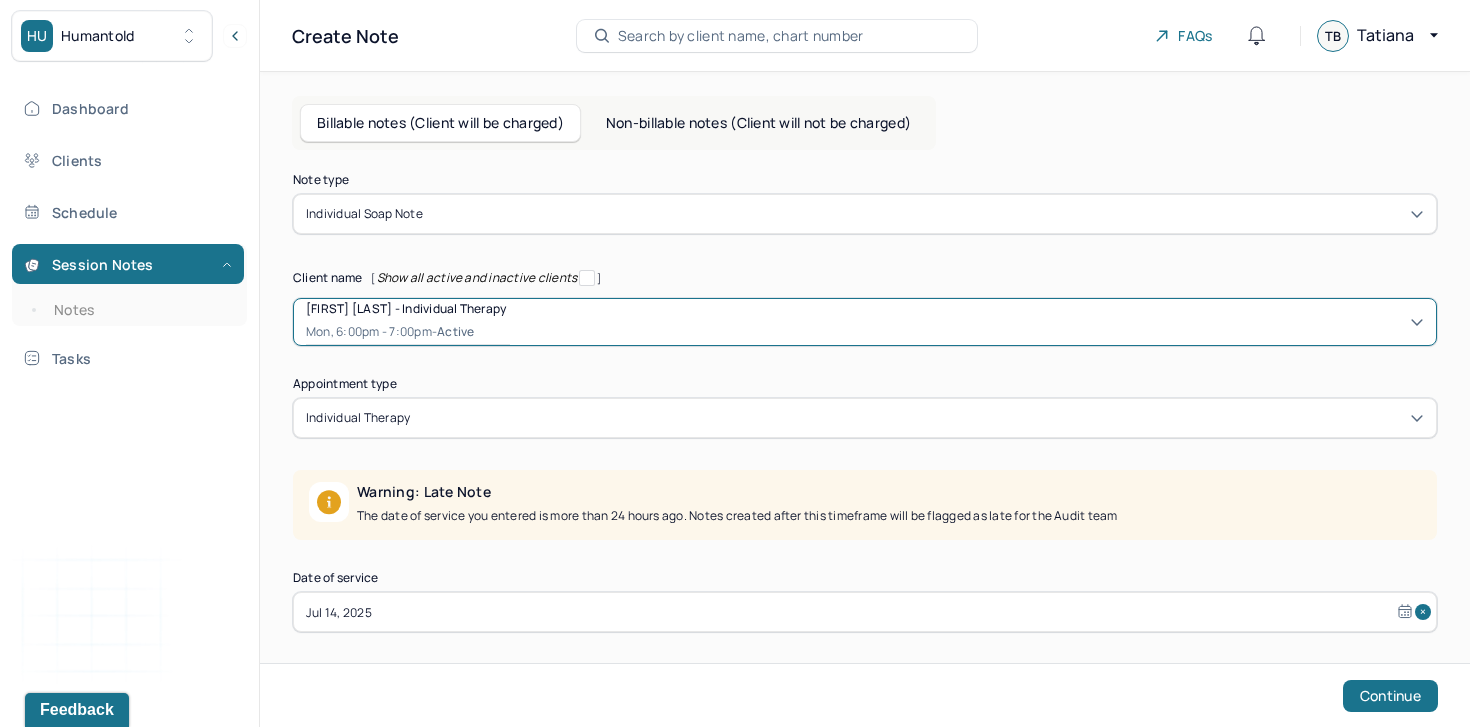 scroll, scrollTop: 102, scrollLeft: 0, axis: vertical 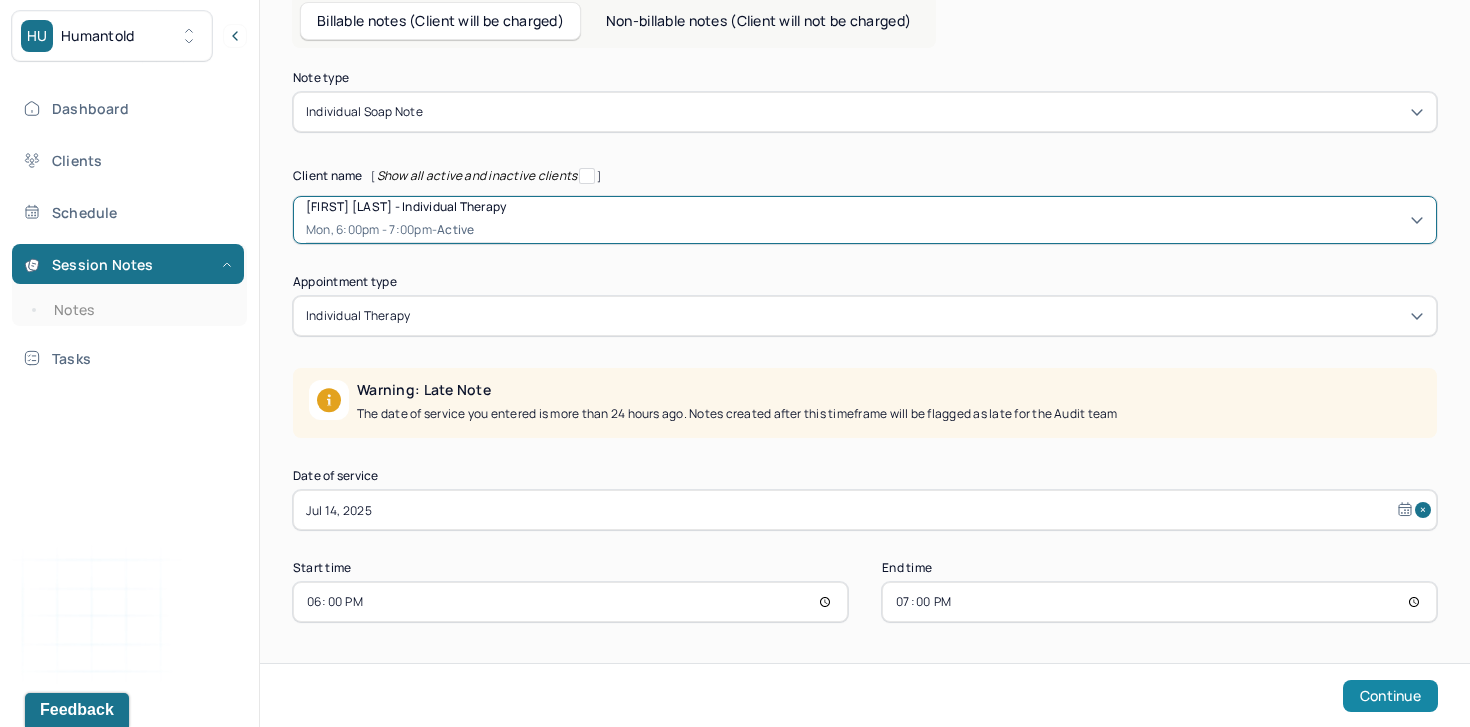 click on "Continue" at bounding box center [1390, 696] 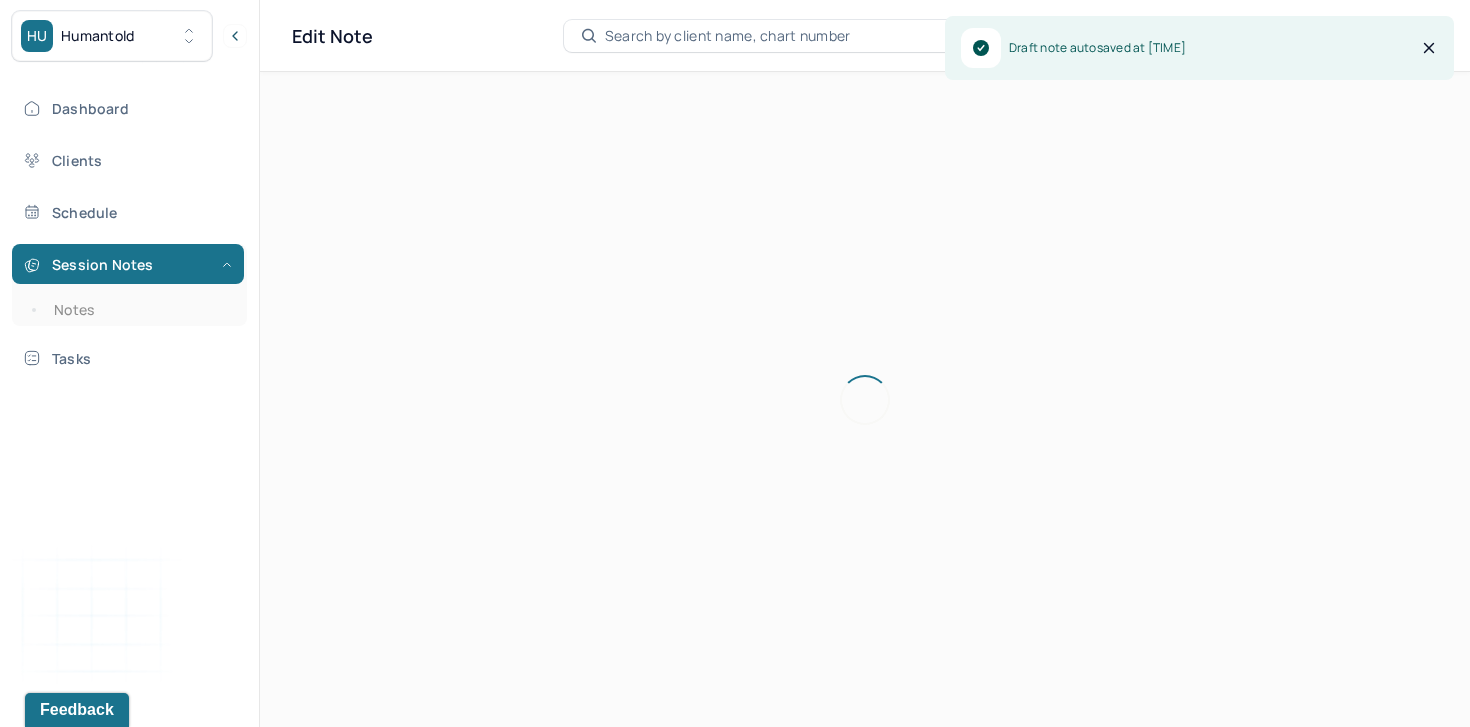 scroll, scrollTop: 0, scrollLeft: 0, axis: both 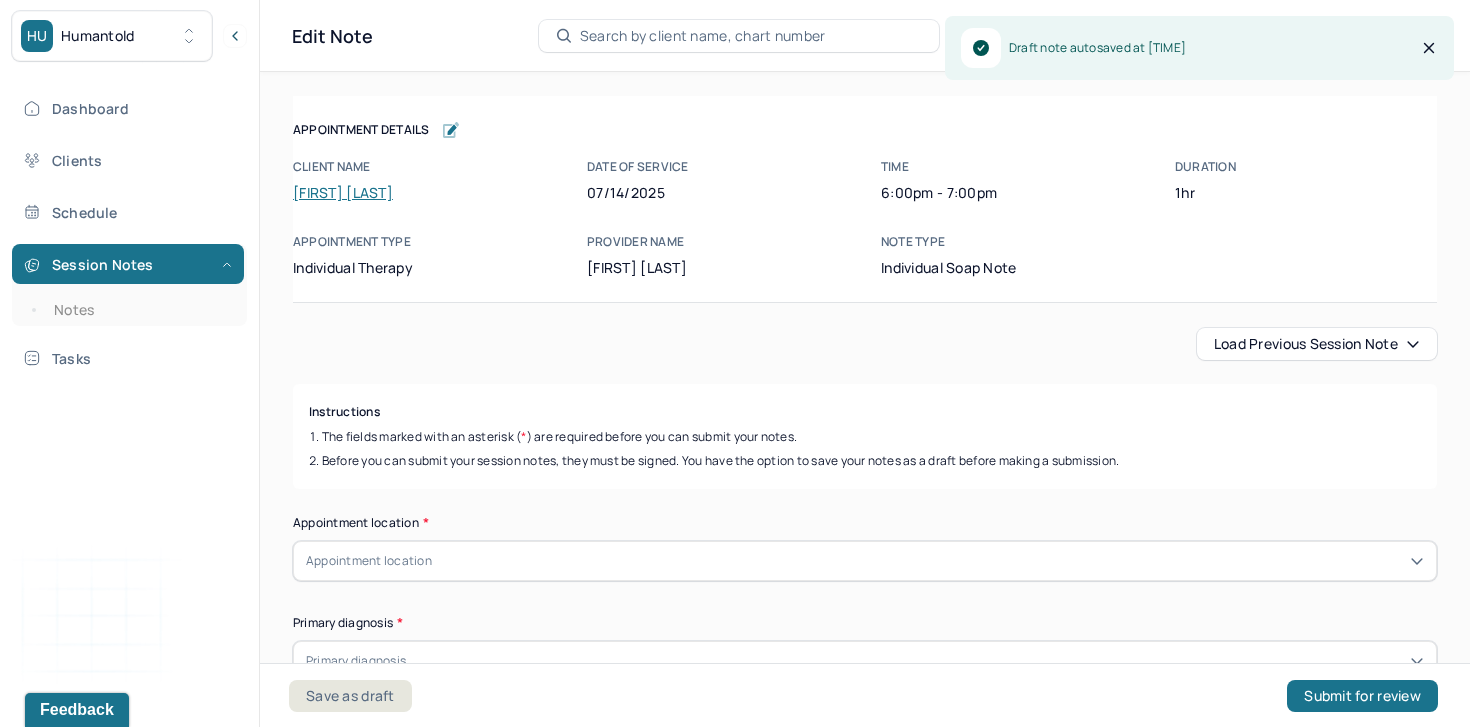 click on "Load previous session note" at bounding box center [1317, 344] 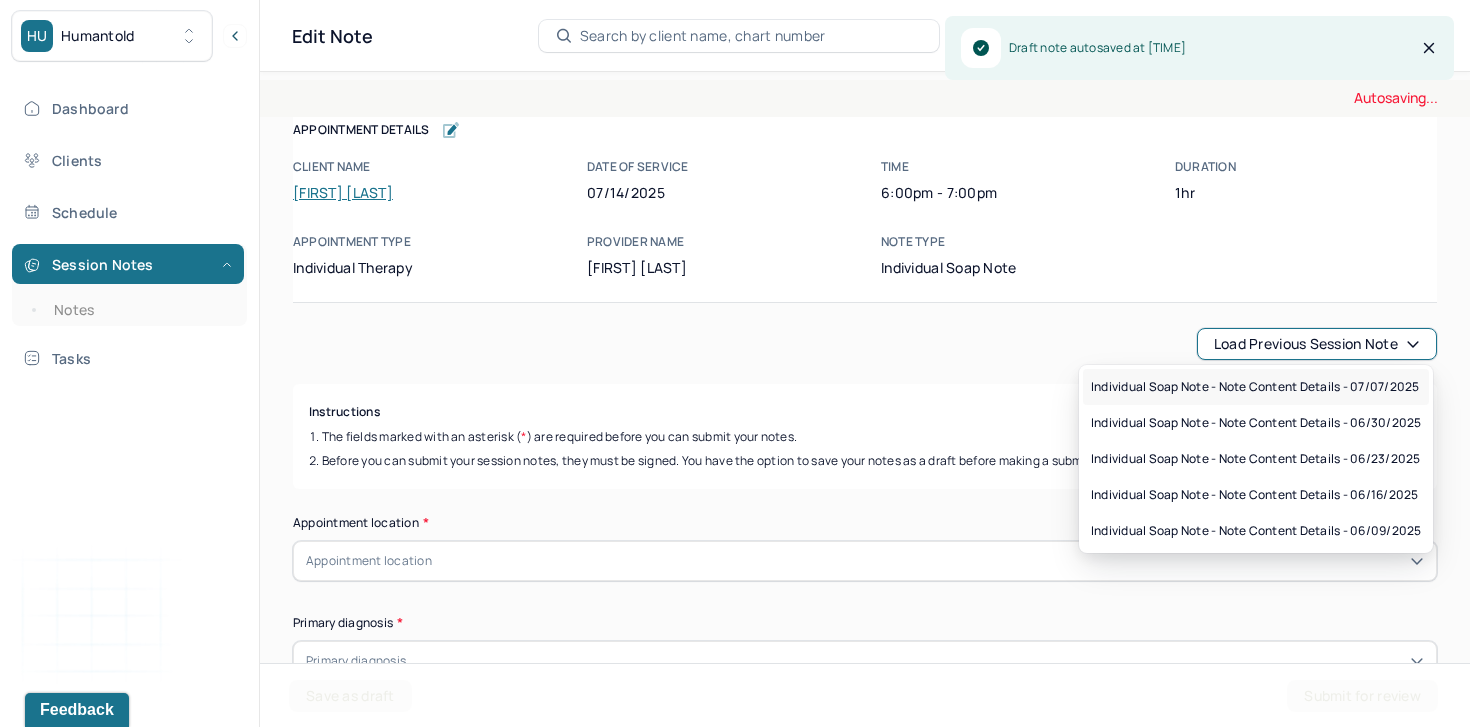 click on "Individual soap note   - Note content Details -   07/07/2025" at bounding box center [1255, 387] 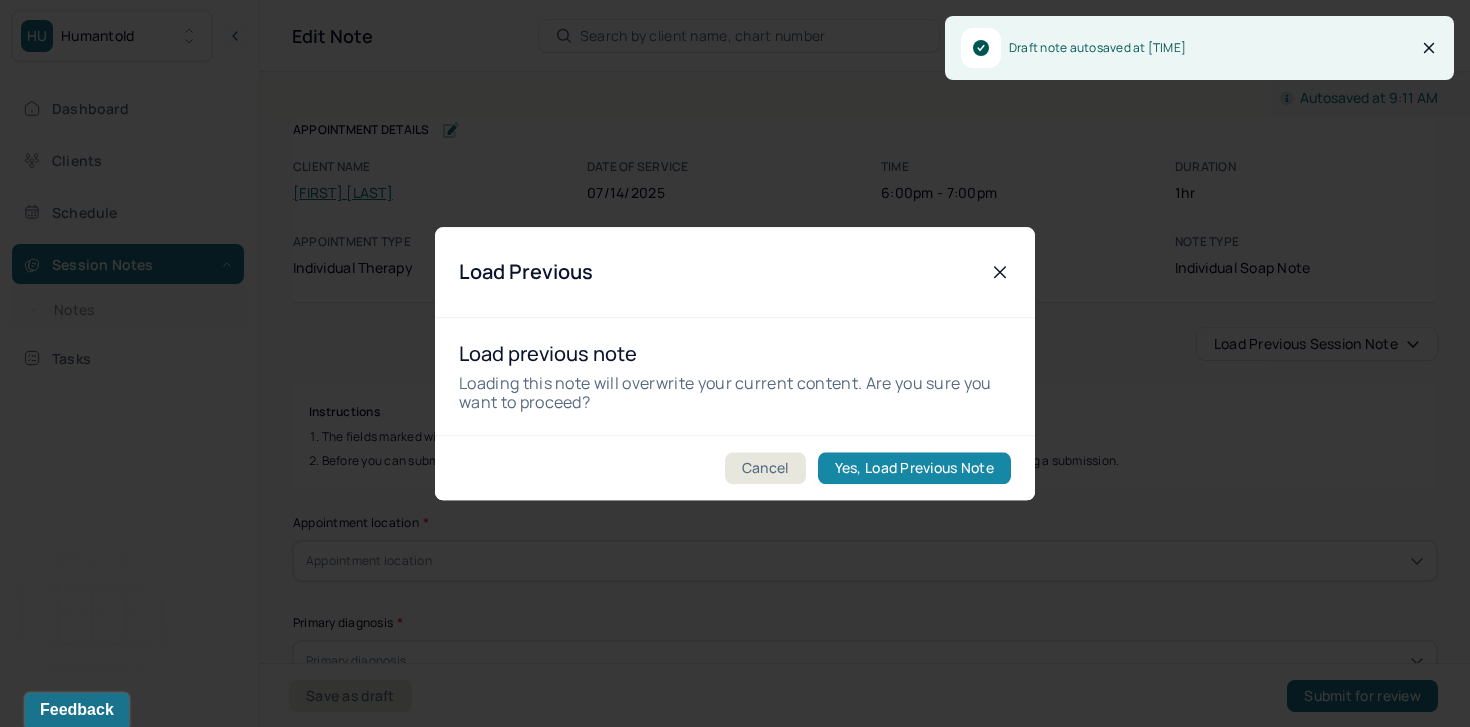 click on "Yes, Load Previous Note" at bounding box center (914, 468) 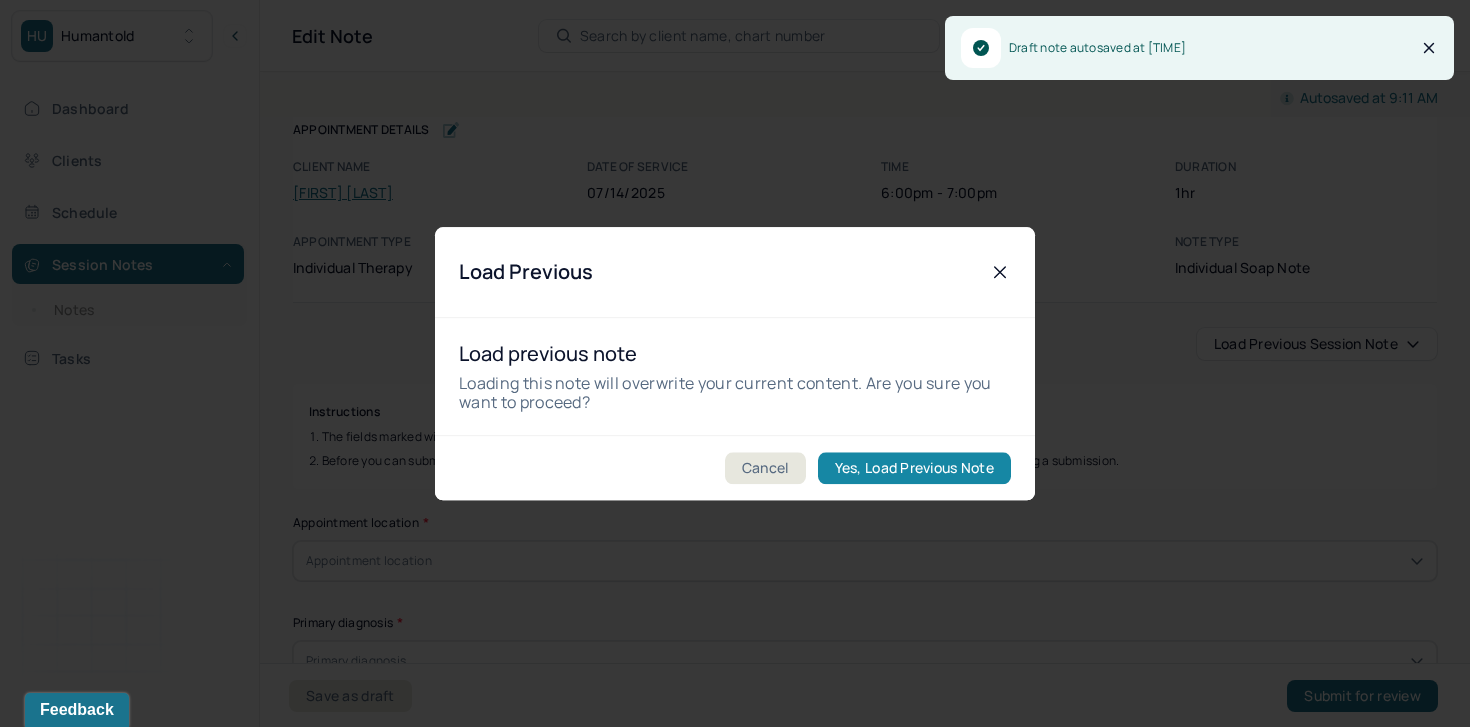 type on "Continue to explore relational dynamics, especially around boundary-setting with extended family." 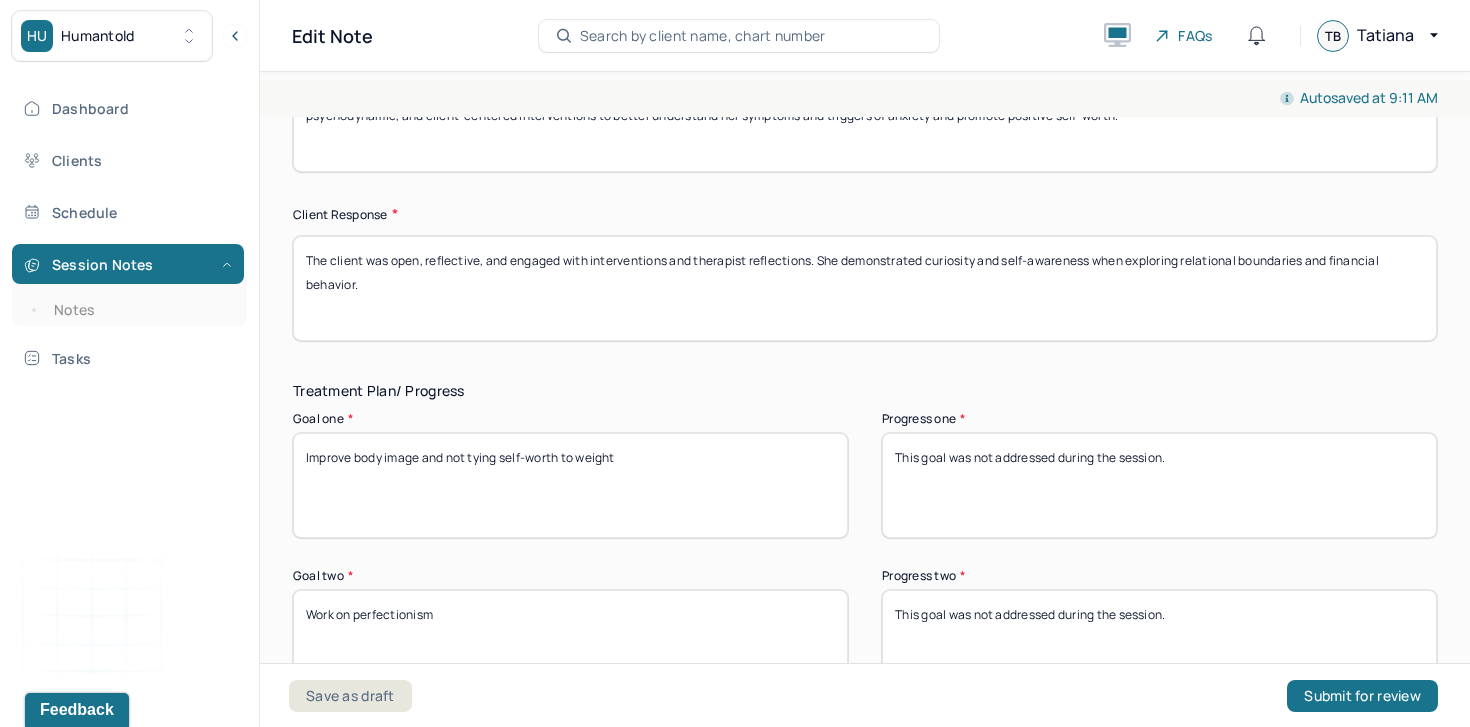 scroll, scrollTop: 3112, scrollLeft: 0, axis: vertical 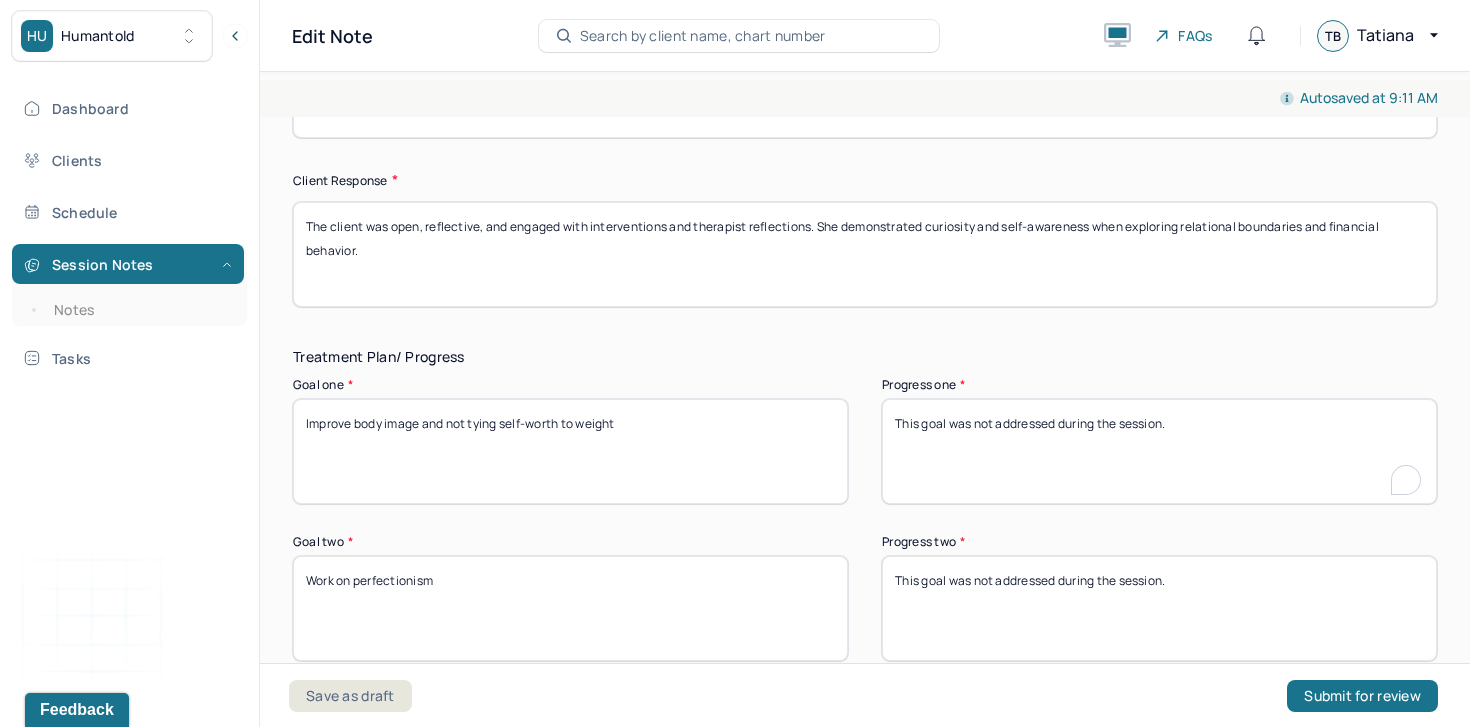 click on "This goal was not addressed during the session." at bounding box center [1159, 451] 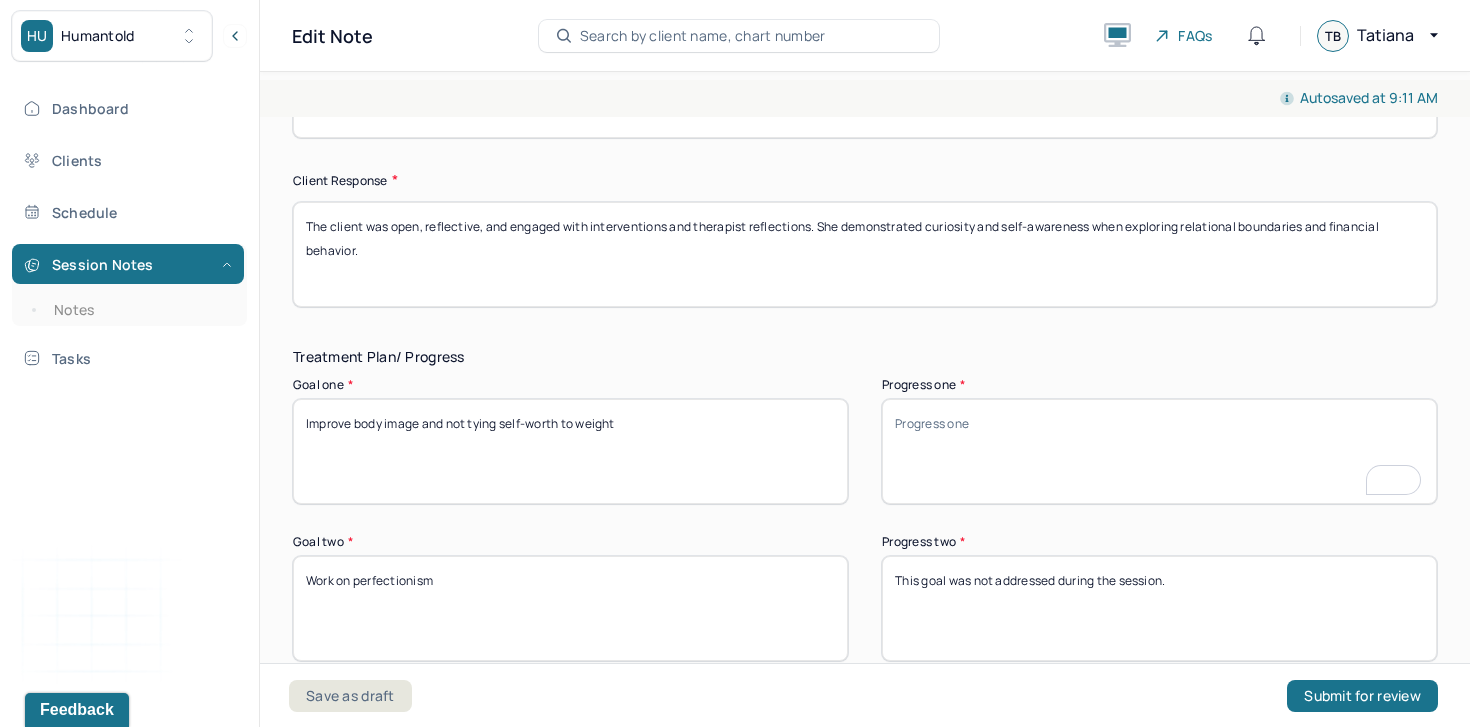 type 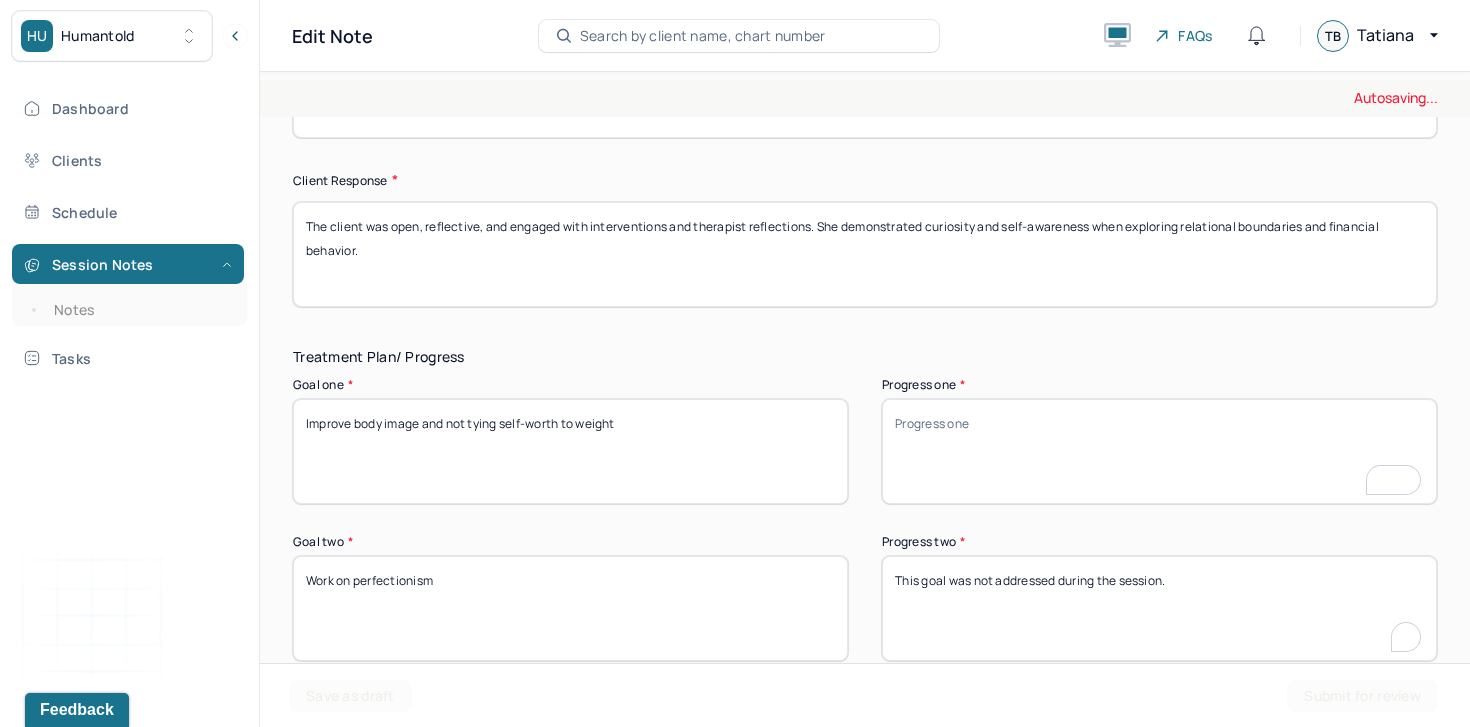 click on "This goal was not addressed during the session." at bounding box center (1159, 608) 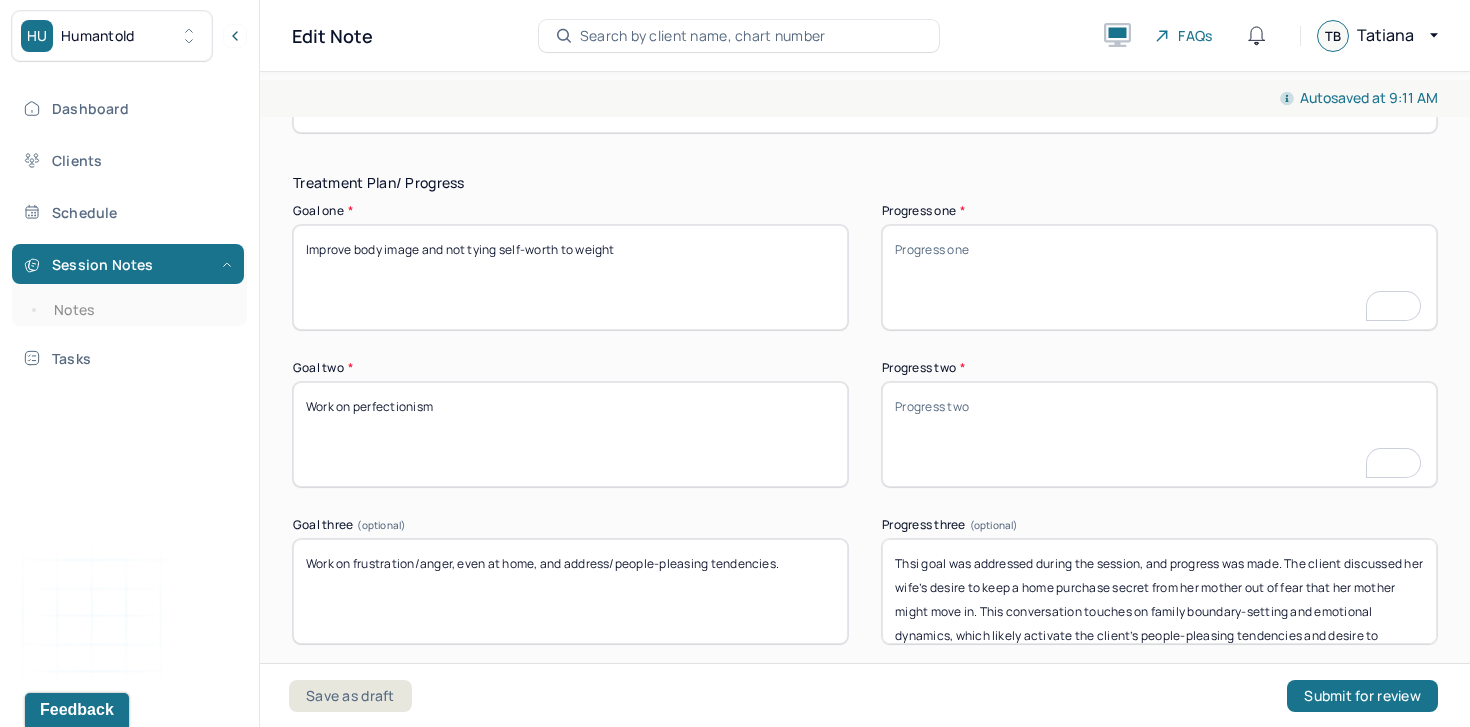 scroll, scrollTop: 3301, scrollLeft: 0, axis: vertical 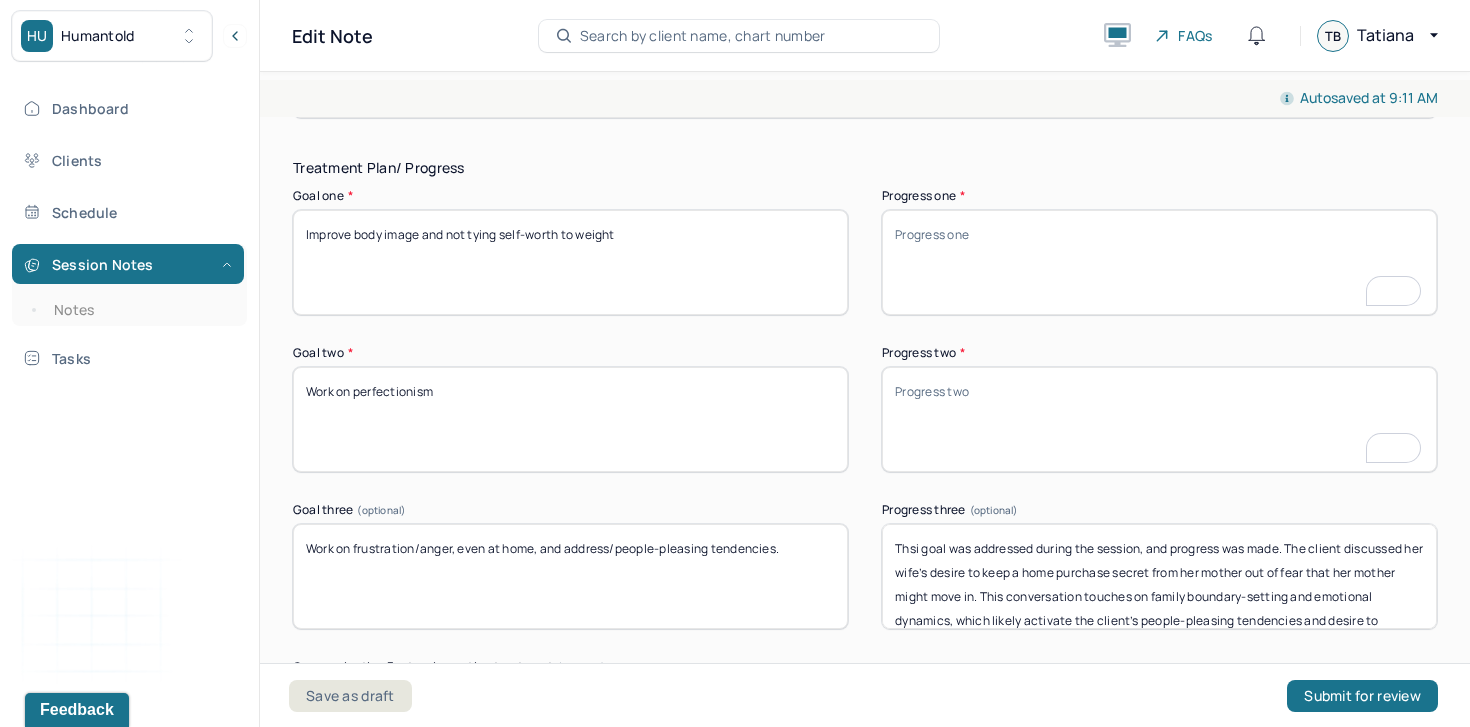 type 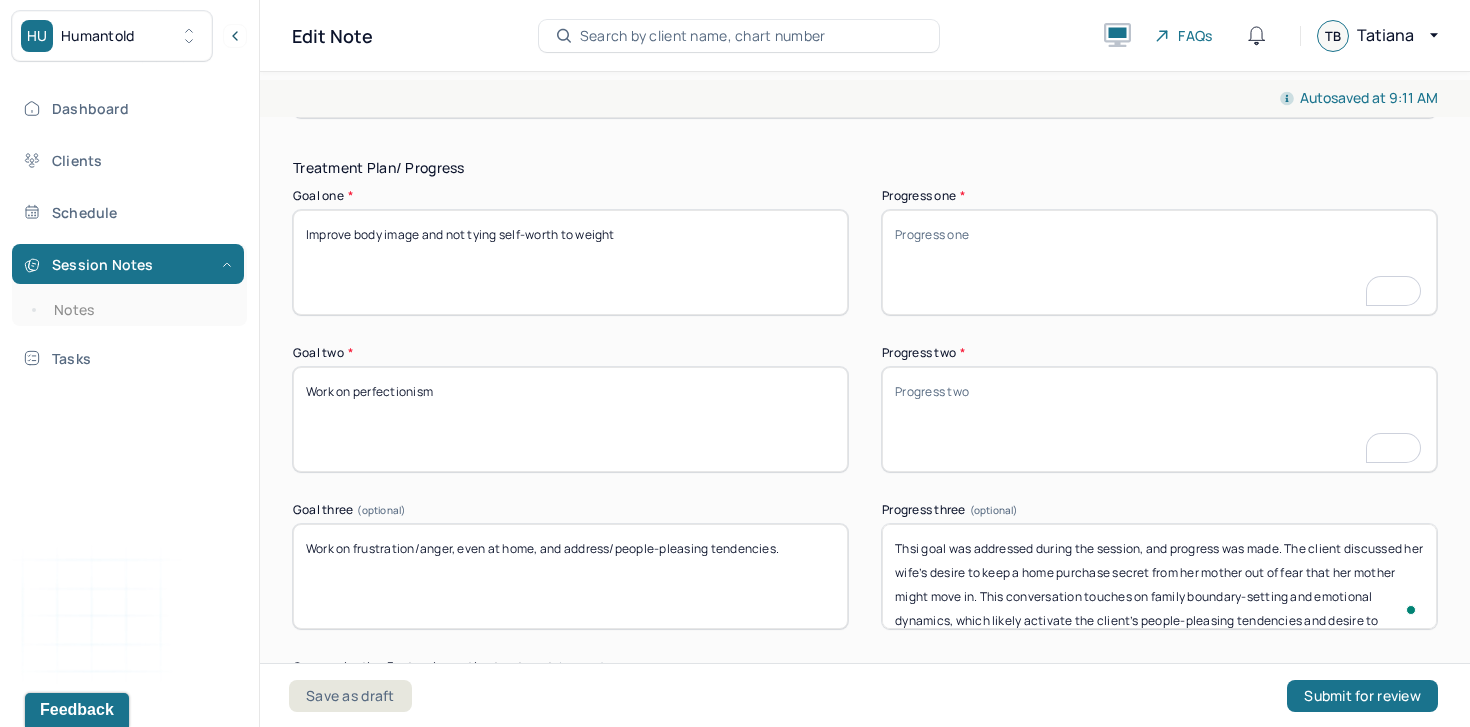 click on "Thsi goal was addressed during the session, and progress was made. The client discussed her wife’s desire to keep a home purchase secret from her mother out of fear that her mother might move in. This conversation touches on family boundary-setting and emotional dynamics, which likely activate the client’s people-pleasing tendencies and desire to manage others’ emotions." at bounding box center [1159, 576] 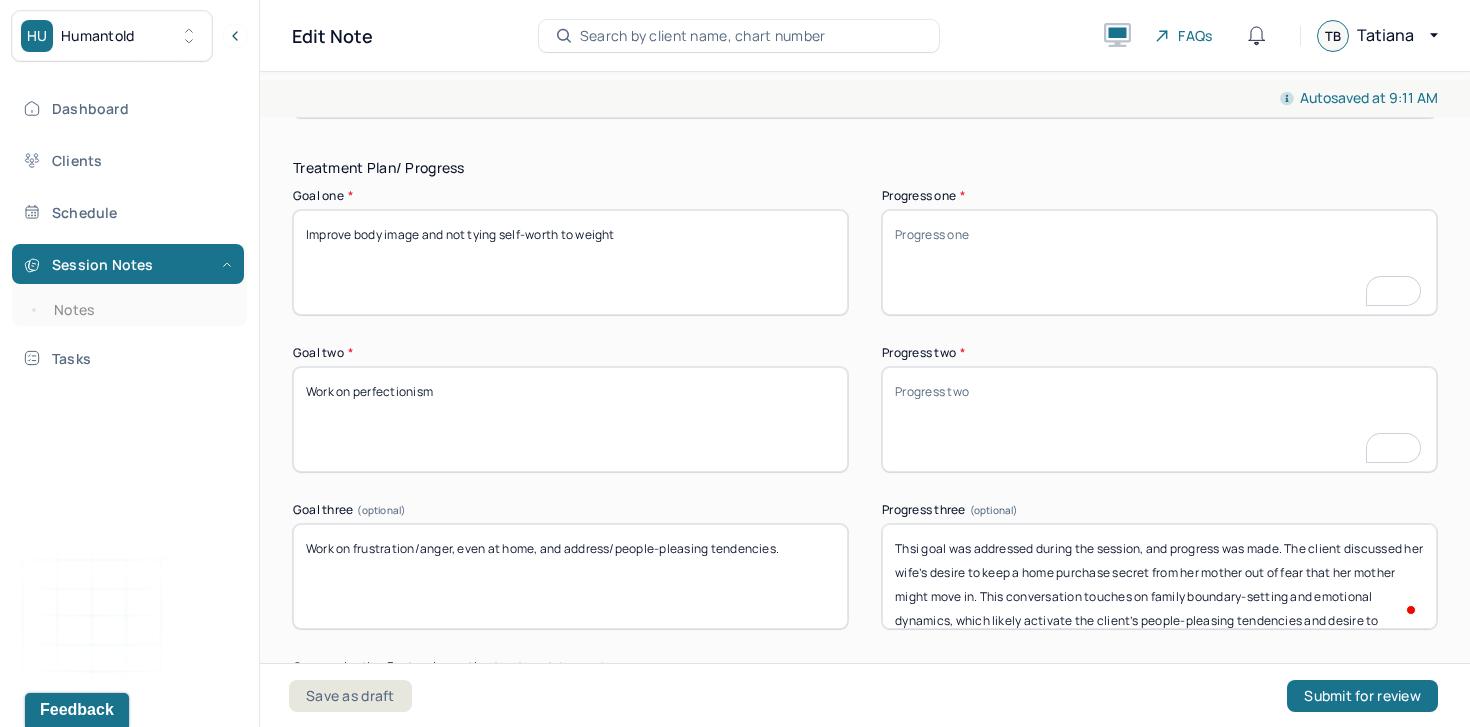 type on "\" 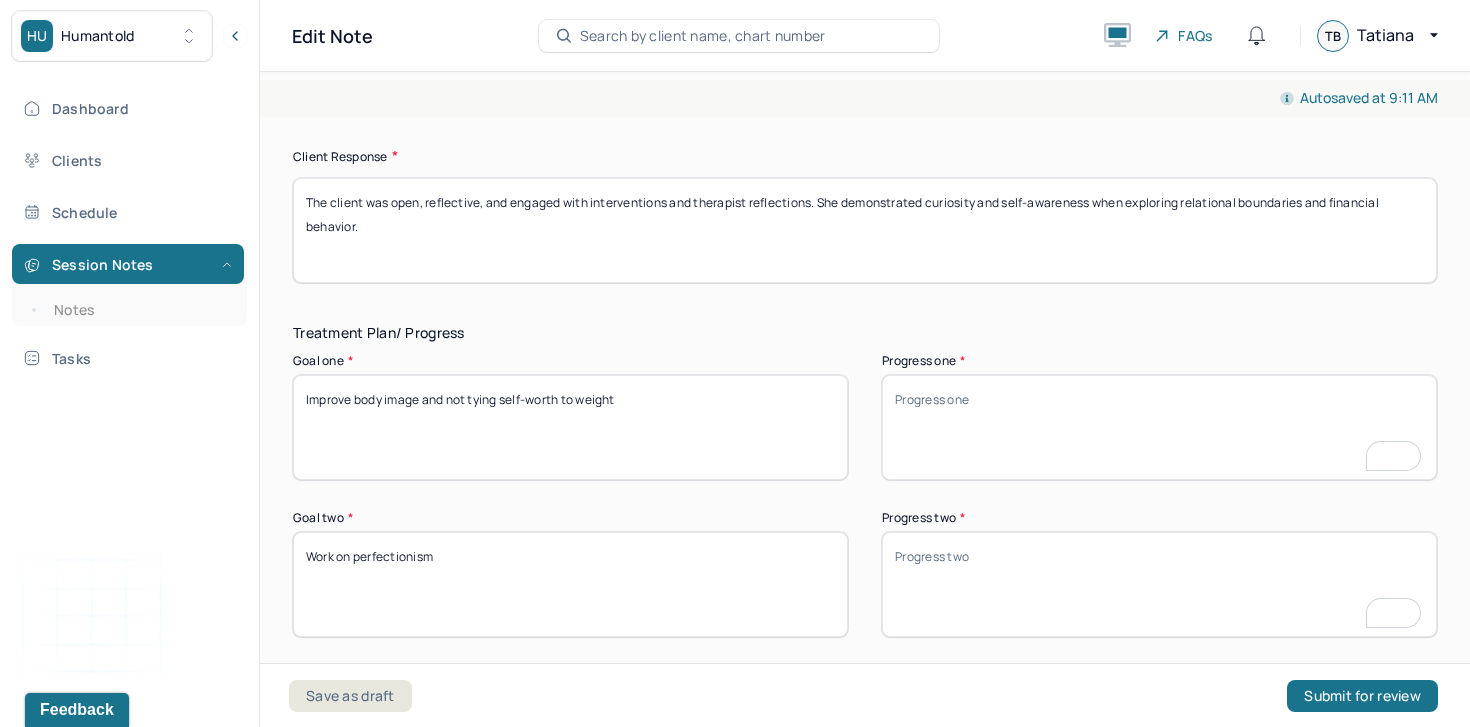 scroll, scrollTop: 3107, scrollLeft: 0, axis: vertical 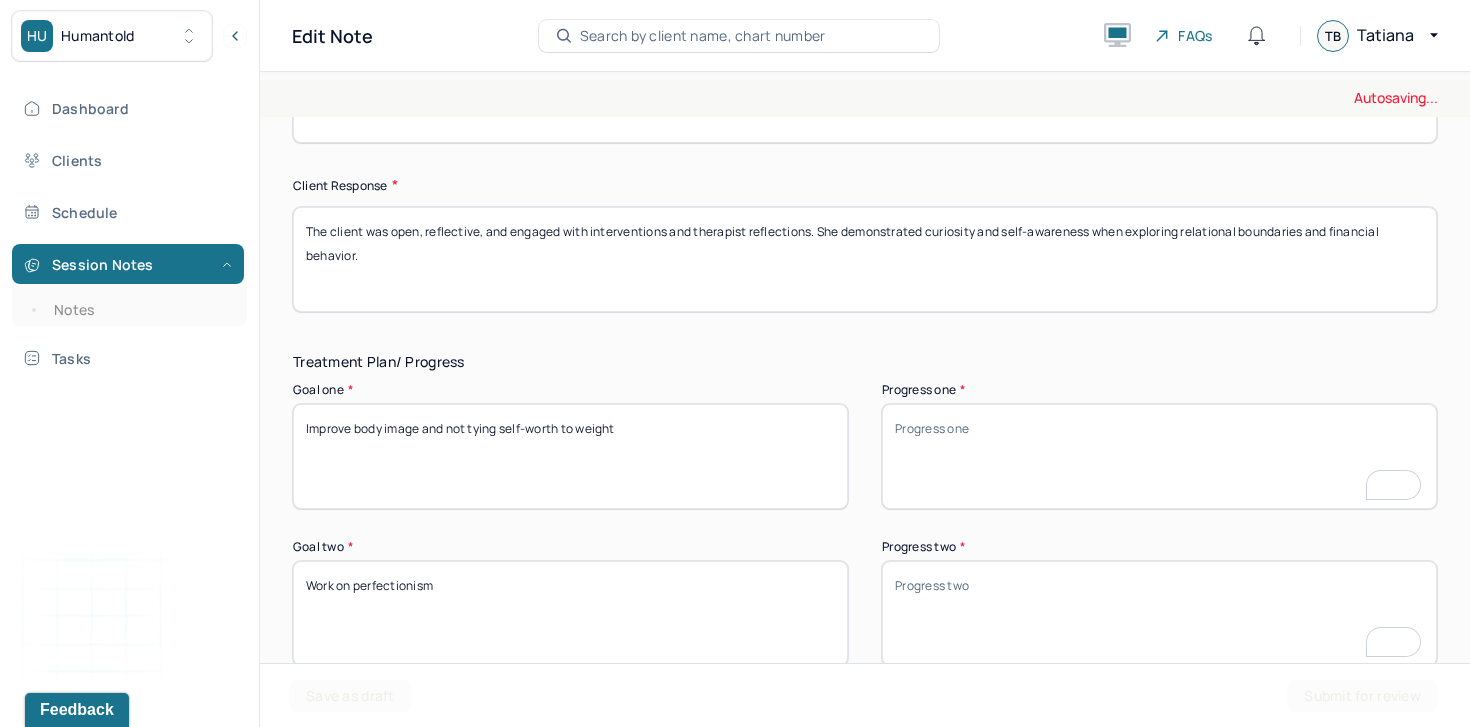 type 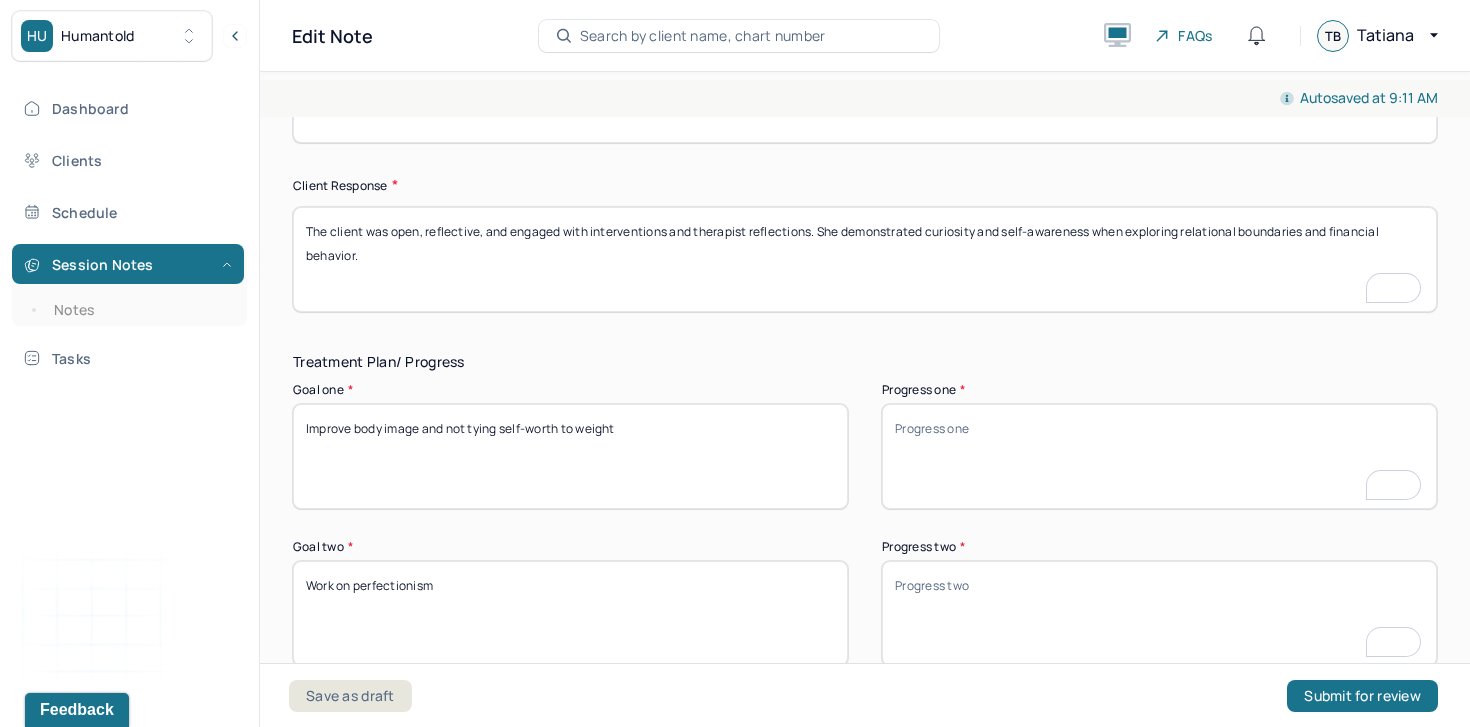 click on "The client was open, reflective, and engaged with interventions and therapist reflections. She demonstrated curiosity and self-awareness when exploring relational boundaries and financial behavior." at bounding box center [865, 259] 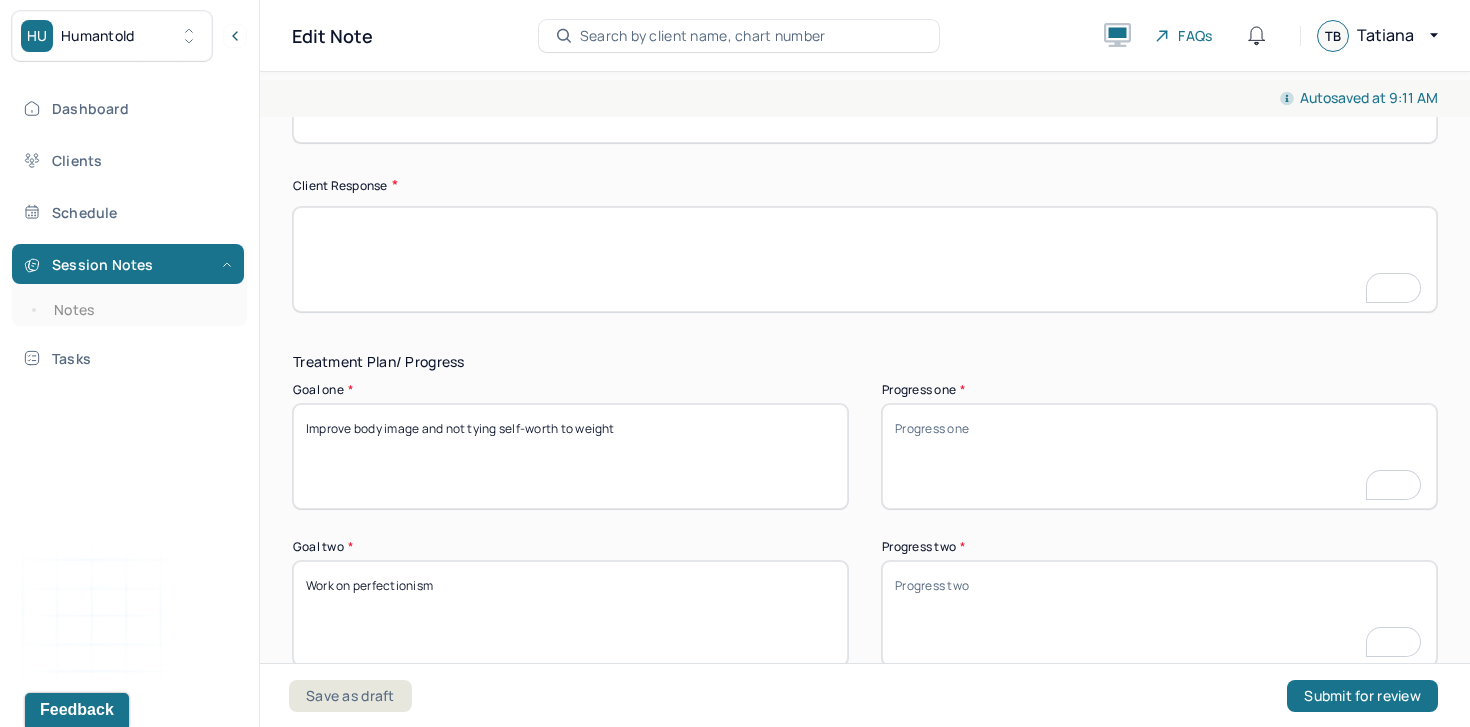 scroll, scrollTop: 2920, scrollLeft: 0, axis: vertical 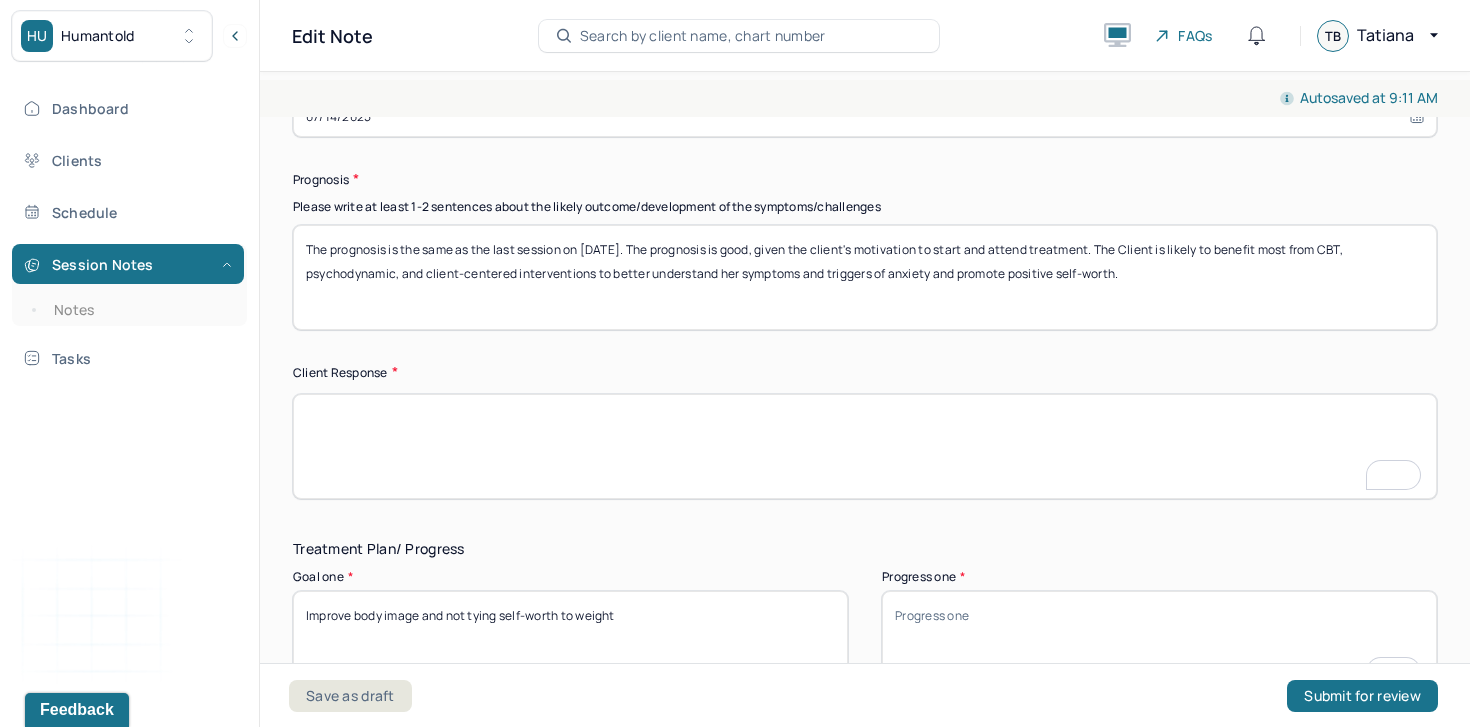 type 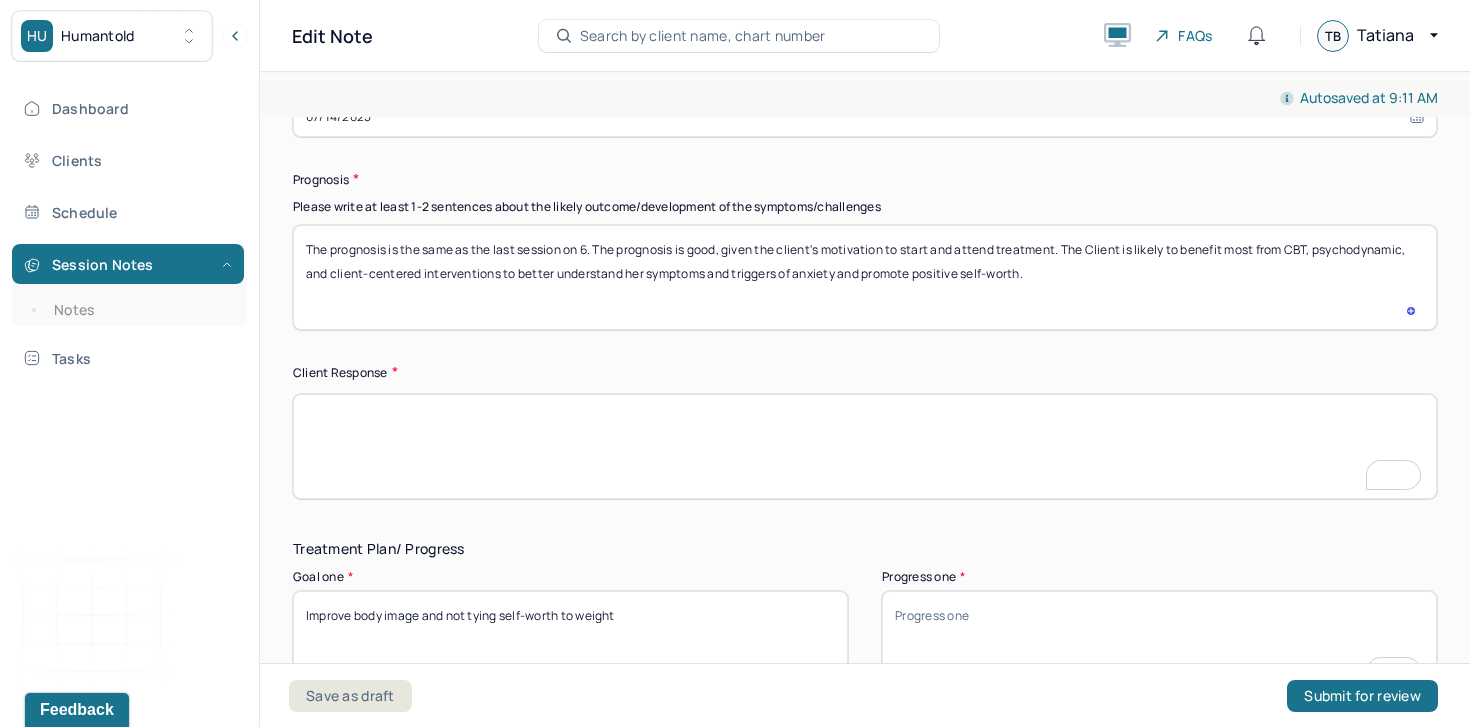scroll, scrollTop: 2920, scrollLeft: 0, axis: vertical 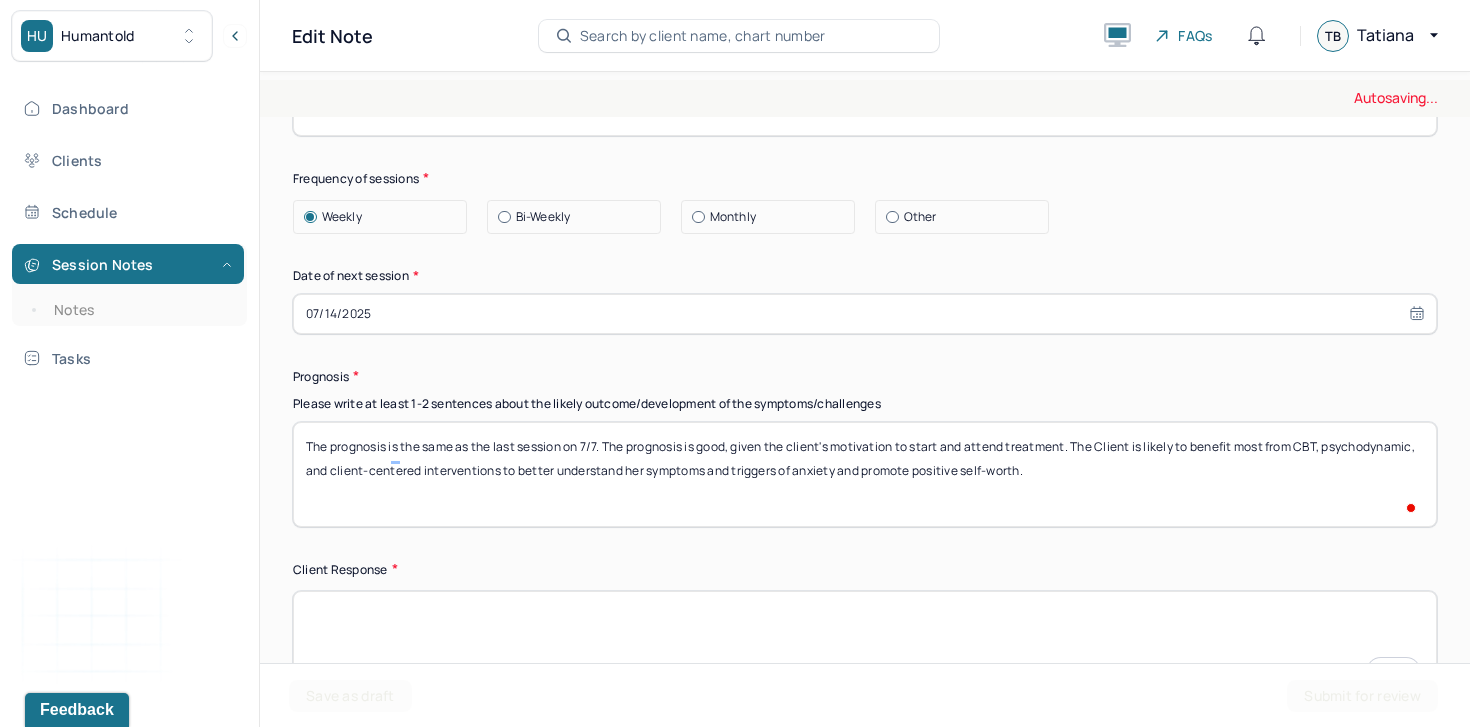 type on "The prognosis is the same as the last session on 7/7. The prognosis is good, given the client's motivation to start and attend treatment. The Client is likely to benefit most from CBT, psychodynamic, and client-centered interventions to better understand her symptoms and triggers of anxiety and promote positive self-worth." 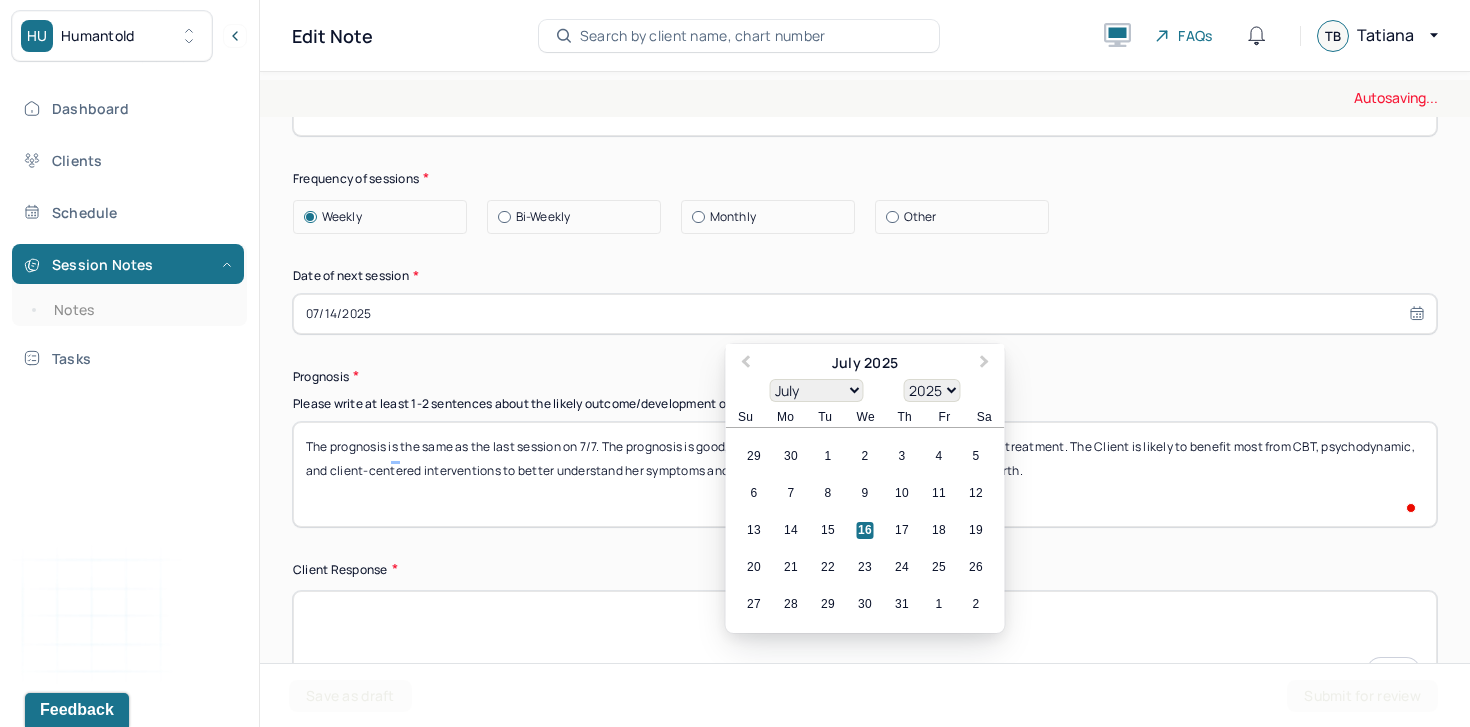click on "07/14/2025" at bounding box center [865, 314] 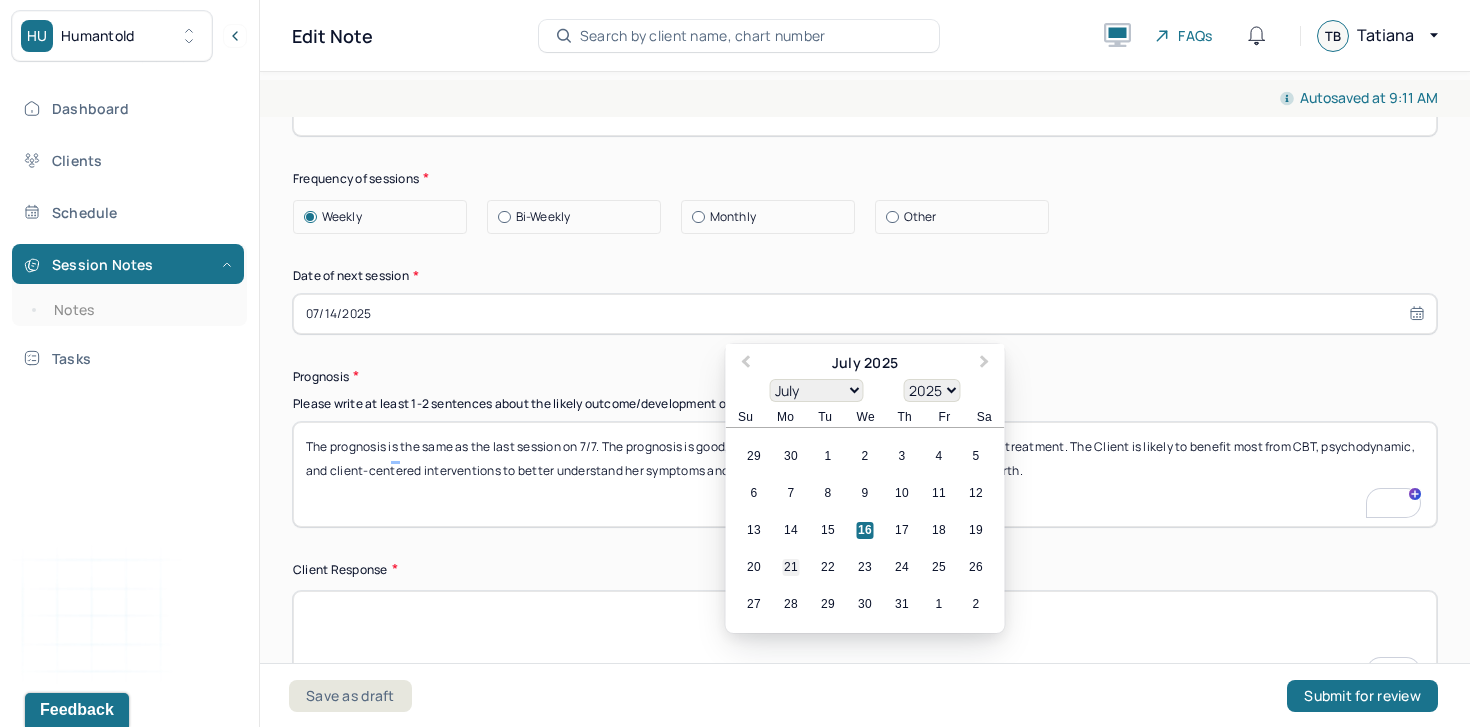 click on "21" at bounding box center (791, 567) 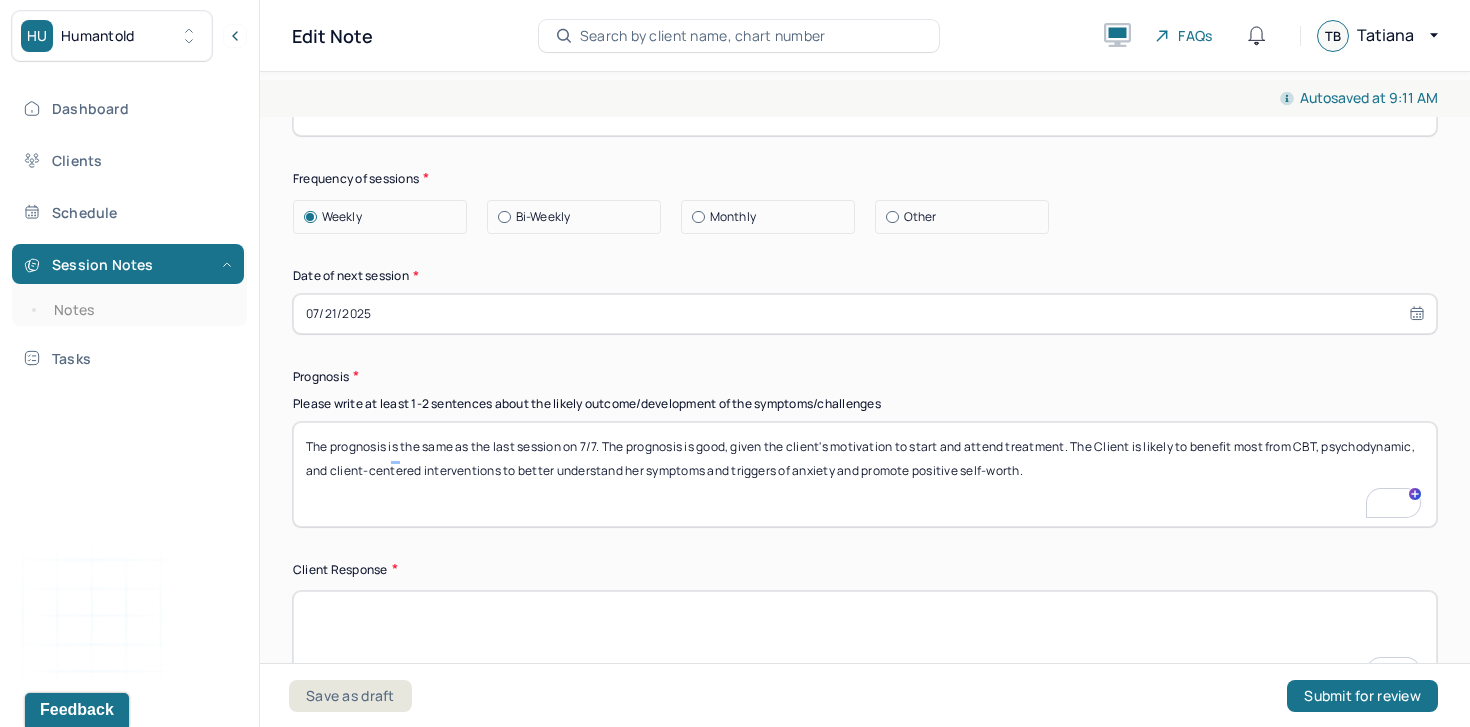 scroll, scrollTop: 2486, scrollLeft: 0, axis: vertical 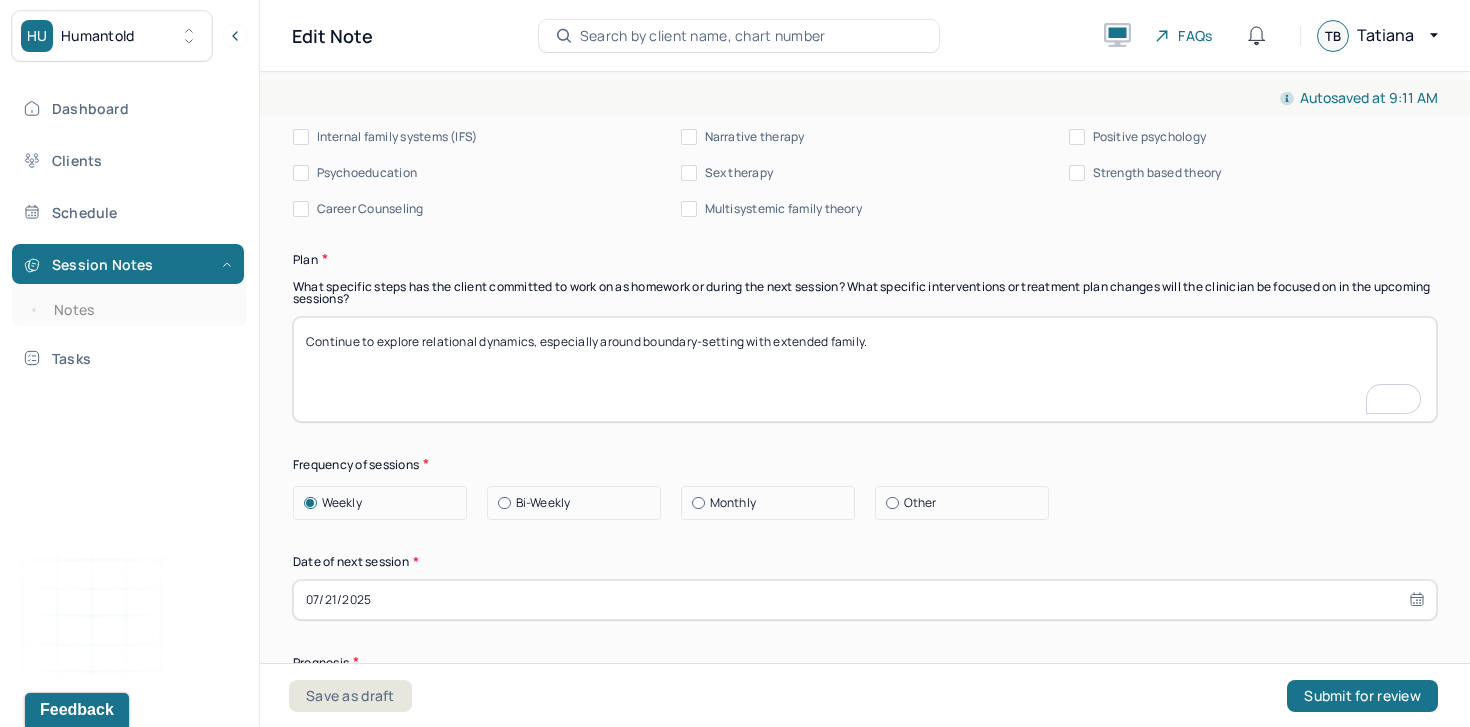click on "Continue to explore relational dynamics, especially around boundary-setting with extended family." at bounding box center (865, 369) 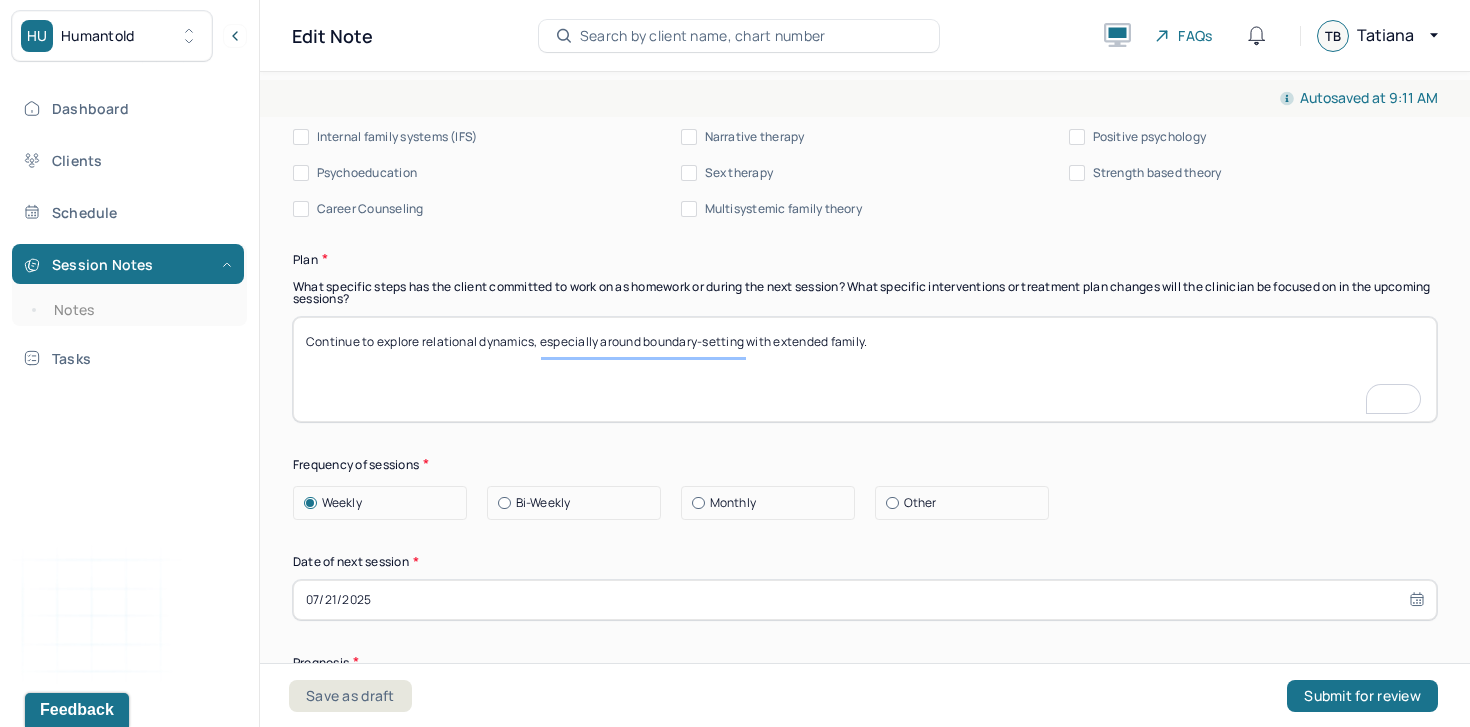 type on "Continue to explore relational dynamics, especially around boundary-setting with extended family." 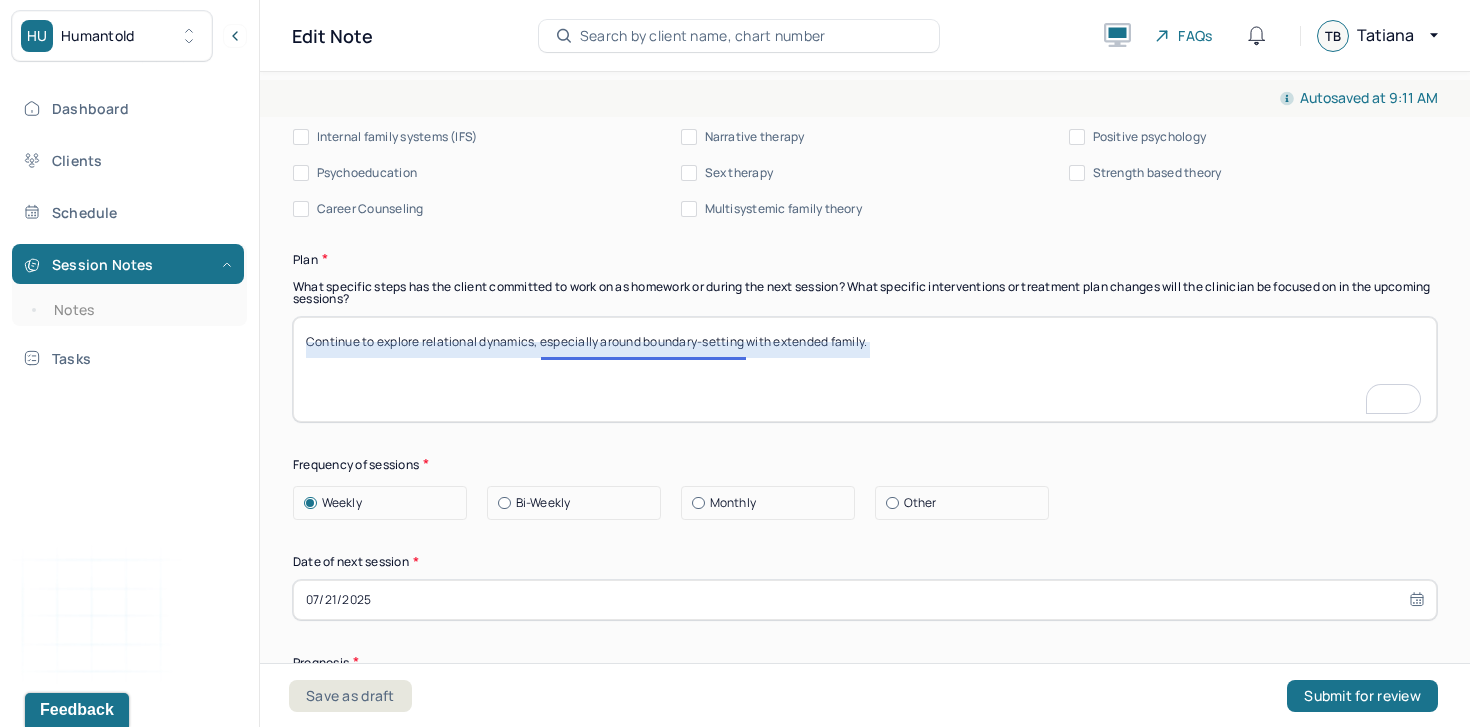 click on "Continue to explore relational dynamics, especially around boundary-setting with extended family." at bounding box center [865, 369] 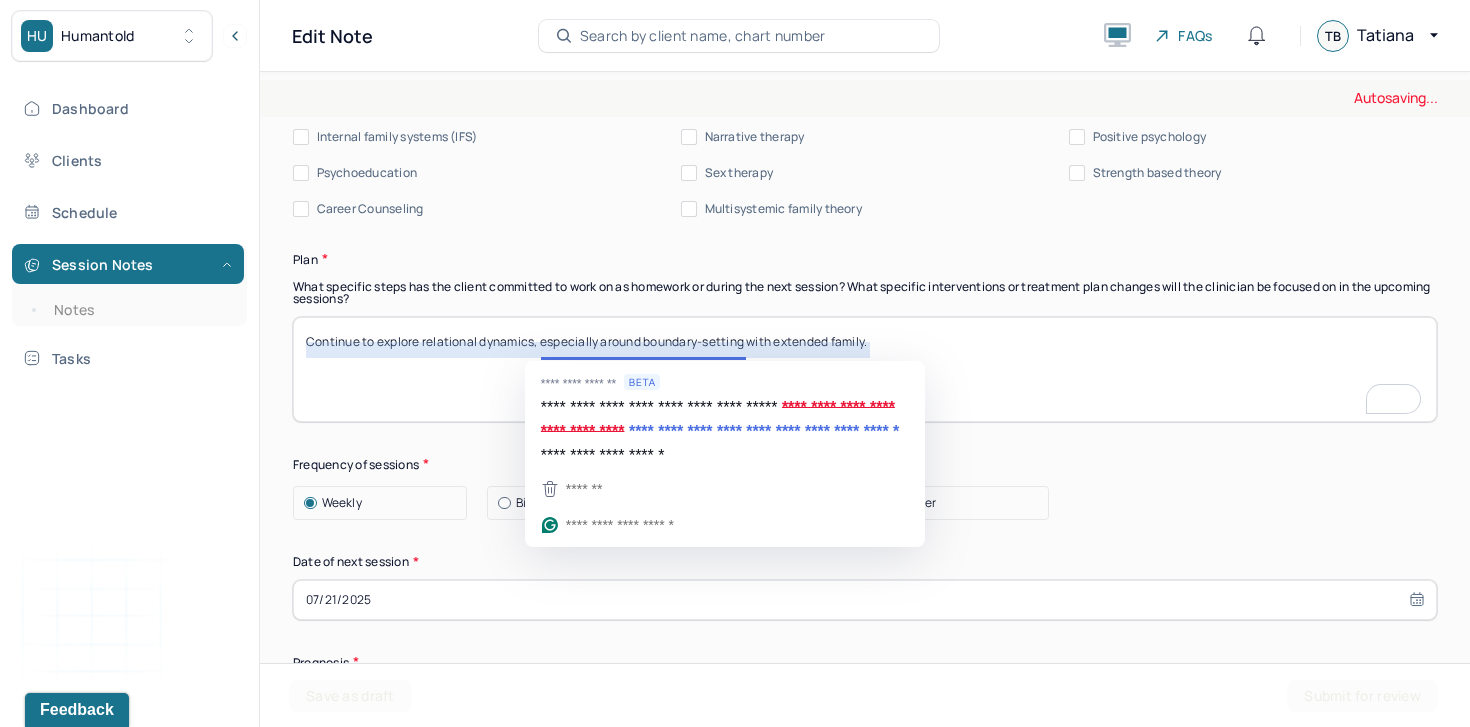 click on "Continue to explore relational dynamics, especially around boundary-setting with extended family." at bounding box center [865, 369] 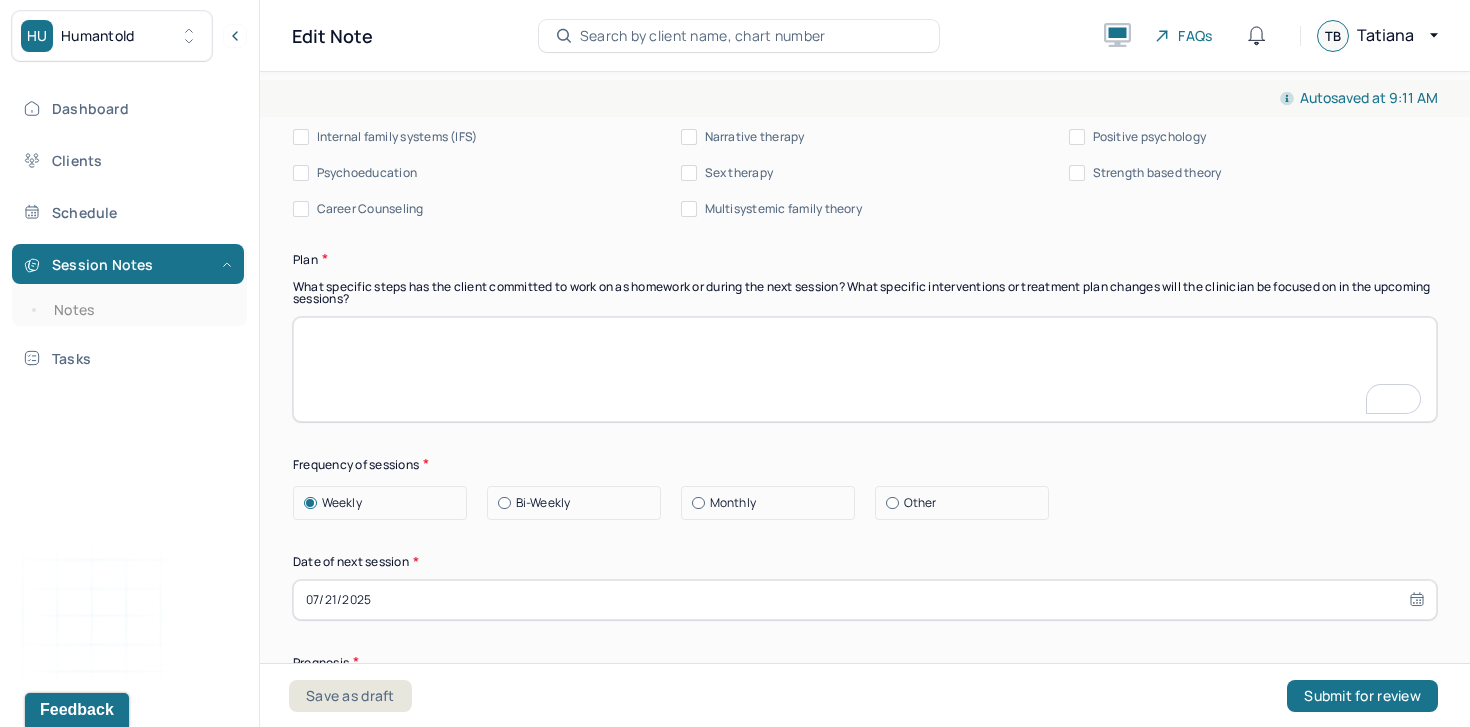 scroll, scrollTop: 2256, scrollLeft: 0, axis: vertical 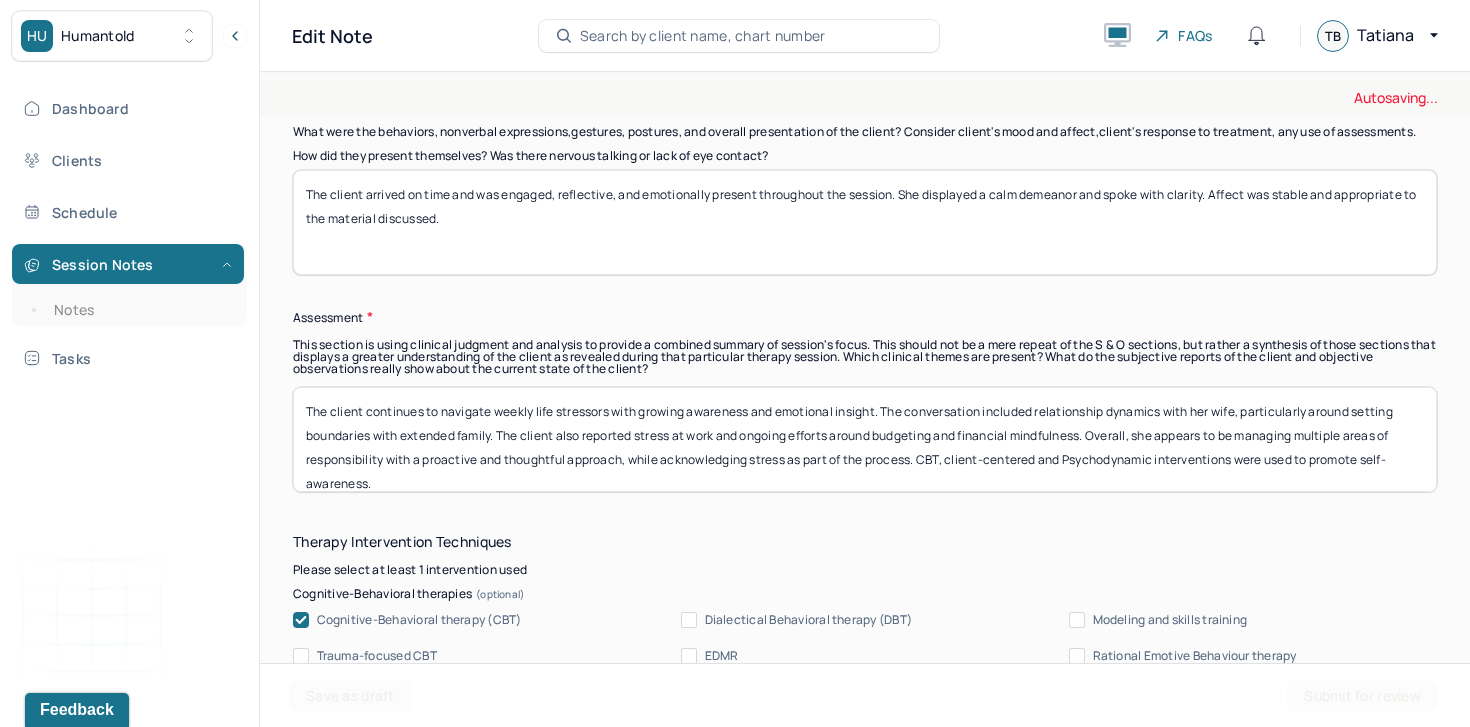 type 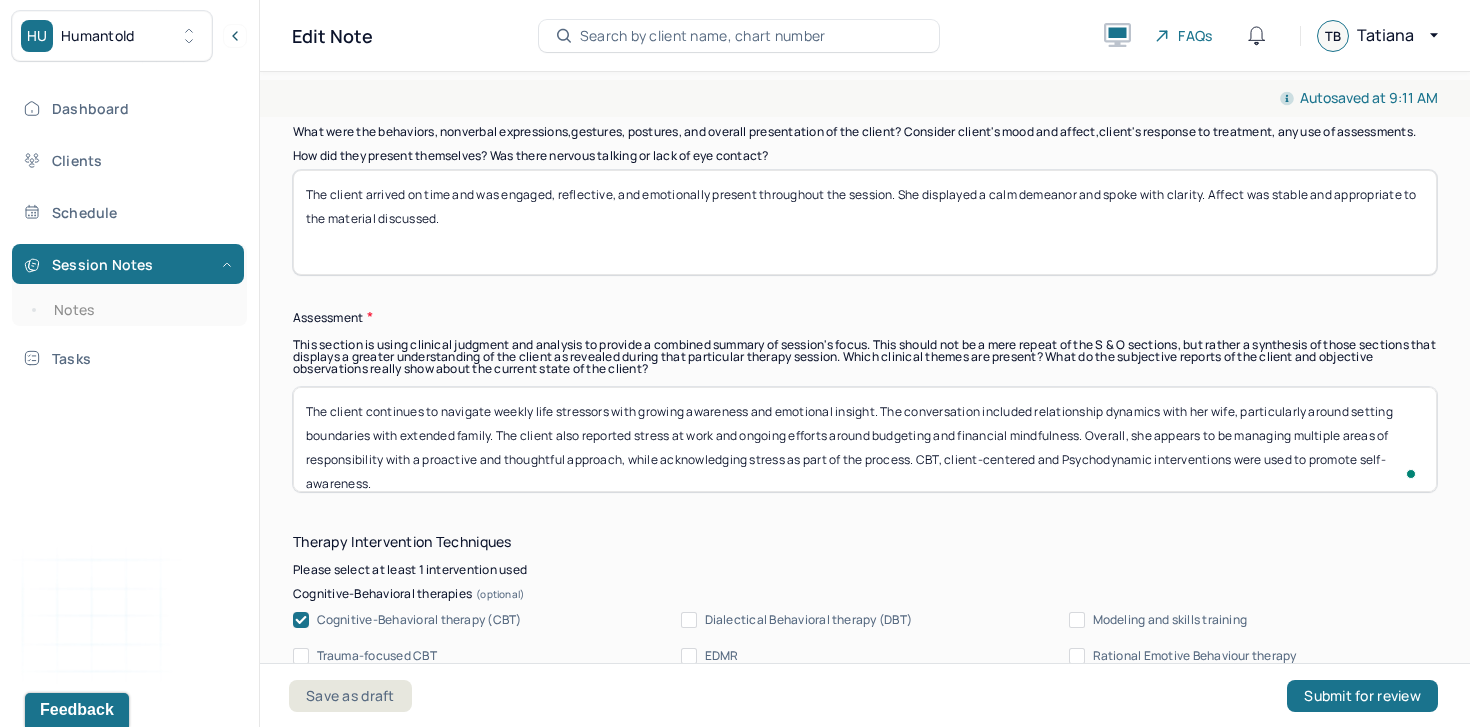 click on "The client continues to navigate weekly life stressors with growing awareness and emotional insight. The conversation included relationship dynamics with her wife, particularly around setting boundaries with extended family. The client also reported stress at work and ongoing efforts around budgeting and financial mindfulness. Overall, she appears to be managing multiple areas of responsibility with a proactive and thoughtful approach, while acknowledging stress as part of the process. CBT, client-centered and Psychodynamic interventions were used to promote self-awareness." at bounding box center [865, 439] 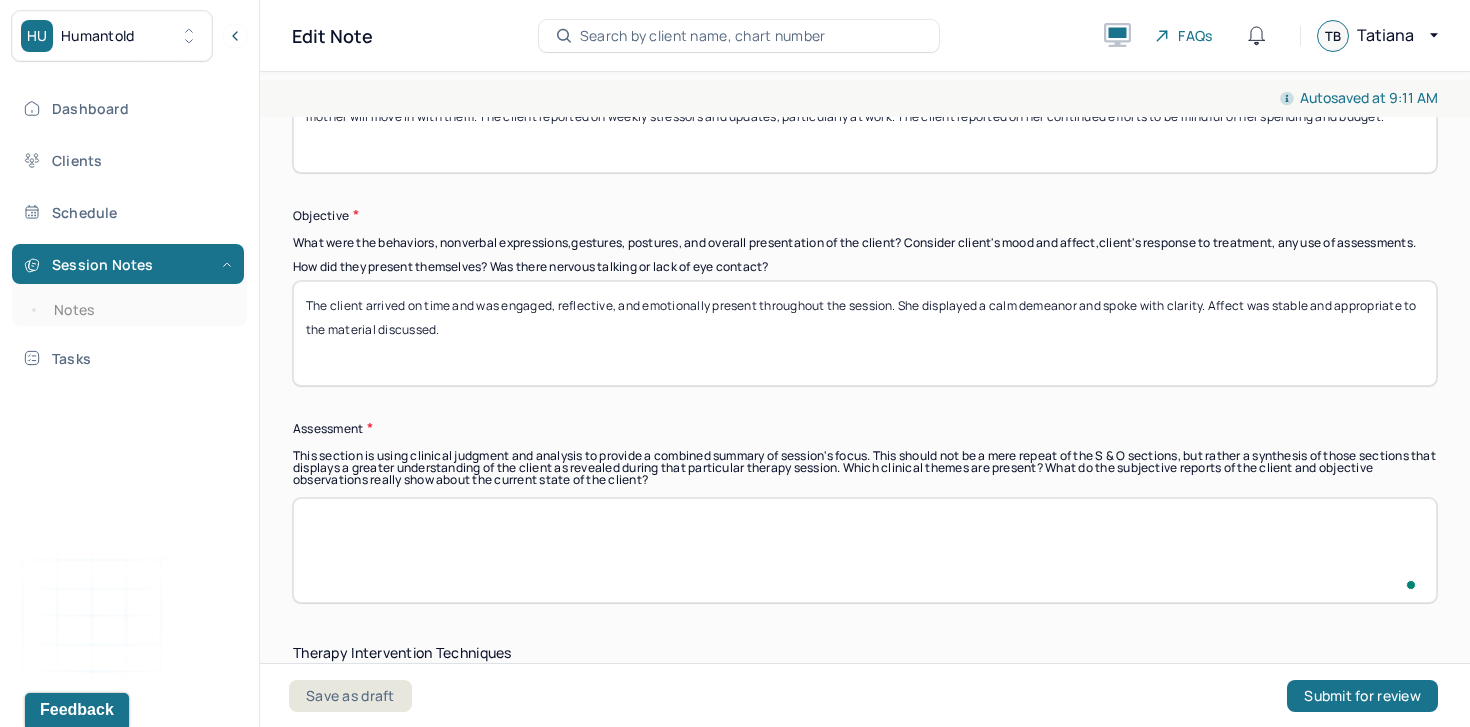 type 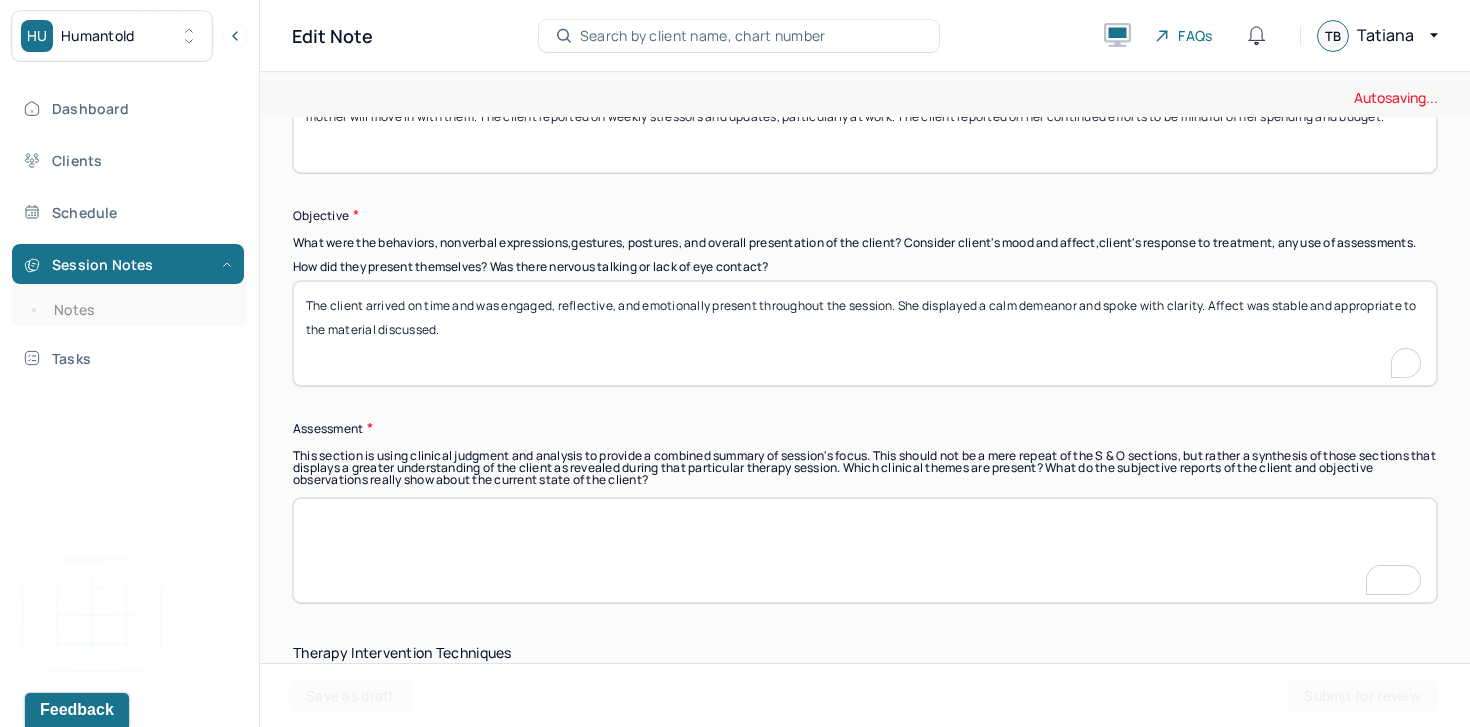 click on "The client arrived on time and was engaged, reflective, and emotionally present throughout the session. She displayed a calm demeanor and spoke with clarity. Affect was stable and appropriate to the material discussed." at bounding box center (865, 333) 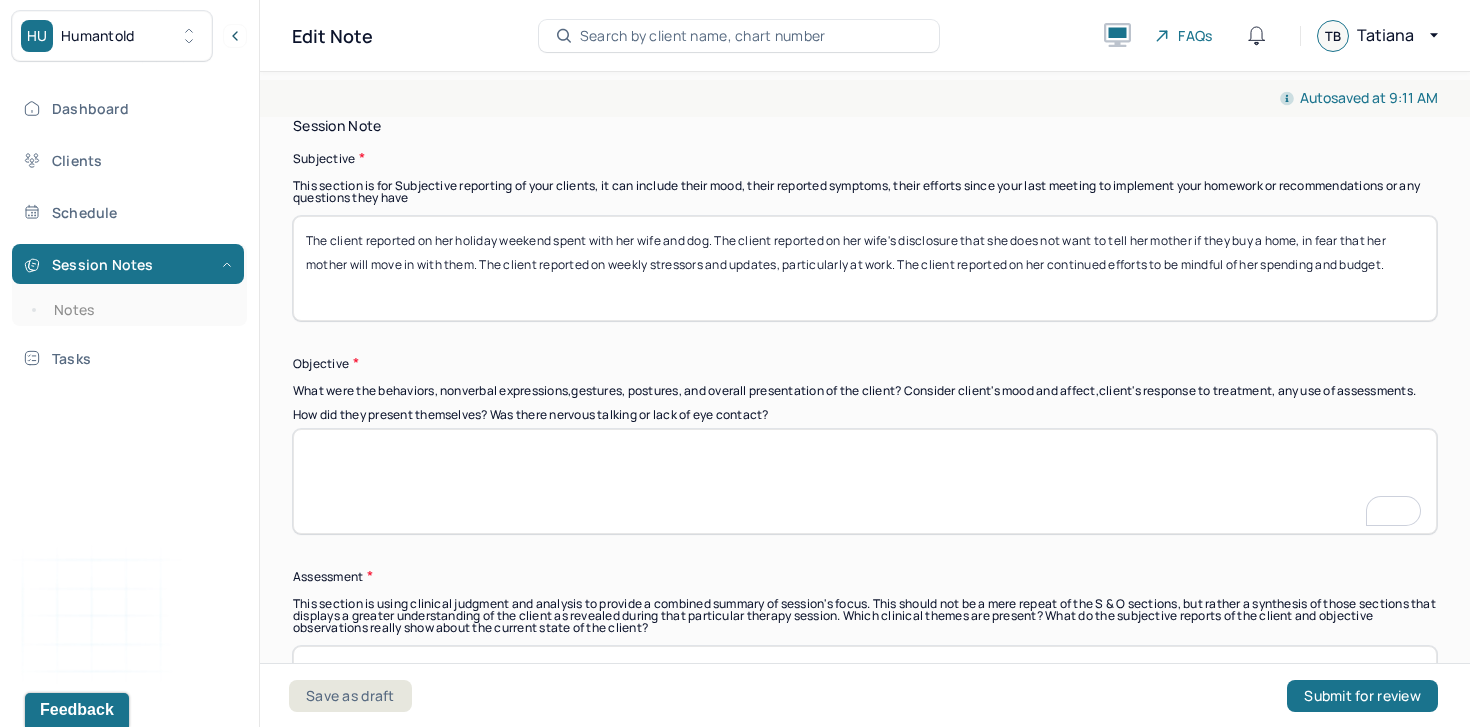 type 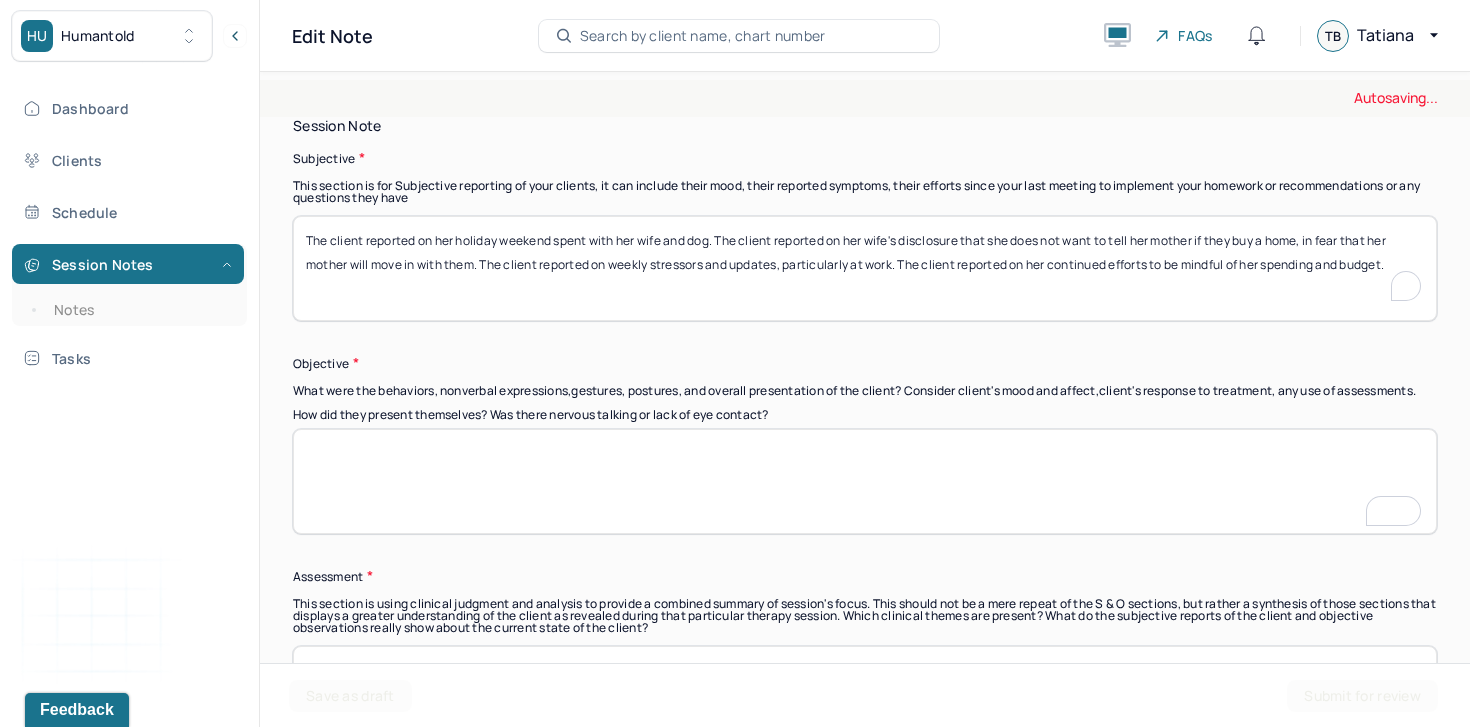 click on "The client reported on her holiday weekend spent with her wife and dog. The client reported on her wife's disclosure that she does not want to tell her mother if they buy a home, in fear that her mother will move in with them. The client reported on weekly stressors and updates, particularly at work. The client reported on her continued efforts to be mindful of her spending and budget." at bounding box center [865, 268] 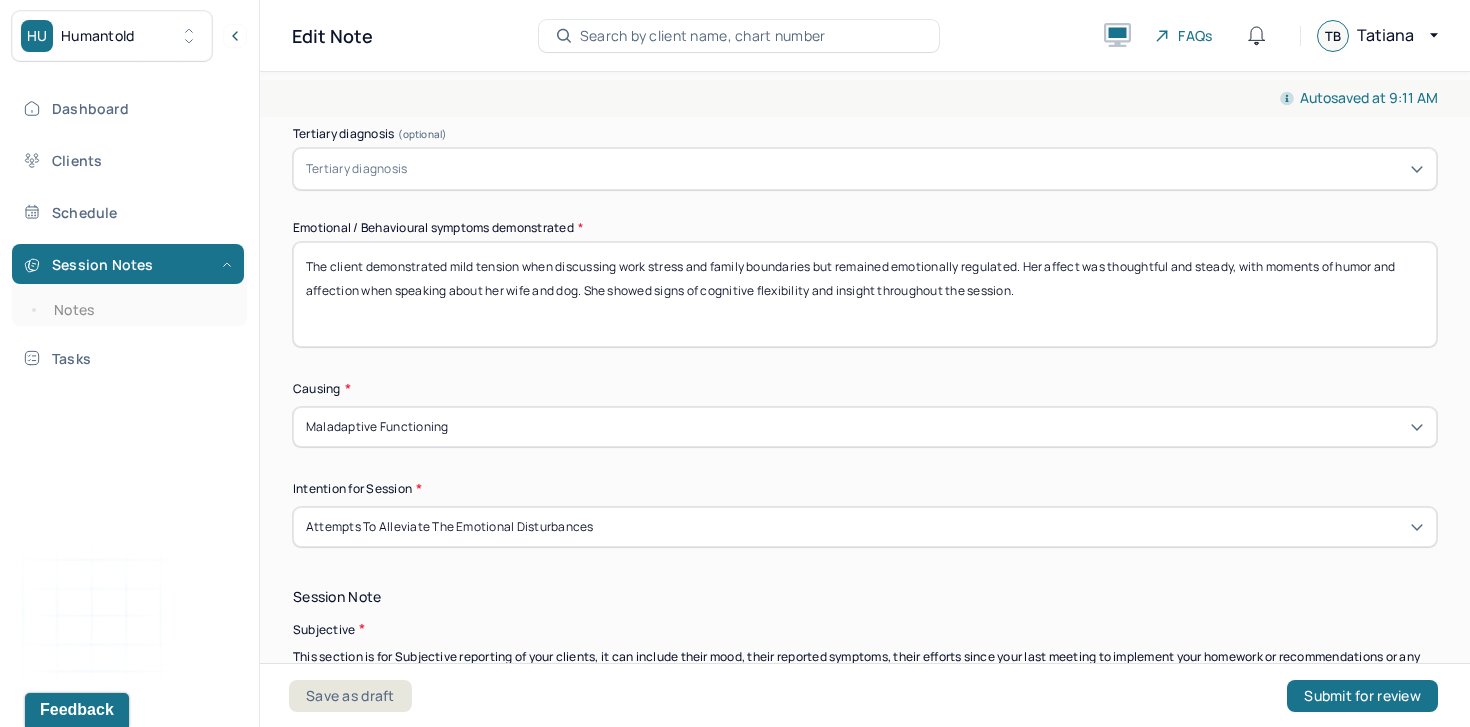 type 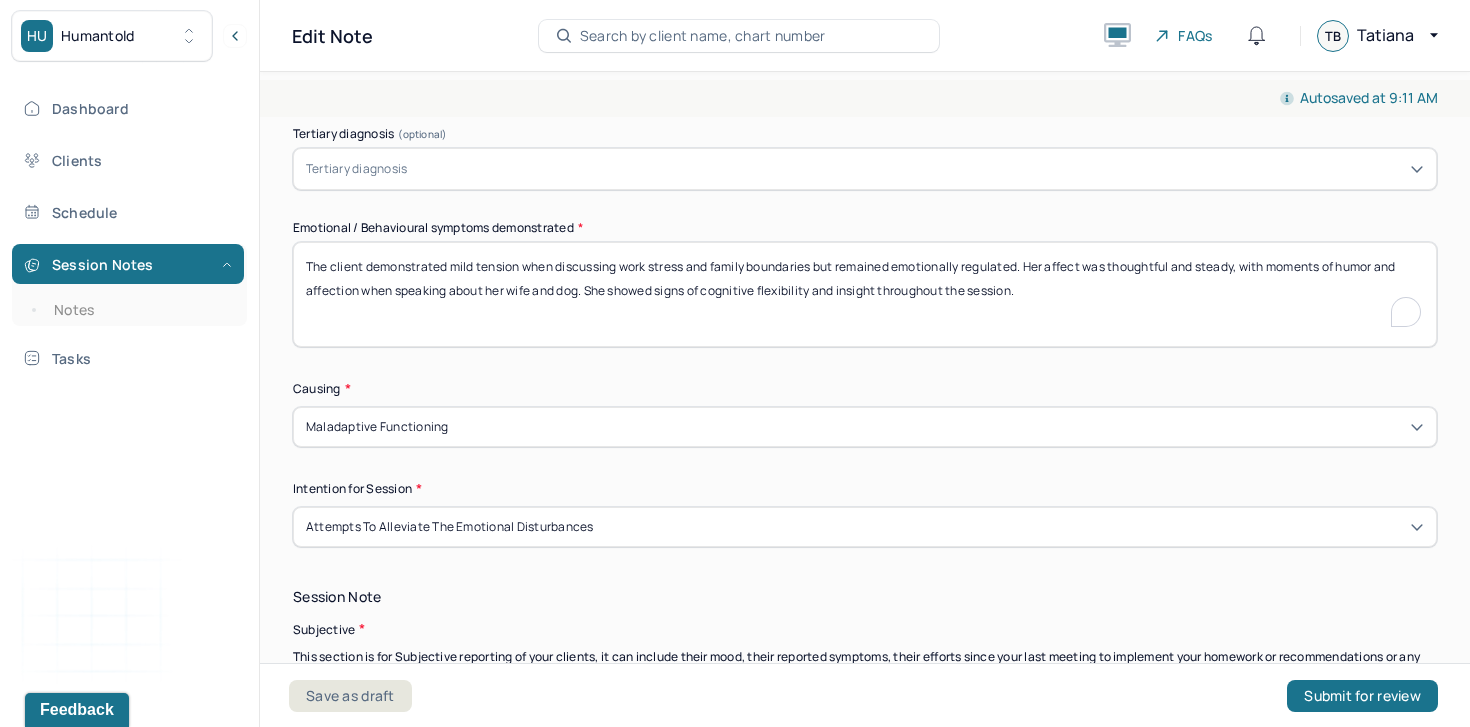click on "The client demonstrated mild tension when discussing work stress and family boundaries but remained emotionally regulated. Her affect was thoughtful and steady, with moments of humor and affection when speaking about her wife and dog. She showed signs of cognitive flexibility and insight throughout the session." at bounding box center (865, 294) 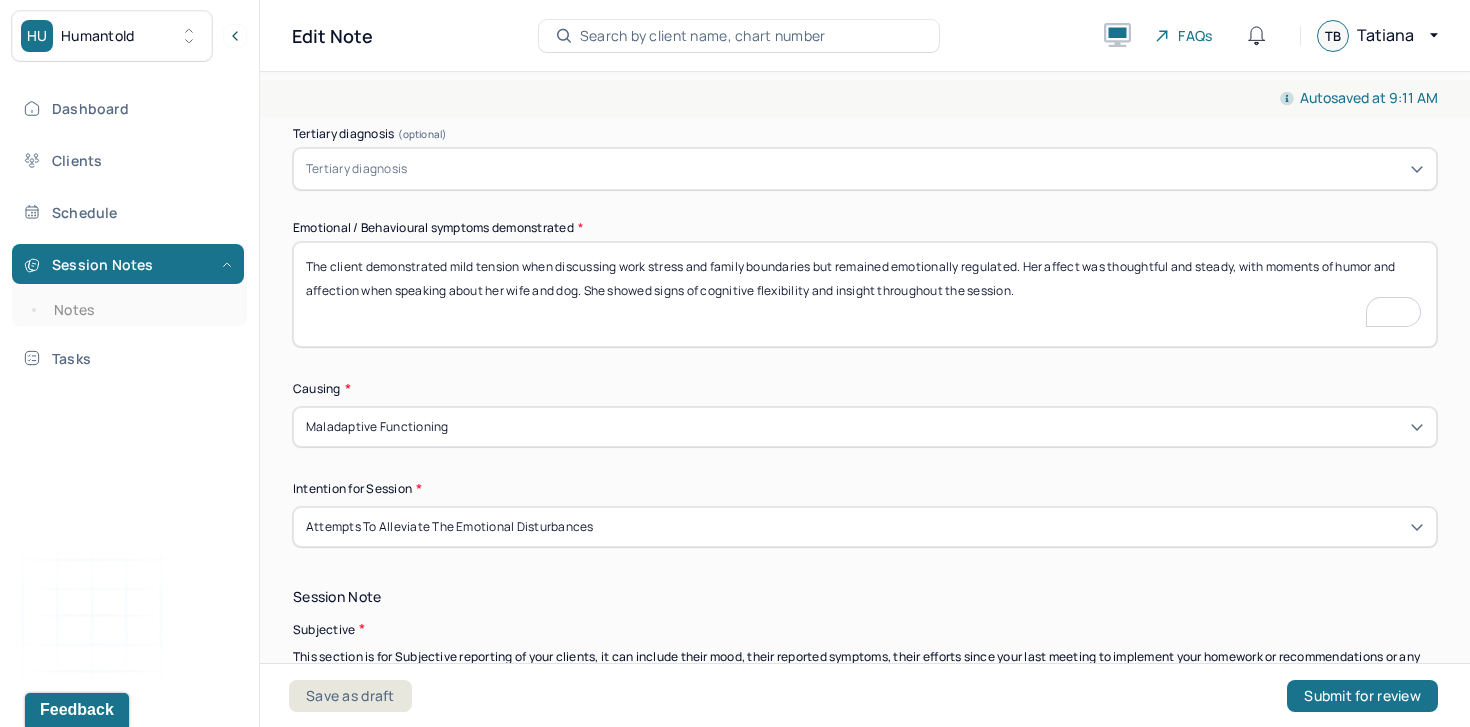 click on "The client demonstrated mild tension when discussing work stress and family boundaries but remained emotionally regulated. Her affect was thoughtful and steady, with moments of humor and affection when speaking about her wife and dog. She showed signs of cognitive flexibility and insight throughout the session." at bounding box center (865, 294) 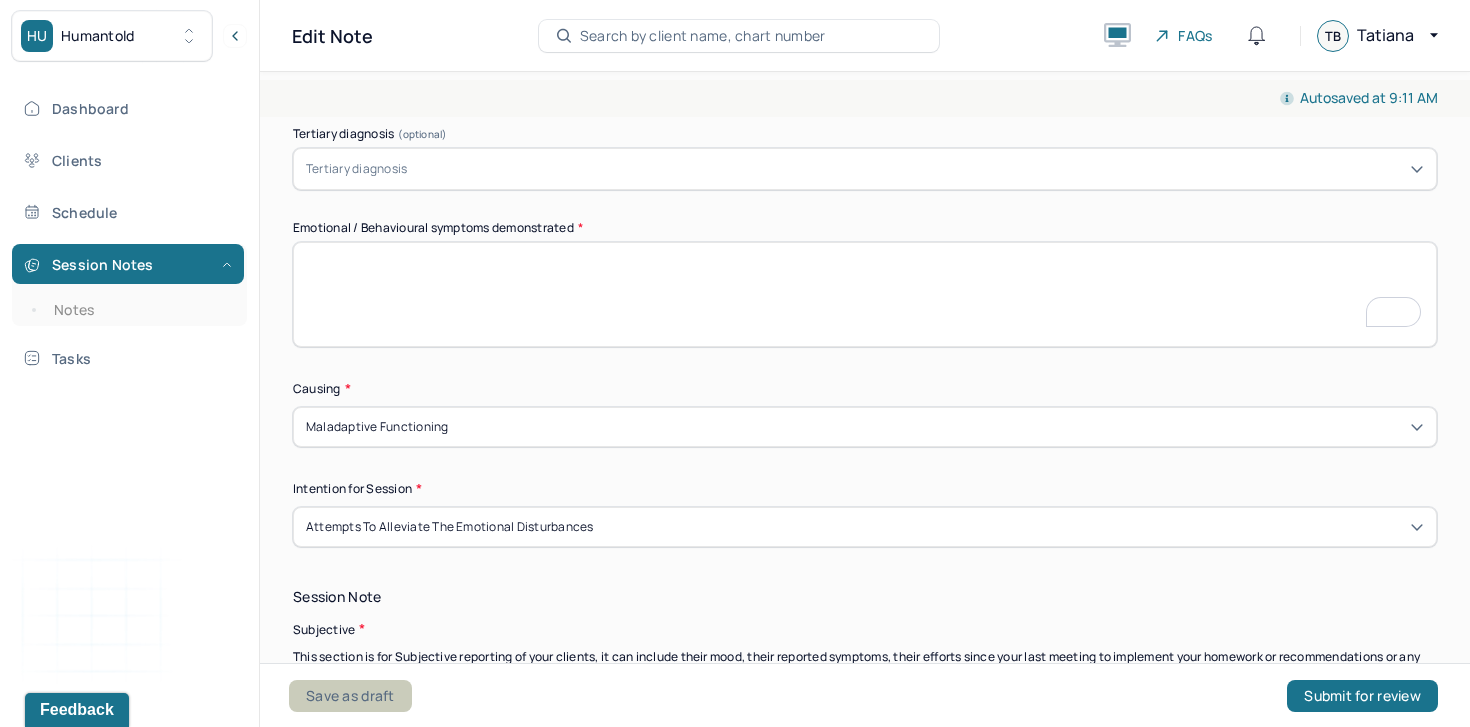 type 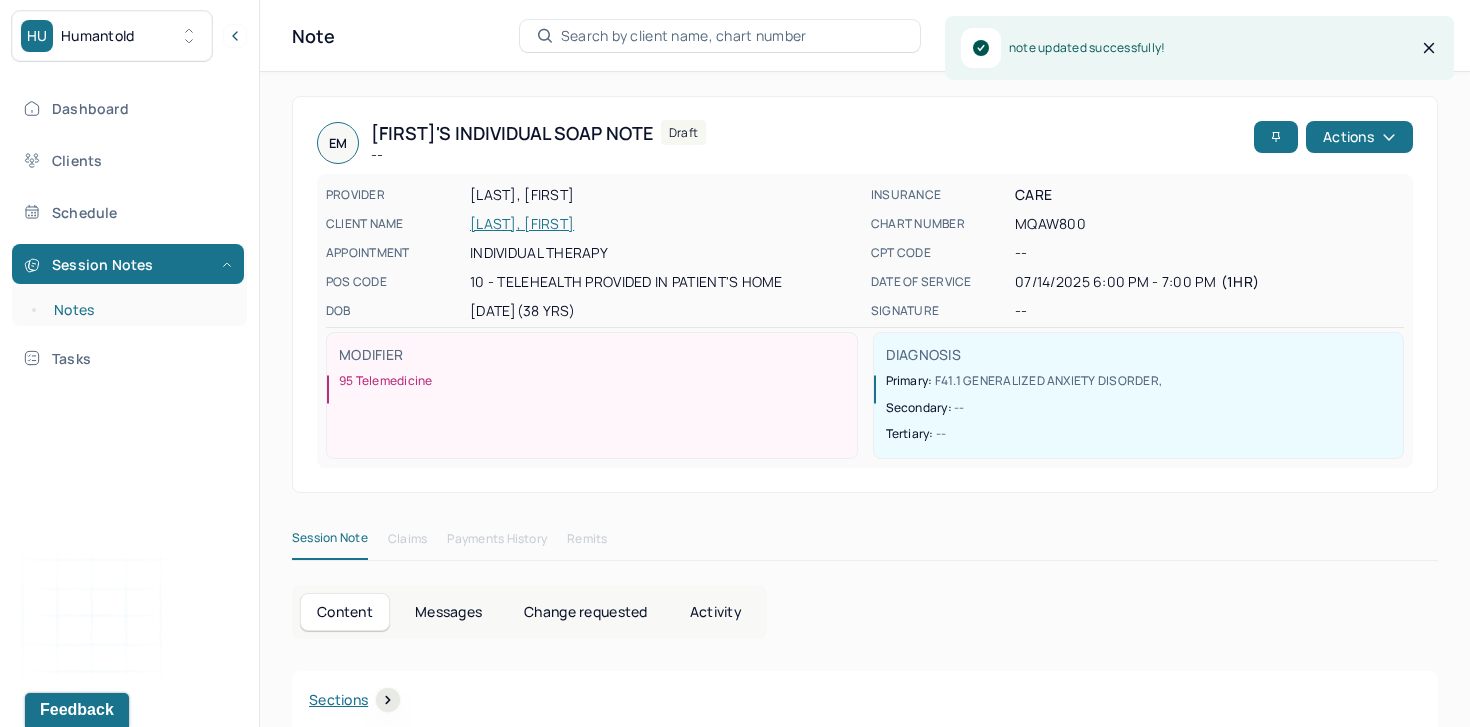 click on "Notes" at bounding box center [139, 310] 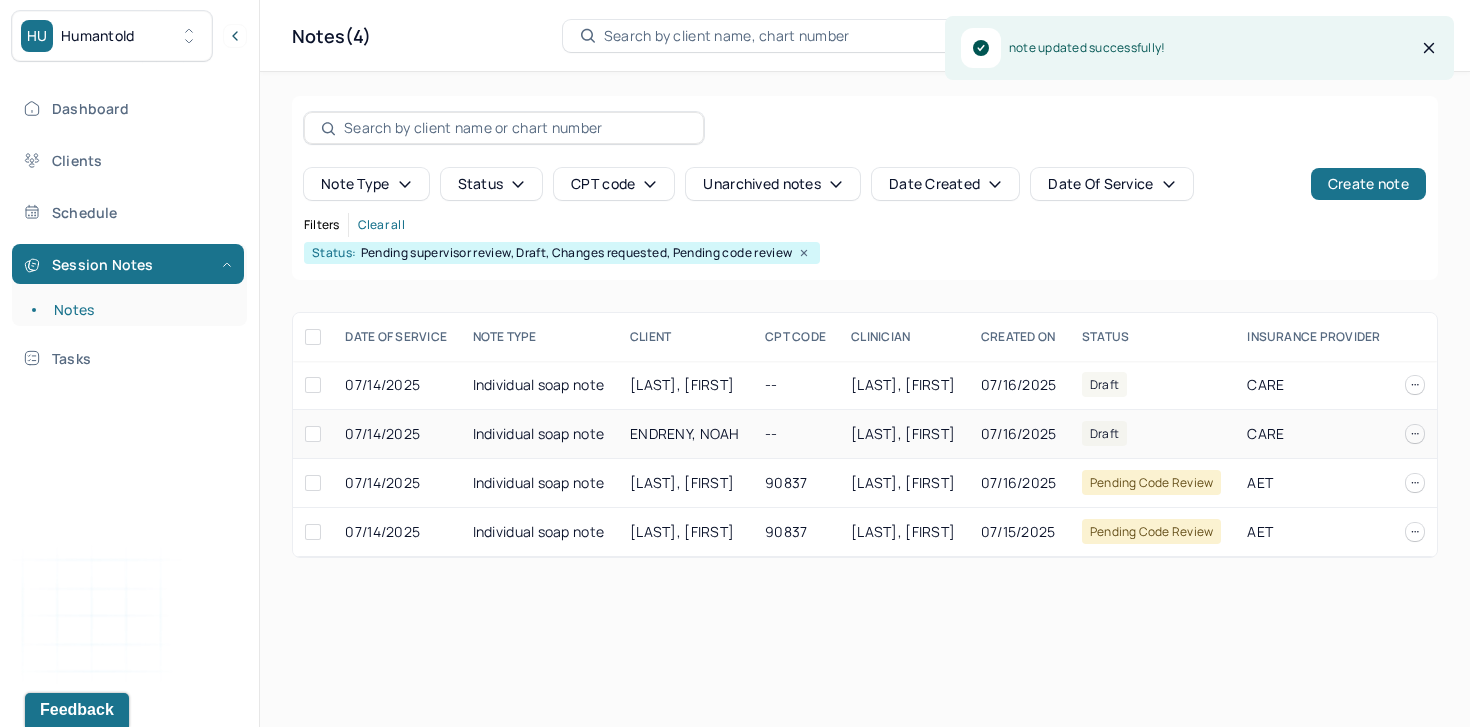 click on "BLECHMAN, TATIANA" at bounding box center [904, 434] 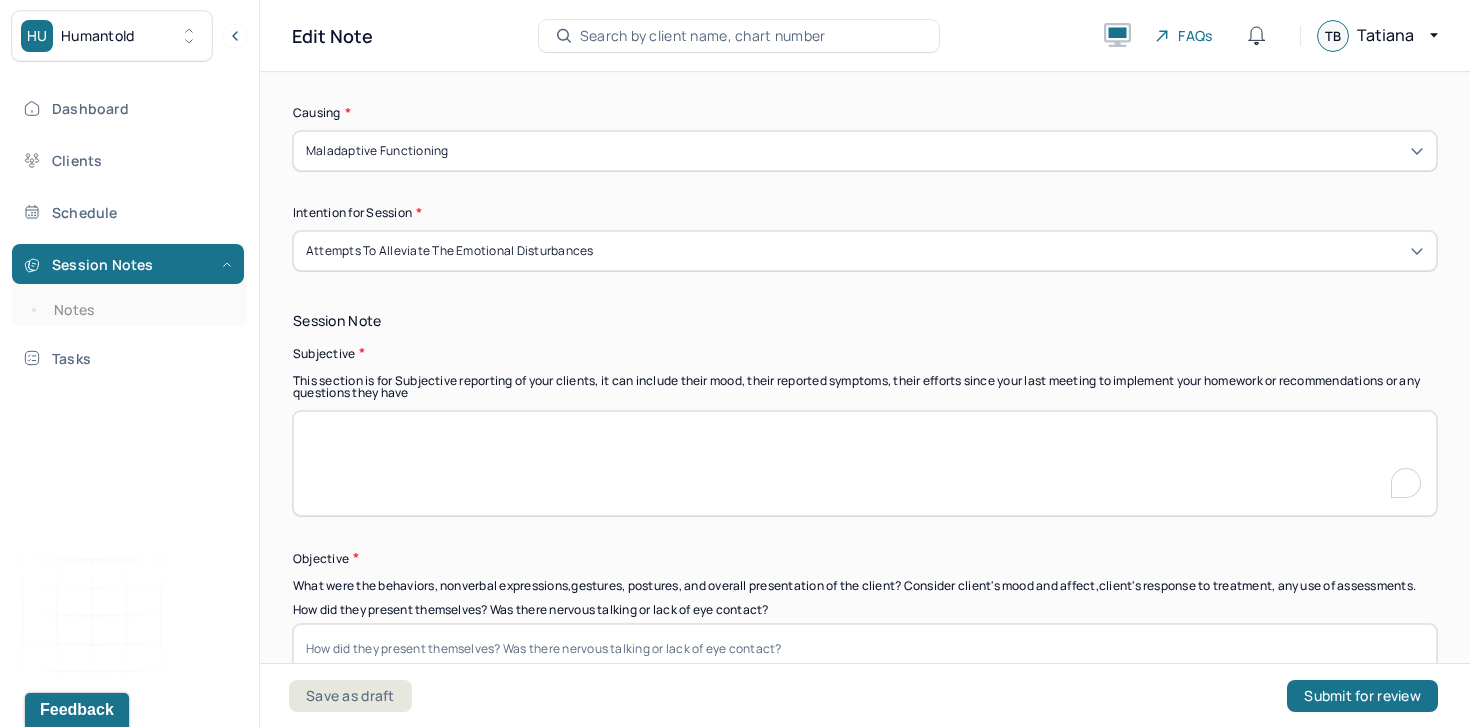 click at bounding box center (865, 463) 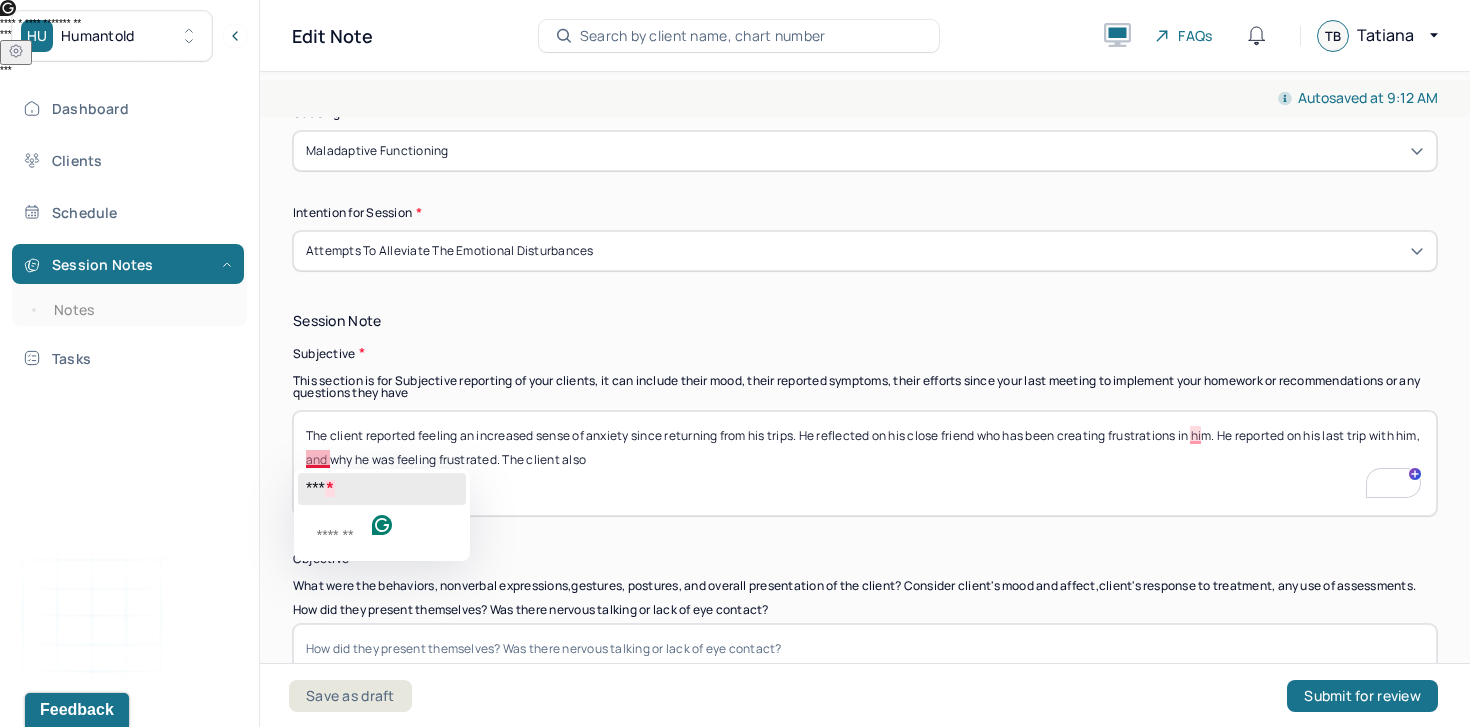 click on "*** *" 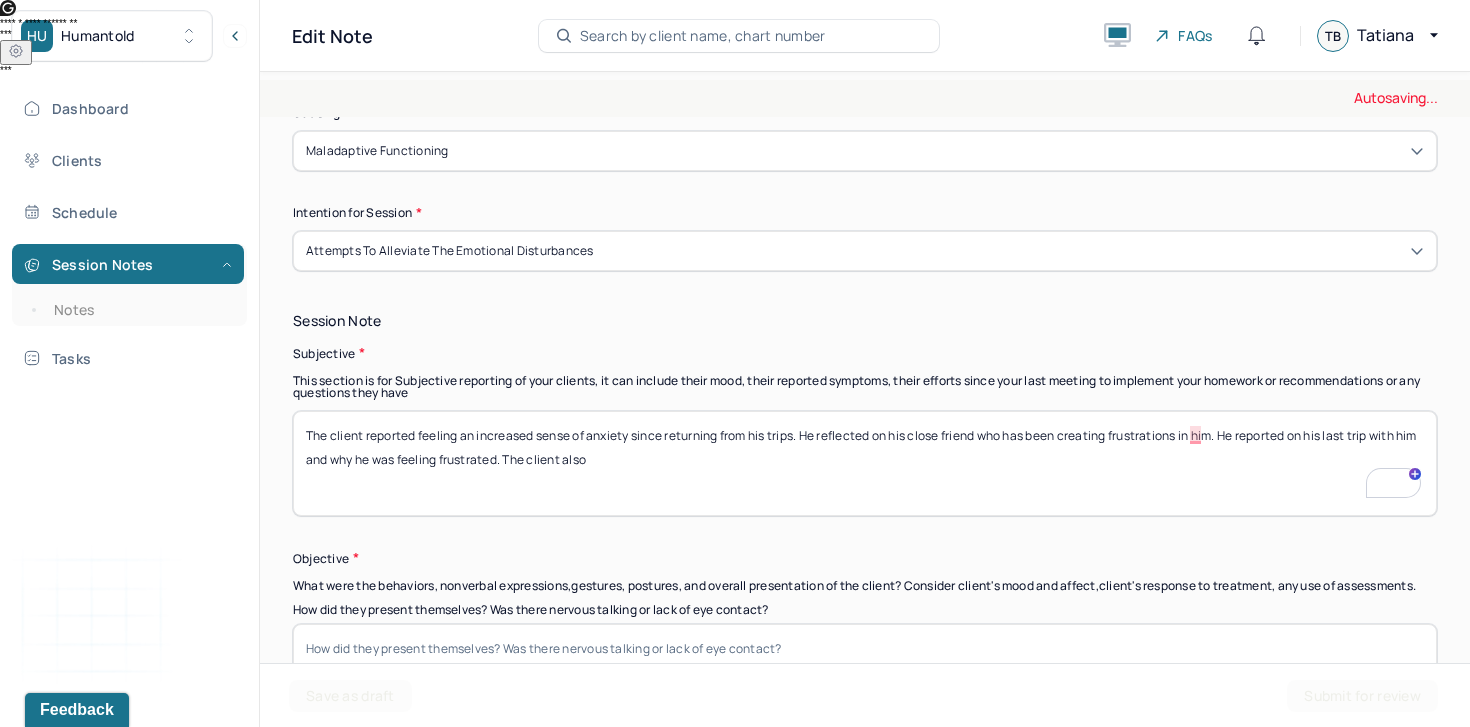 drag, startPoint x: 527, startPoint y: 454, endPoint x: 649, endPoint y: 463, distance: 122.33152 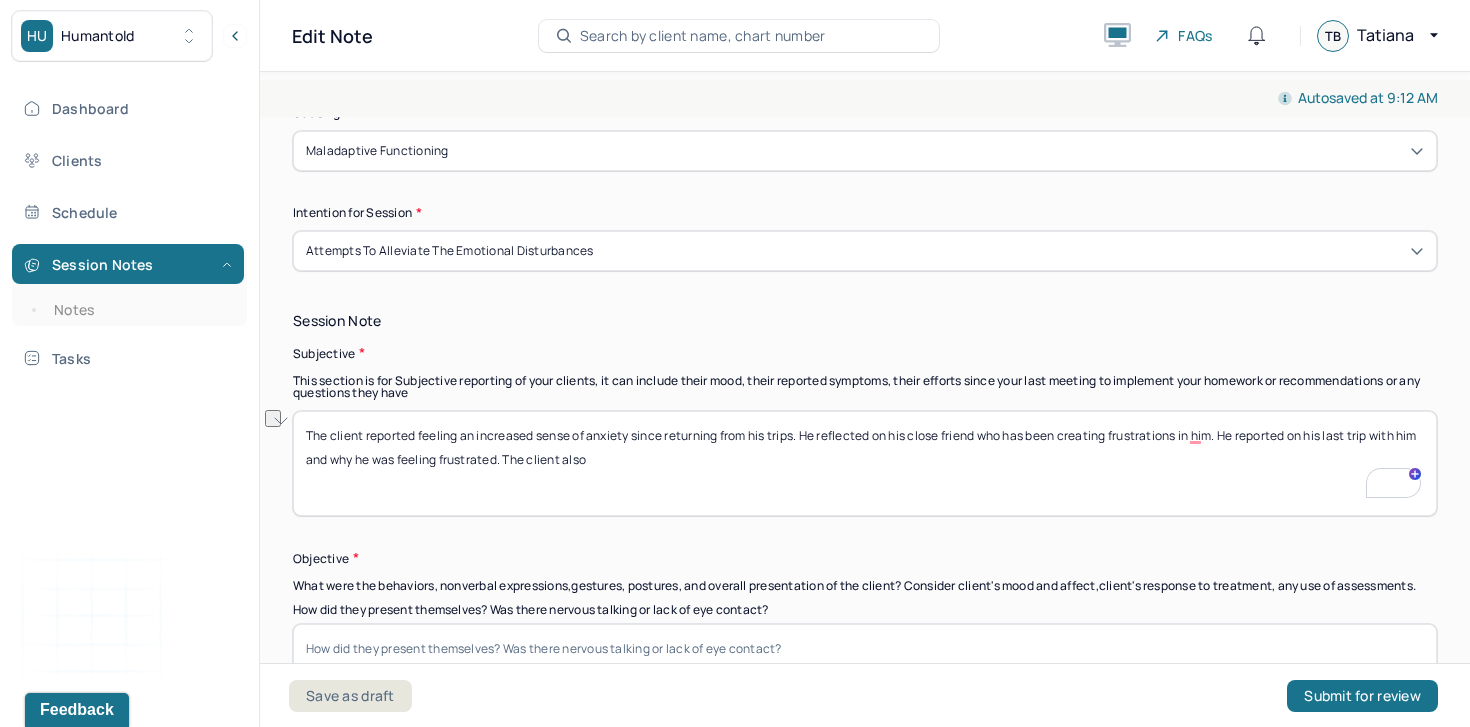 drag, startPoint x: 627, startPoint y: 459, endPoint x: 528, endPoint y: 461, distance: 99.0202 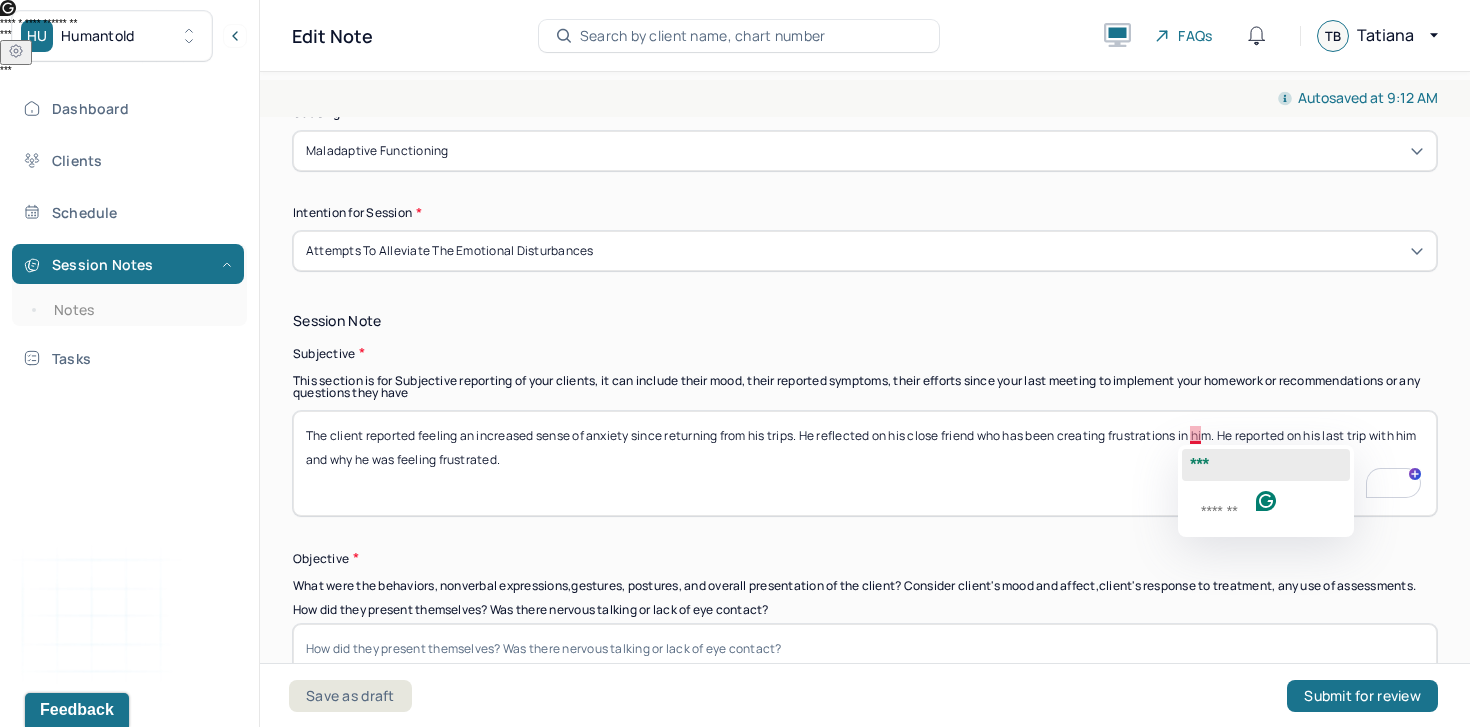 click on "***" 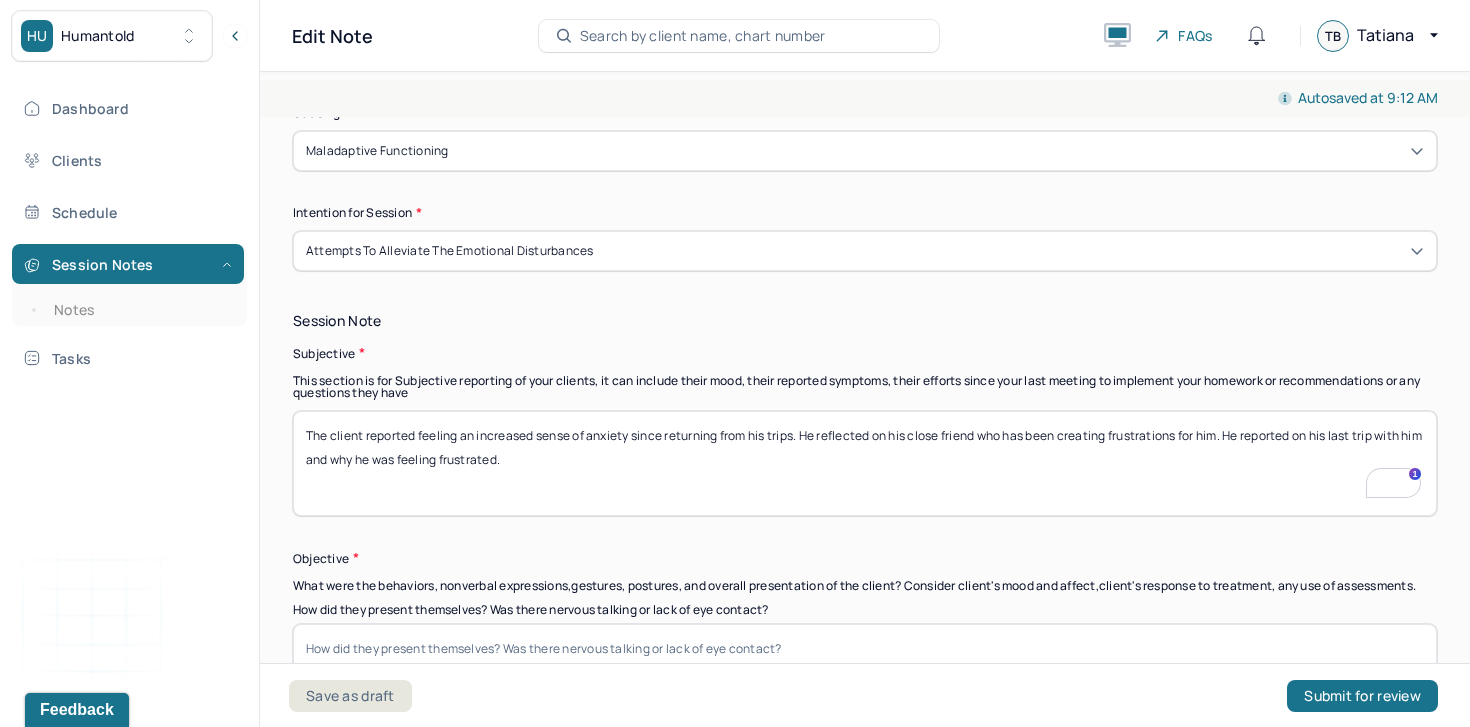click on "The client reported feeling an increased sense of anxiety since returning from his trips. He reflected on his close friend who has been creating frustrations in him. He reported on his last trip with him and why he was feeling frustrated." at bounding box center (865, 463) 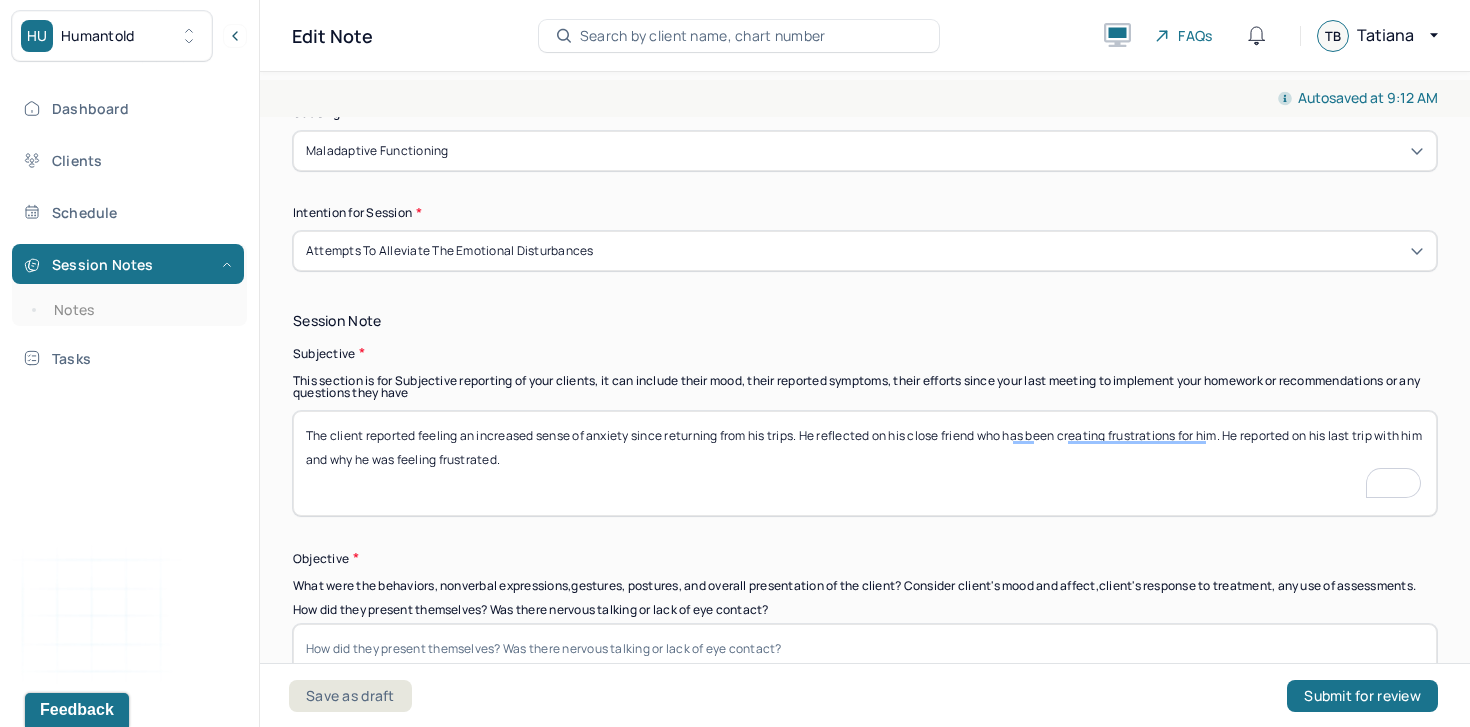 click on "The client reported feeling an increased sense of anxiety since returning from his trips. He reflected on his close friend who has been creating frustrations in him. He reported on his last trip with him and why he was feeling frustrated." at bounding box center [865, 463] 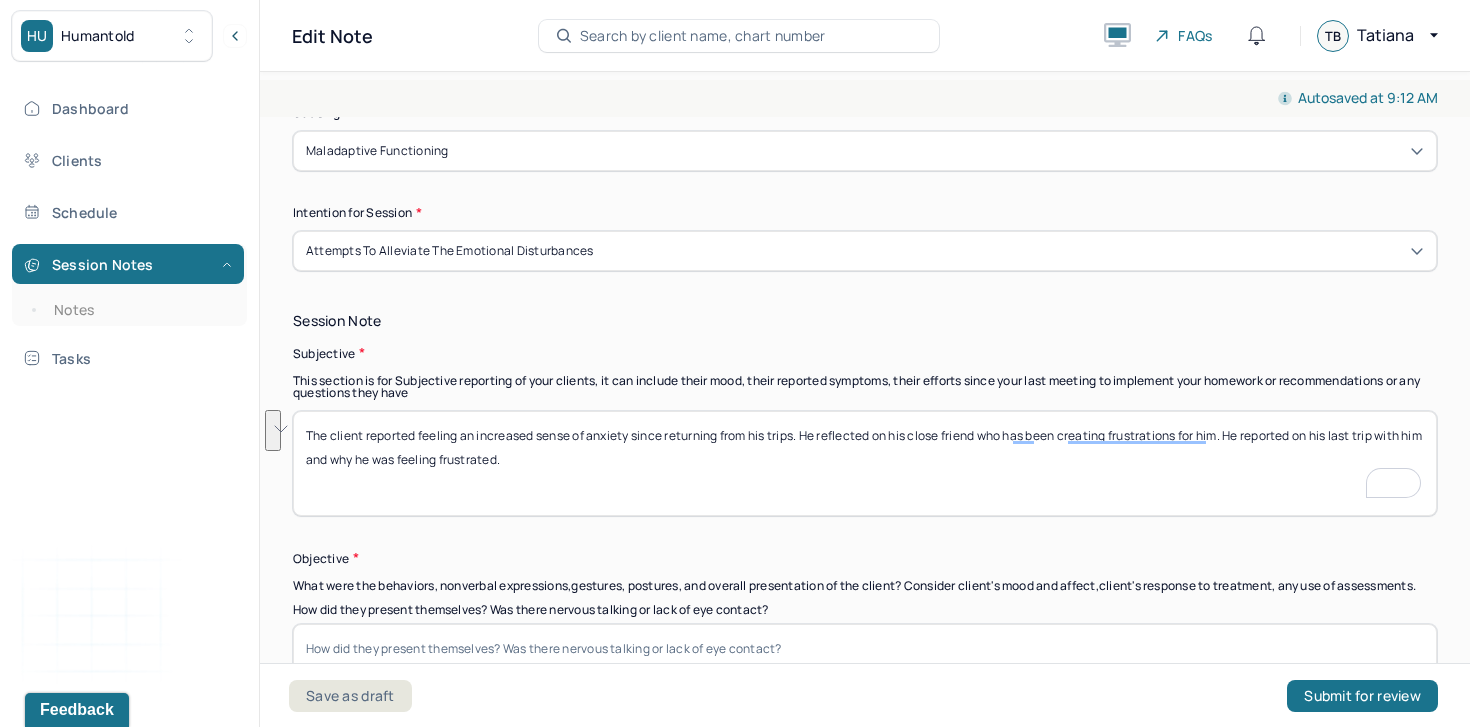 type on "The client reported feeling an increased sense of anxiety since returning from his trips. He reflected on his close friend who has been creating frustrations for him. He reported on his last trip with him and why he was feeling frustrated." 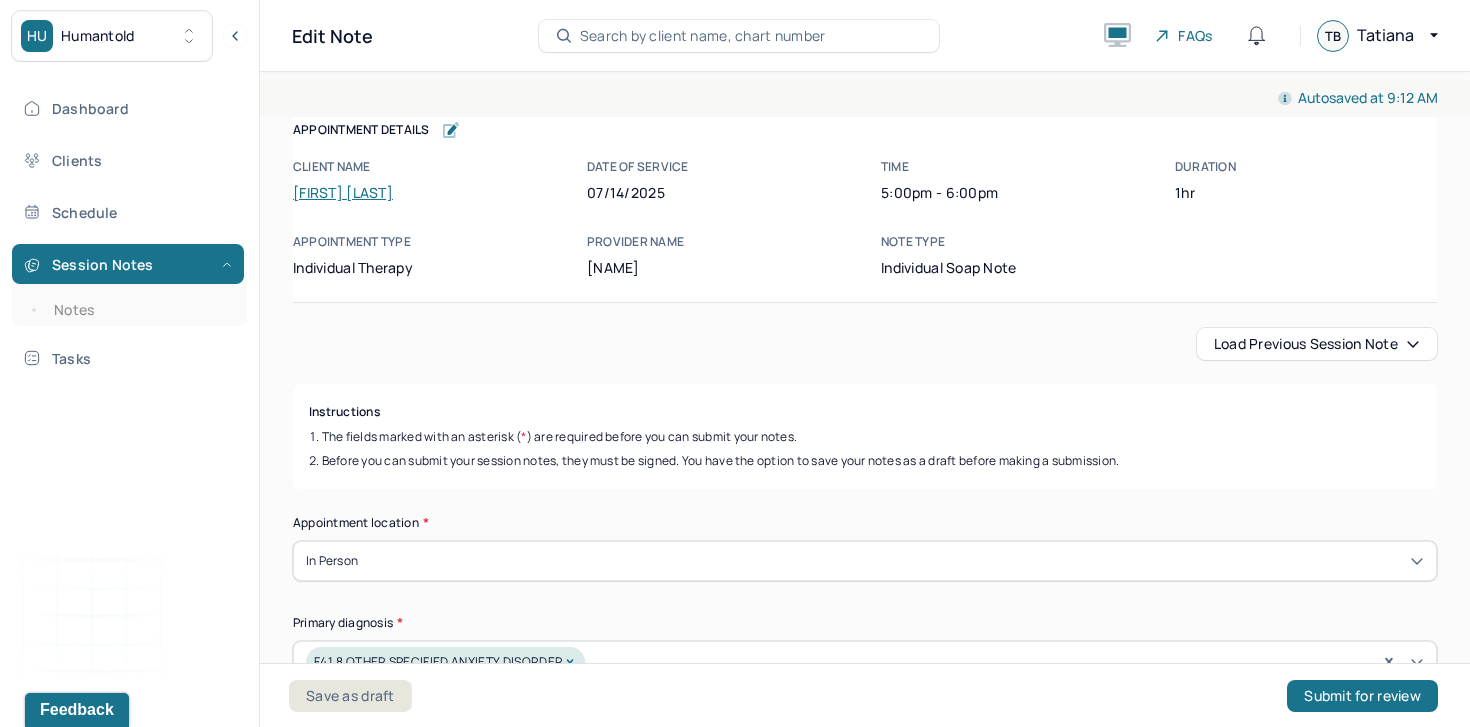 scroll, scrollTop: 0, scrollLeft: 0, axis: both 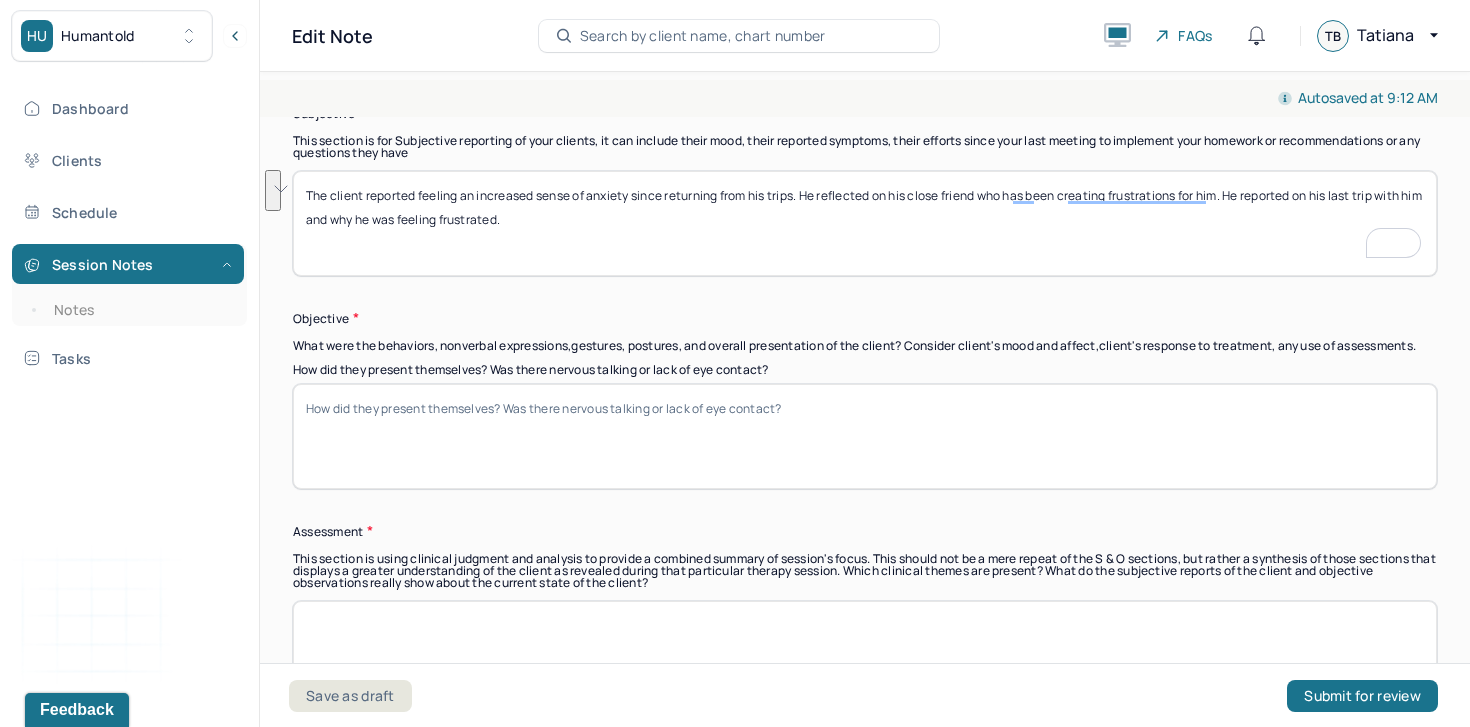 click on "How did they present themselves? Was there nervous talking or lack of eye contact?" at bounding box center (865, 436) 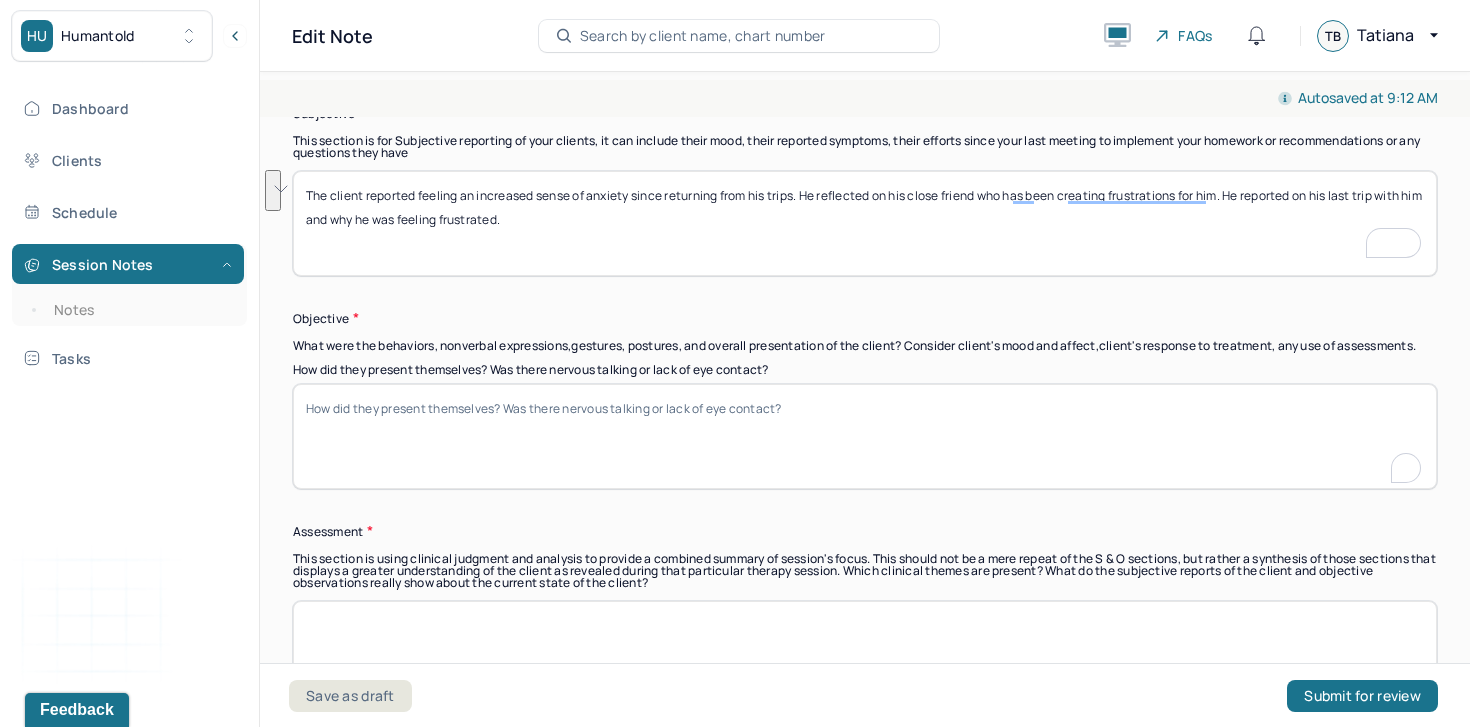 paste on "His affect was appropriate but reflected underlying anxiety and irritation when discussing his friend. He demonstrated insight into his emotional responses and was able to articulate specific behaviors that contributed to his growing frustration. He remained engaged throughout the session and responded well to reflective prompts." 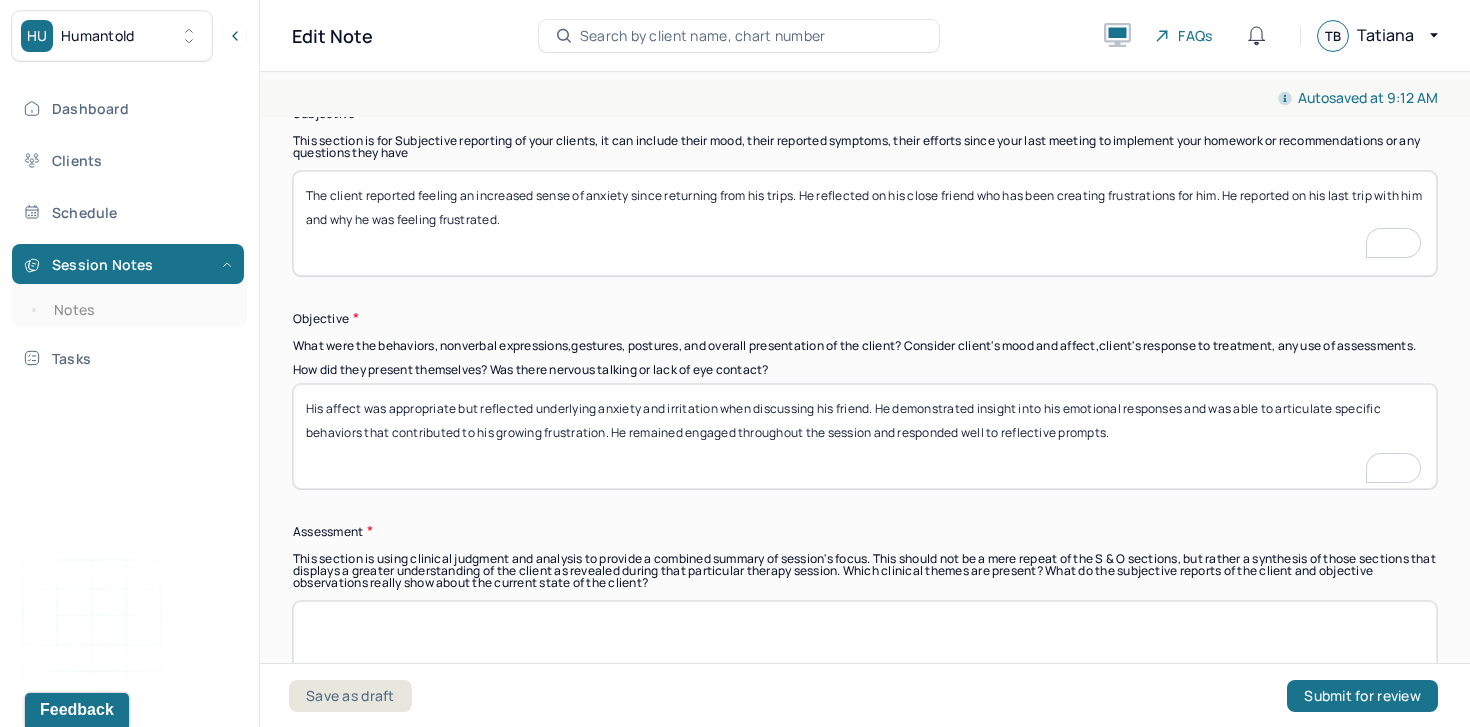 type on "His affect was appropriate but reflected underlying anxiety and irritation when discussing his friend. He demonstrated insight into his emotional responses and was able to articulate specific behaviors that contributed to his growing frustration. He remained engaged throughout the session and responded well to reflective prompts." 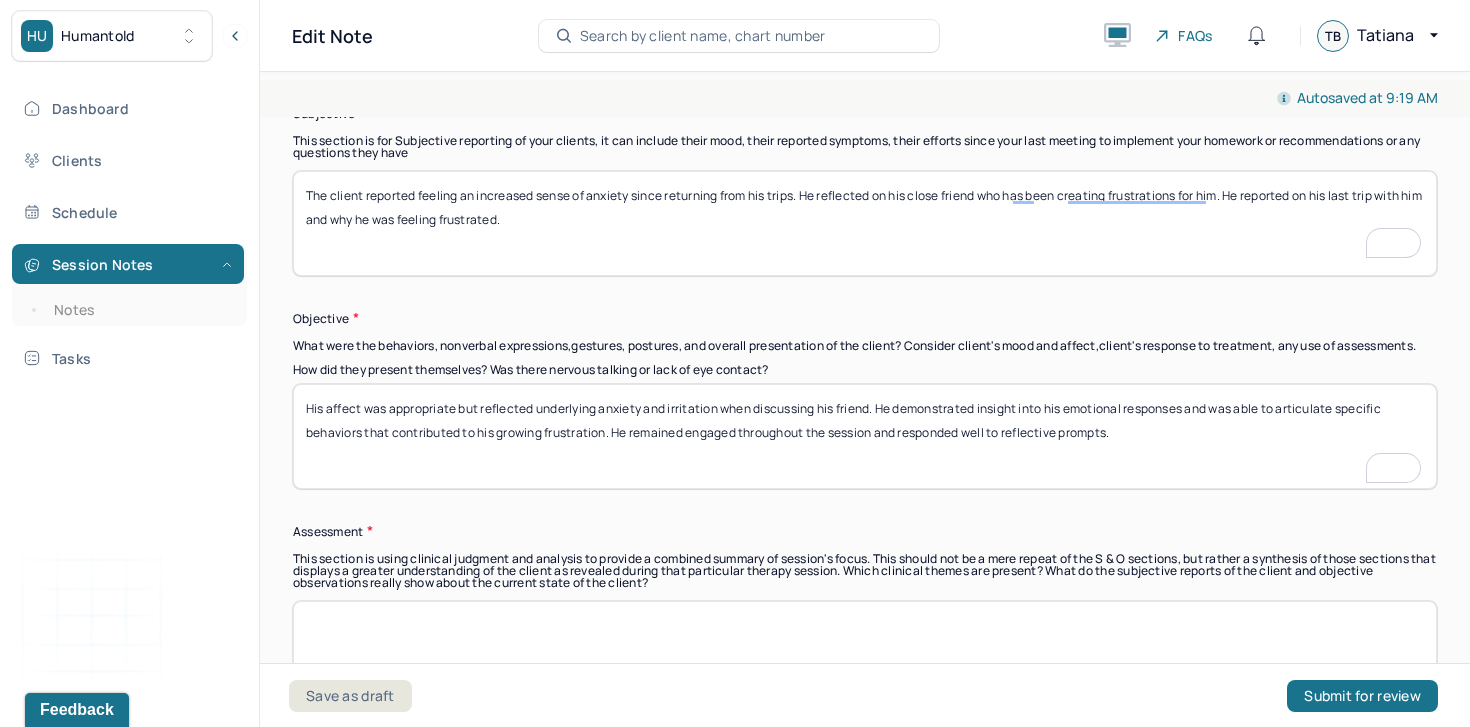 scroll, scrollTop: 1197, scrollLeft: 0, axis: vertical 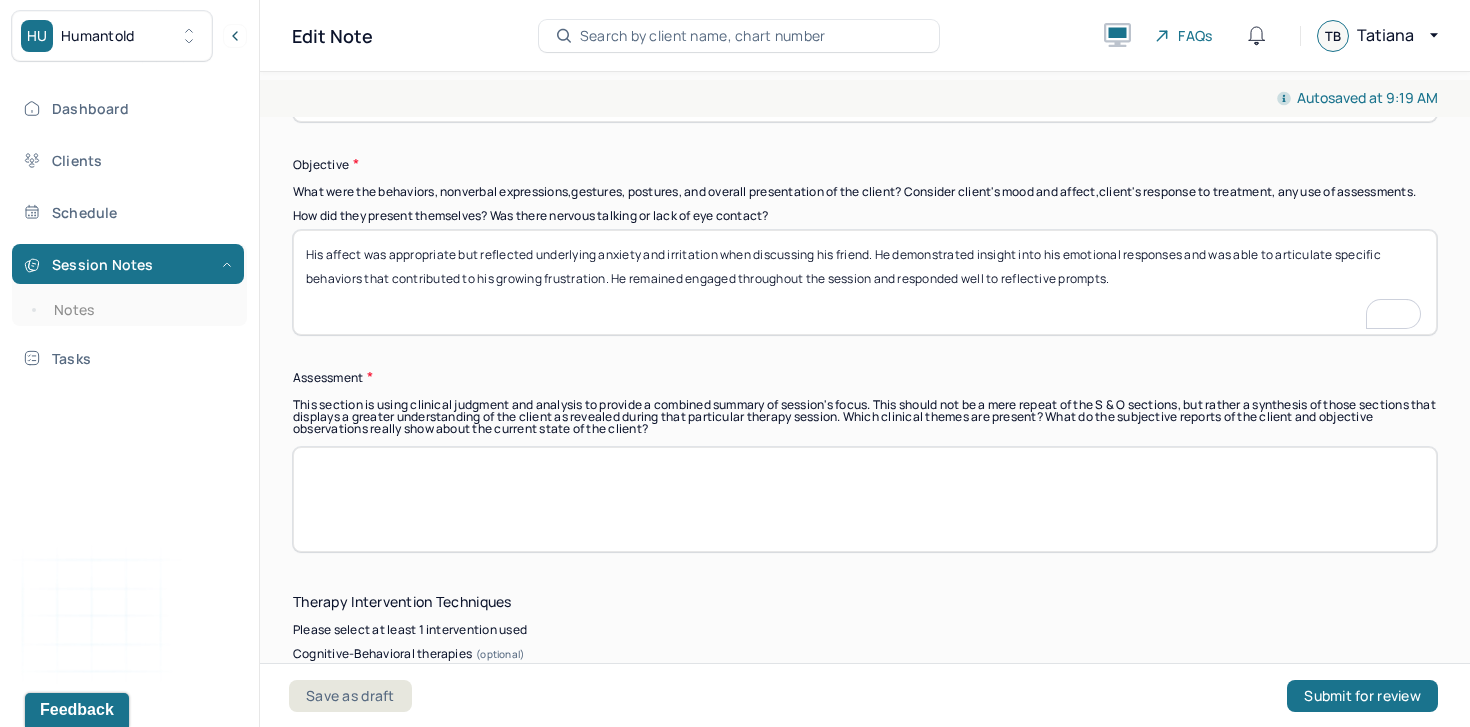 click at bounding box center (865, 499) 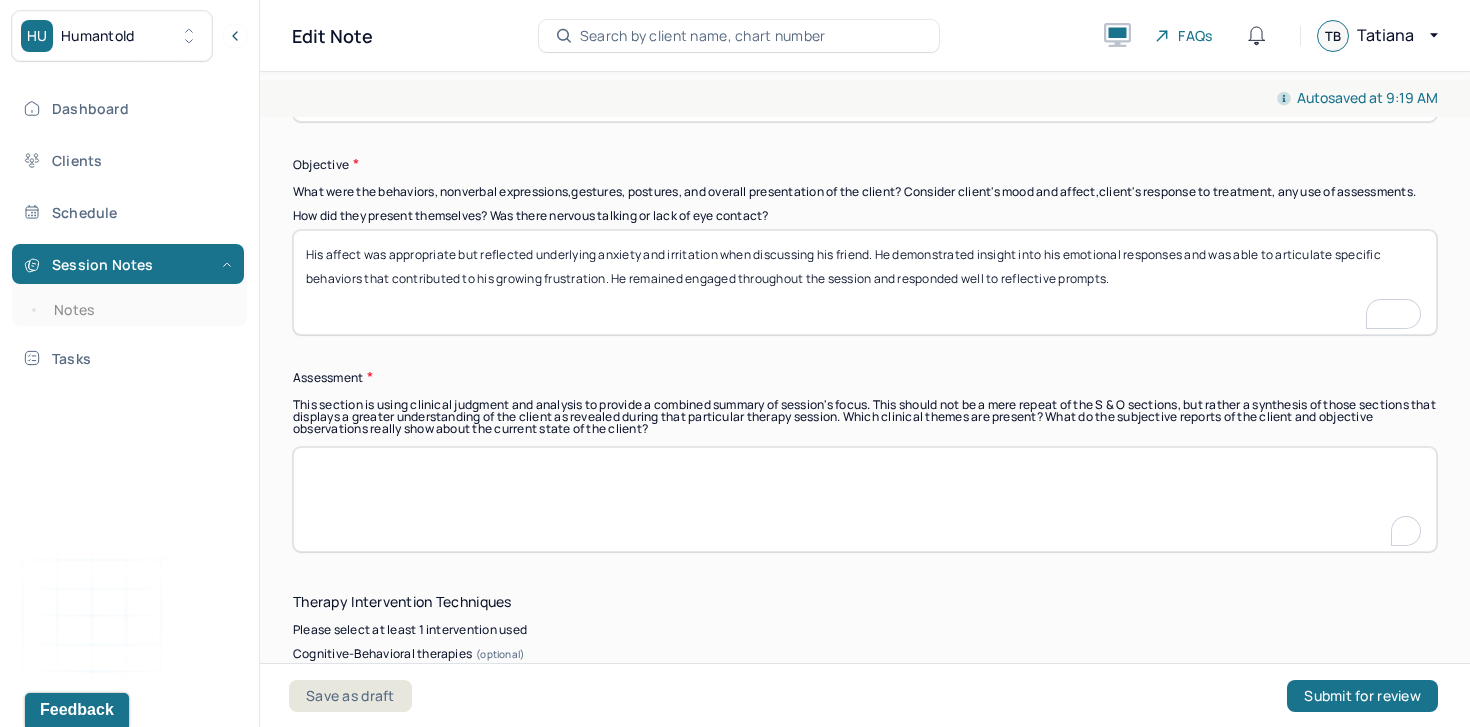 paste on "The client is experiencing heightened anxiety upon transitioning back into his day-to-day routine, which appears to be compounded by unresolved interpersonal tension with a close friend. His frustration may stem from mismatched expectations, emotional fatigue from the trip, or deeper patterns within the friendship that were activated during travel." 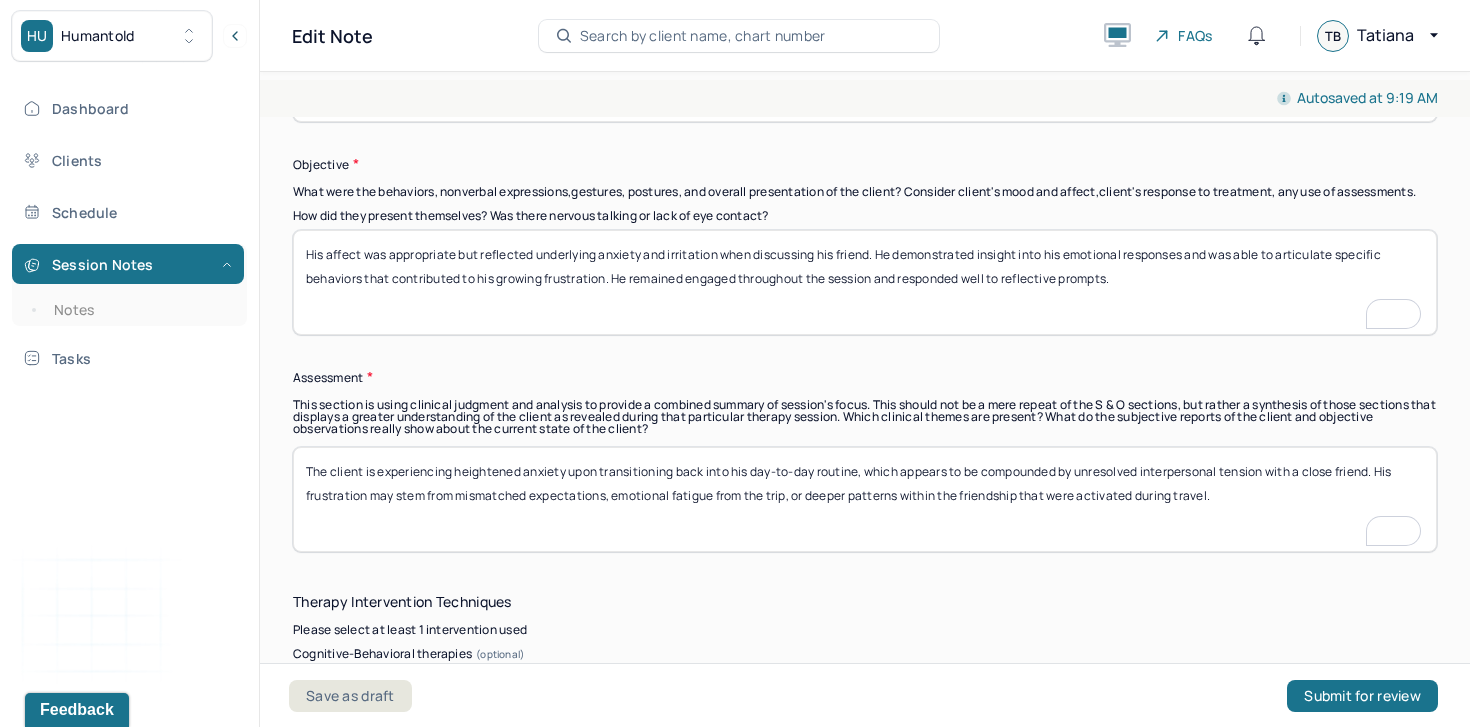 scroll, scrollTop: 1535, scrollLeft: 0, axis: vertical 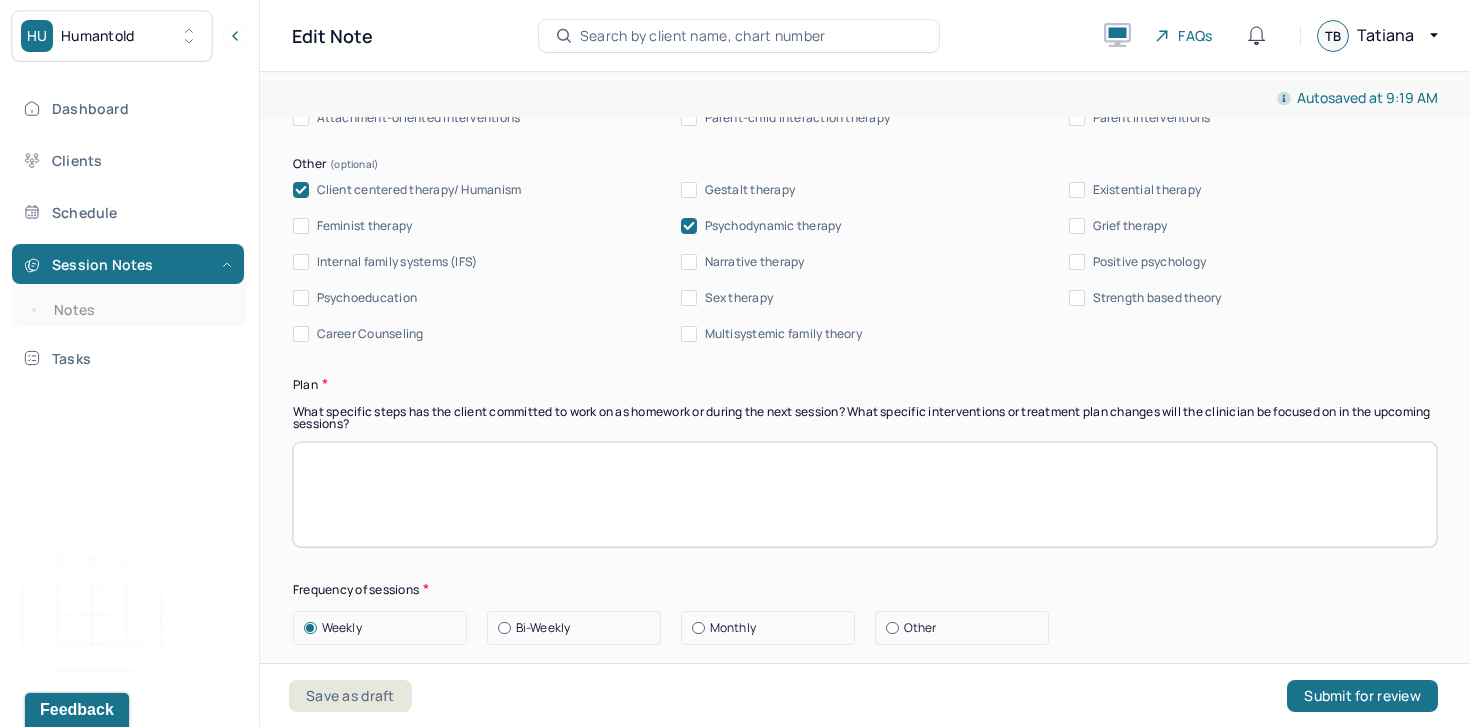 type on "The client is experiencing heightened anxiety upon transitioning back into his day-to-day routine, which appears to be compounded by unresolved interpersonal tension with a close friend. His frustration may stem from mismatched expectations, emotional fatigue from the trip, or deeper patterns within the friendship that were activated during travel. Psychodynamic interventions were used to promote self-awareness." 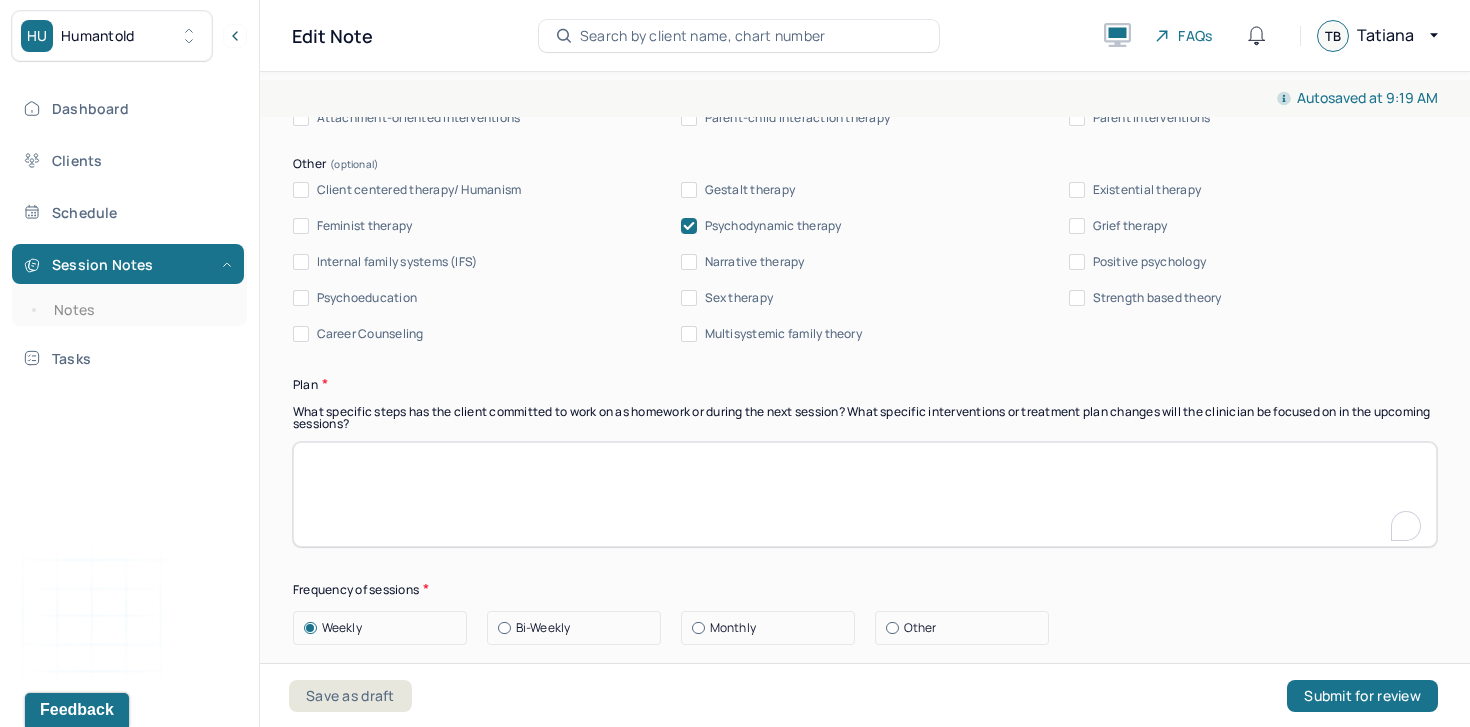 click at bounding box center (865, 494) 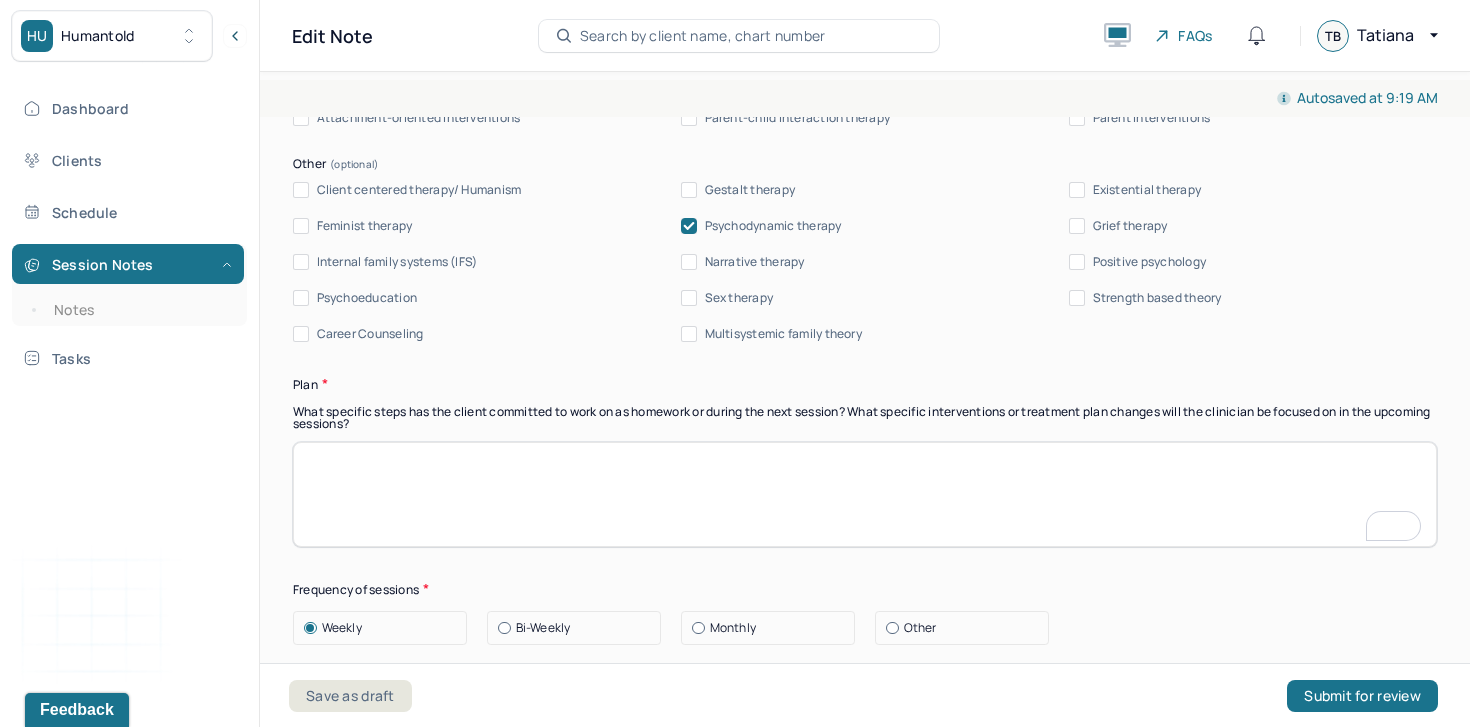 scroll, scrollTop: 2295, scrollLeft: 0, axis: vertical 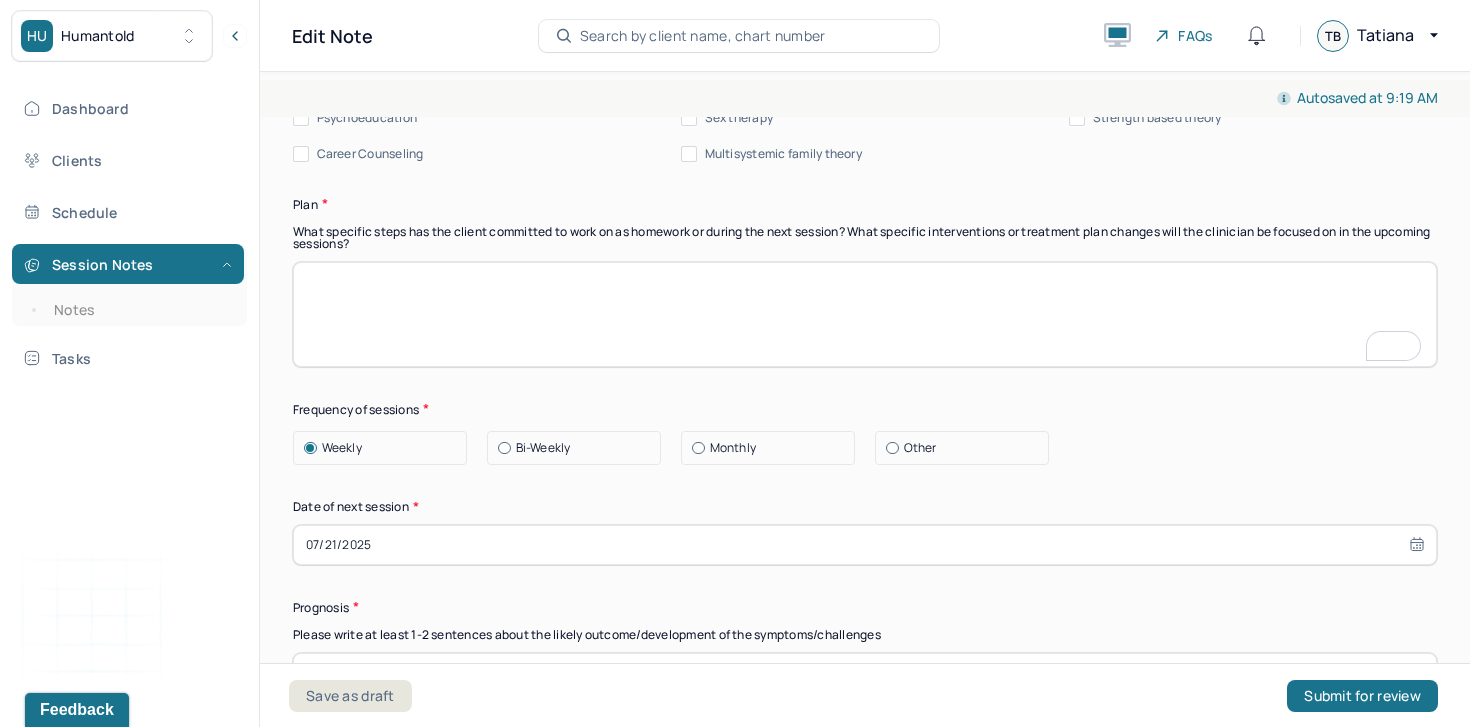 paste on "Continue processing interpersonal stressors, particularly those arising in close friendships" 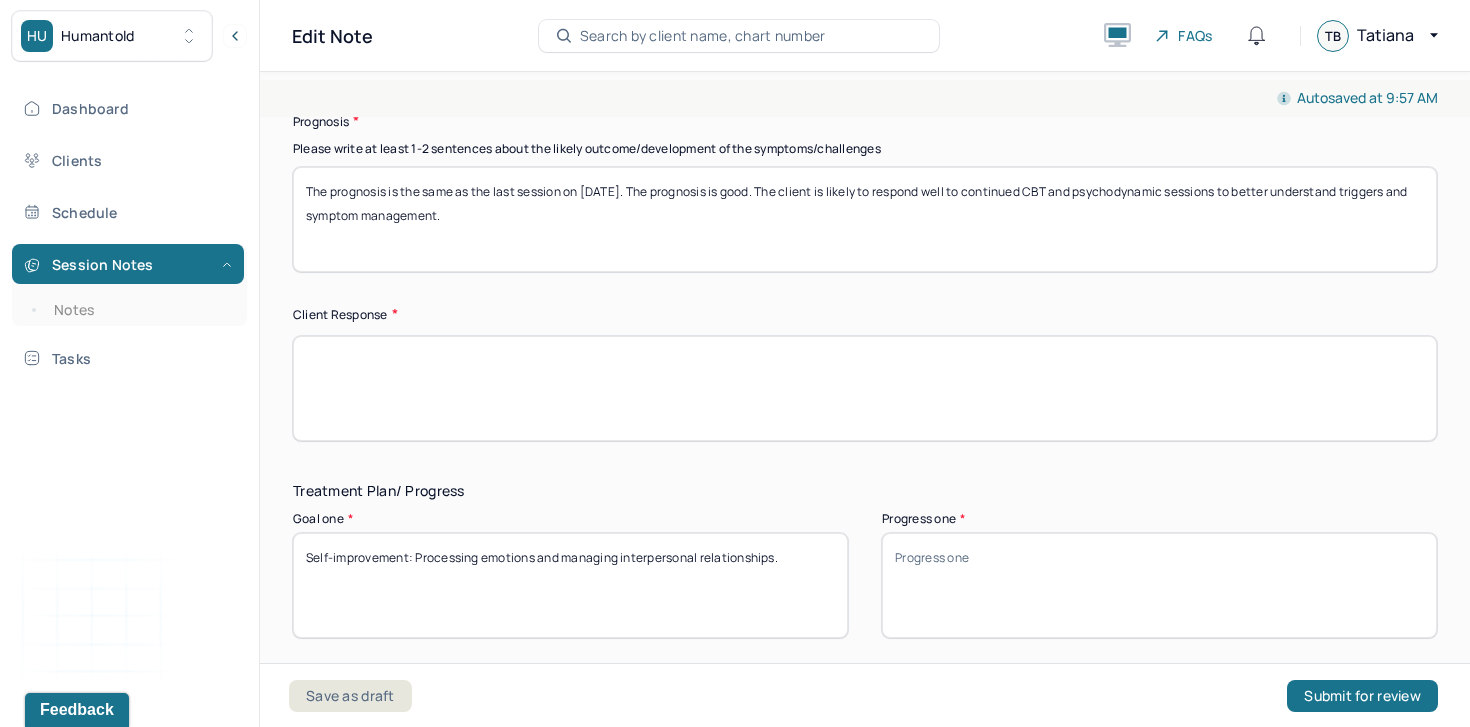 type on "Continue processing interpersonal stressors, particularly those arising in close friendships" 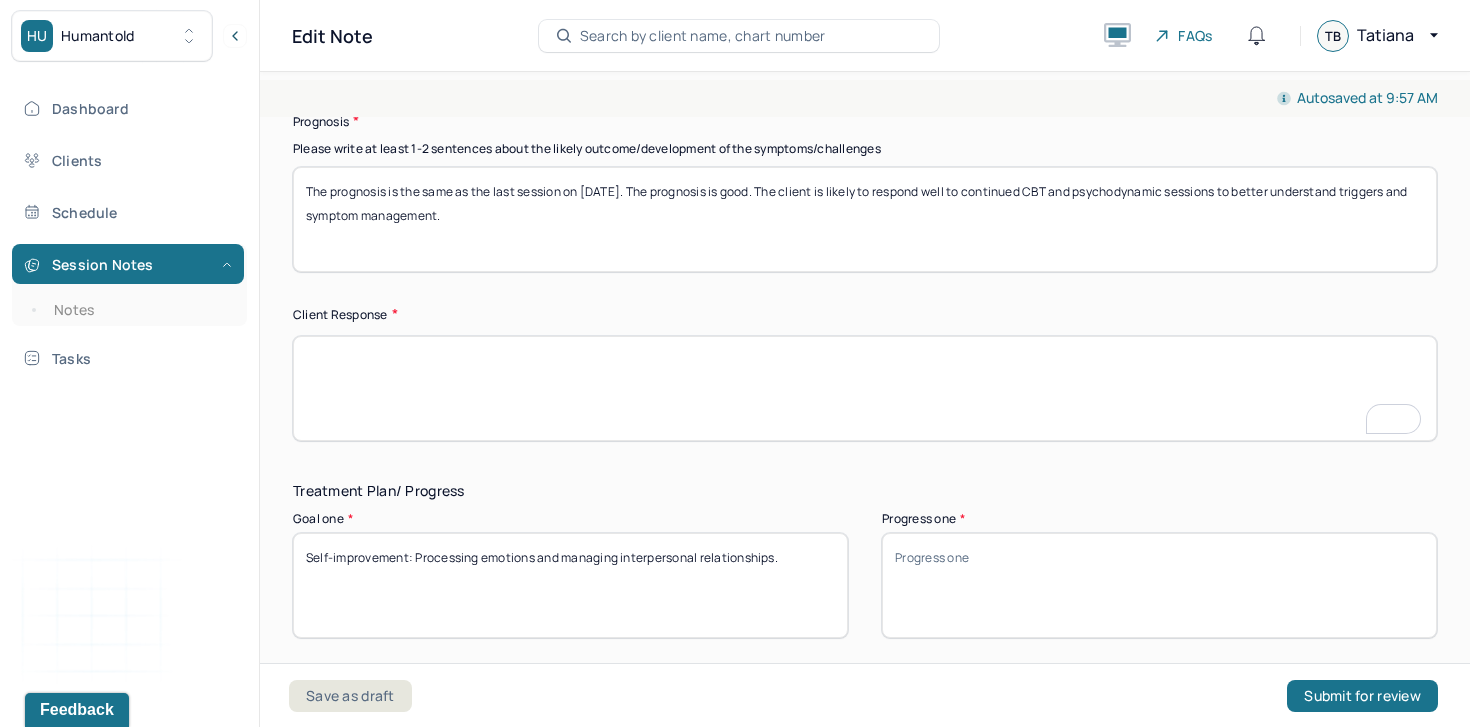 paste on "The client responded well to interventions focused on reflection and emotional clarity. He was receptive to exploring both his own expectations and the broader relational patterns contributing to conflict with his friend." 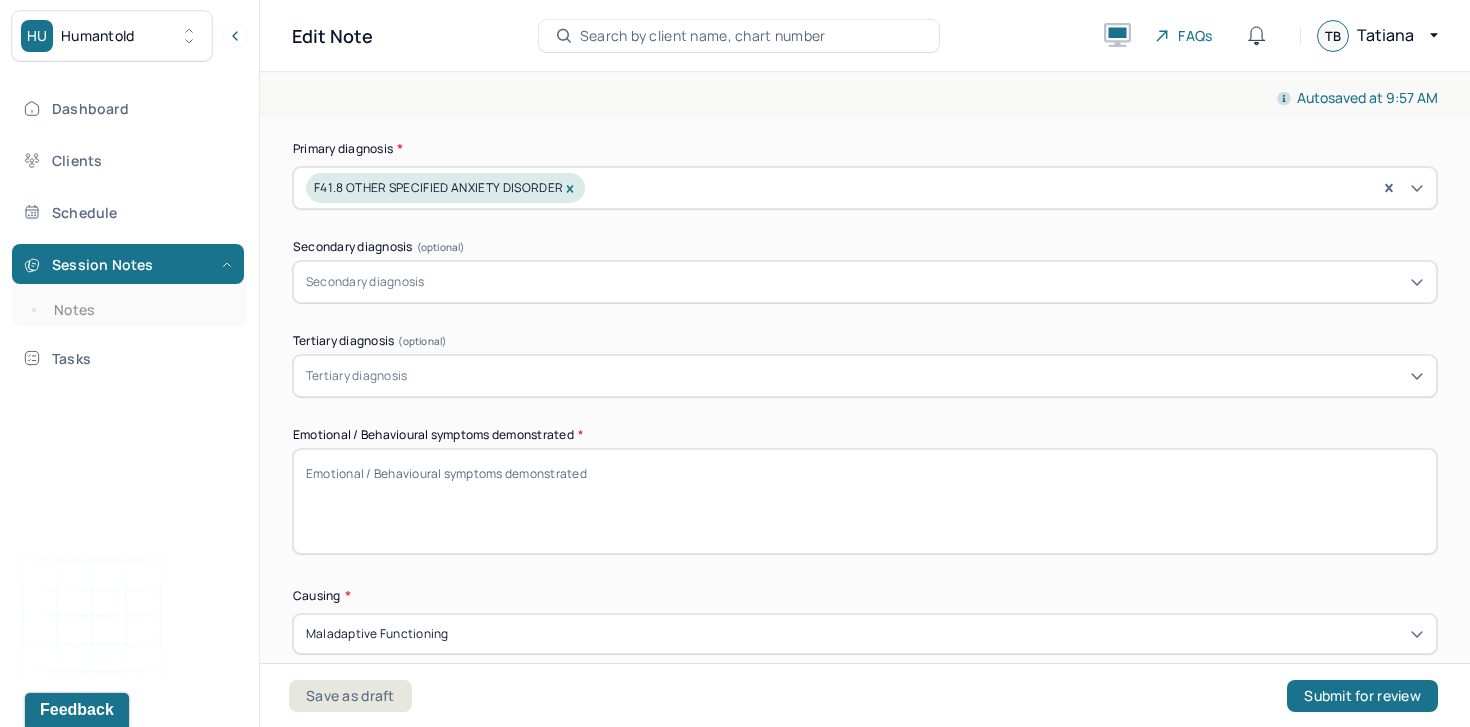 type on "The client responded well to interventions focused on reflection and emotional clarity. He was receptive to exploring both his own expectations and the broader relational patterns contributing to conflict with his friend." 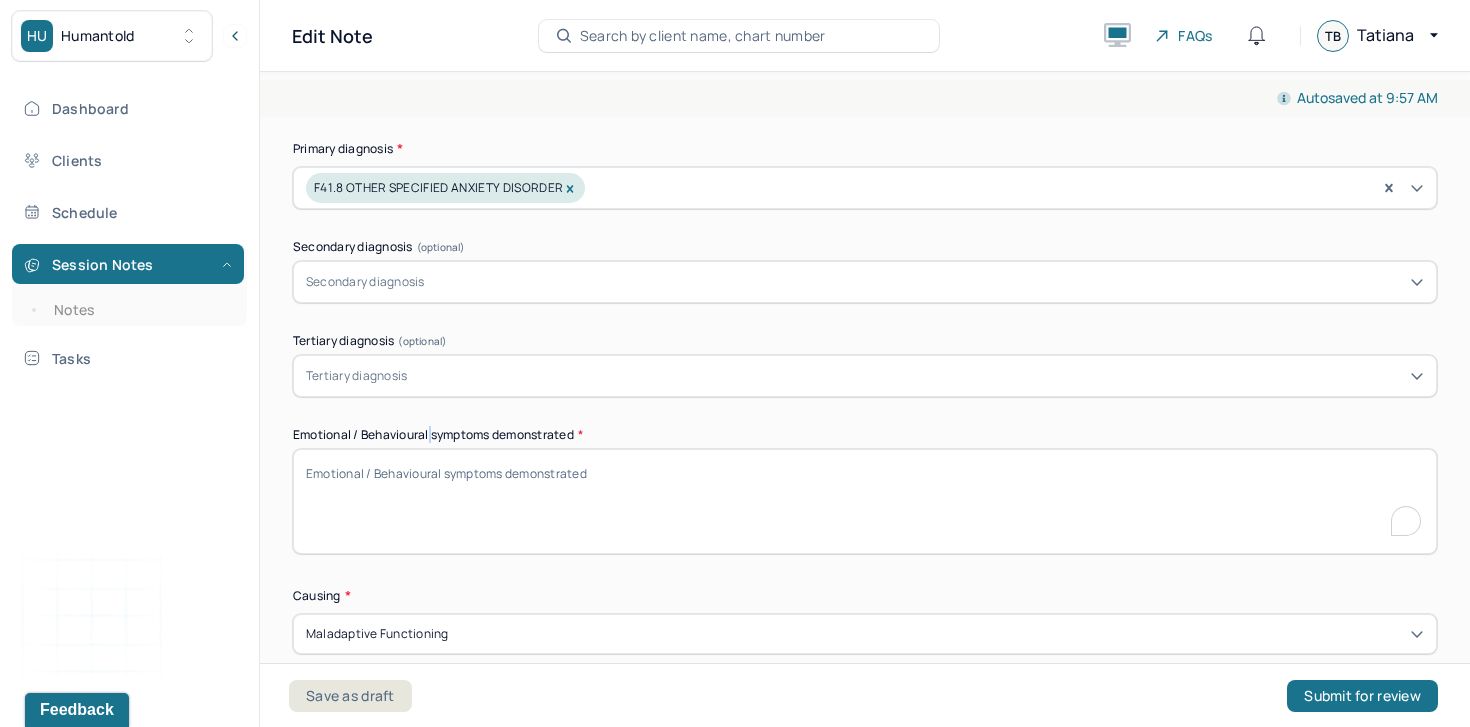 click on "Emotional / Behavioural symptoms demonstrated *" at bounding box center (865, 435) 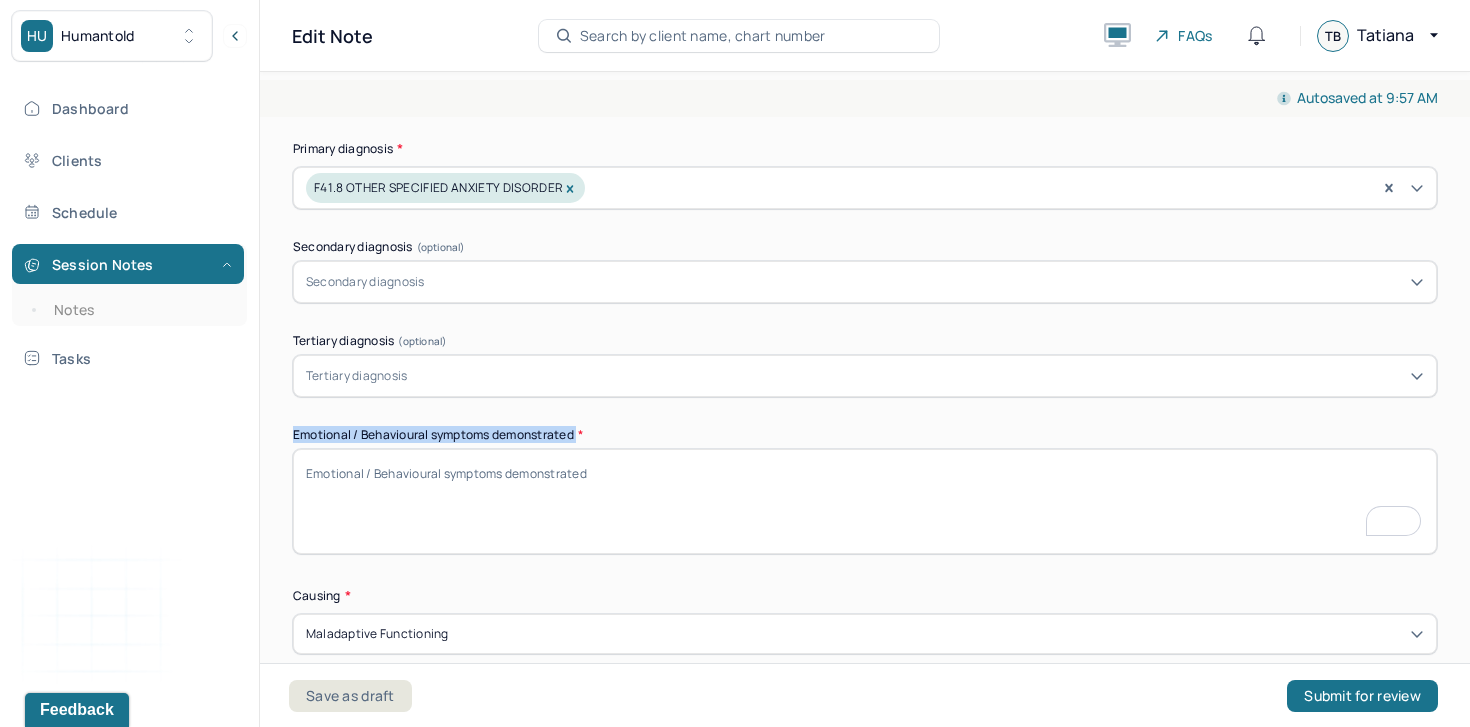 click on "Emotional / Behavioural symptoms demonstrated *" at bounding box center [865, 435] 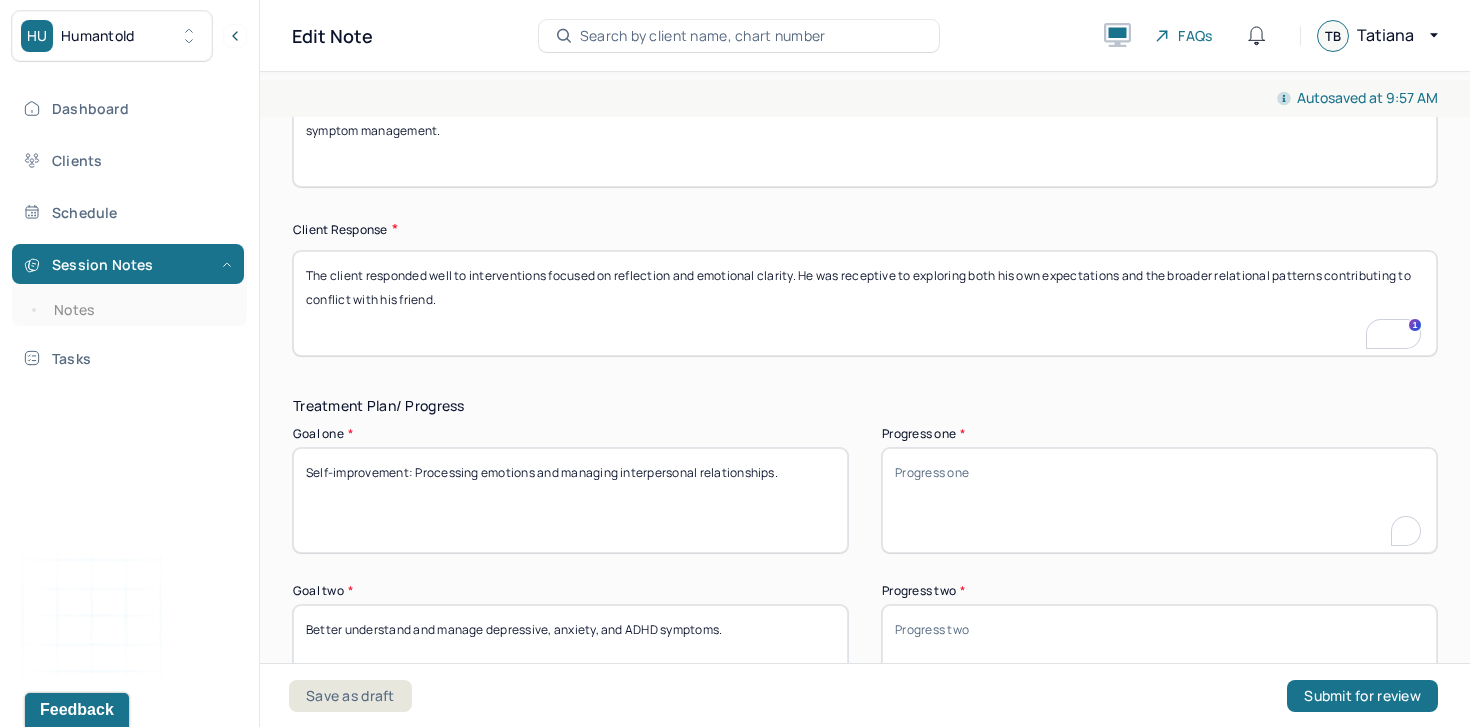 click on "Progress one *" at bounding box center [1159, 500] 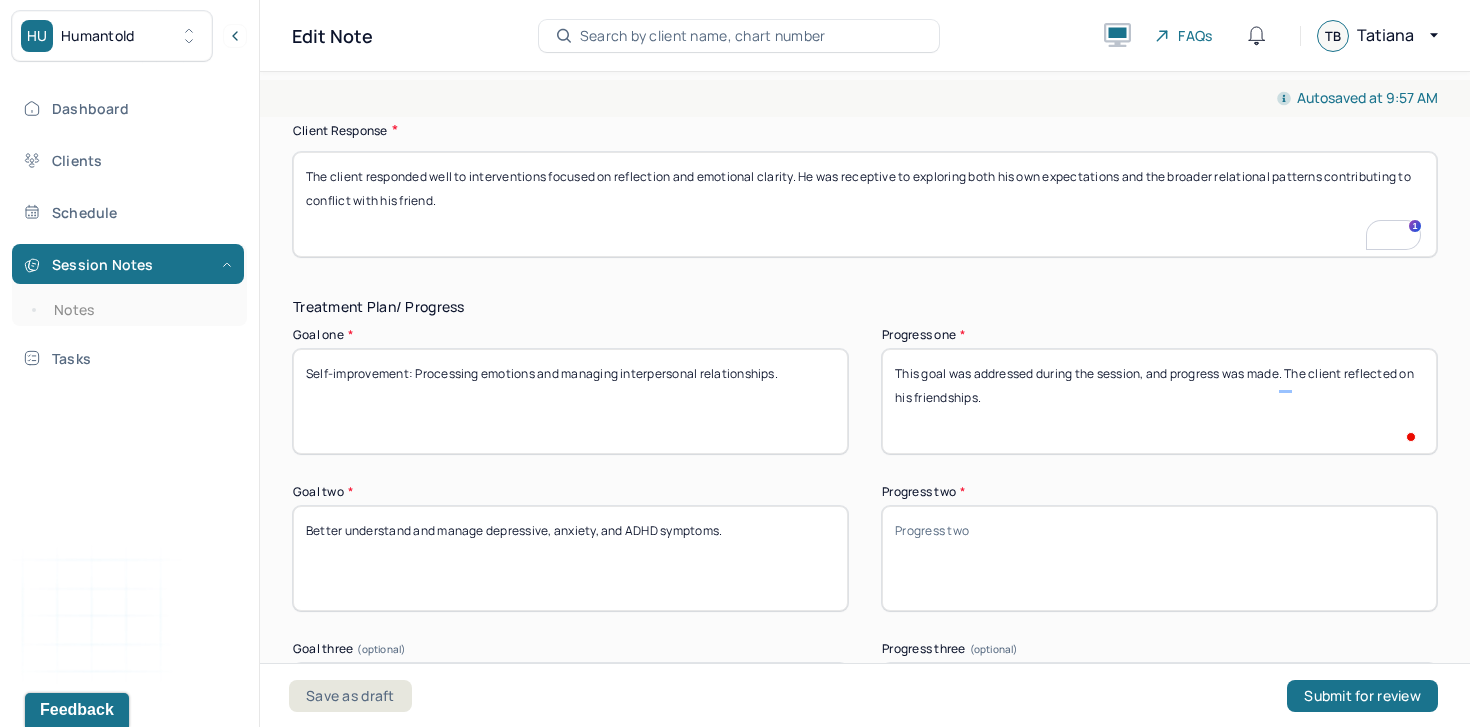 type on "This goal was addressed during the session, and progress was made. The client reflected on his friendships." 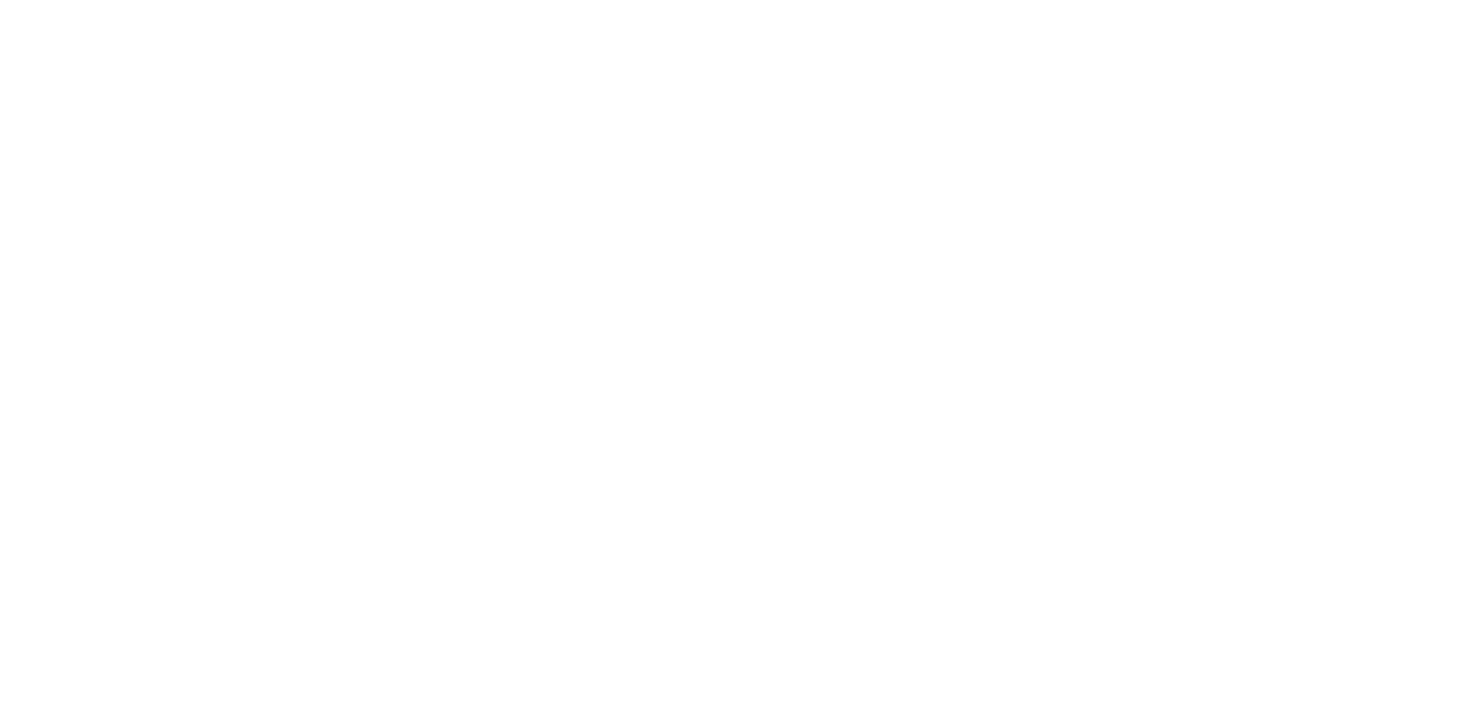 scroll, scrollTop: 0, scrollLeft: 0, axis: both 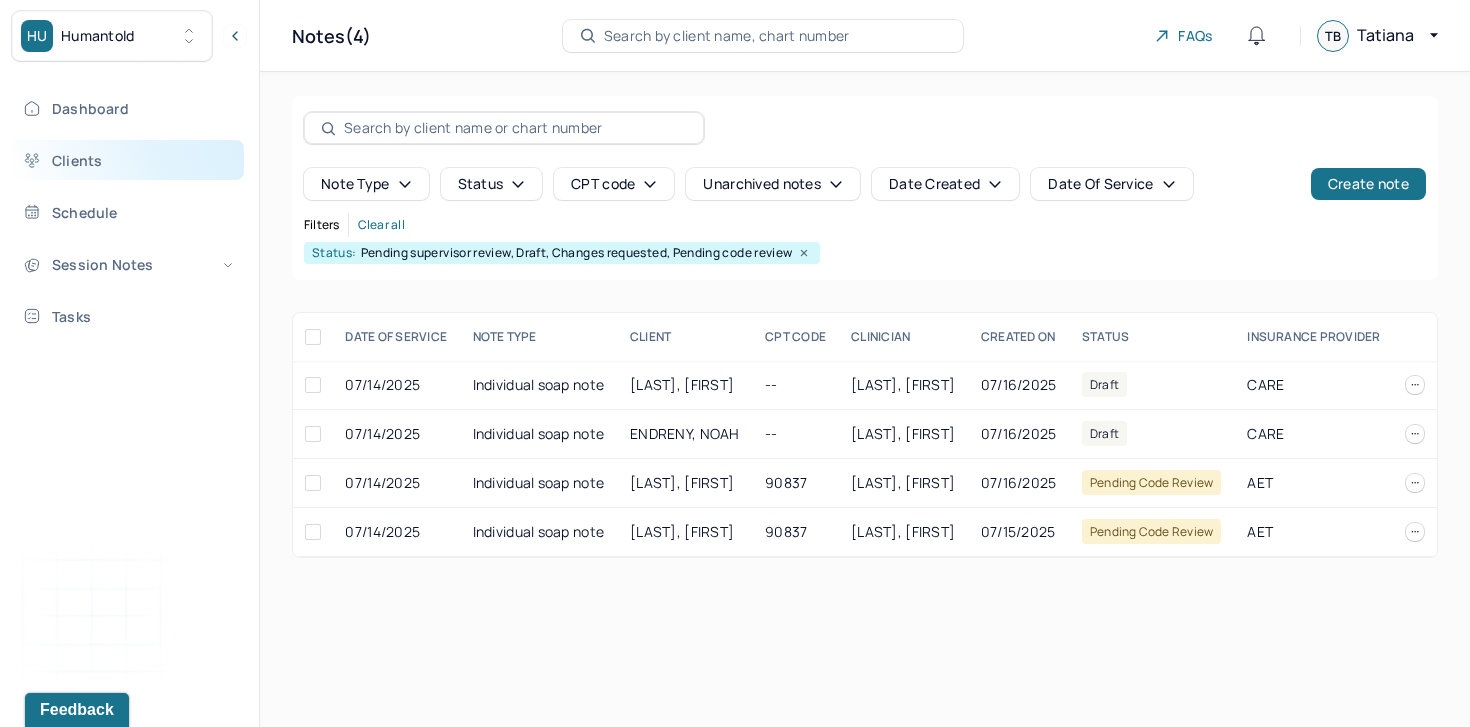click on "Clients" at bounding box center (128, 160) 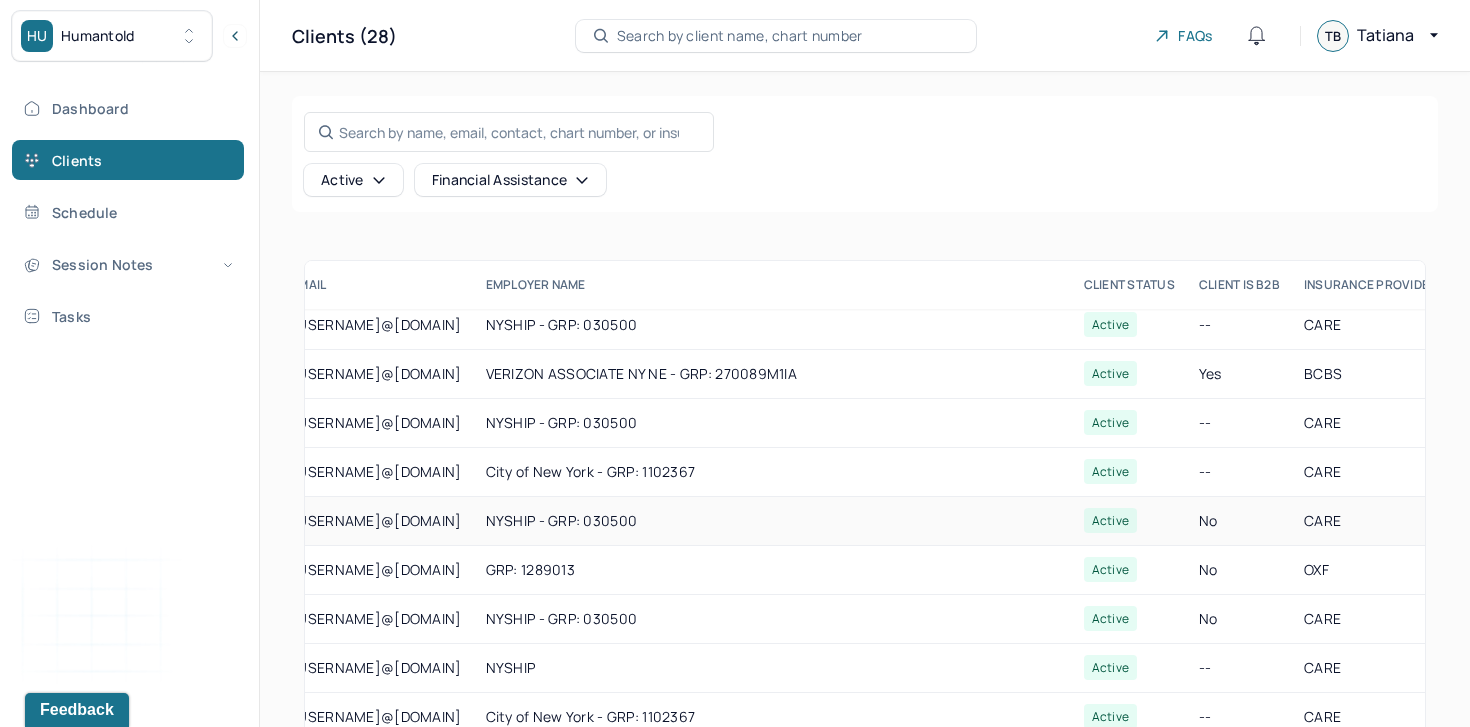 scroll, scrollTop: 645, scrollLeft: 0, axis: vertical 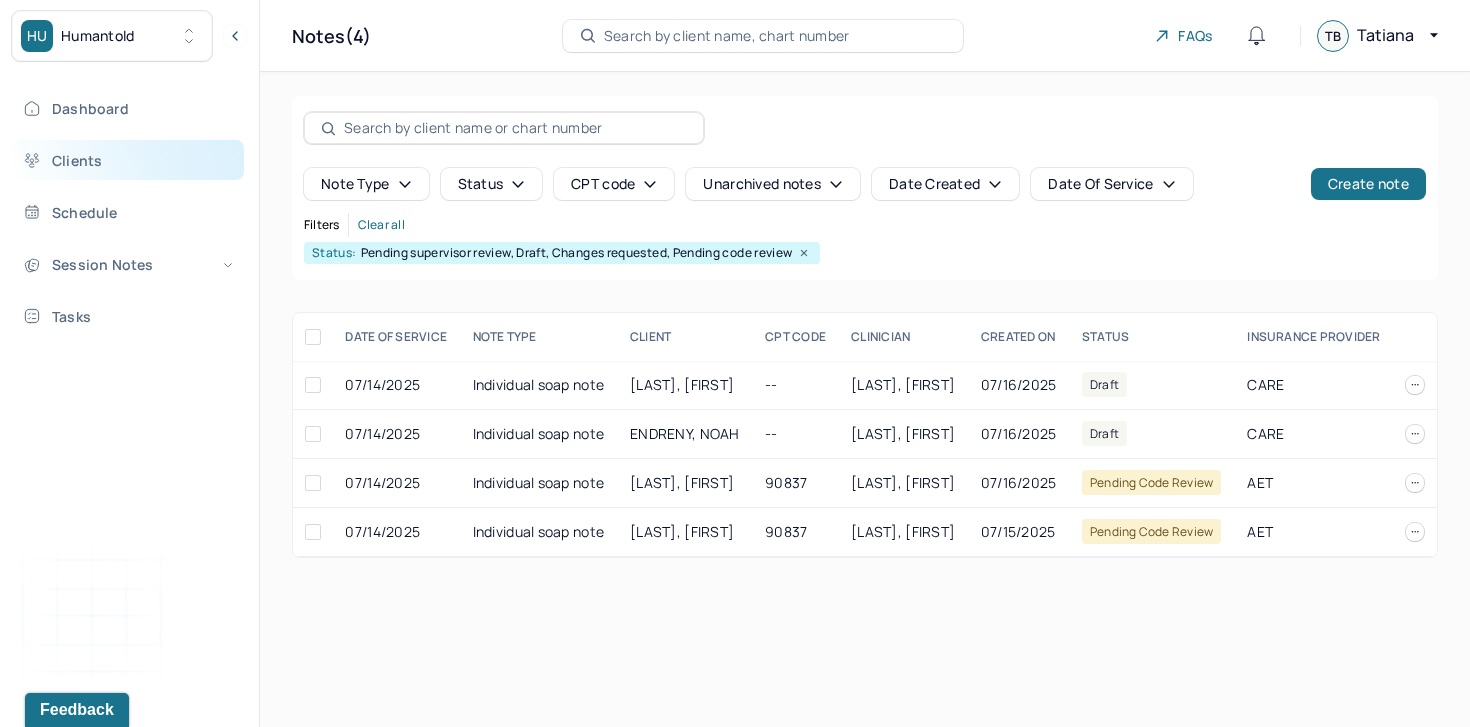 click on "Clients" at bounding box center (128, 160) 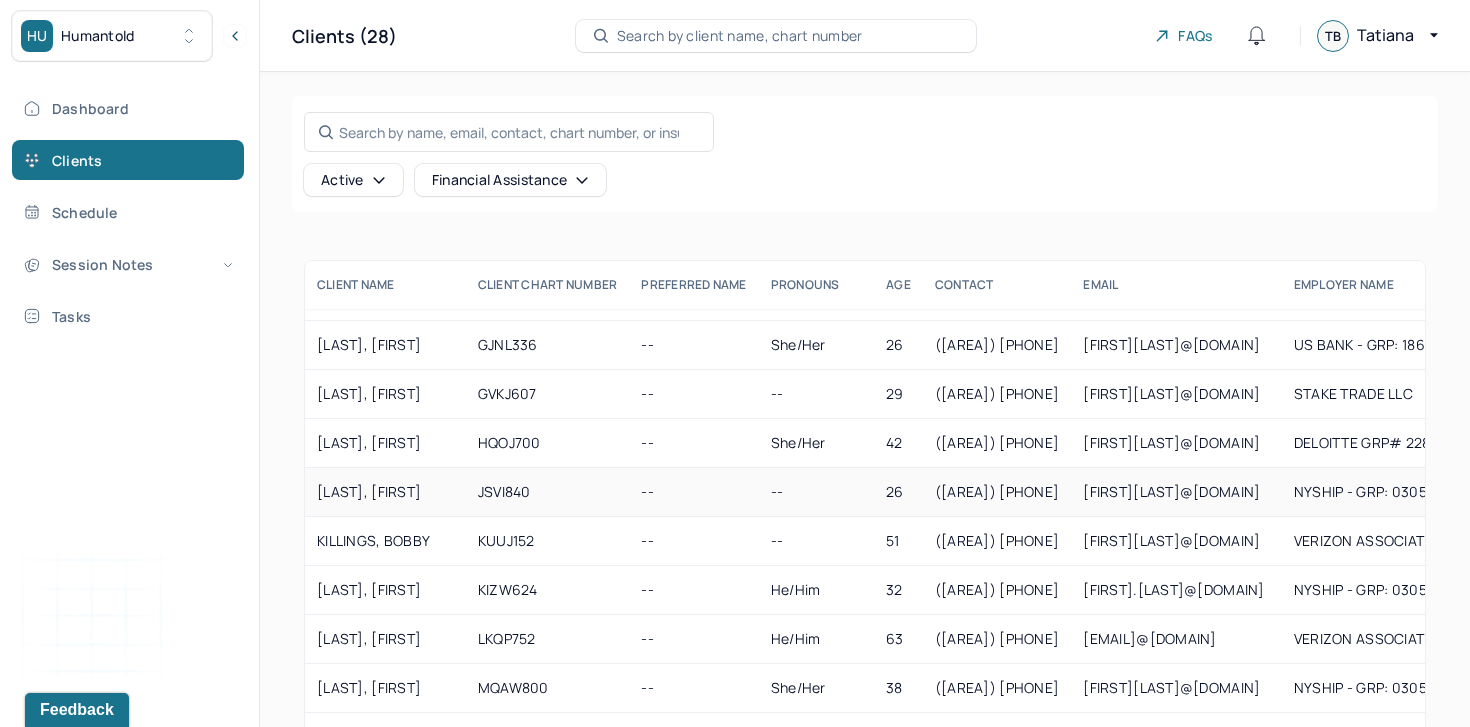 scroll, scrollTop: 381, scrollLeft: 0, axis: vertical 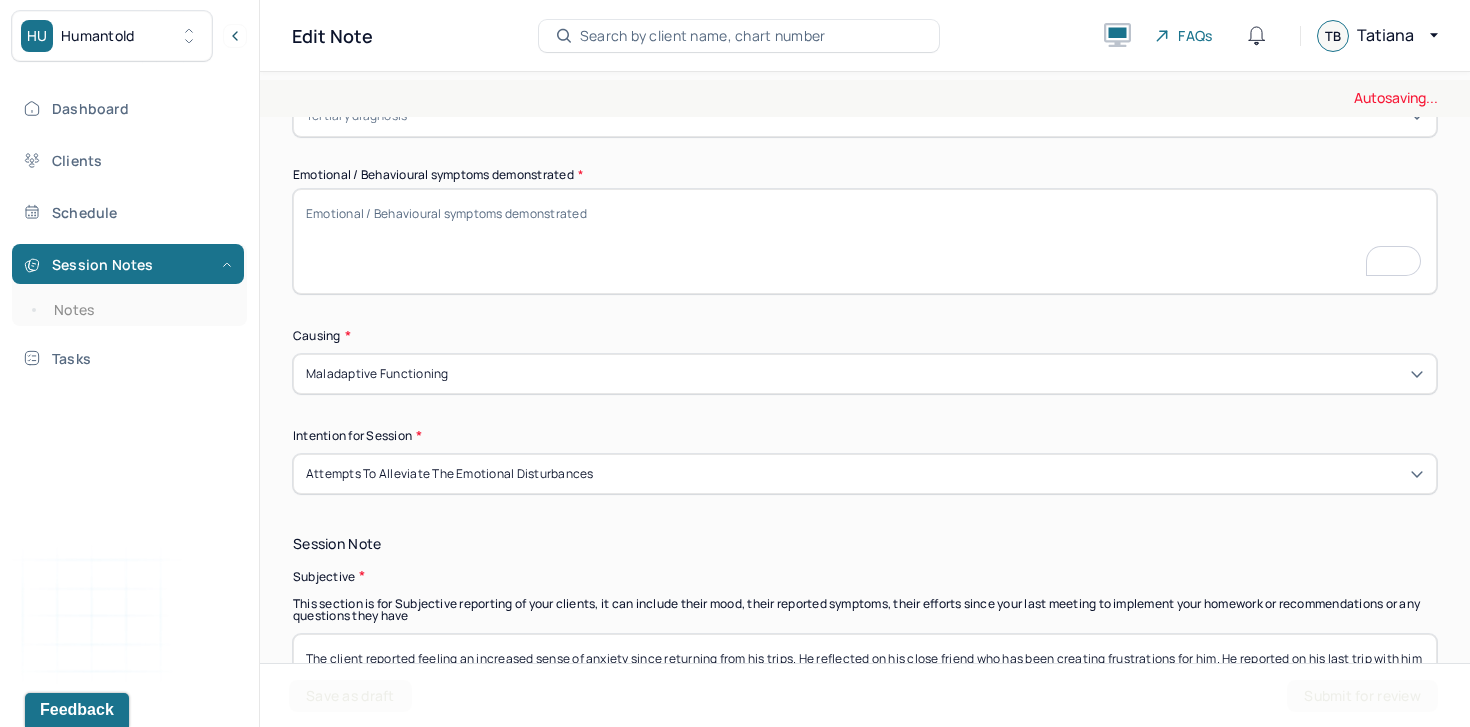 type on "This goal was addressed during the session, and progress was made. The client reflected on increased anxiety." 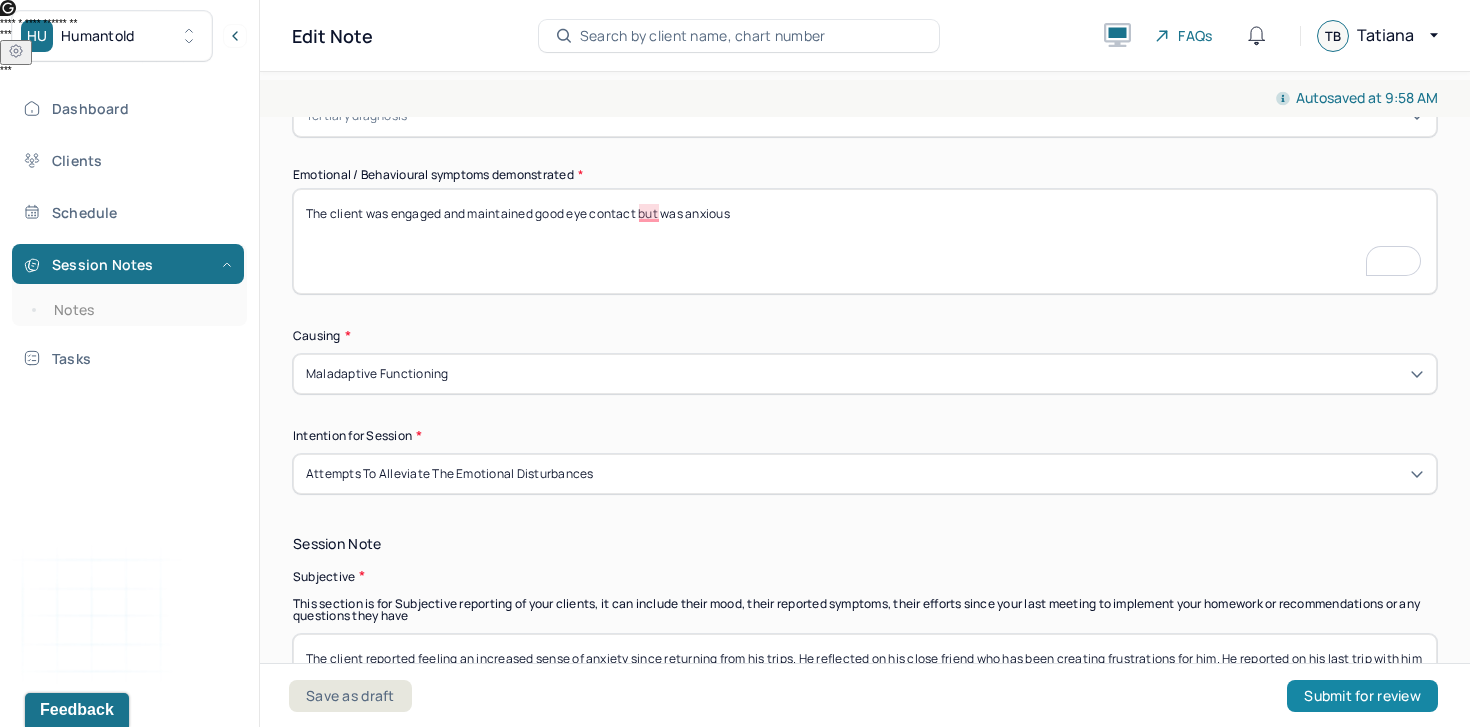 type on "The client was engaged and maintained good eye contact but was anxious" 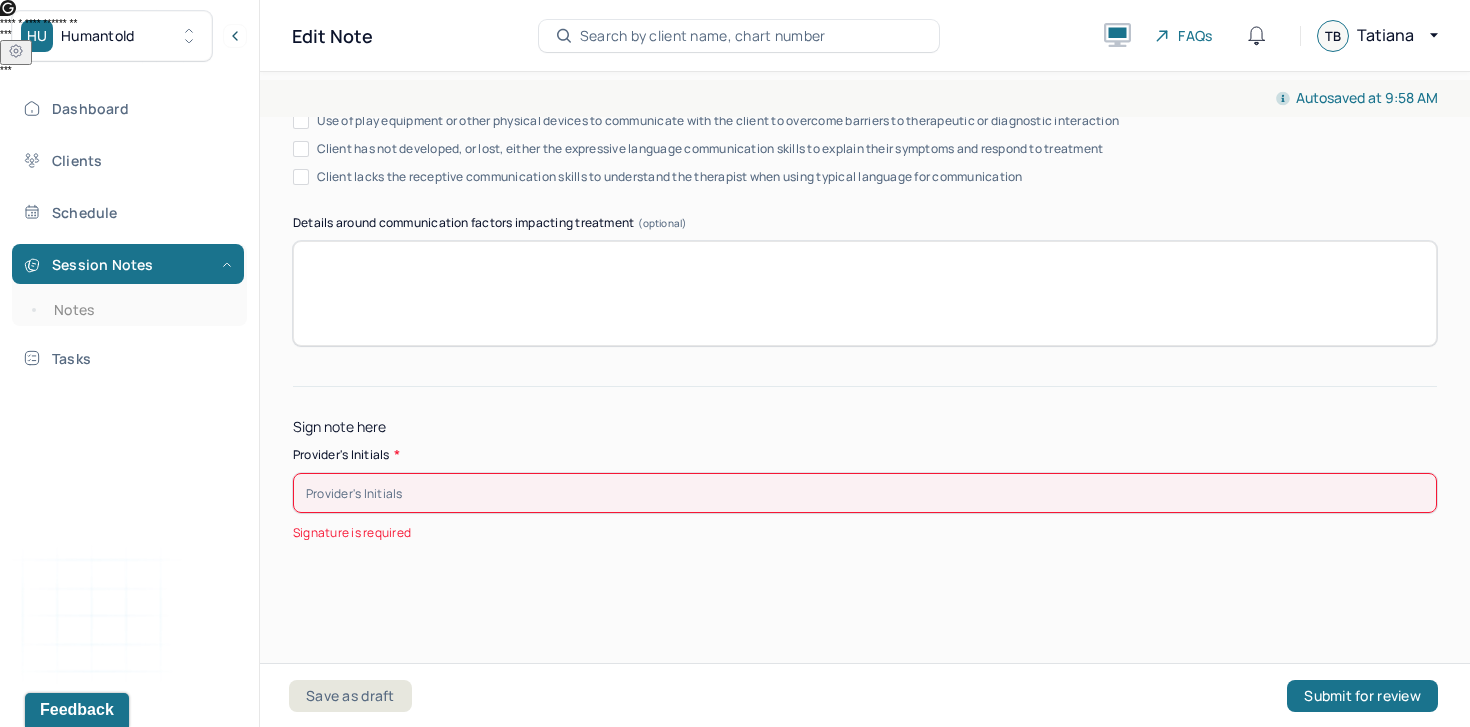 click at bounding box center [865, 493] 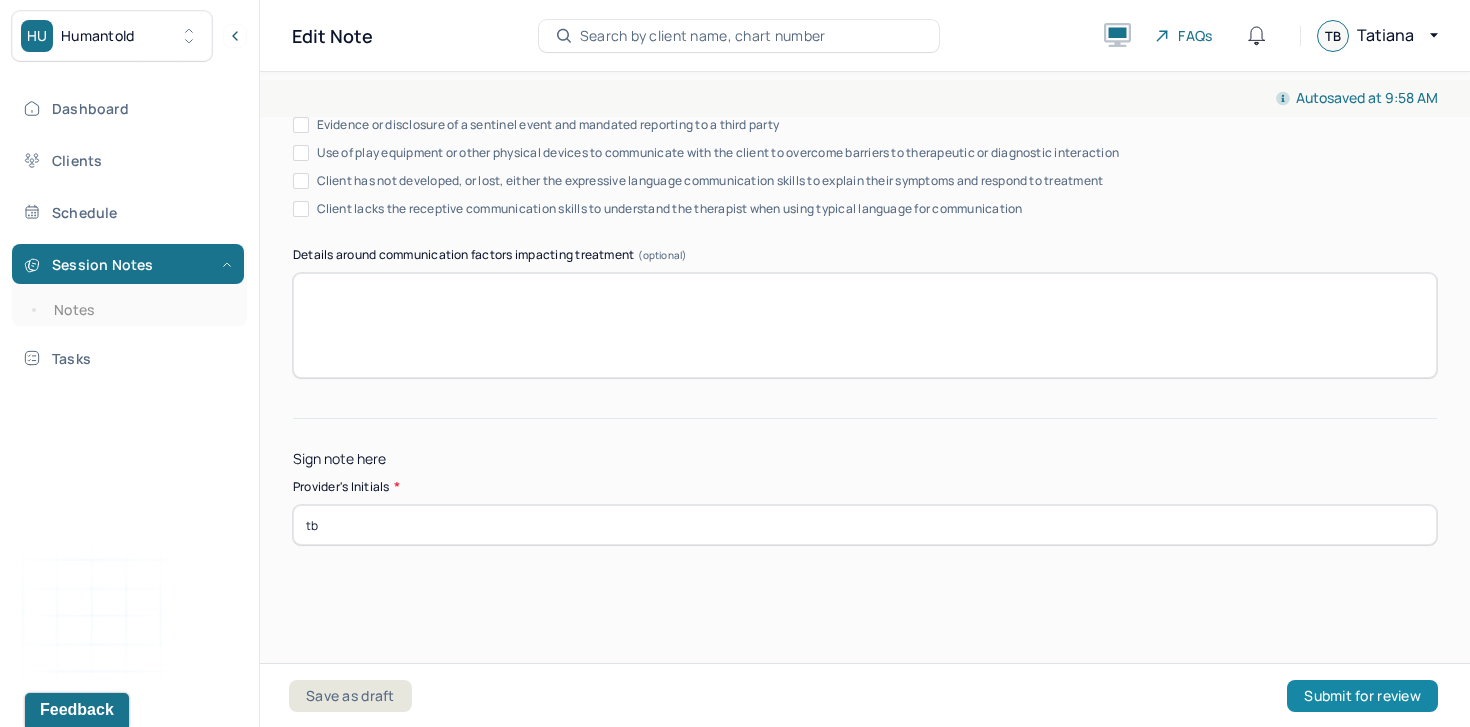 type on "tb" 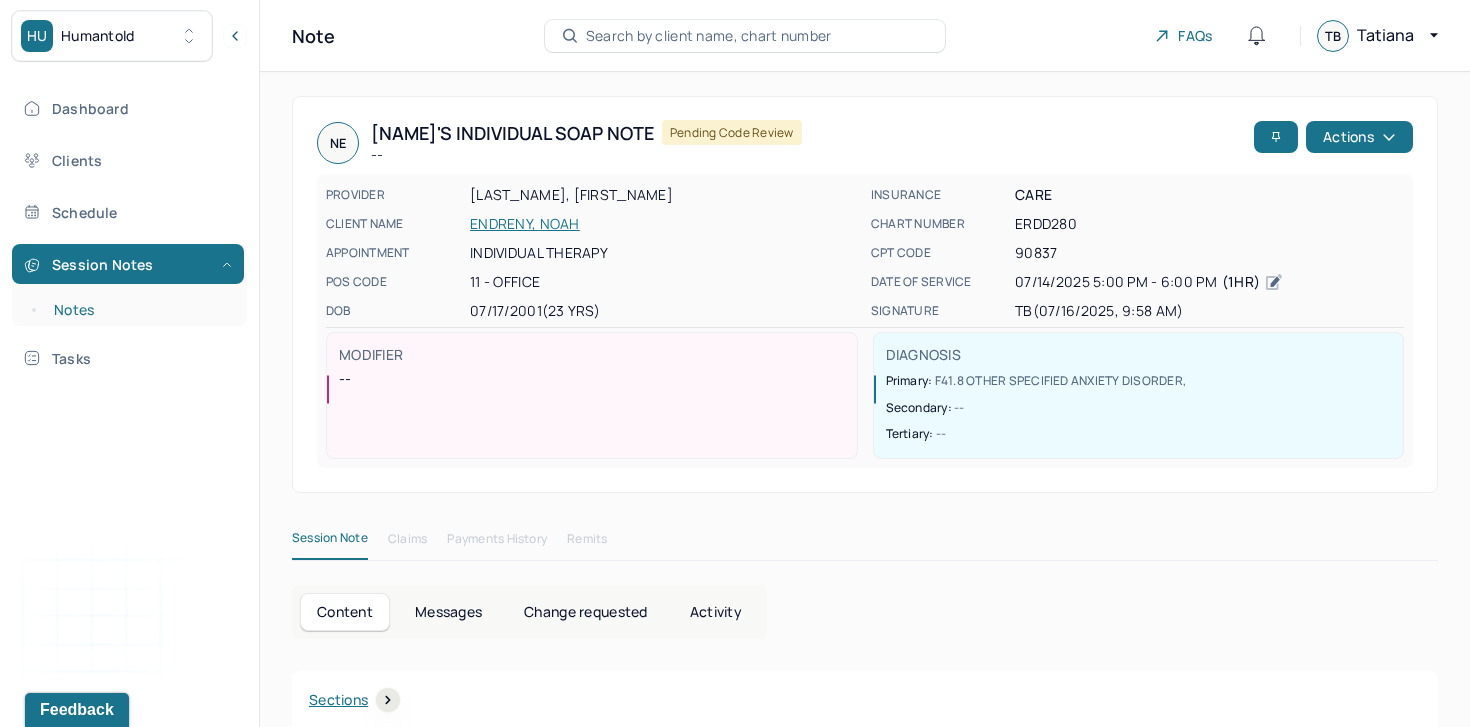 click on "Notes" at bounding box center (139, 310) 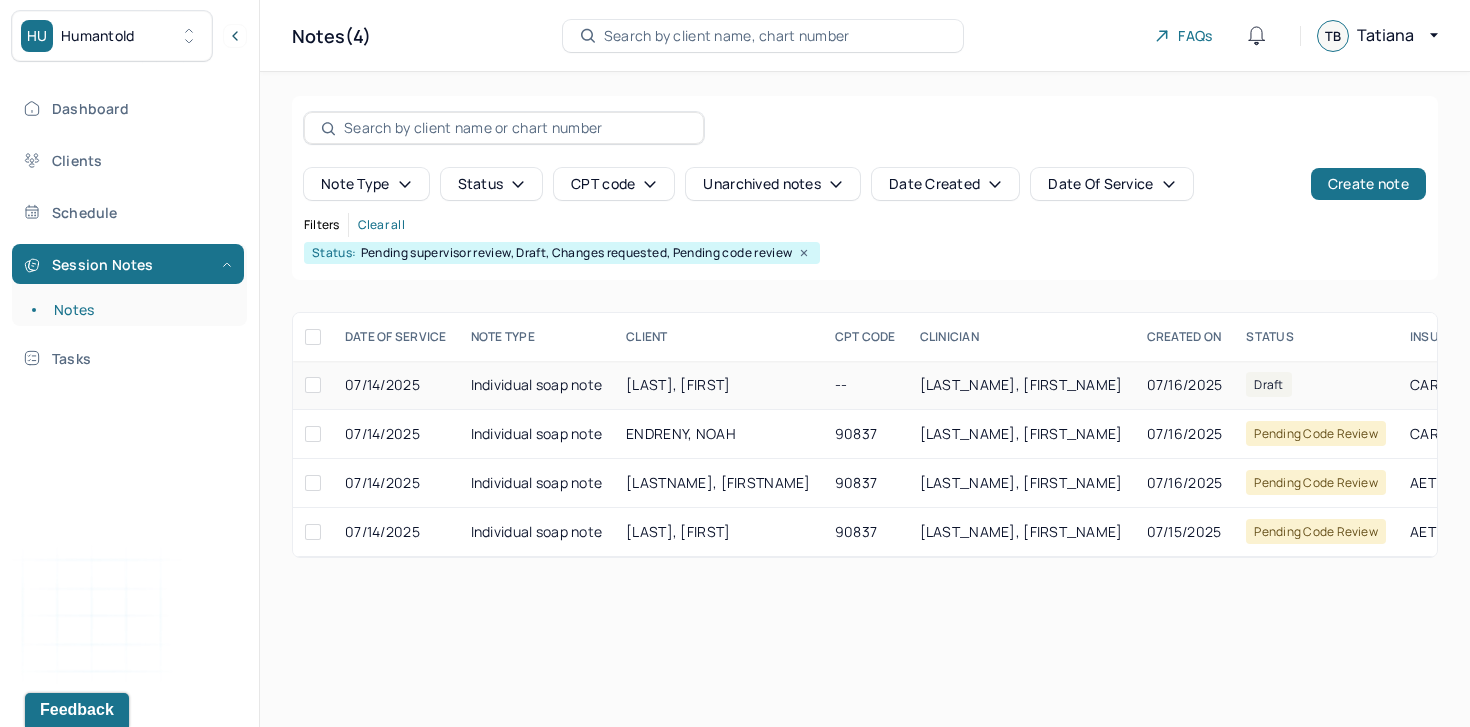 click on "MADIGAN, EMMALYN" at bounding box center (718, 385) 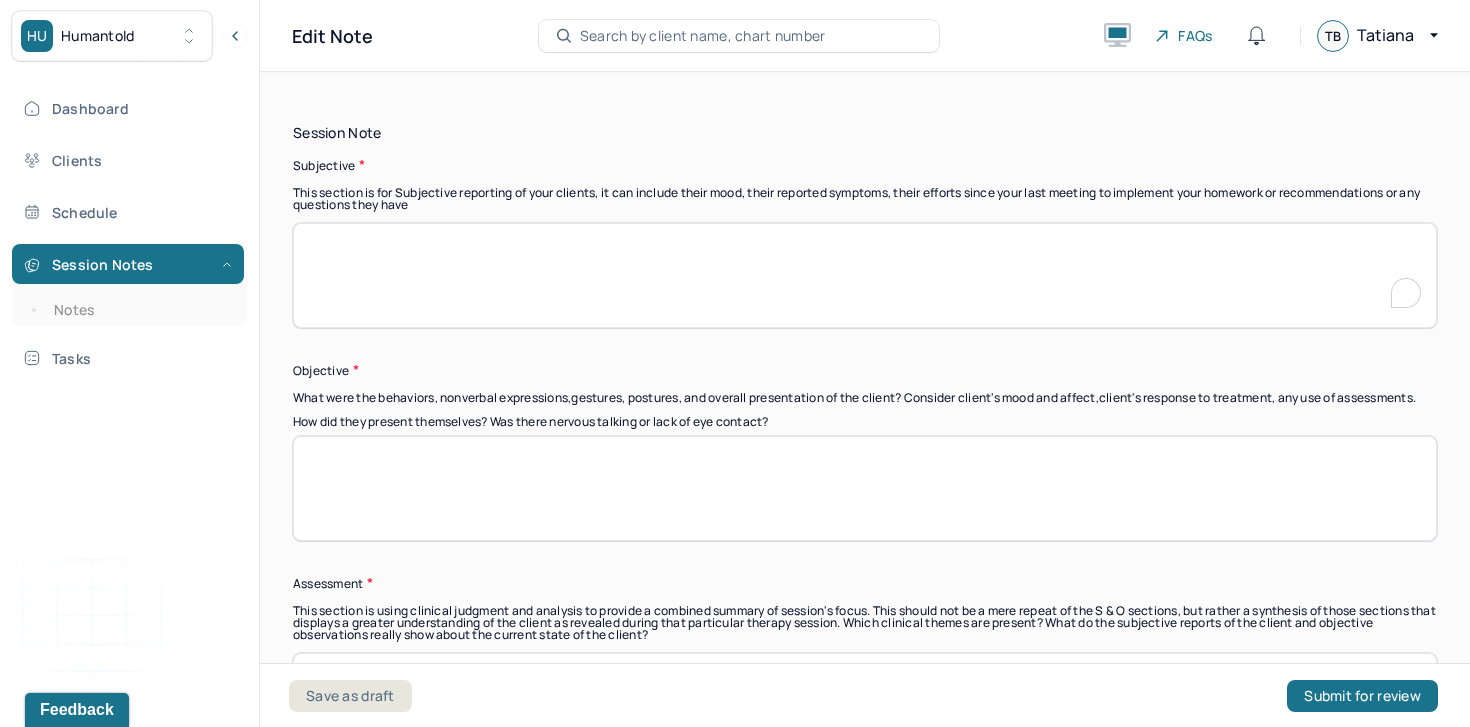 click at bounding box center (865, 275) 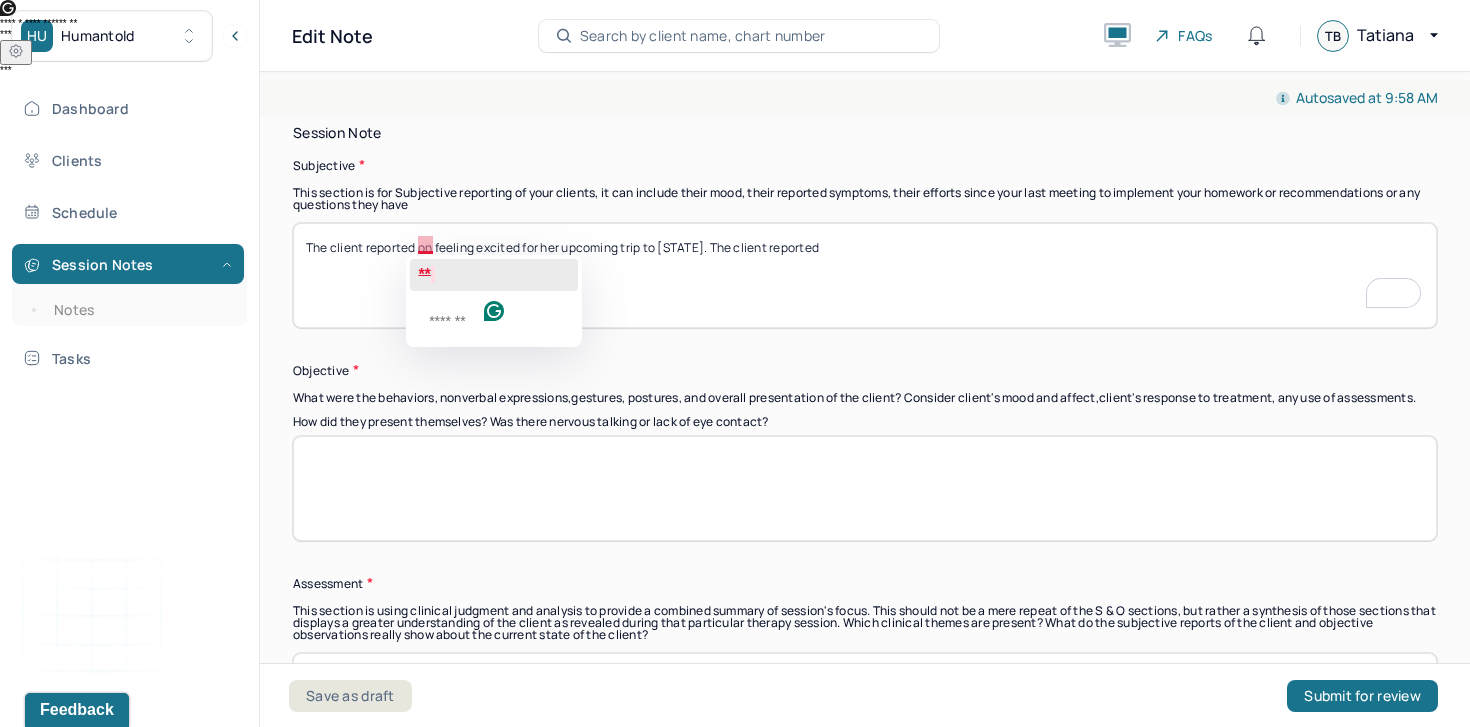 click on "**" 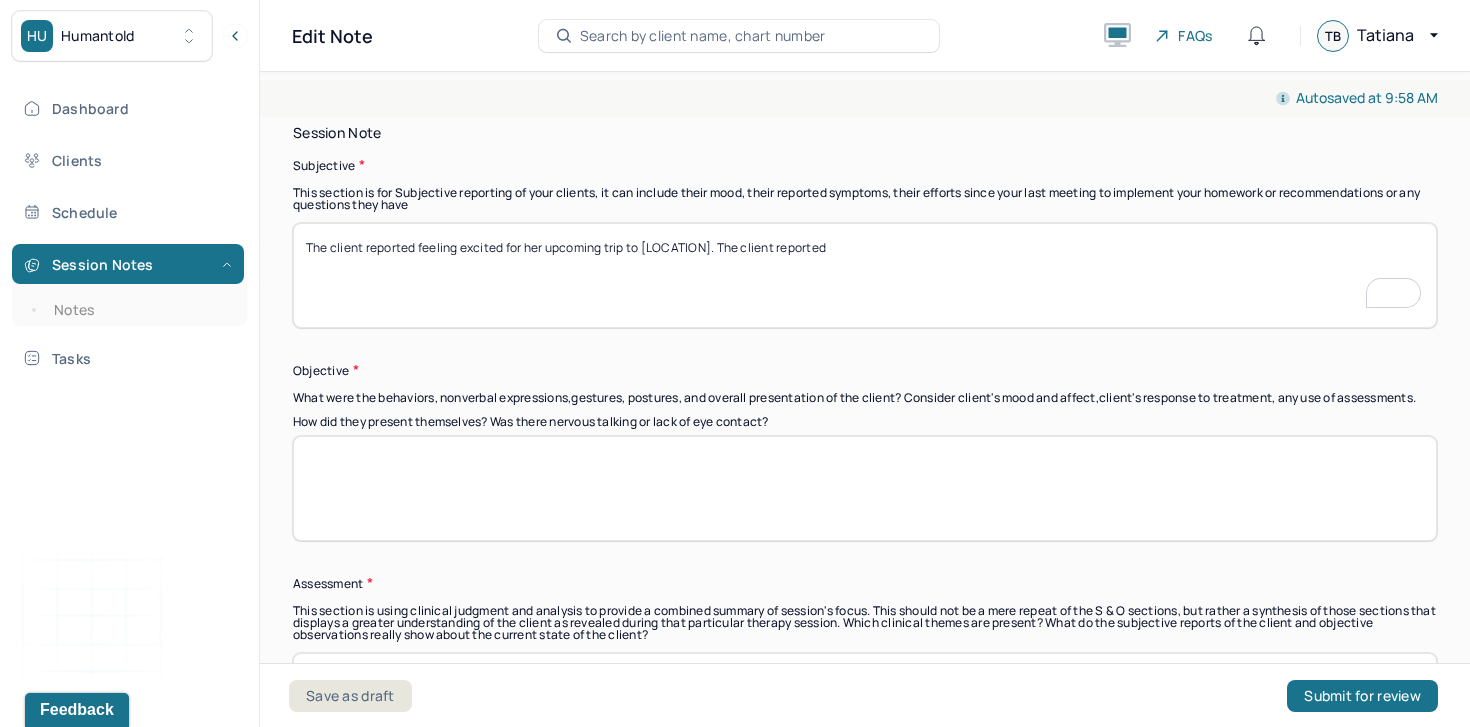 click on "The client reported on feeling excited for her upcoming trip to Alaska. The client reported" at bounding box center (865, 275) 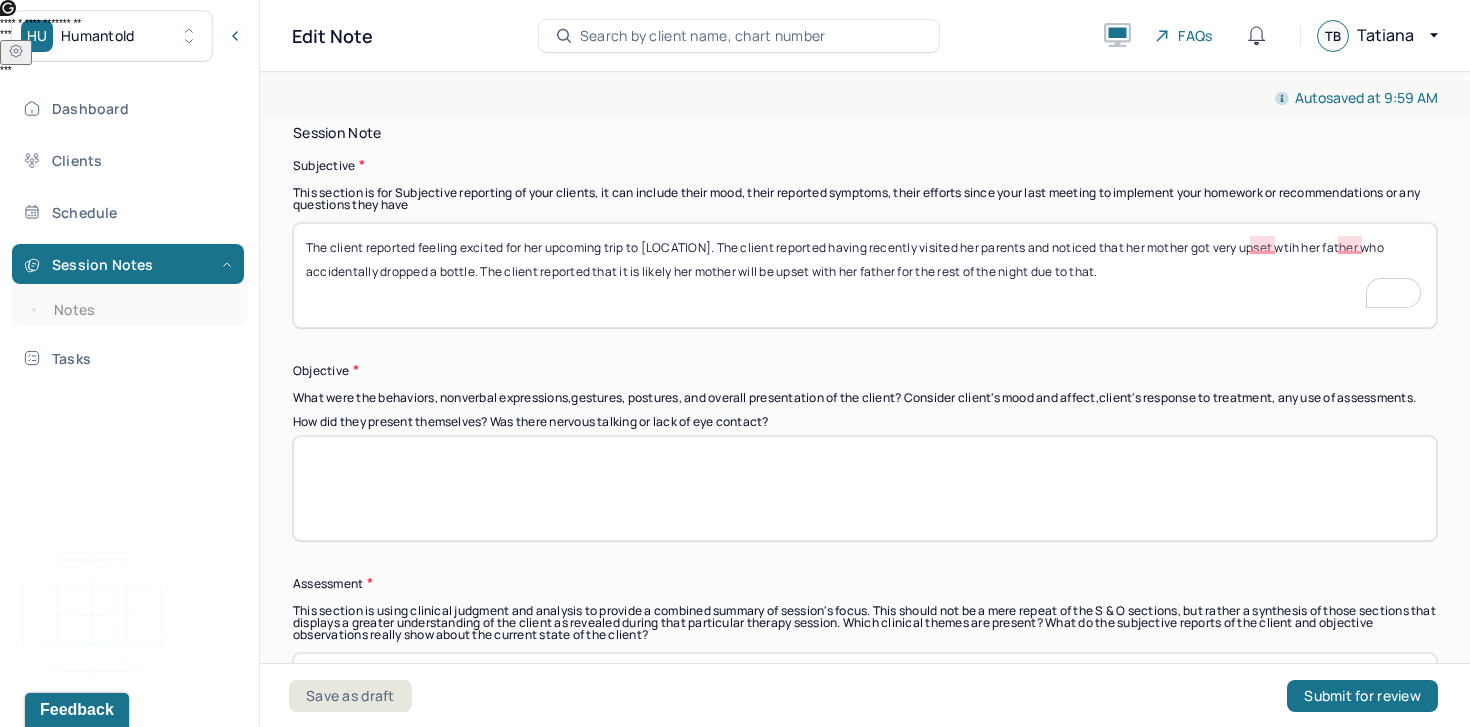 click on "The client reported feeling excited for her upcoming trip to Alaska. The client reported having recently visited her parents and noticed that her mother got very upset wtih her father who accidentally dropped a bottle. The client reported that it is likely her mother will be upset with her father for the rest of the night due to that." at bounding box center (865, 275) 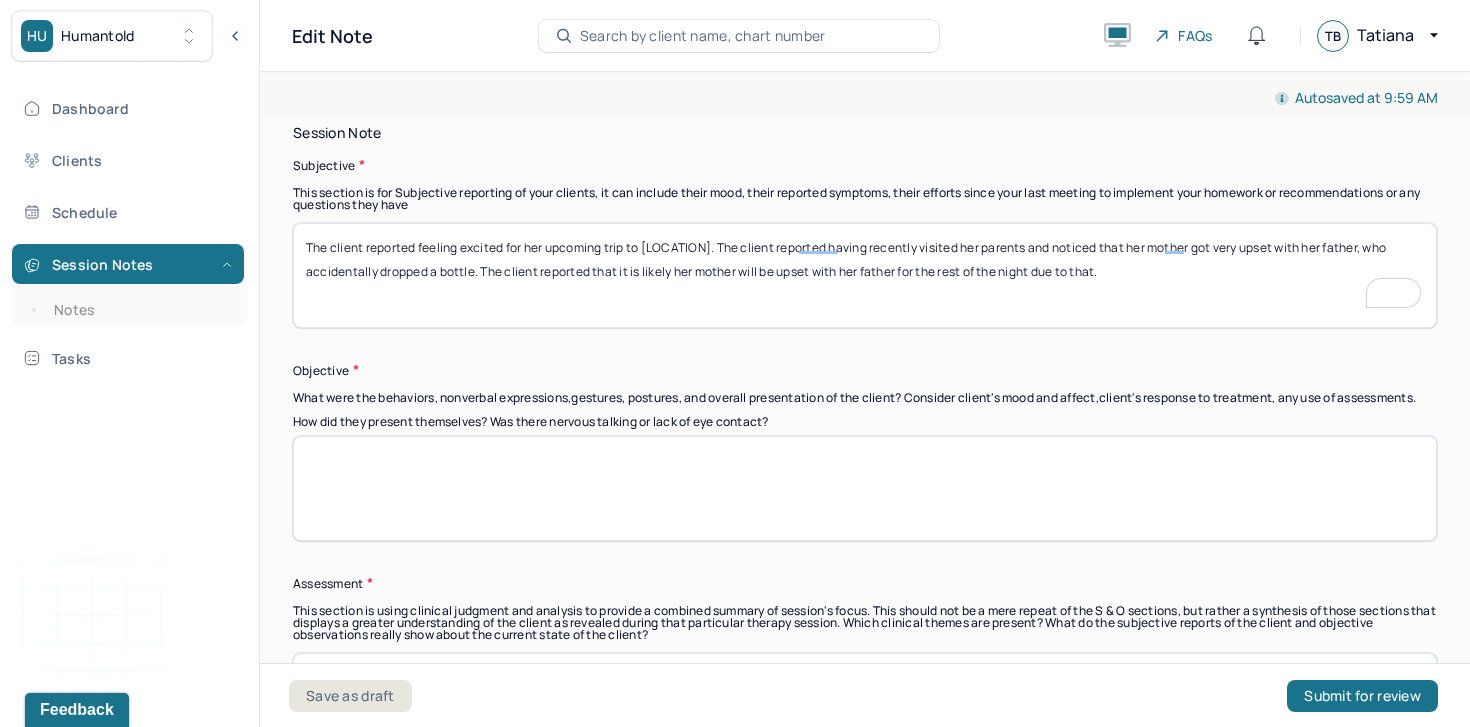 click on "The client reported feeling excited for her upcoming trip to Alaska. The client reported having recently visited her parents and noticed that her mother got very upset wtih her father who accidentally dropped a bottle. The client reported that it is likely her mother will be upset with her father for the rest of the night due to that." at bounding box center [865, 275] 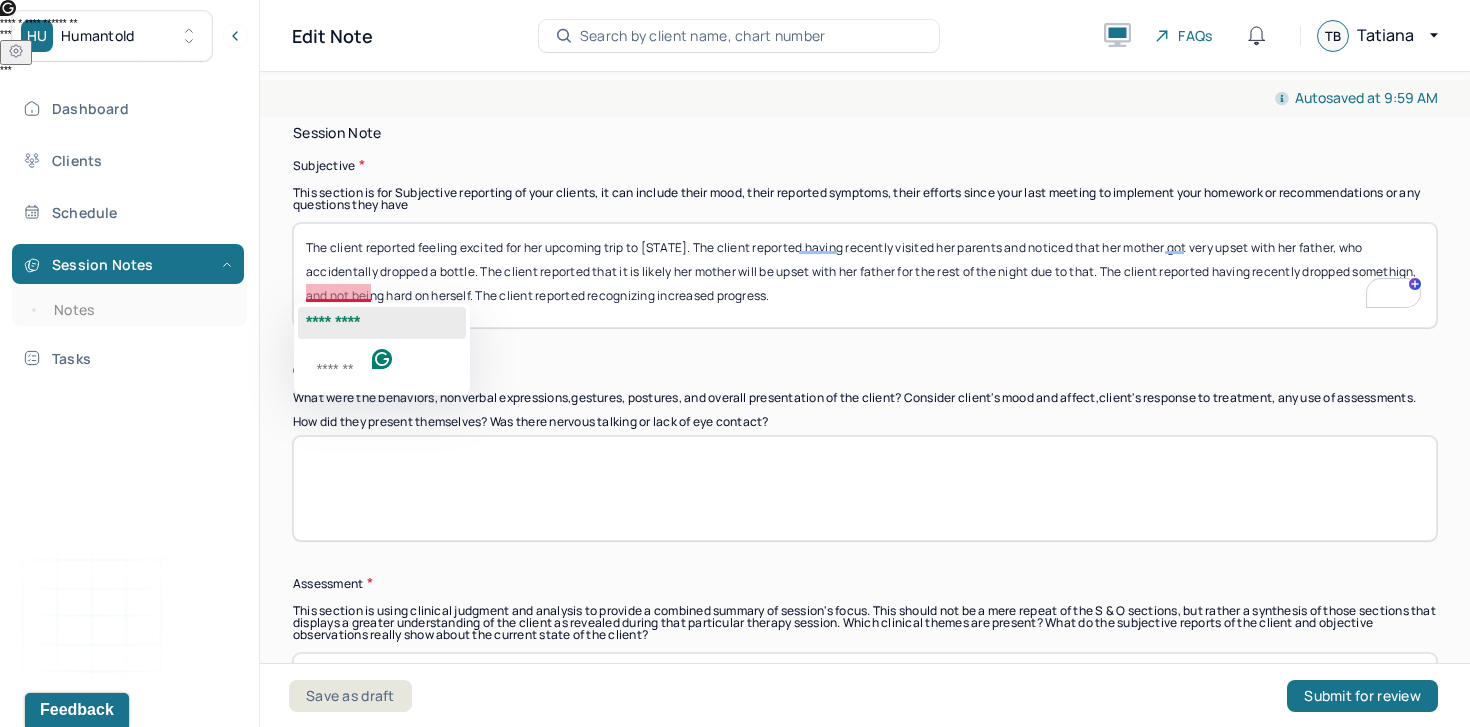 click on "*********" 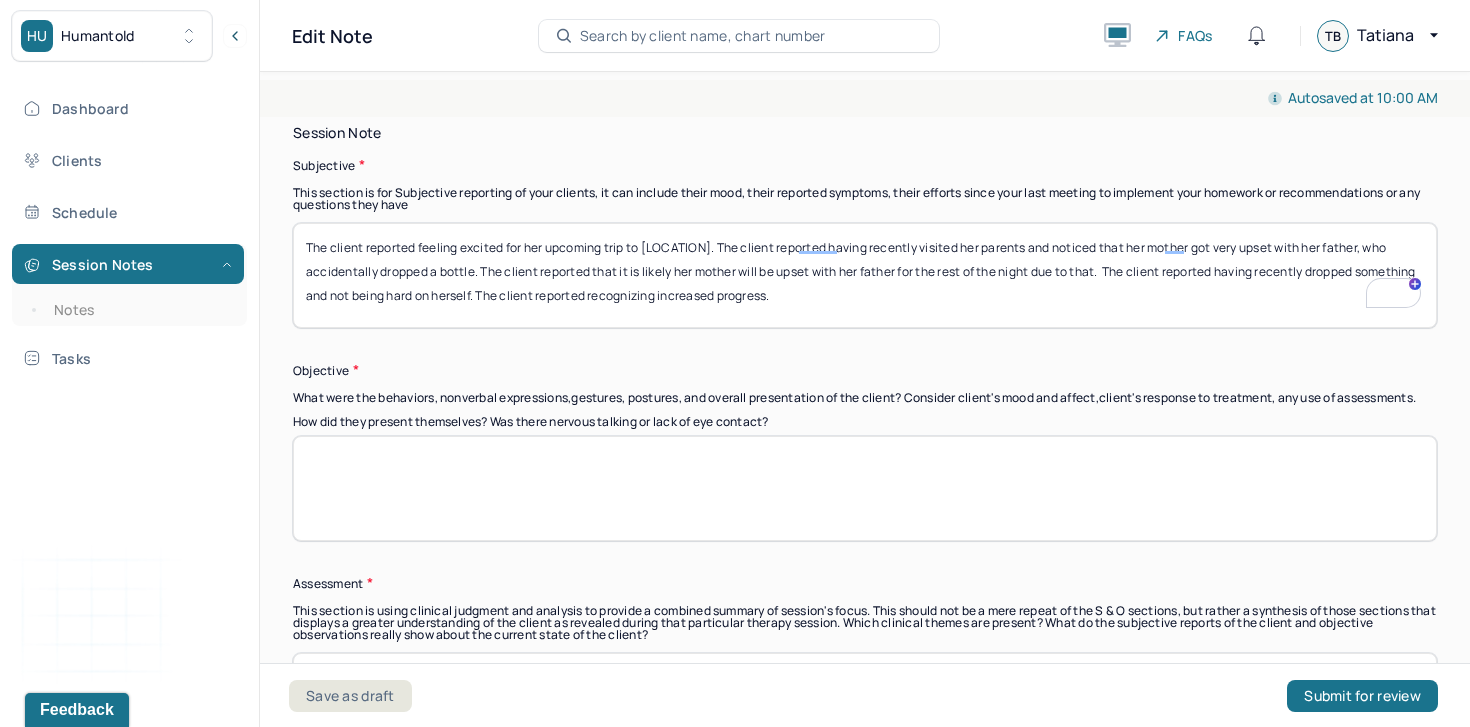 type on "The client reported feeling excited for her upcoming trip to Alaska. The client reported having recently visited her parents and noticed that her mother got very upset with her father, who accidentally dropped a bottle. The client reported that it is likely her mother will be upset with her father for the rest of the night due to that.  The client reported having recently dropped something and not being hard on herself. The client reported recognizing increased progress." 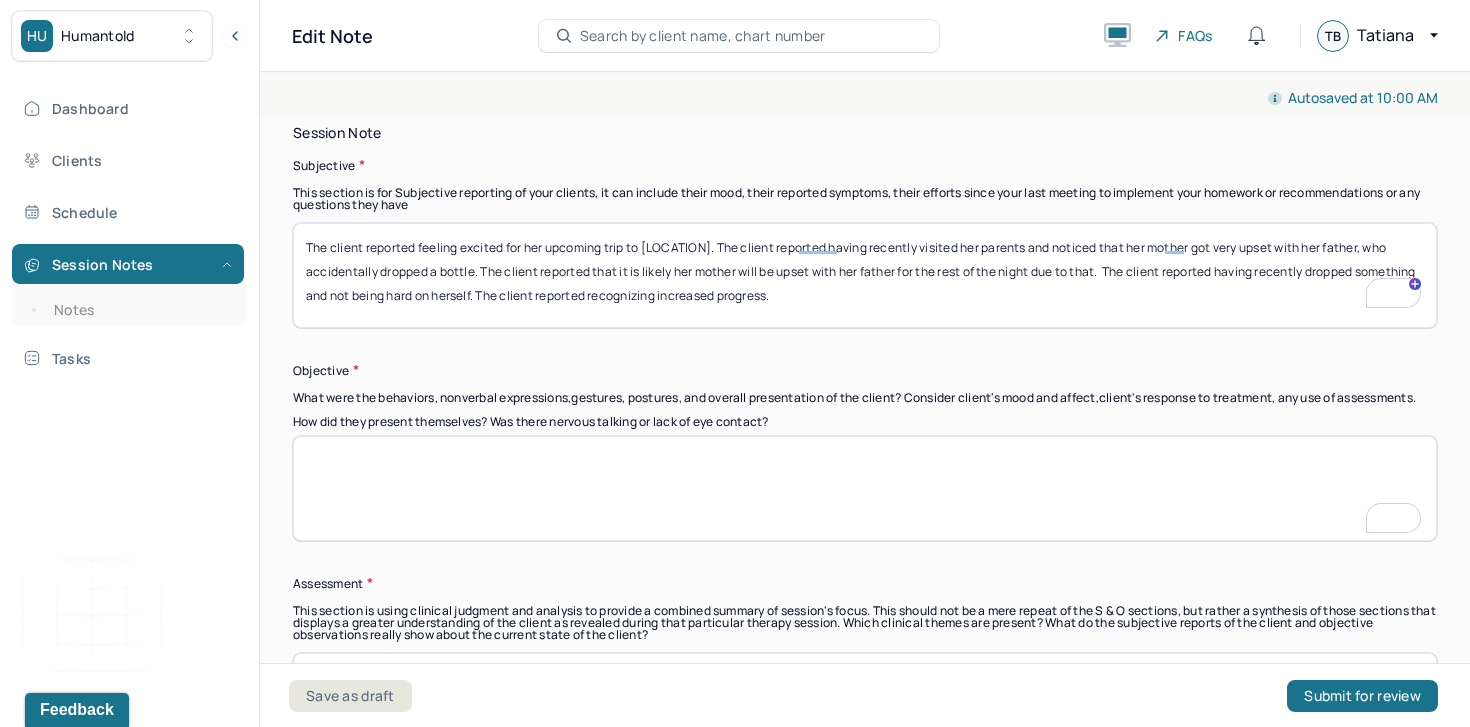 click on "The client reported feeling excited for her upcoming trip to Alaska. The client reported having recently visited her parents and noticed that her mother got very upset with her father, who accidentally dropped a bottle. The client reported that it is likely her mother will be upset with her father for the rest of the night due to that.  The client reported having recently dropped something and not being hard on herself. The client reported recognizing increased progress." at bounding box center [865, 275] 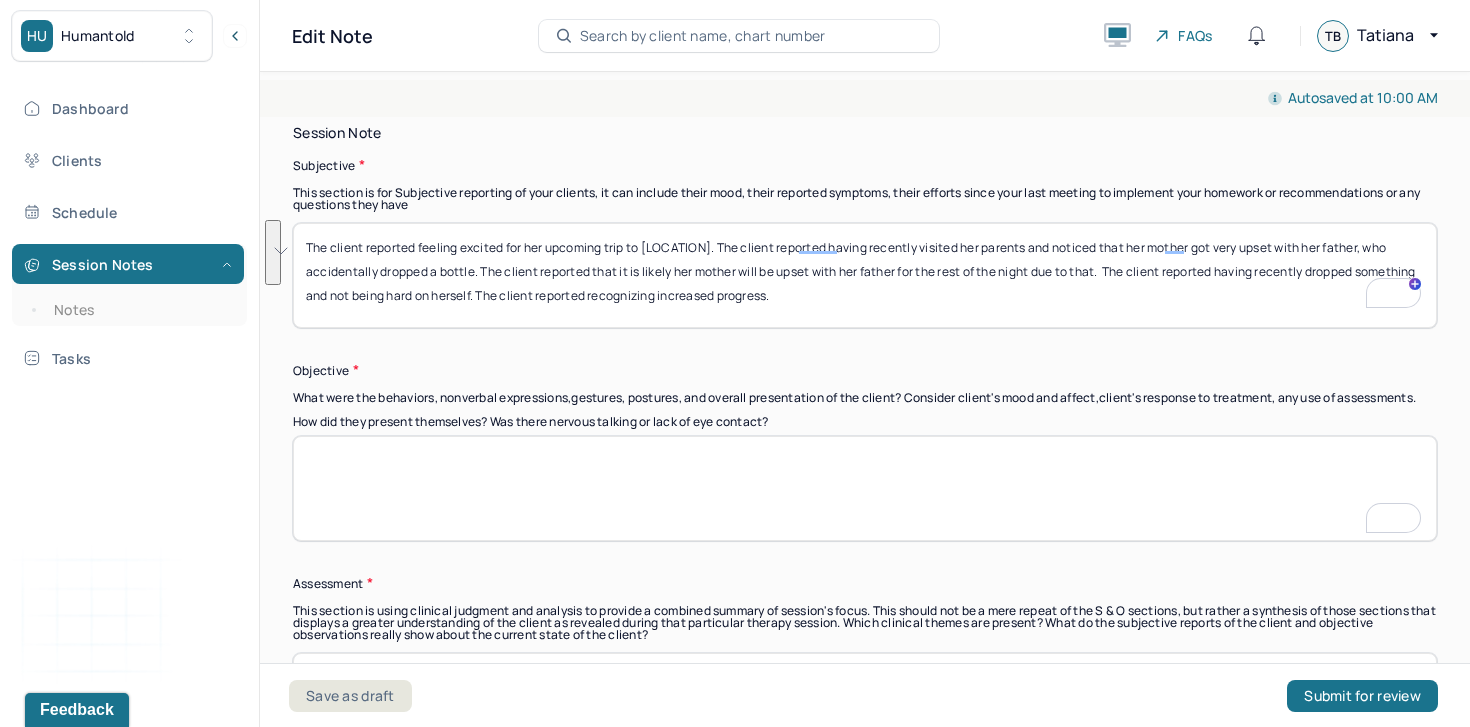 scroll, scrollTop: 1400, scrollLeft: 0, axis: vertical 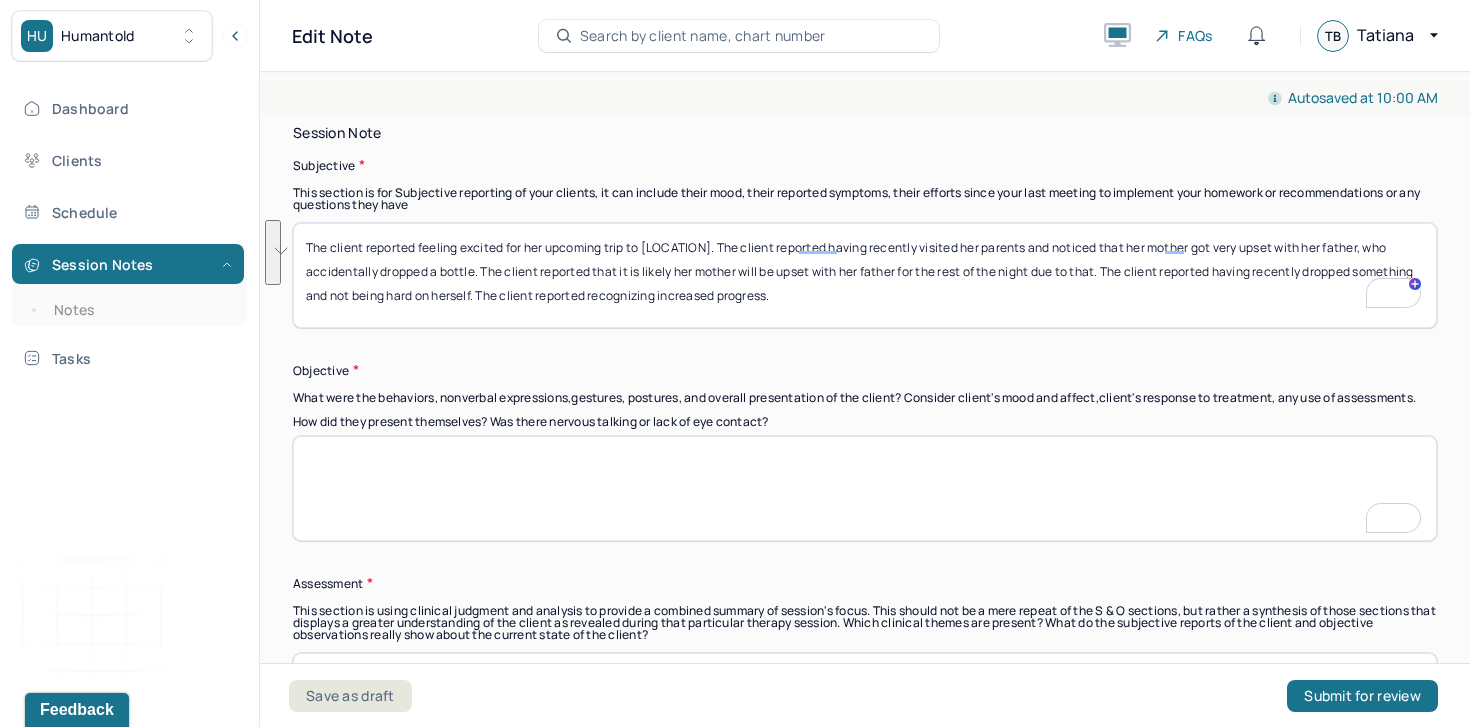 click on "How did they present themselves? Was there nervous talking or lack of eye contact?" at bounding box center [865, 488] 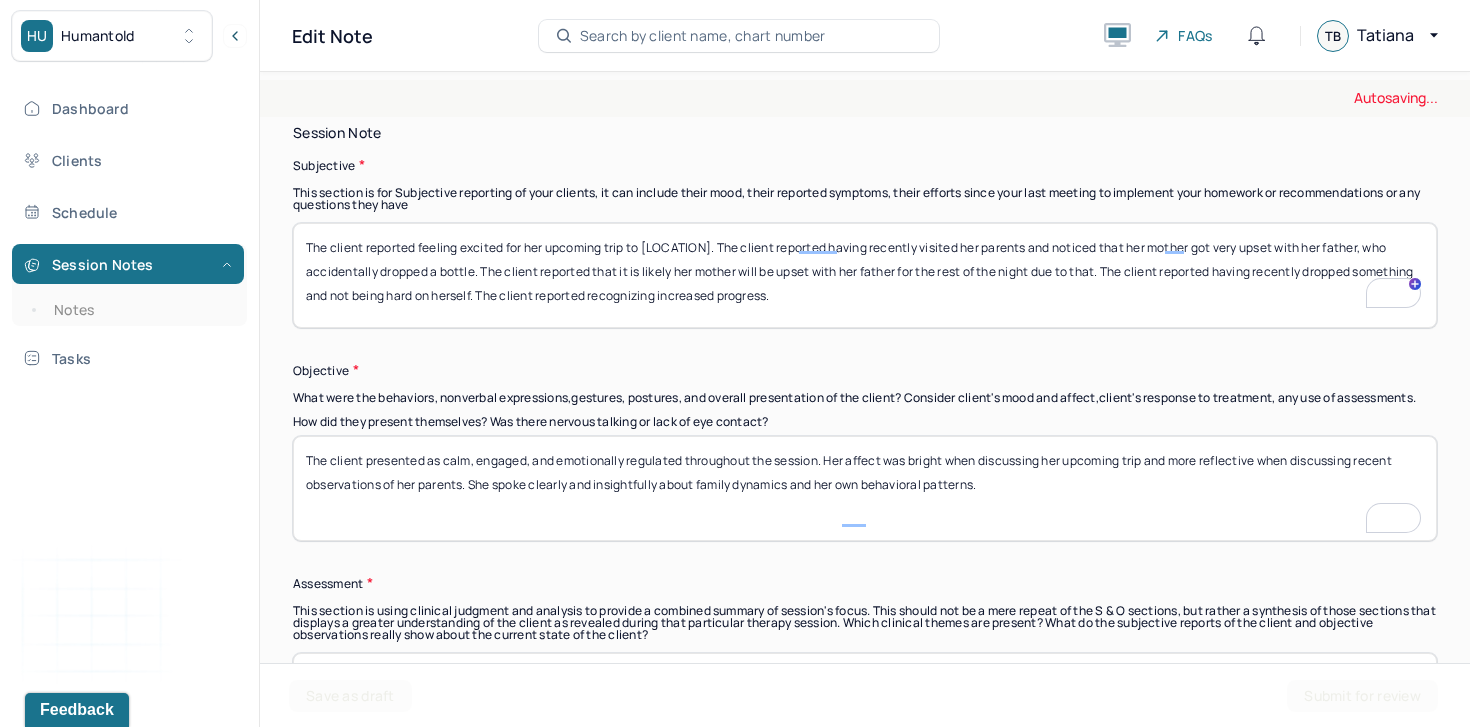click on "How did they present themselves? Was there nervous talking or lack of eye contact?" at bounding box center [865, 488] 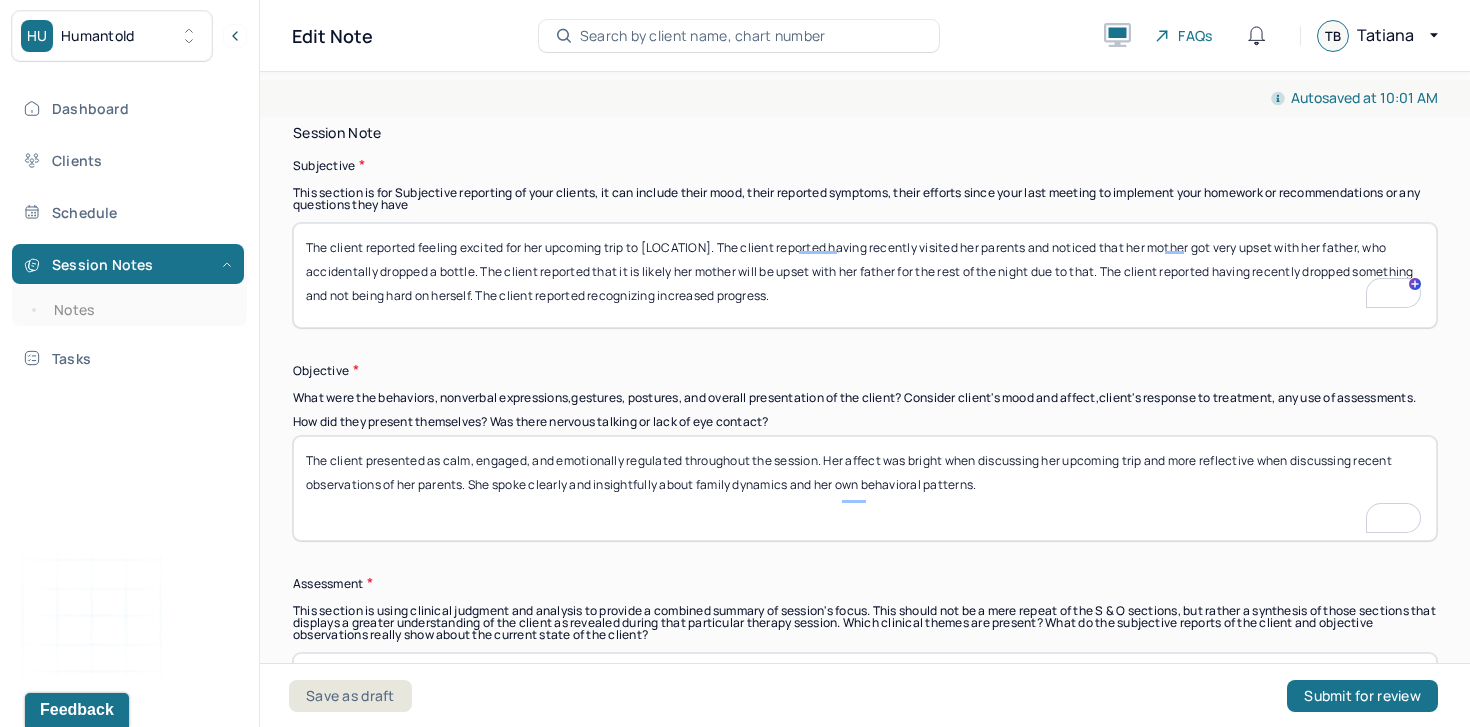 type on "The client presented as calm, engaged, and emotionally regulated throughout the session. Her affect was bright when discussing her upcoming trip and more reflective when discussing recent observations of her parents. She spoke clearly and insightfully about family dynamics and her own behavioral patterns." 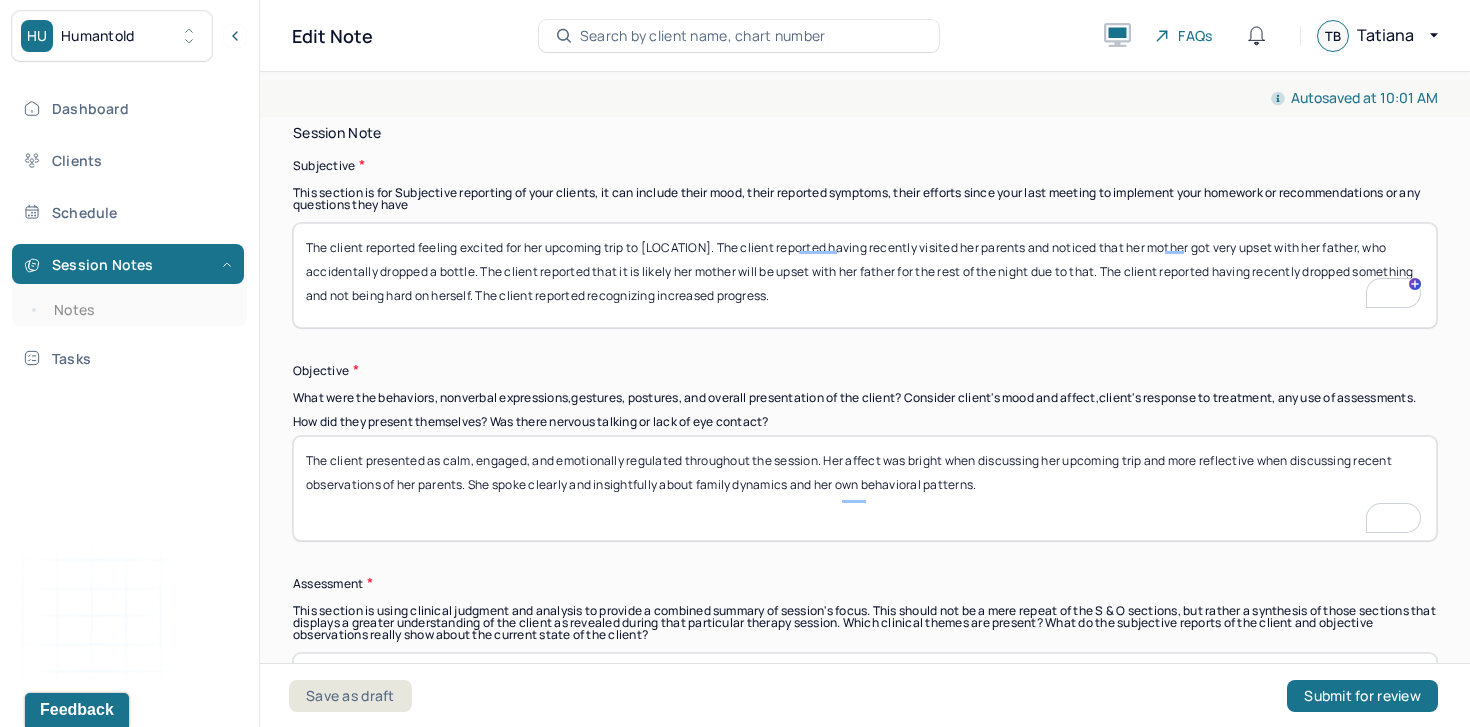 scroll, scrollTop: 1648, scrollLeft: 0, axis: vertical 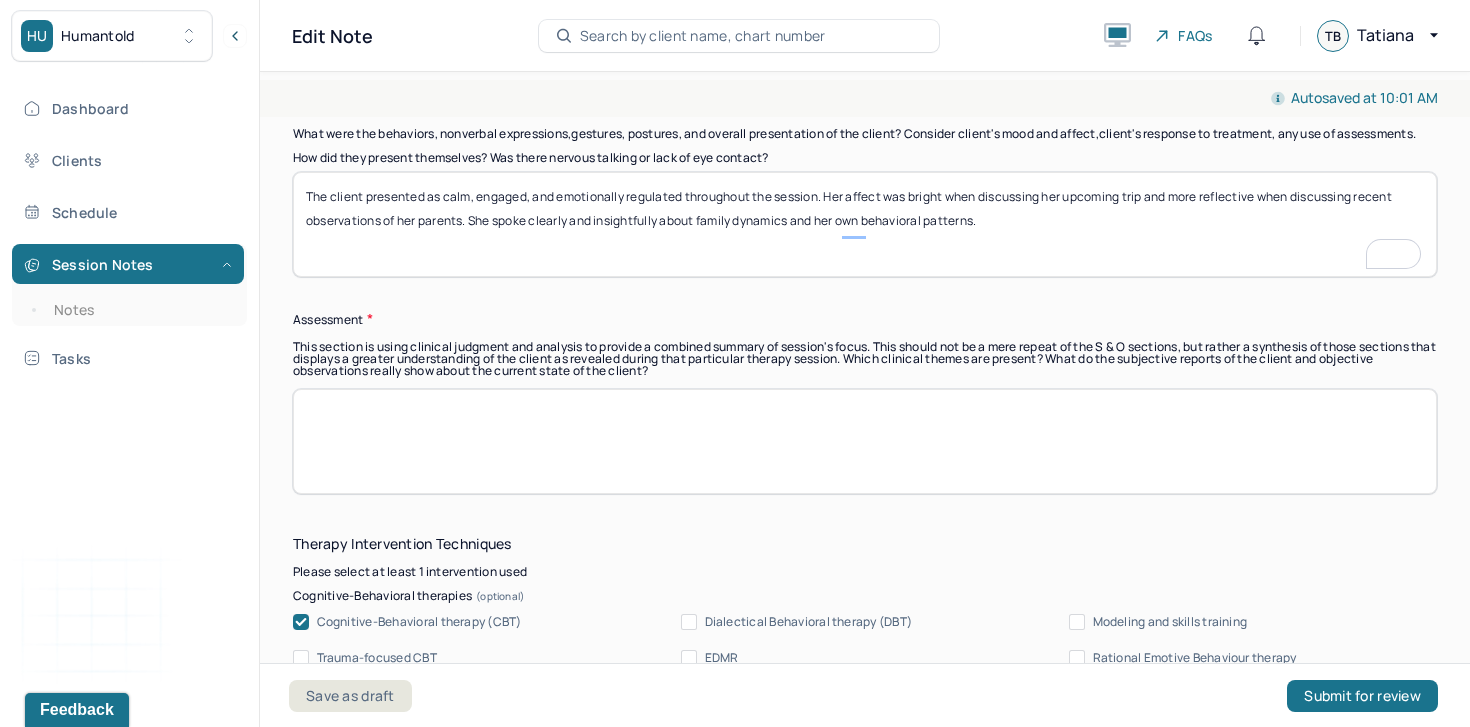 click at bounding box center (865, 441) 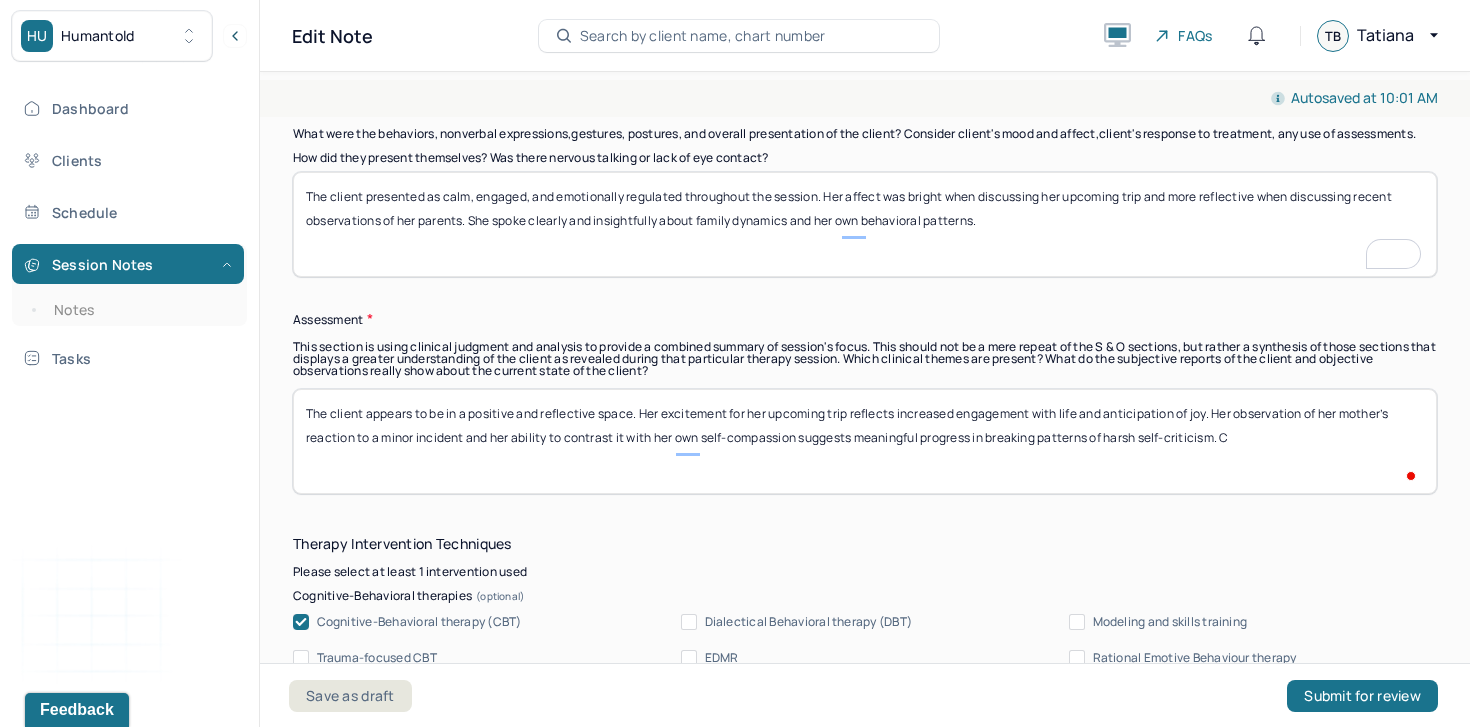 scroll, scrollTop: 1664, scrollLeft: 0, axis: vertical 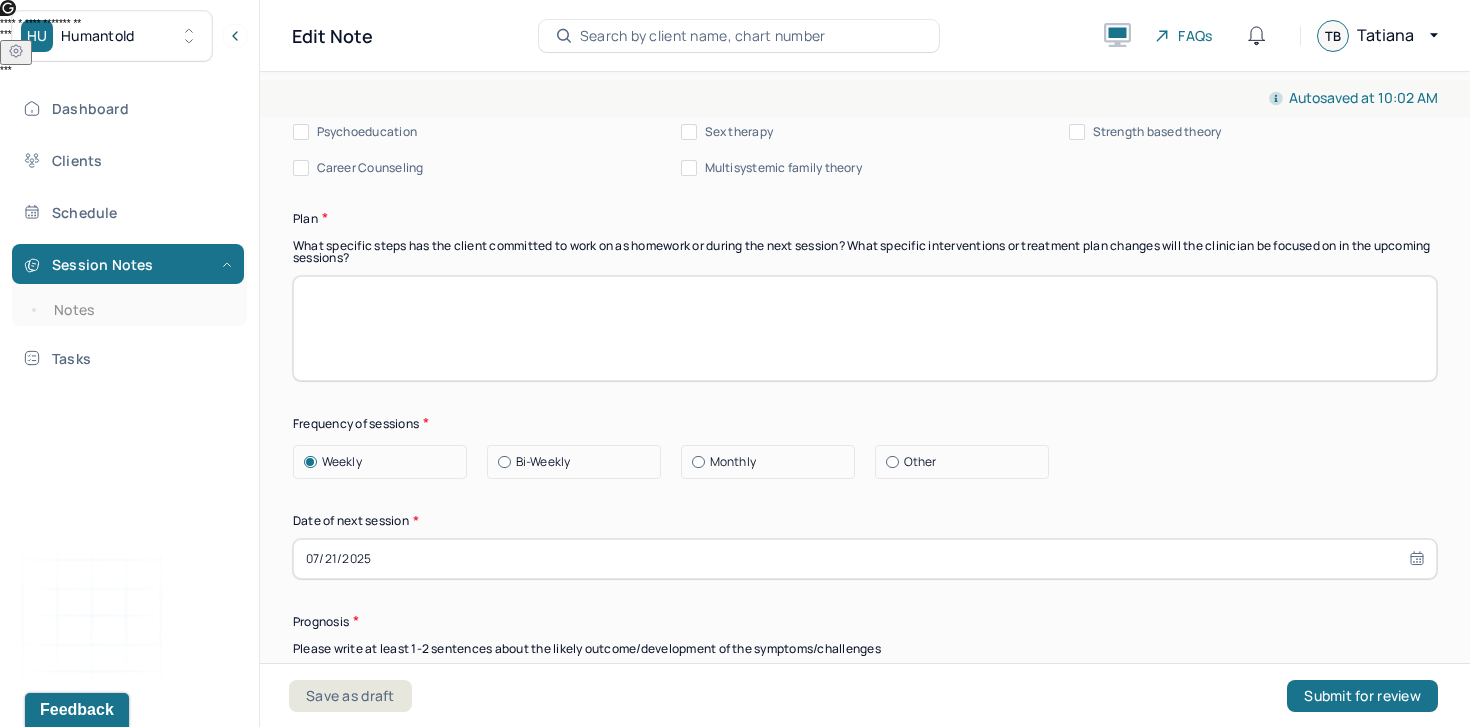 type on "The client appears to be in a positive and reflective space. Her excitement for her upcoming trip reflects increased engagement with life and anticipation of joy. Her observation of her mother’s reaction to a minor incident and her ability to contrast it with her own self-compassion suggests meaningful progress in breaking patterns of harsh self-criticism.  CBT, client-centerd and psychodynamic interventions were used to promote self-awareness." 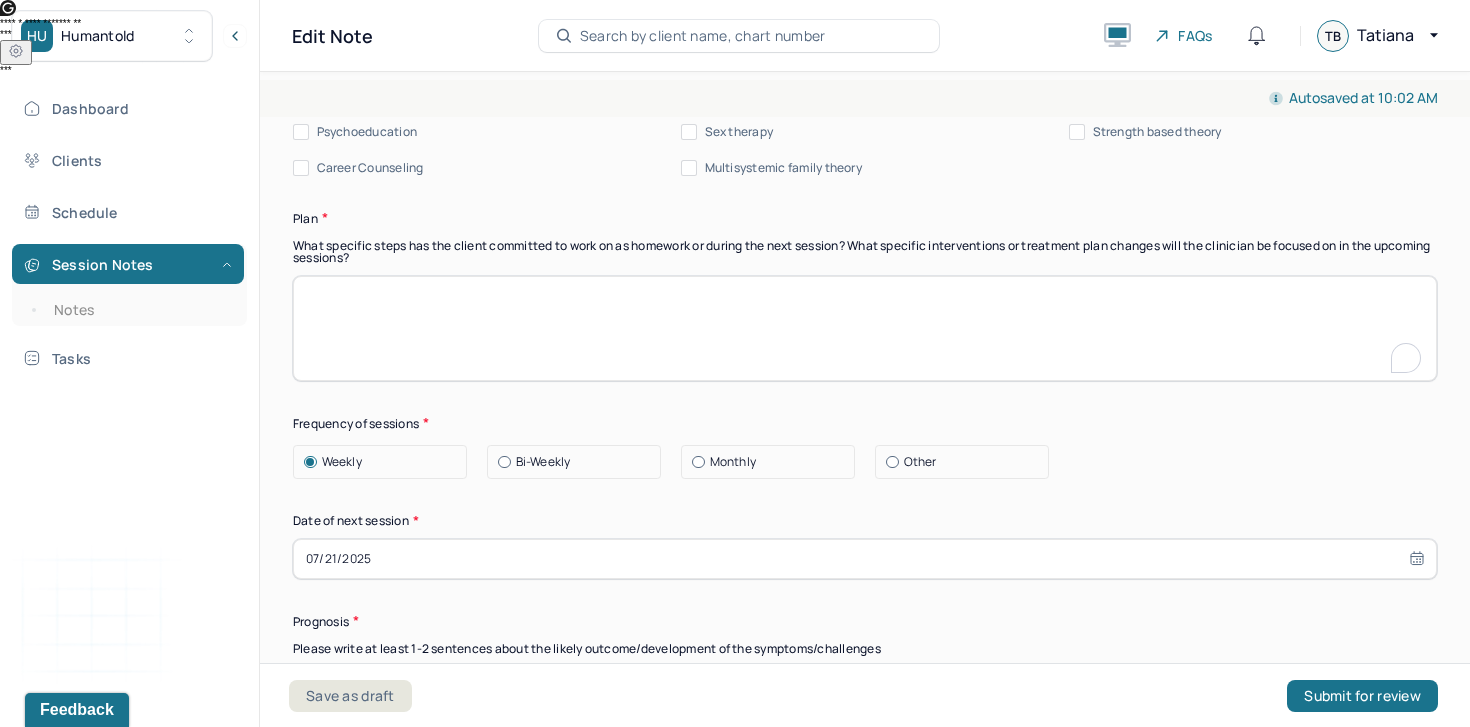 click at bounding box center [865, 328] 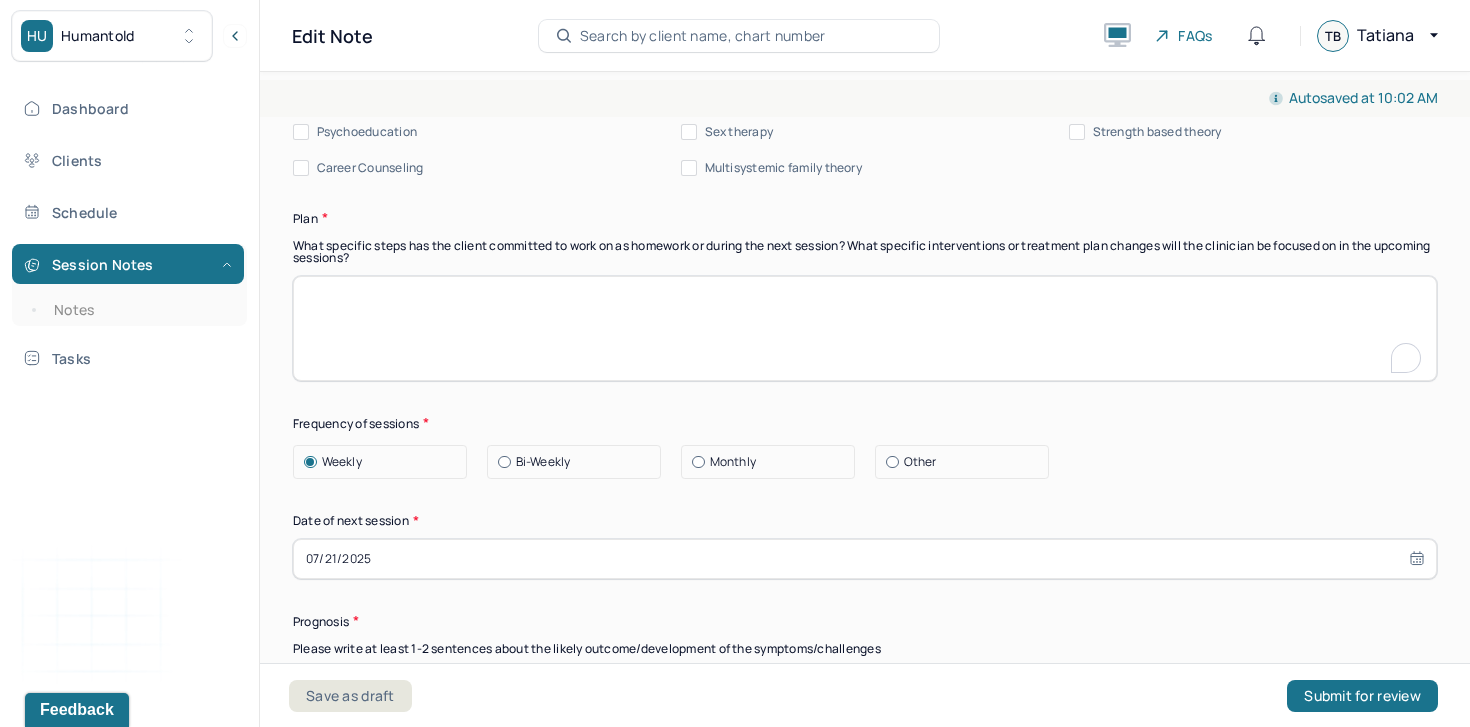 paste on "Continue to explore family dynamics and their influence on the client’s self-perception and emotional responses" 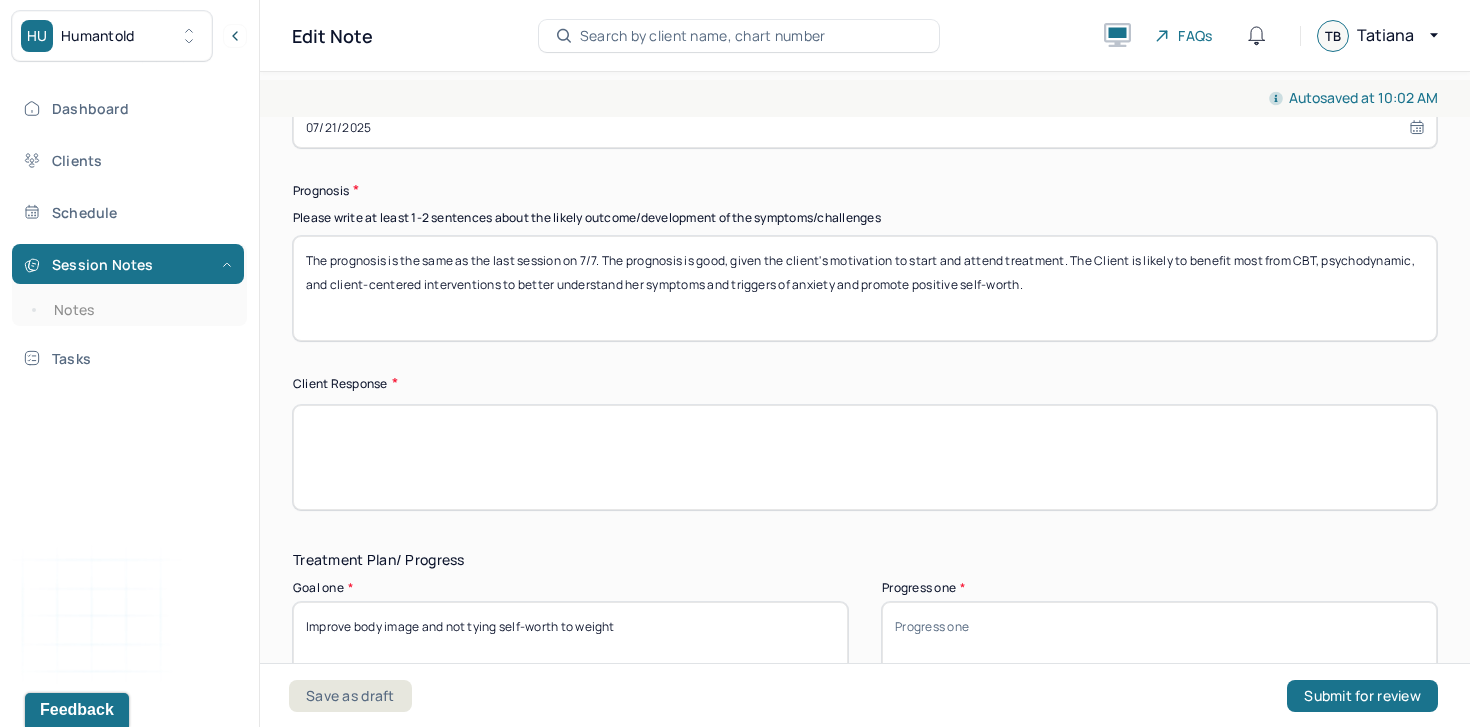 type on "Continue to explore family dynamics and their influence on the client’s self-perception and emotional responses" 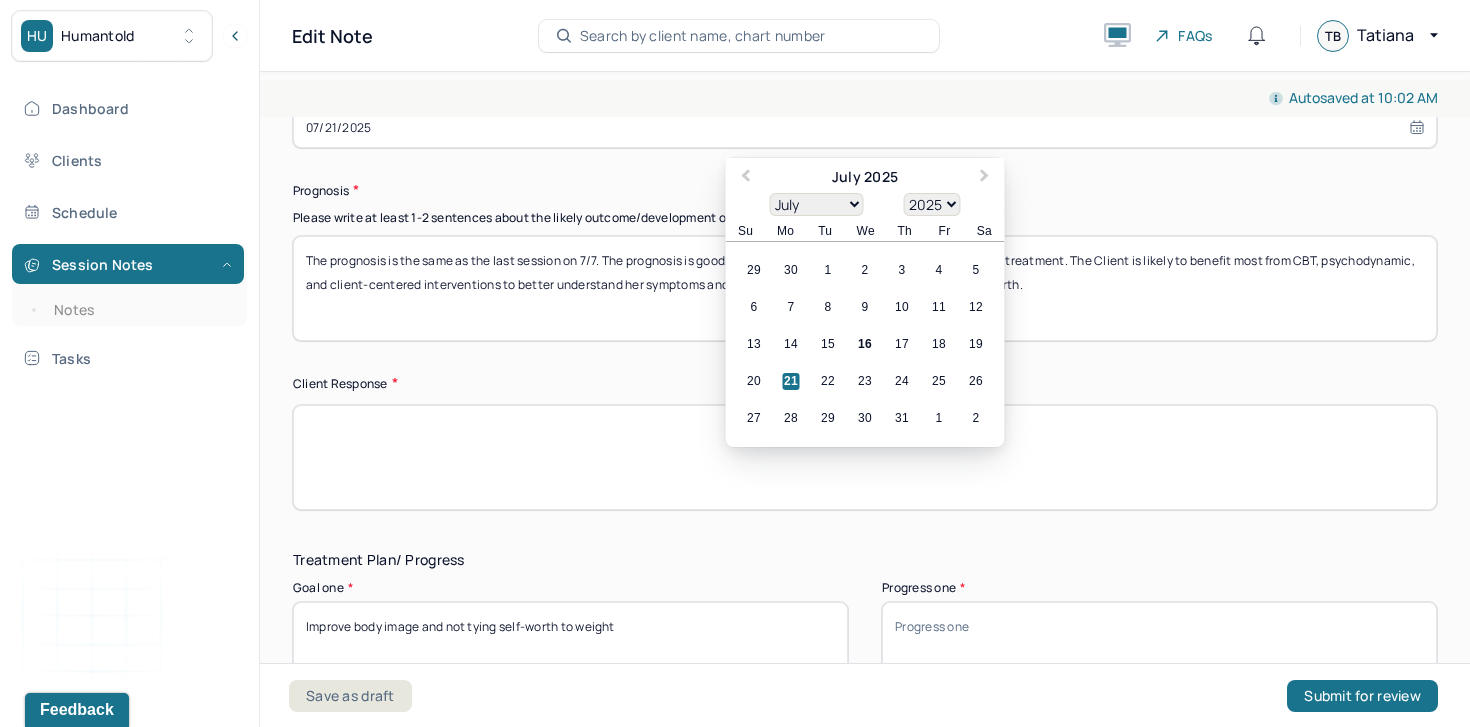 click on "07/21/2025" at bounding box center [865, 128] 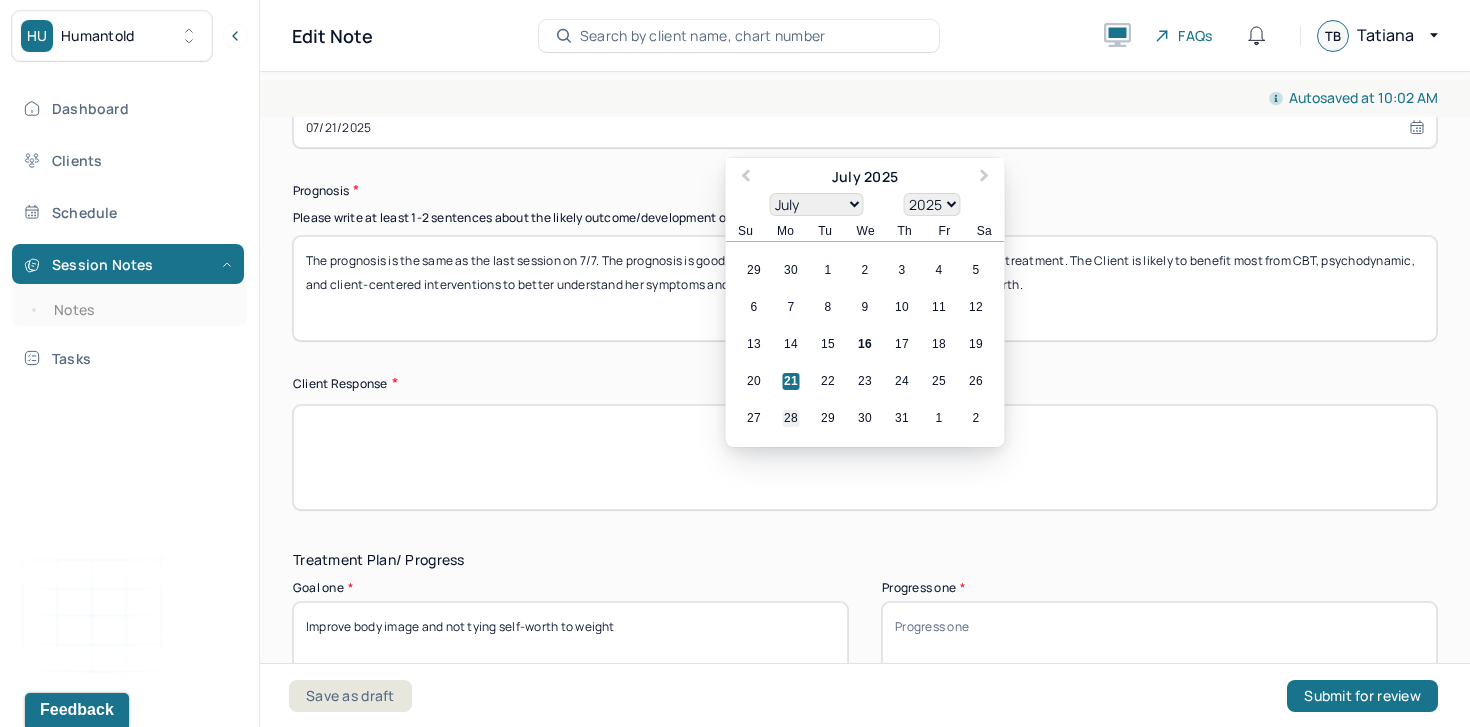 click on "28" at bounding box center (791, 418) 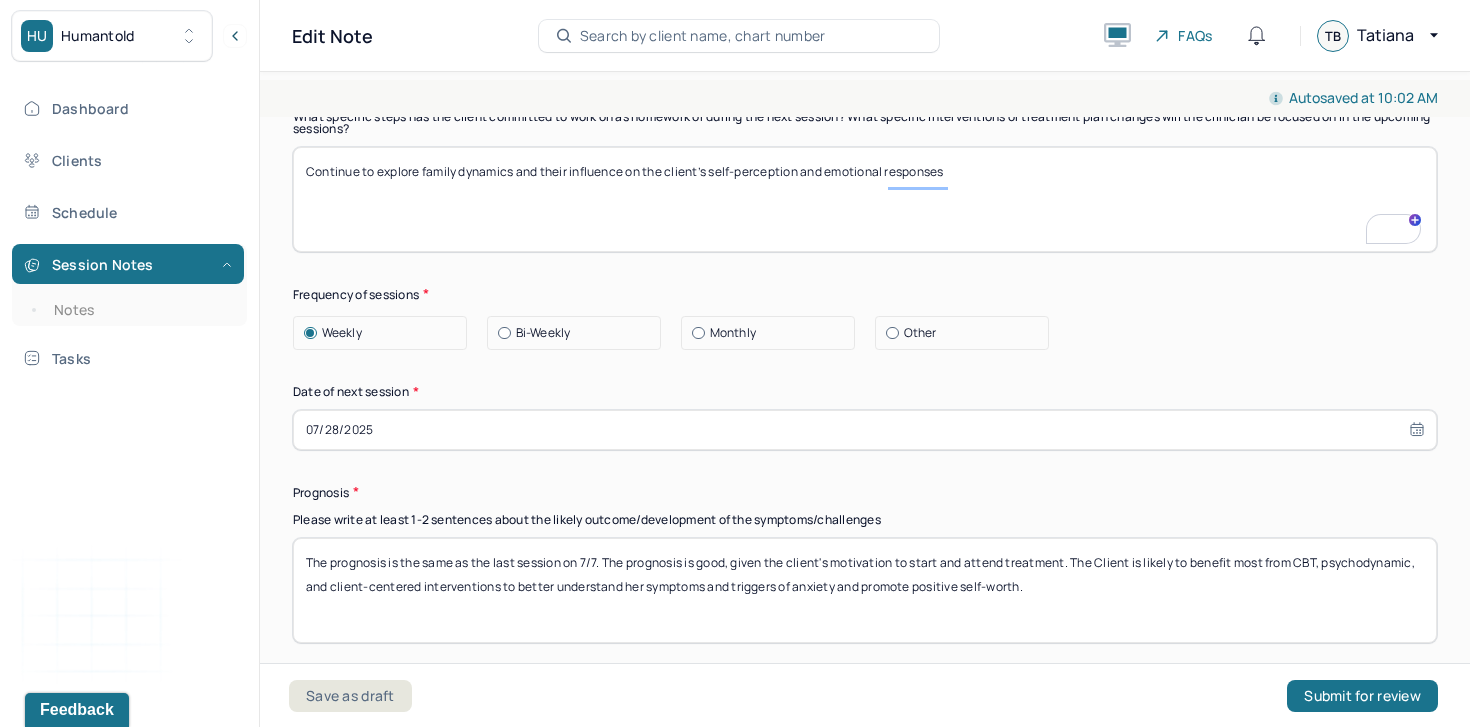click on "Continue to explore family dynamics and their influence on the client’s self-perception and emotional responses" at bounding box center [865, 199] 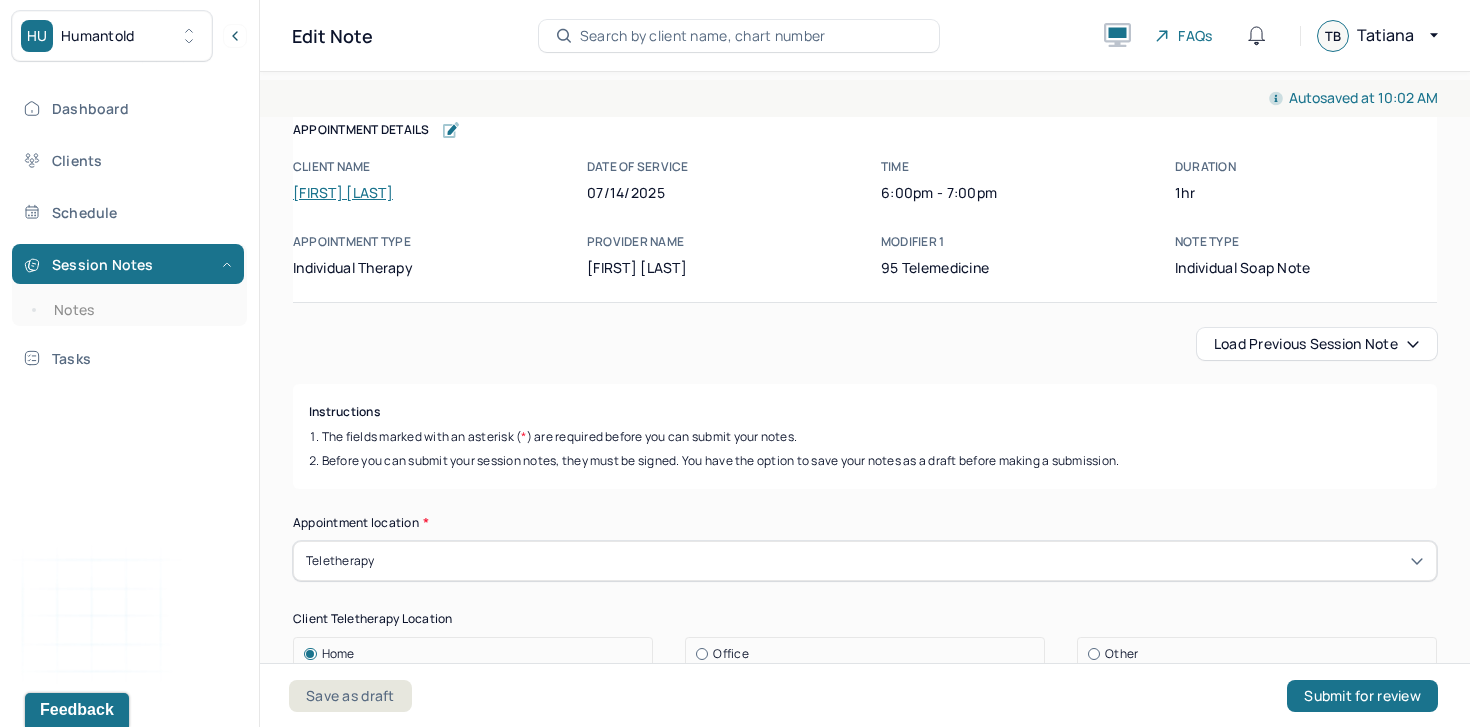 type on "The client will not be in session next week due to travel and will resume the following week." 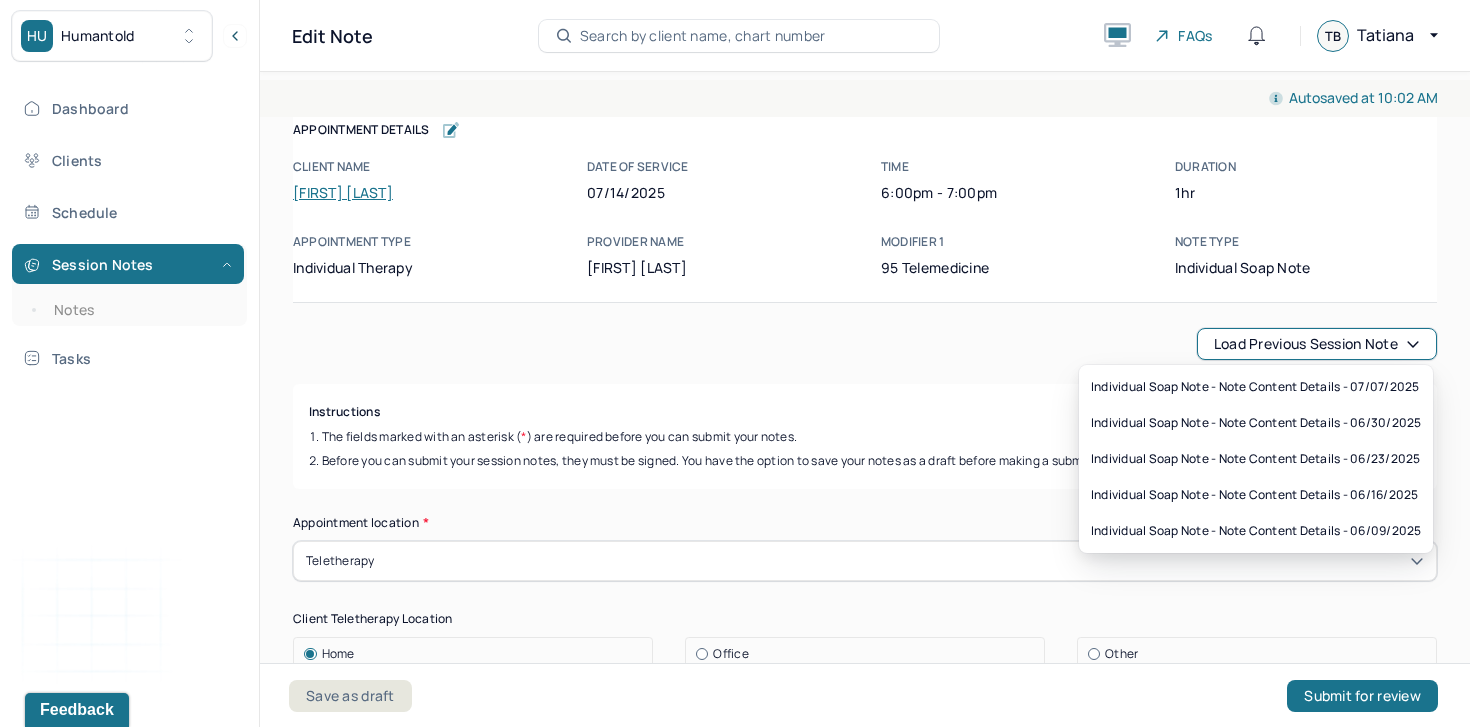 click on "Load previous session note   Instructions The fields marked with an asterisk ( * ) are required before you can submit your notes. Before you can submit your session notes, they must be signed. You have the option to save your notes as a draft before making a submission. Appointment location * Teletherapy Client Teletherapy Location Home Office Other Provider Teletherapy Location Home Office Other Consent was received for the teletherapy session The teletherapy session was conducted via video Primary diagnosis * F41.1 GENERALIZED ANXIETY DISORDER Secondary diagnosis (optional) Secondary diagnosis Tertiary diagnosis (optional) Tertiary diagnosis Emotional / Behavioural symptoms demonstrated *
Causing * Maladaptive Functioning Intention for Session * Attempts to alleviate the emotional disturbances Session Note Subjective Objective How did they present themselves? Was there nervous talking or lack of eye contact? Assessment Therapy Intervention Techniques Please select at least 1 intervention used EDMR Other" at bounding box center (865, 2474) 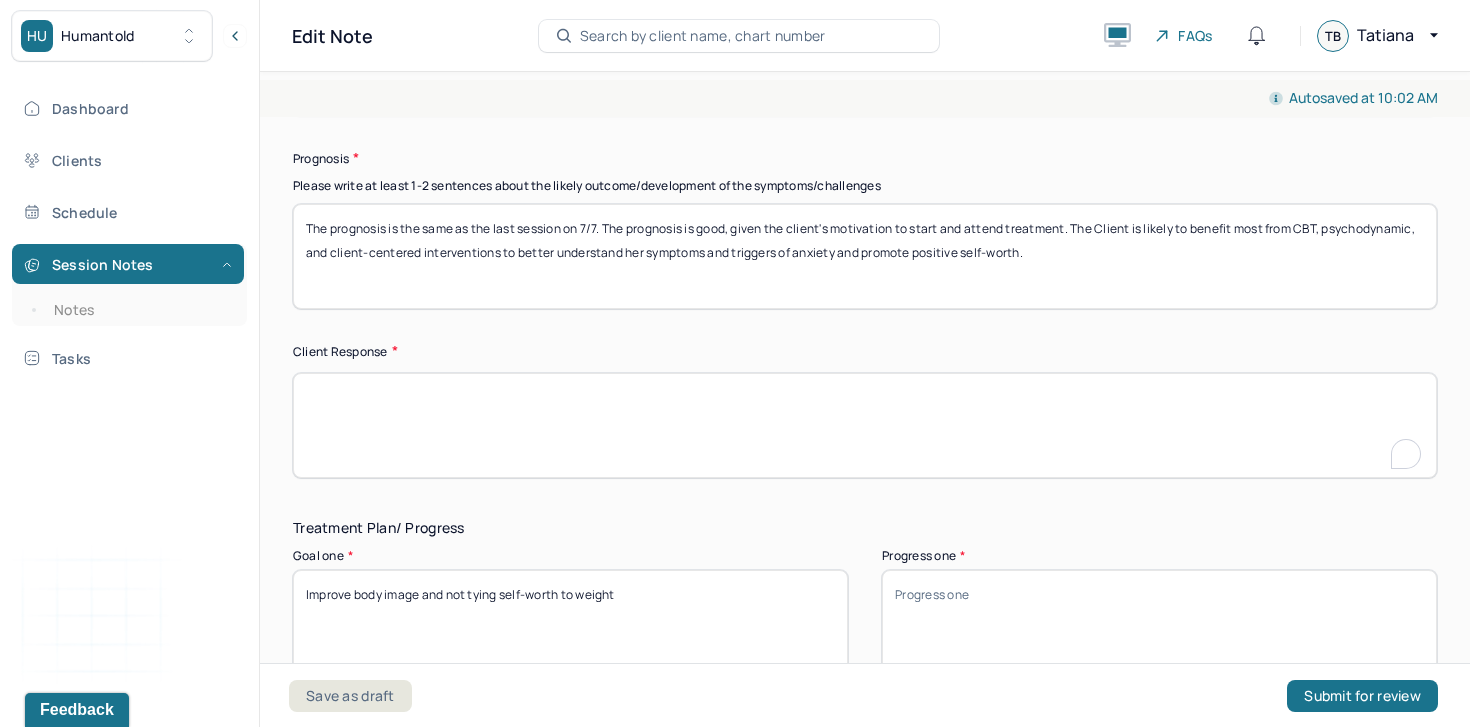 click at bounding box center (865, 425) 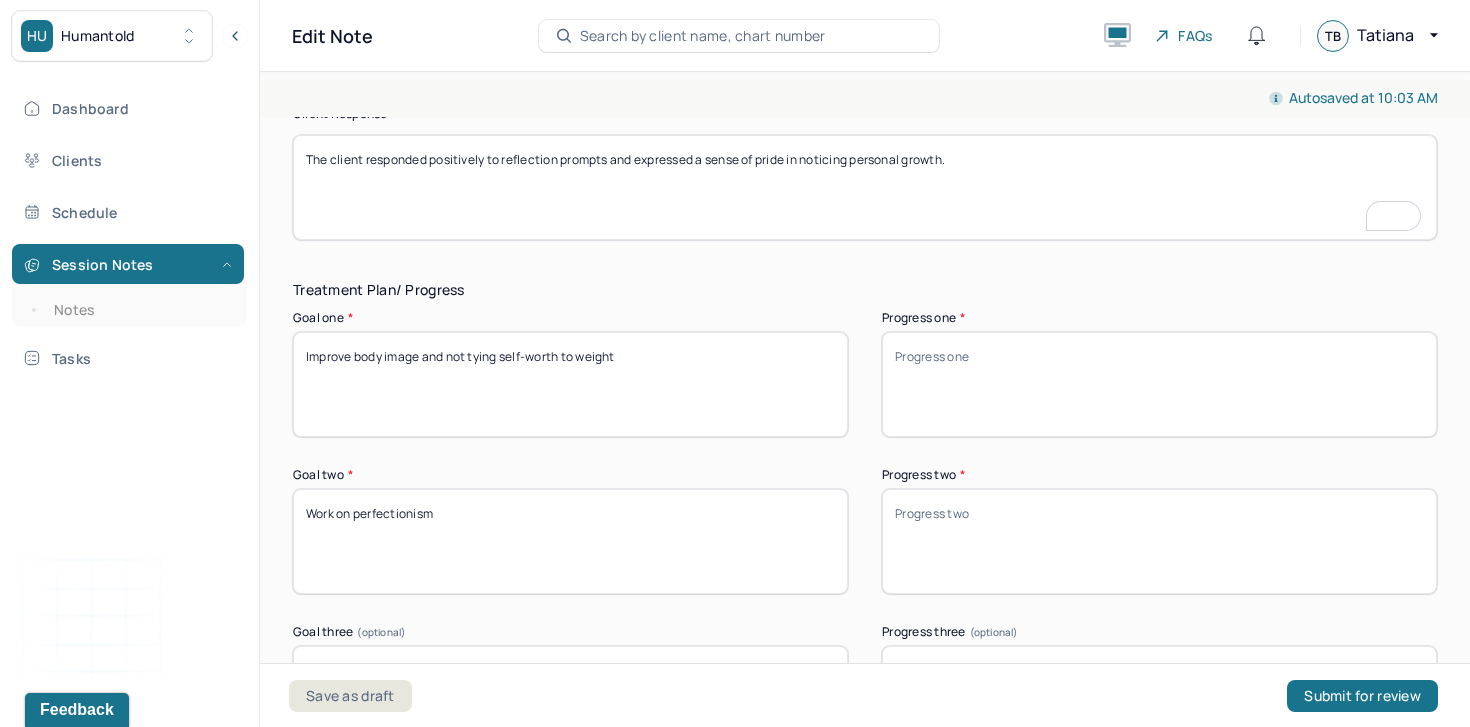 type on "The client responded positively to reflection prompts and expressed a sense of pride in noticing personal growth." 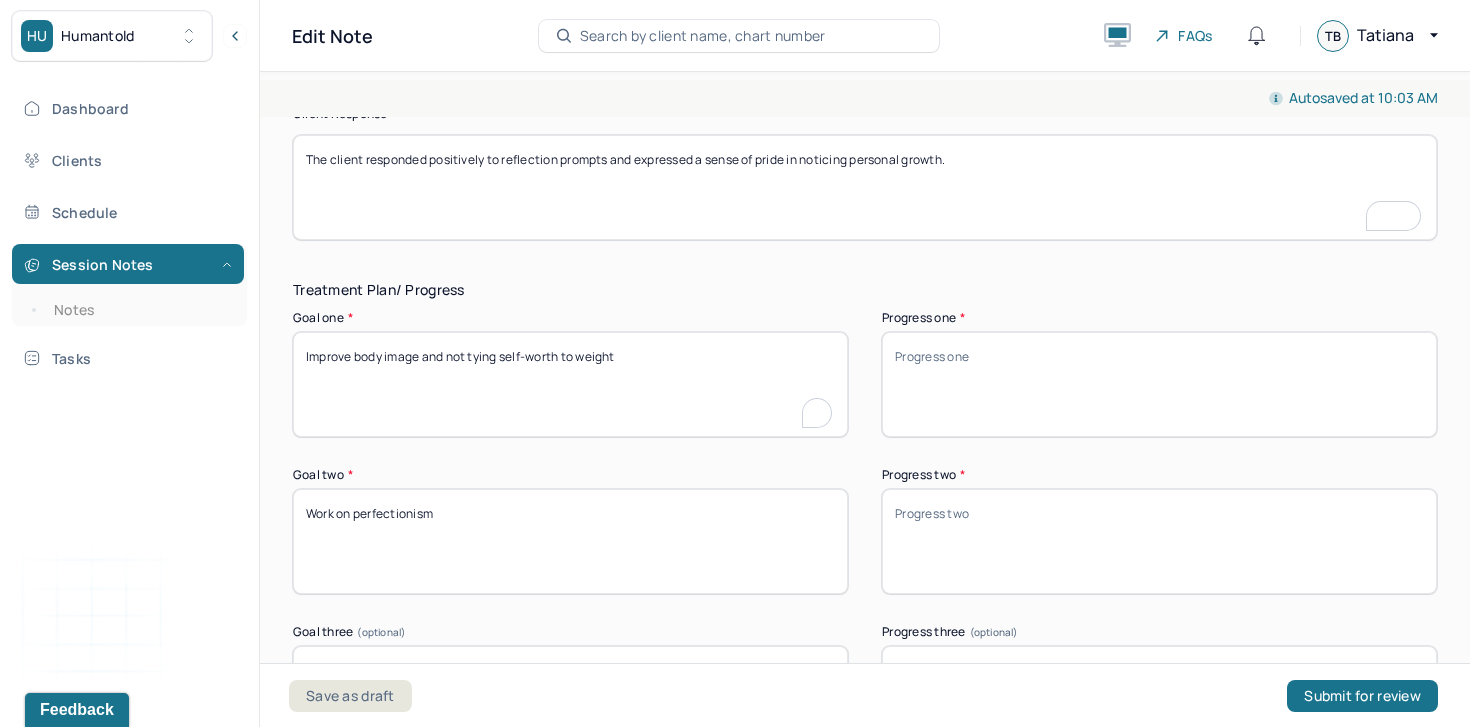 click on "Improve body image and not tying self-worth to weight" at bounding box center (570, 384) 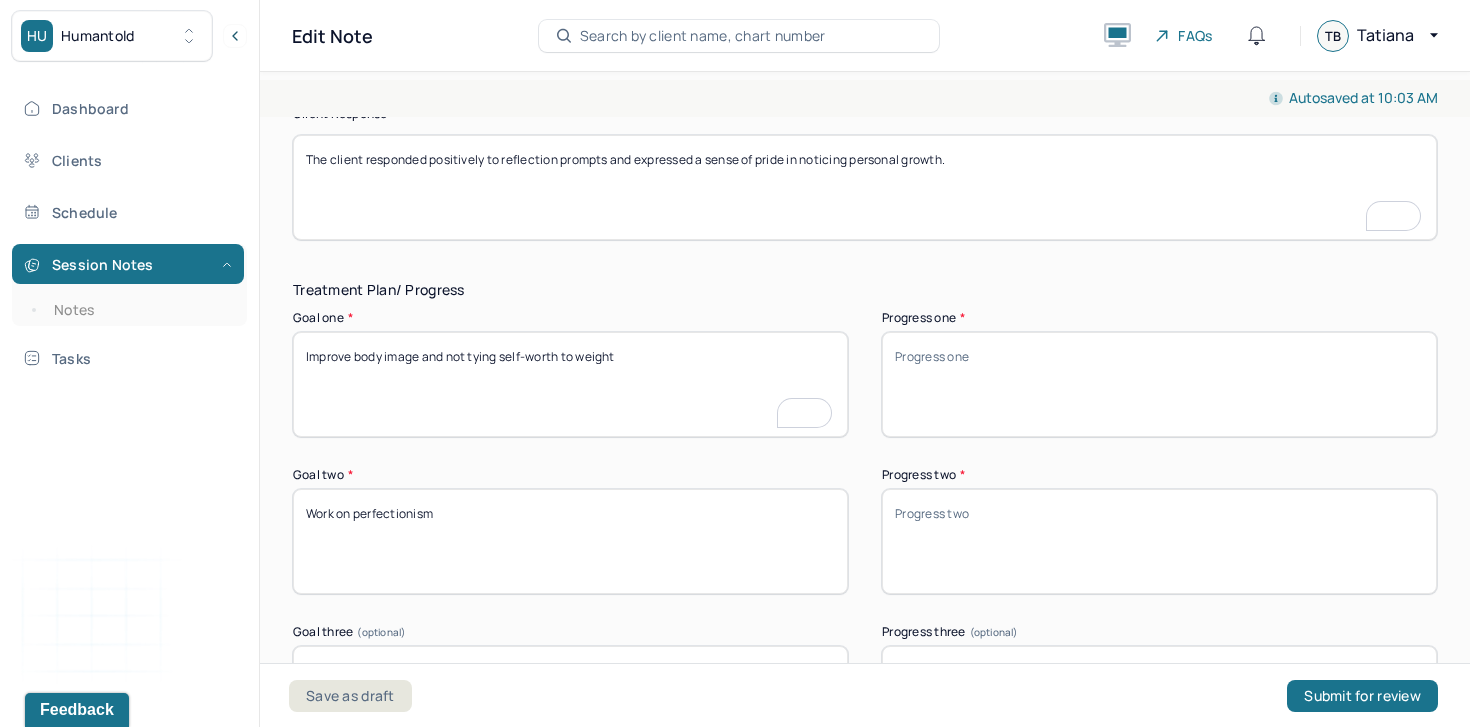 click on "Improve body image and not tying self-worth to weight" at bounding box center [570, 384] 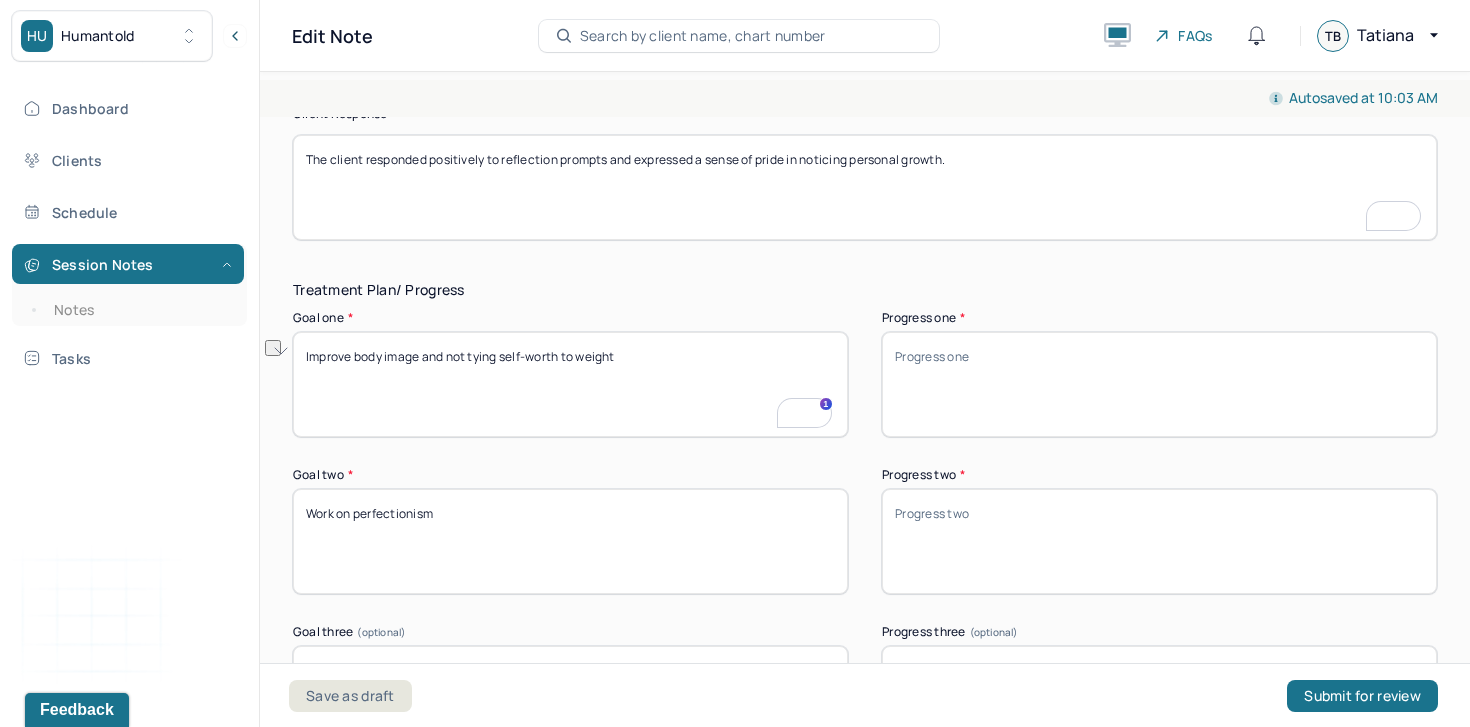click on "Work on perfectionism" at bounding box center (570, 541) 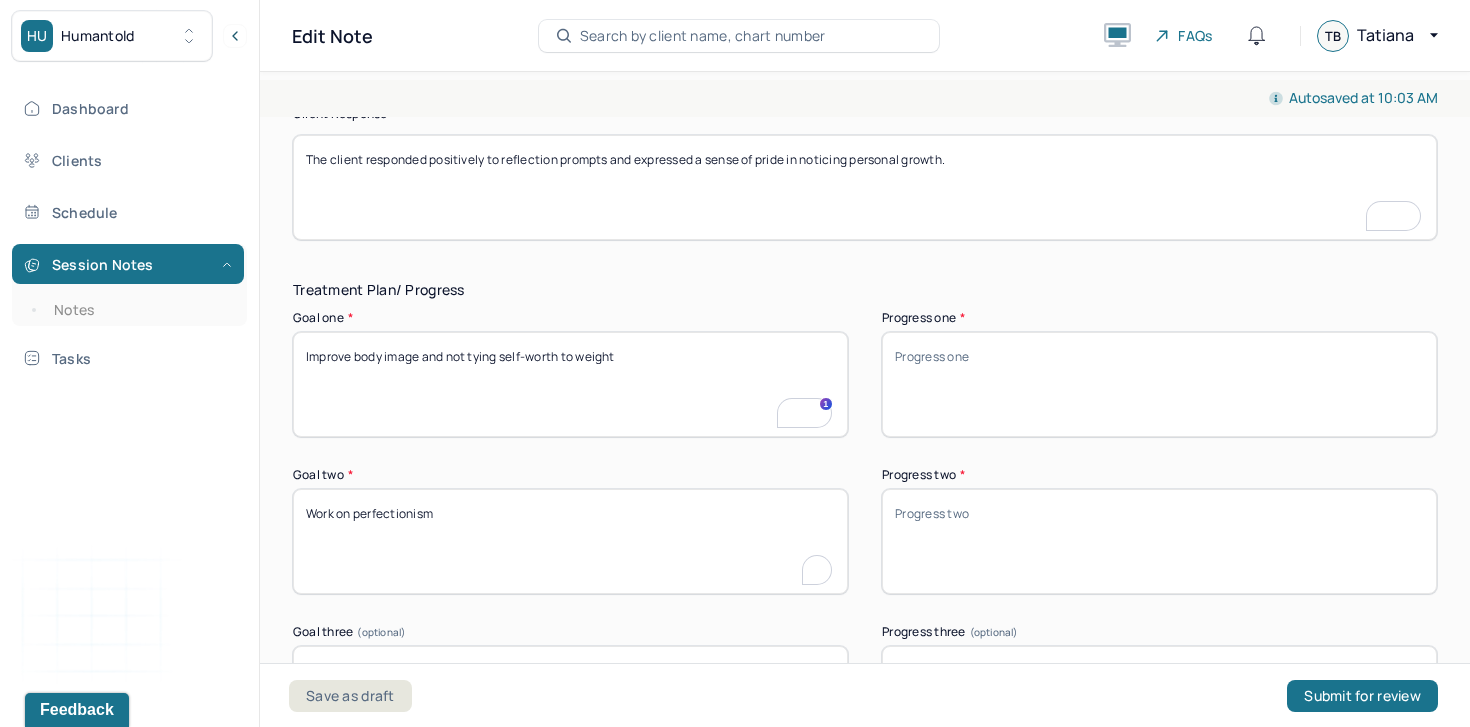 click on "Work on perfectionism" at bounding box center [570, 541] 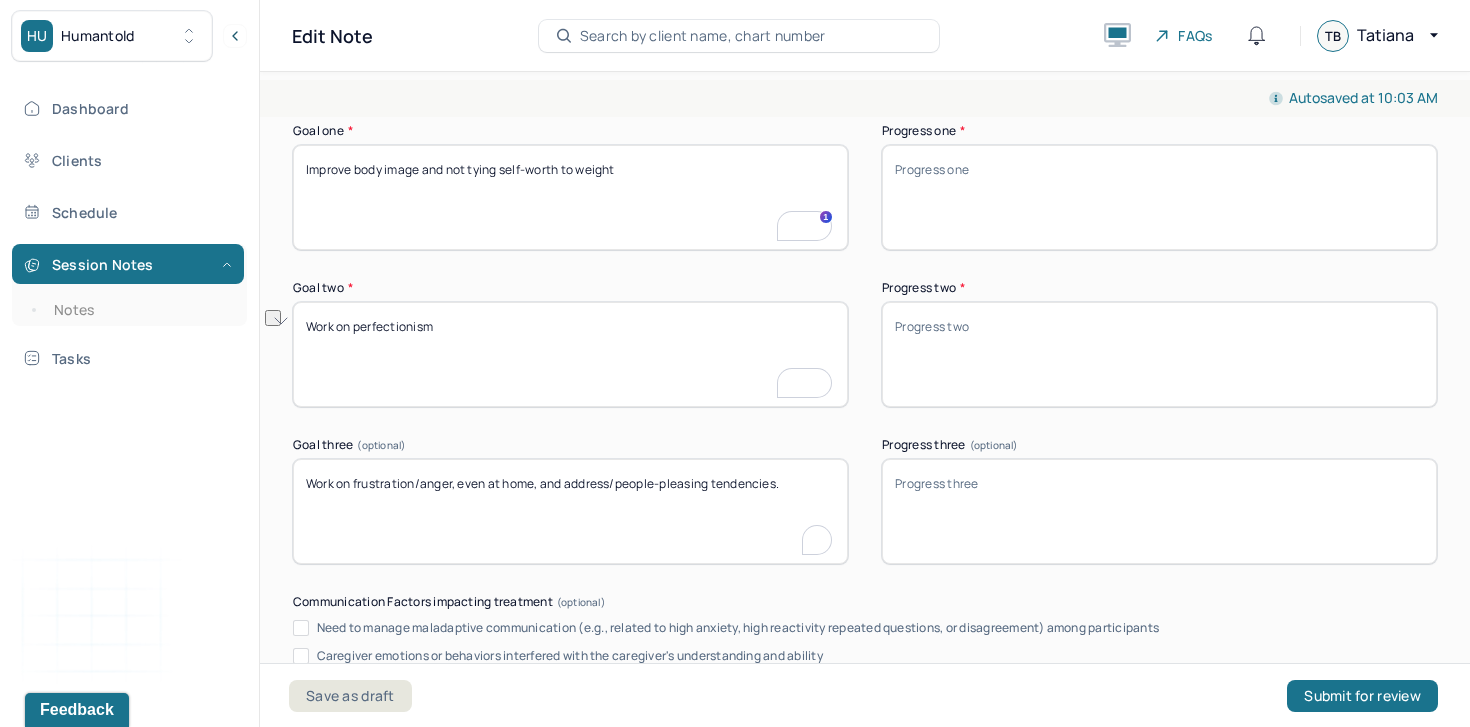 click on "Work on frustration/anger, even at home, and address/people-pleasing tendencies." at bounding box center (570, 511) 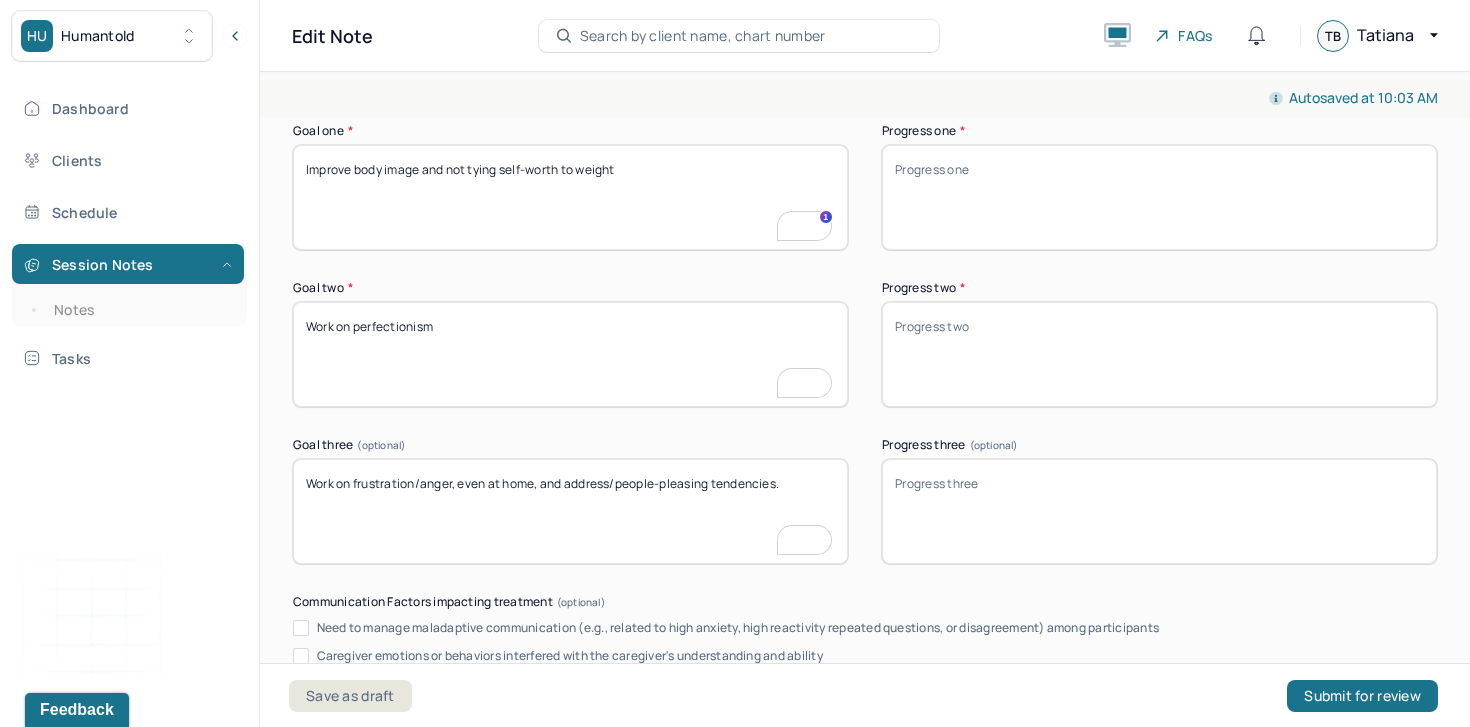 click on "Work on frustration/anger, even at home, and address/people-pleasing tendencies." at bounding box center (570, 511) 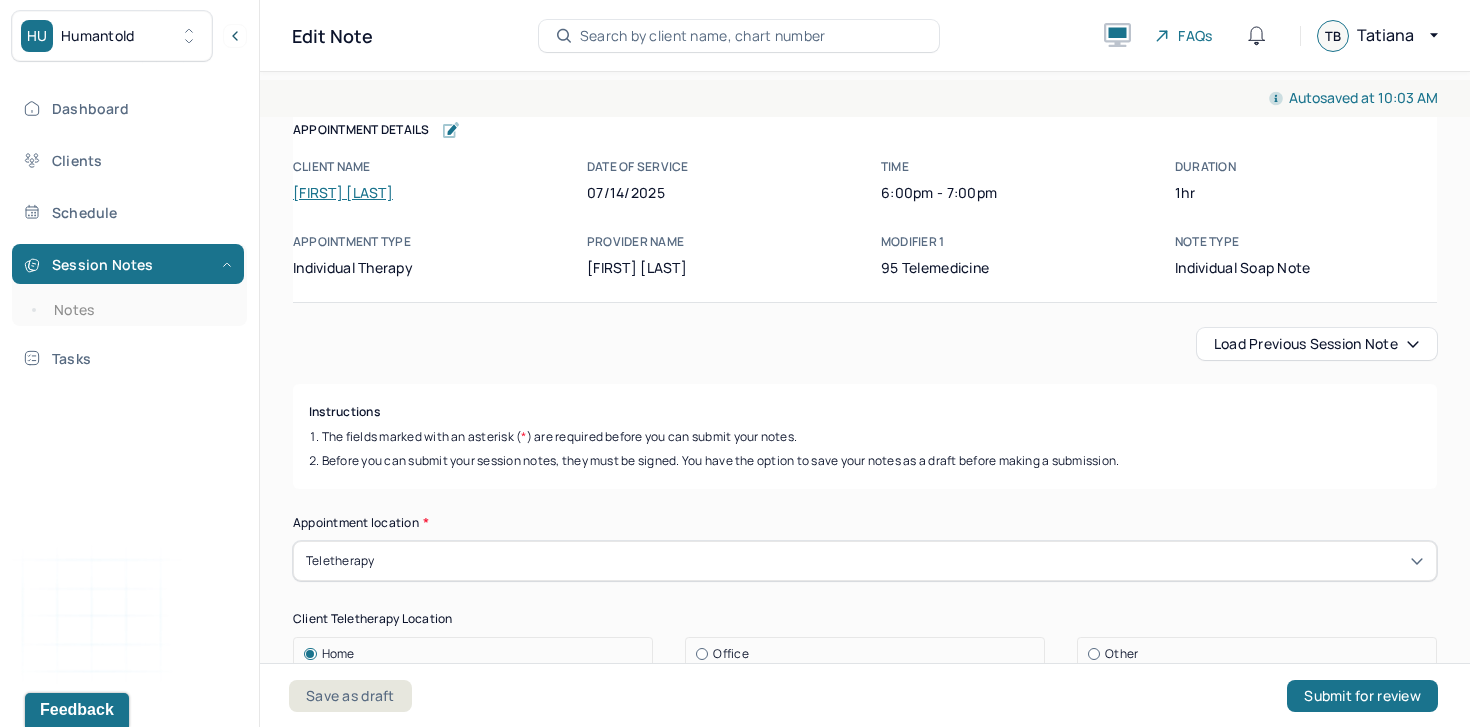 scroll, scrollTop: 0, scrollLeft: 0, axis: both 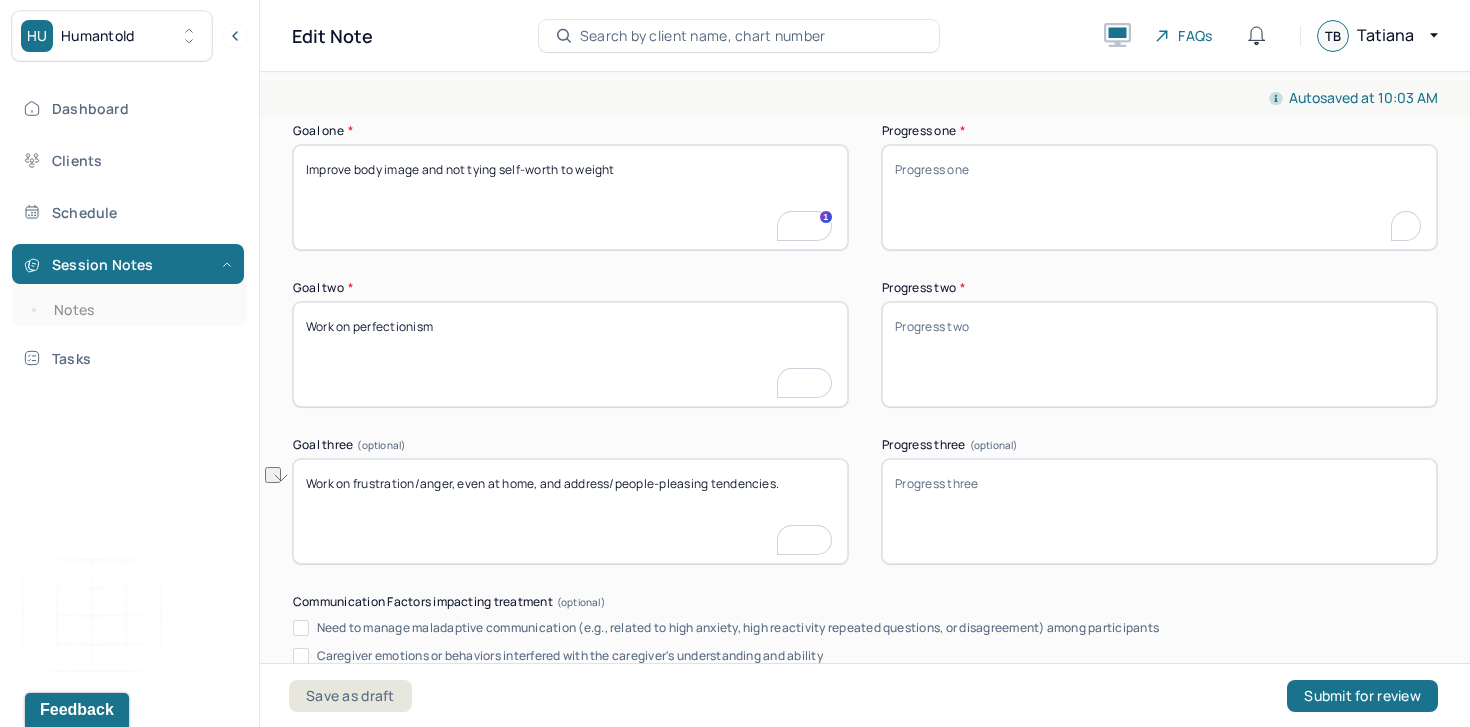 click on "Progress one *" at bounding box center [1159, 197] 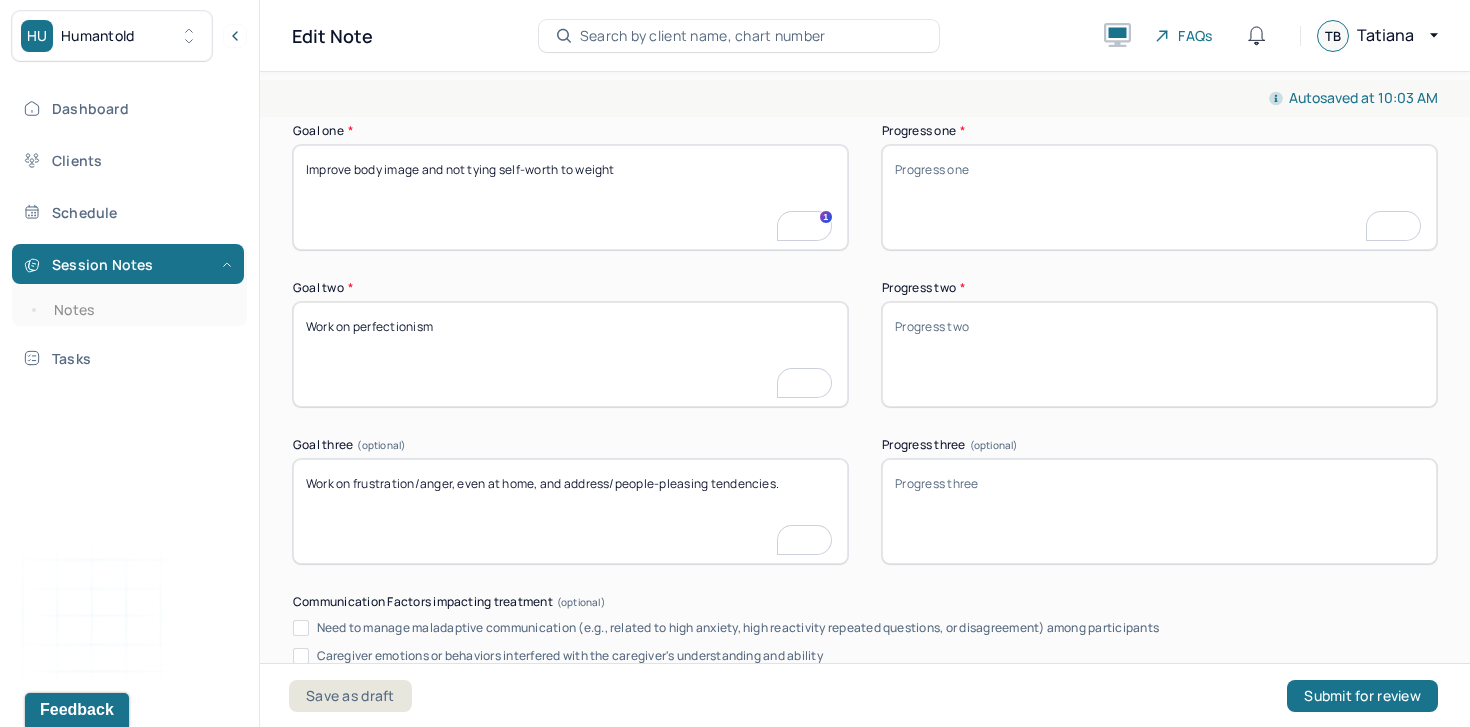 click on "Progress two *" at bounding box center [1159, 354] 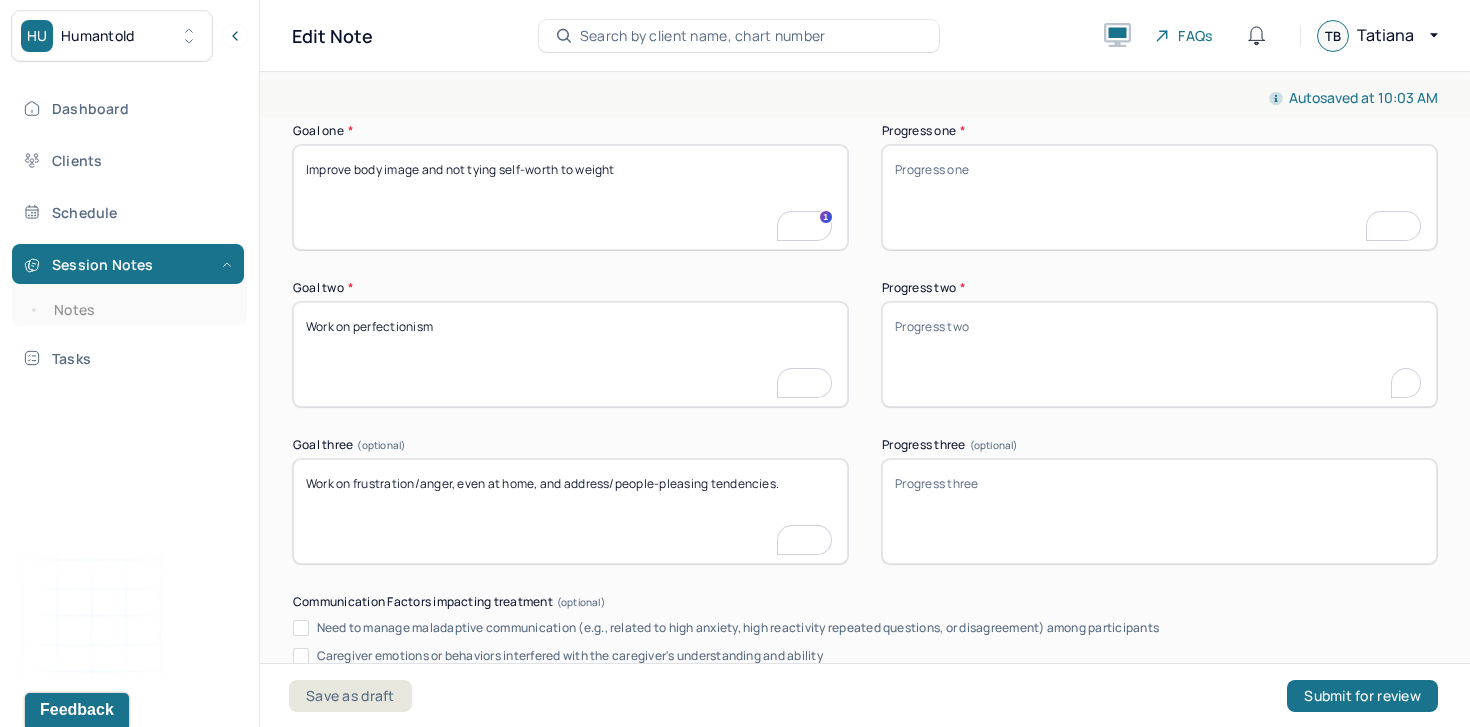 paste on "The client recognized that she was not hard on herself after dropping something, which contrasts with earlier perfectionistic tendencies." 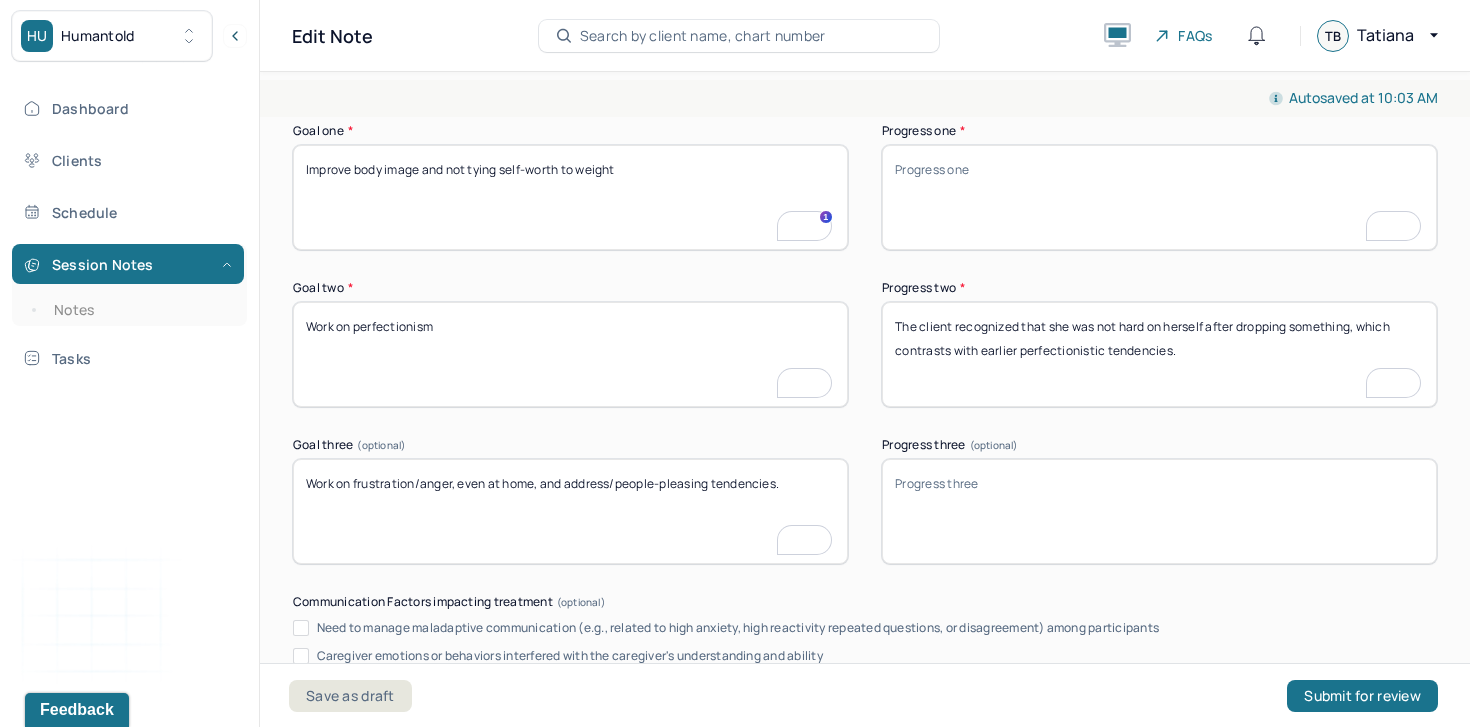 type on "The client recognized that she was not hard on herself after dropping something, which contrasts with earlier perfectionistic tendencies." 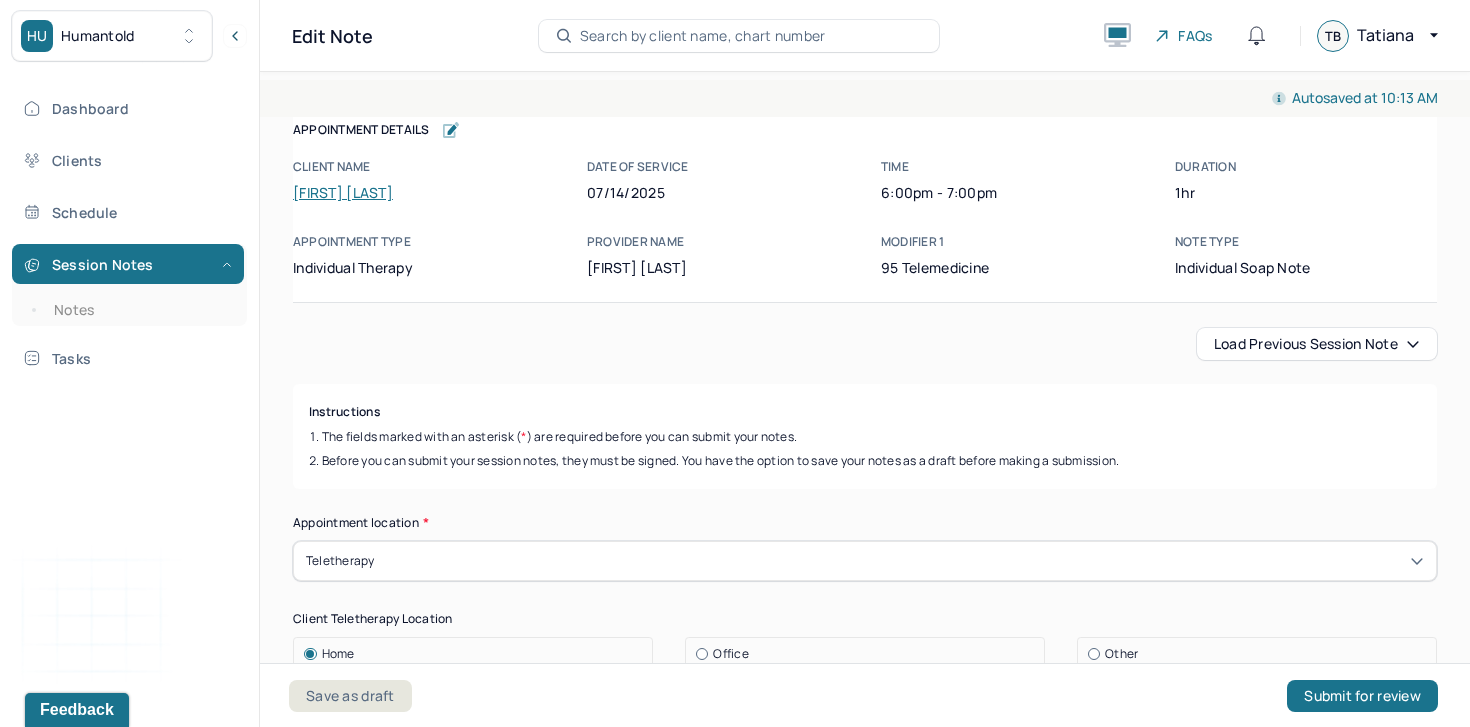 scroll, scrollTop: 0, scrollLeft: 0, axis: both 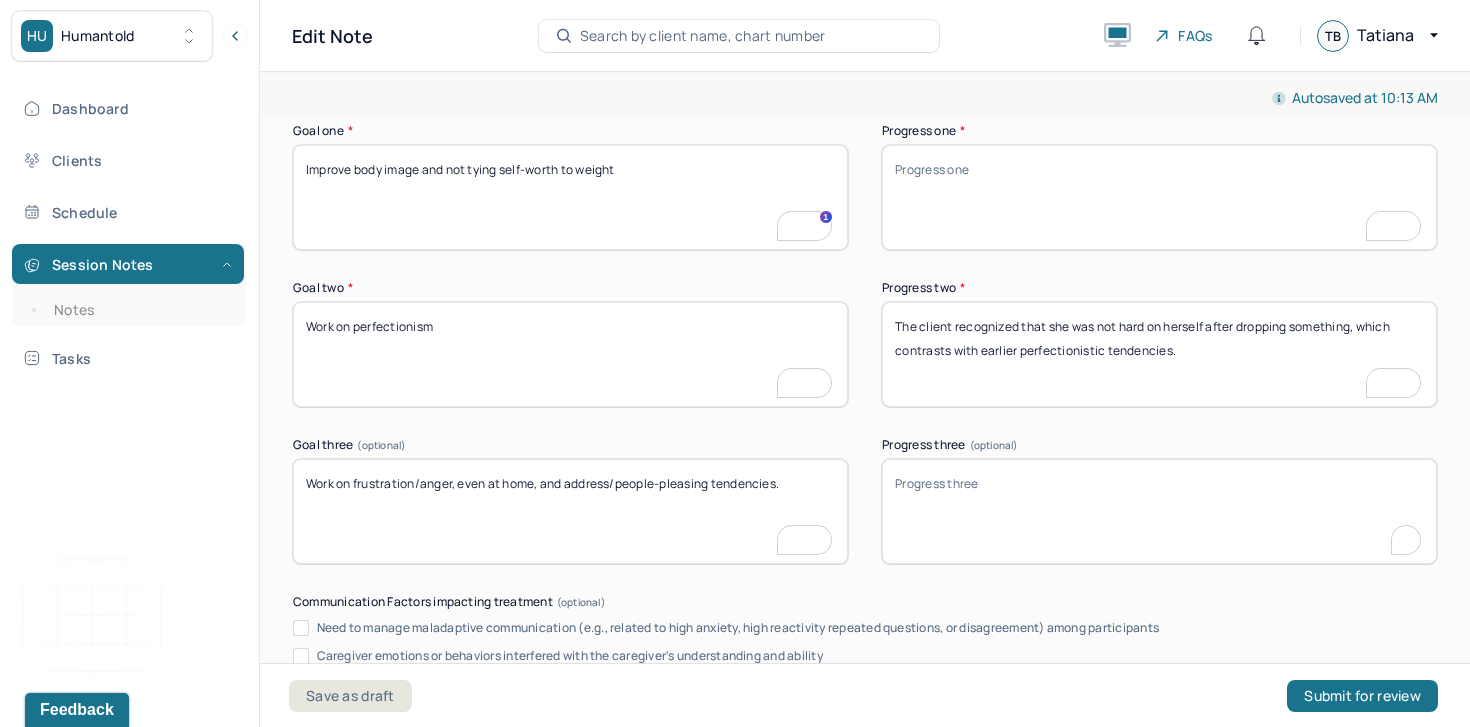 click on "Progress three (optional)" at bounding box center (1159, 511) 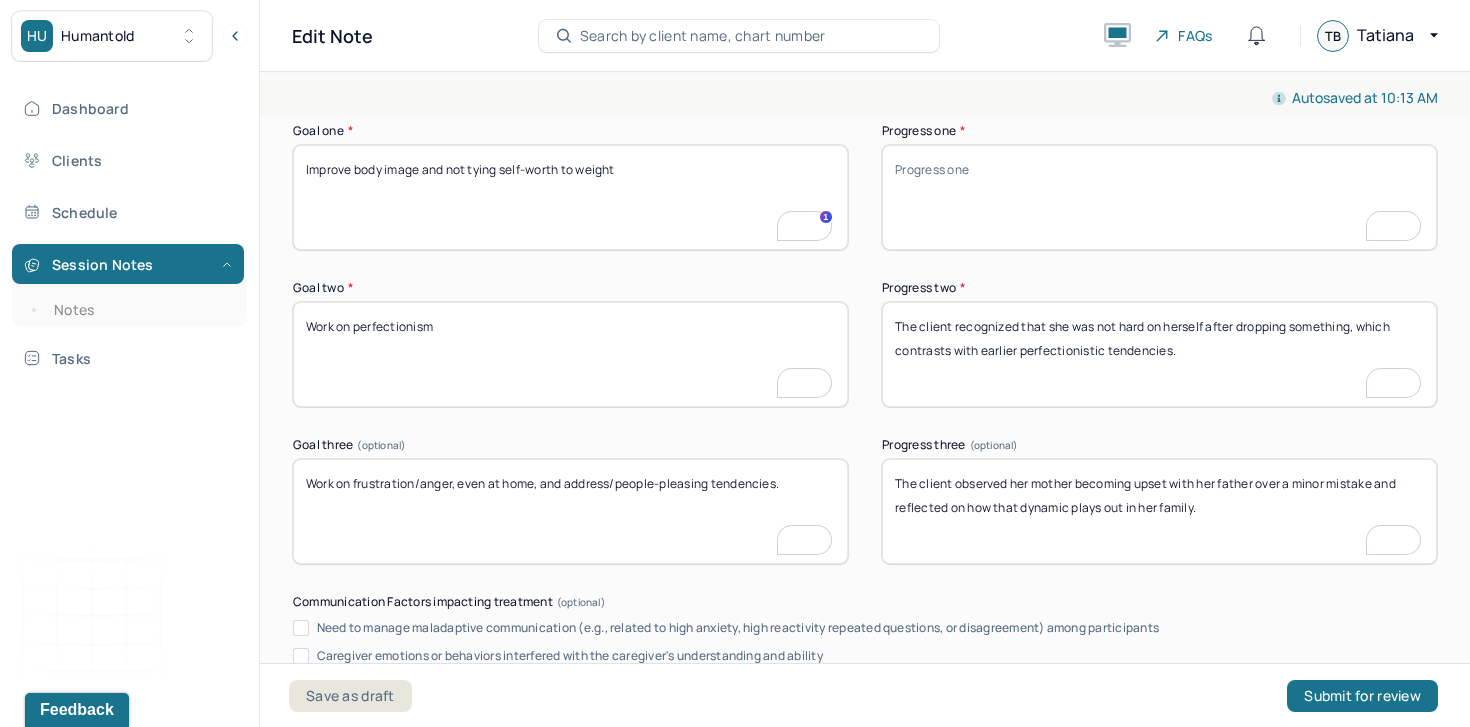 click on "The client observed her mother becoming upset with her father over a minor mistake and reflected on how that dynamic plays out in her family." at bounding box center [1159, 511] 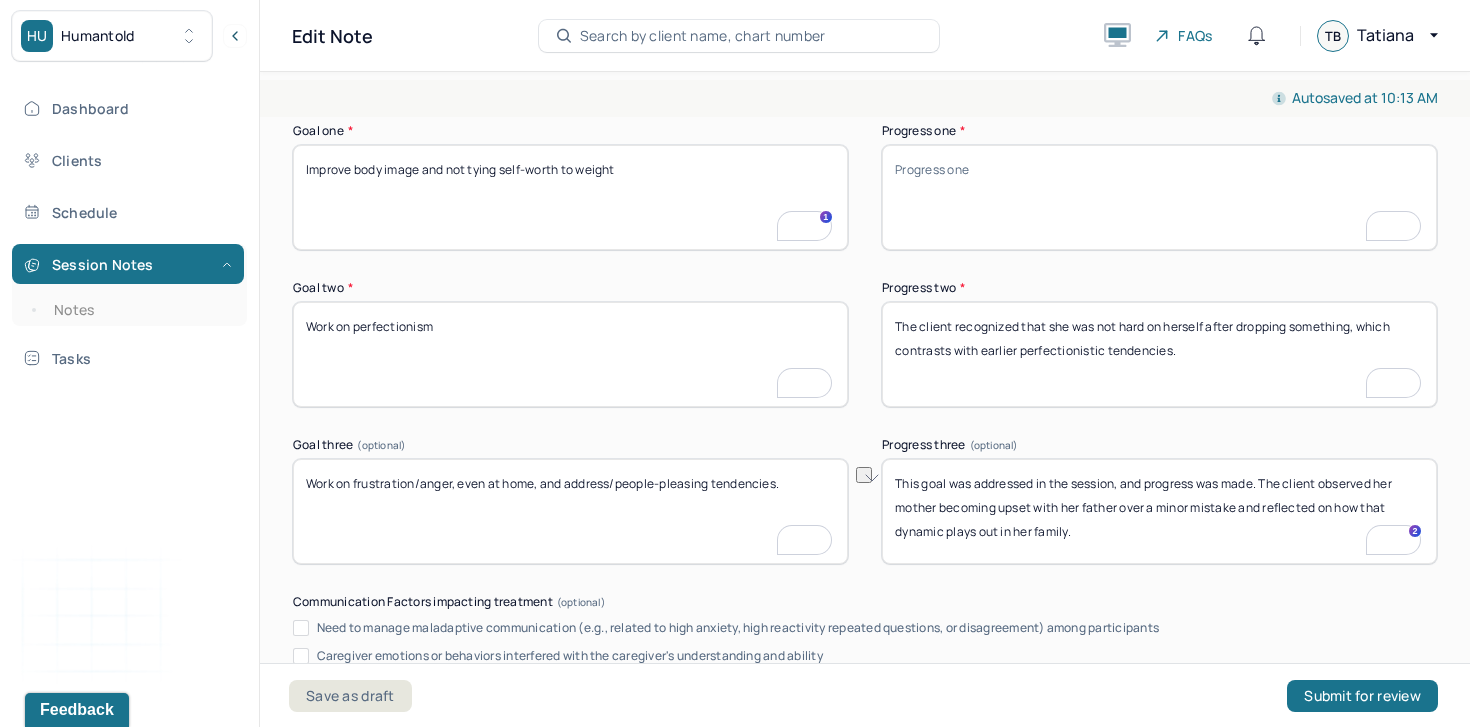 drag, startPoint x: 1261, startPoint y: 492, endPoint x: 888, endPoint y: 482, distance: 373.13403 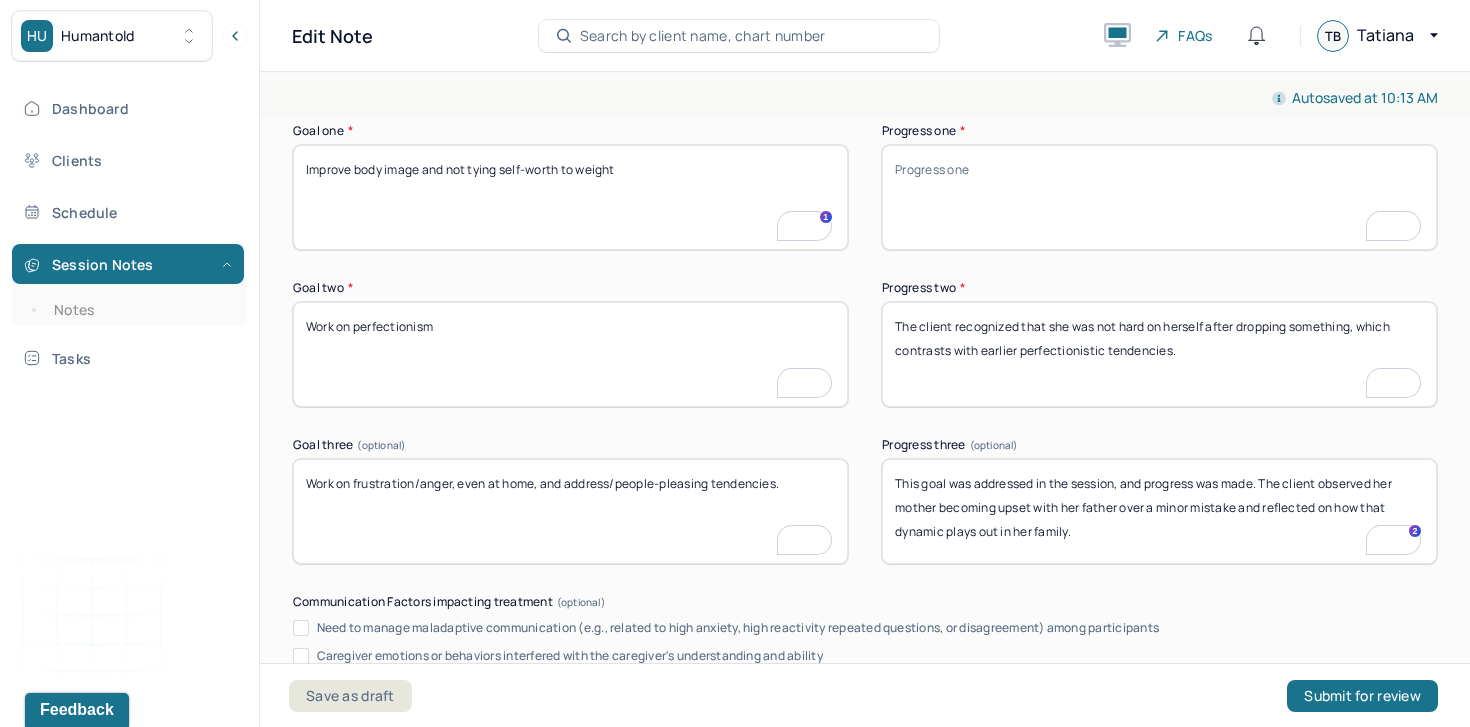 paste on "This goal was addressed in the session, and progress was made." 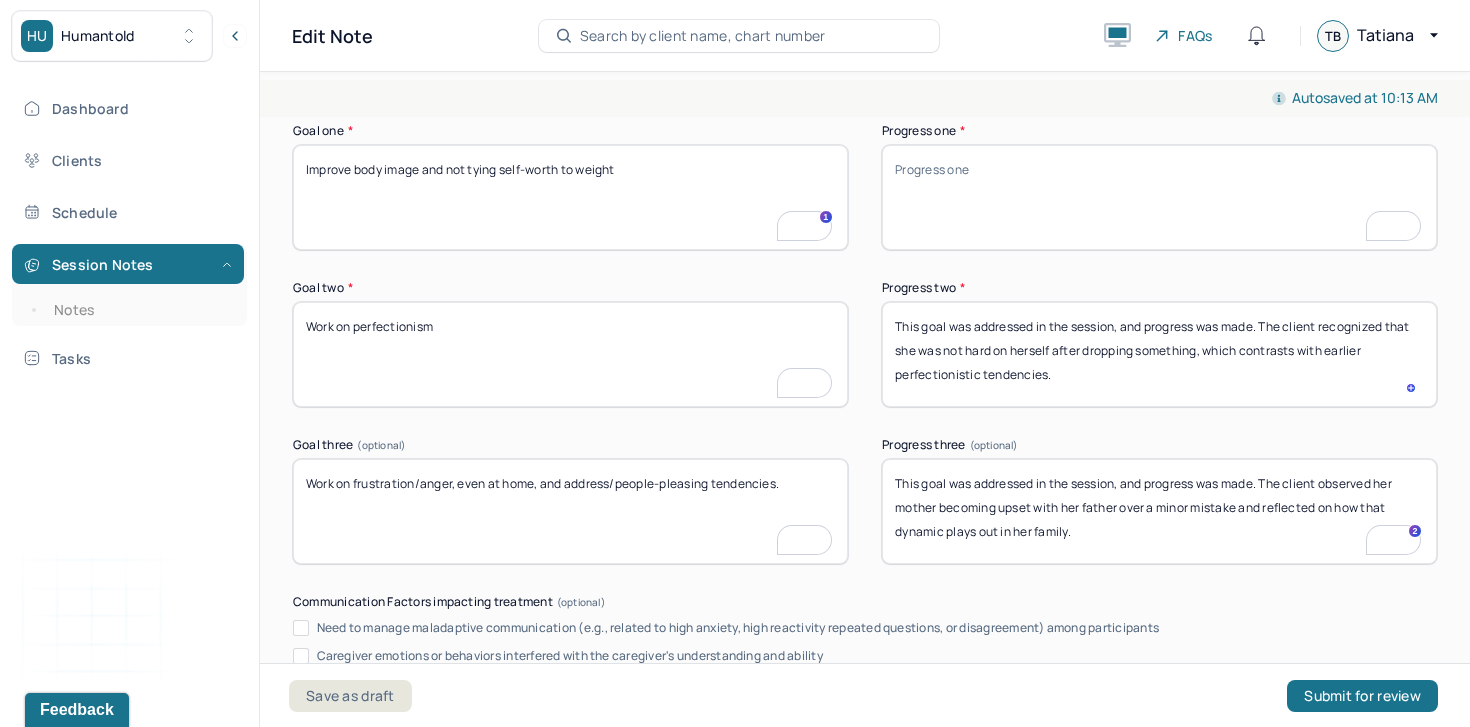 type on "This goal was addressed in the session, and progress was made. The client recognized that she was not hard on herself after dropping something, which contrasts with earlier perfectionistic tendencies." 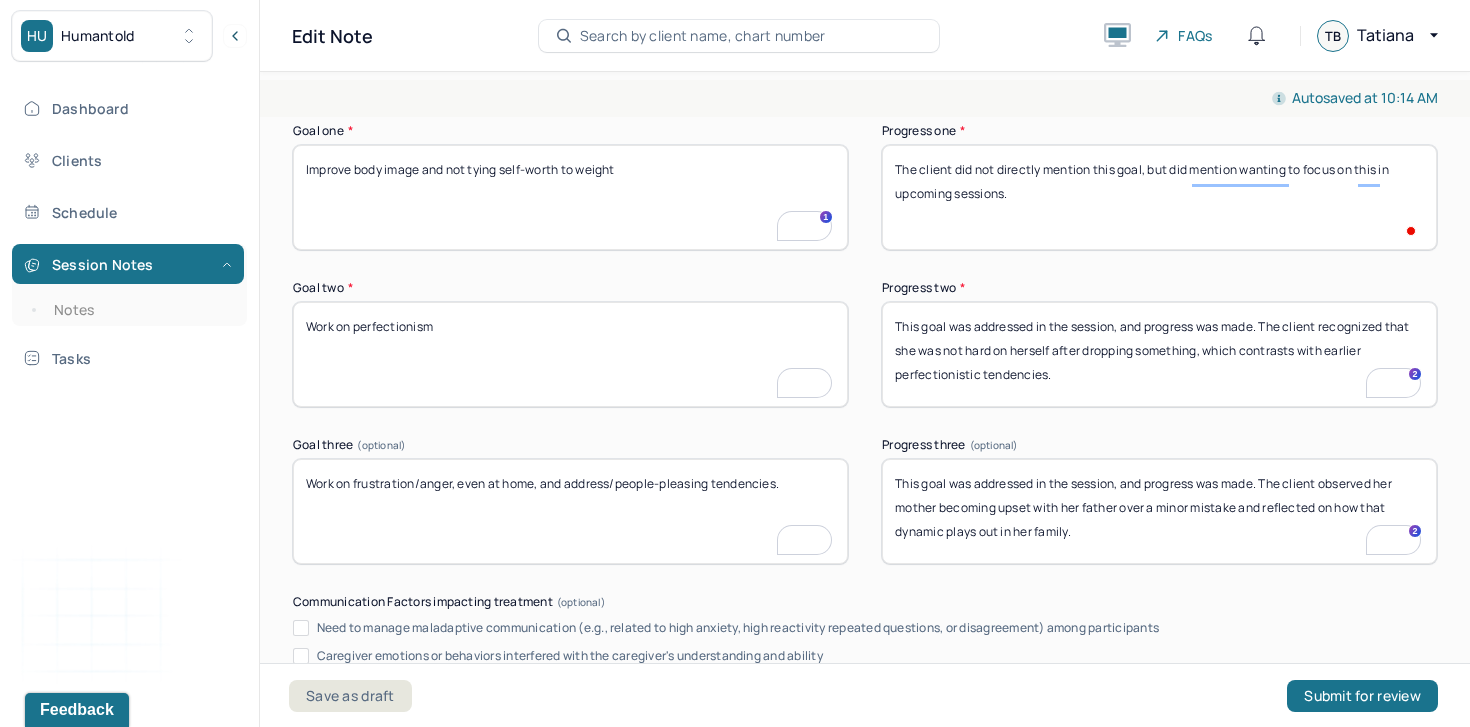 scroll, scrollTop: 2843, scrollLeft: 0, axis: vertical 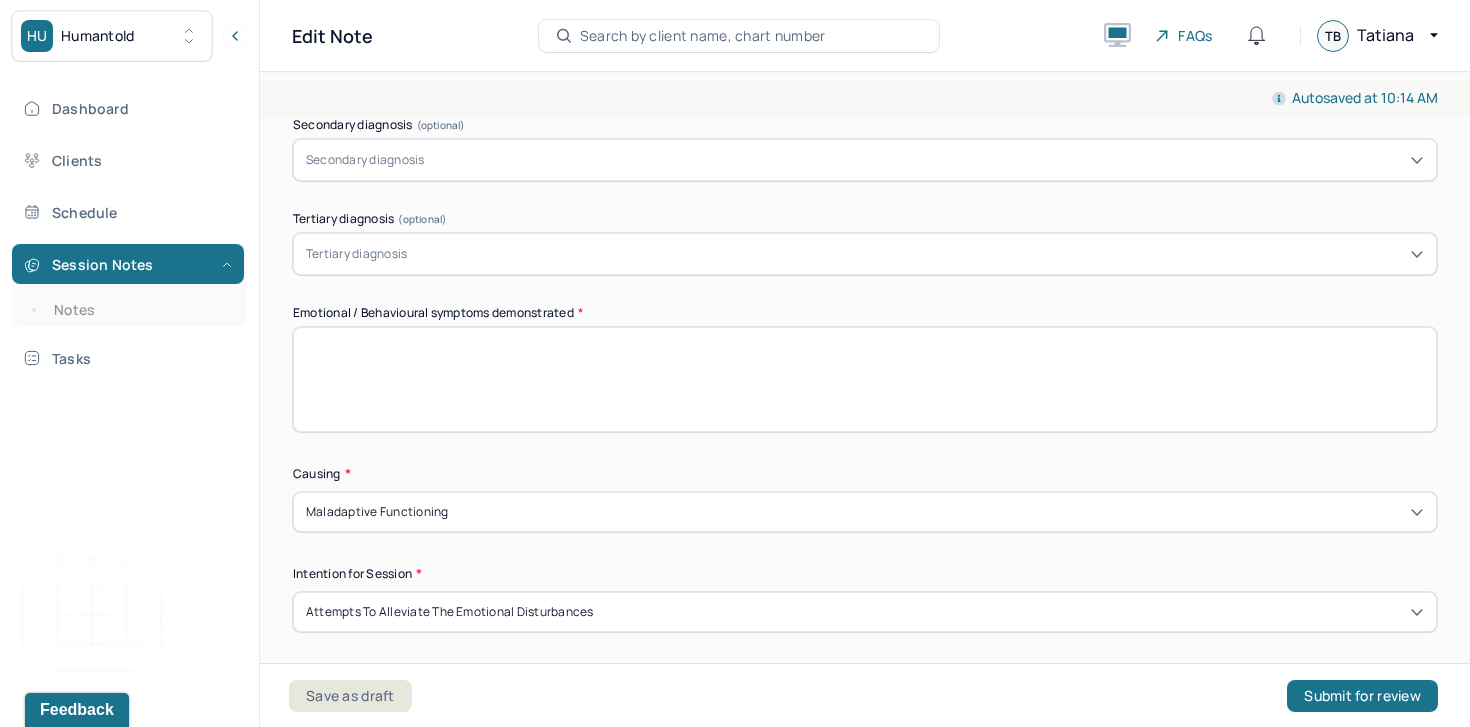 type on "The client did not directly mention this goal, but did mention wanting to focus on this in upcoming sessions." 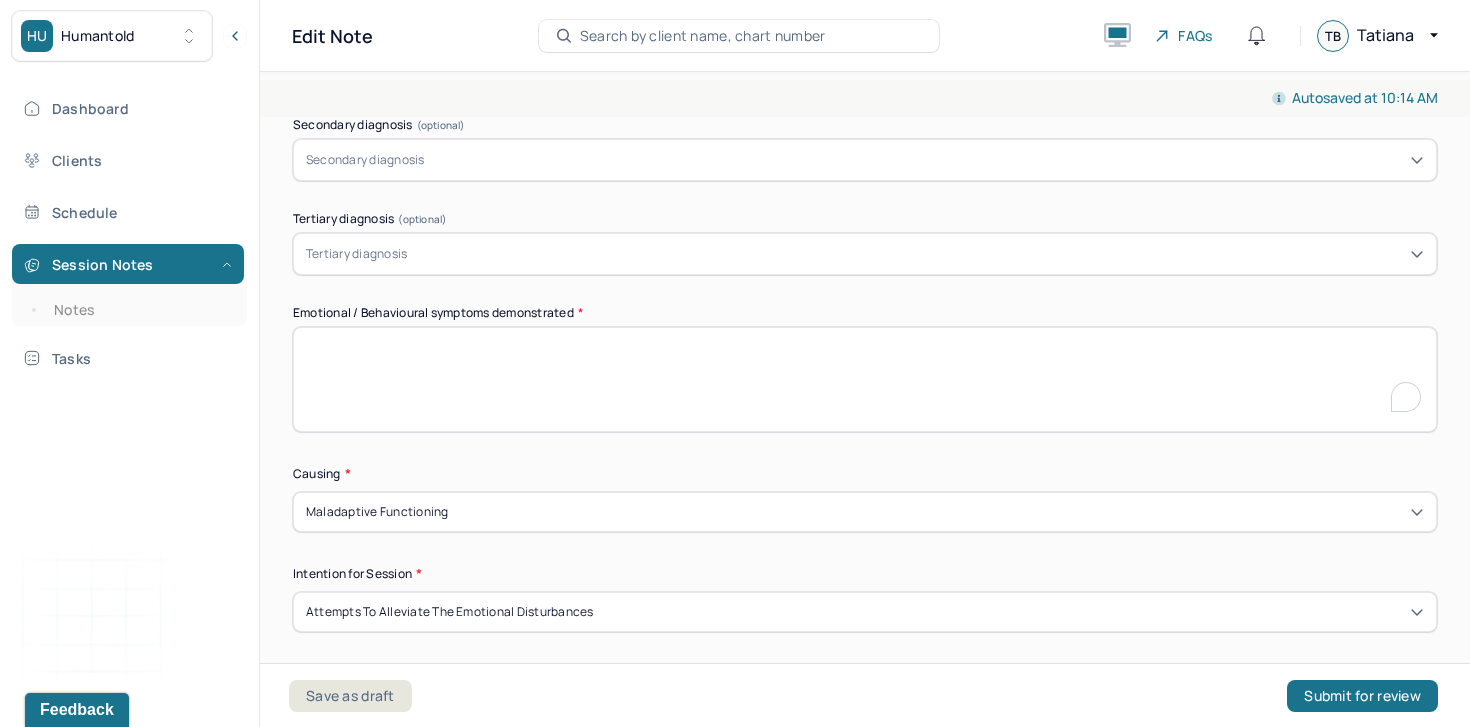 paste on "During the session, the client appeared calm, emotionally regulated, and engaged. She displayed a bright affect when discussing her upcoming trip and shifted to a more thoughtful, reflective tone when speaking about her parents. She demonstrated insight into her emotional responses and modeled behaviors, particularly noting her own self-compassion in contrast to her mother’s reactivity." 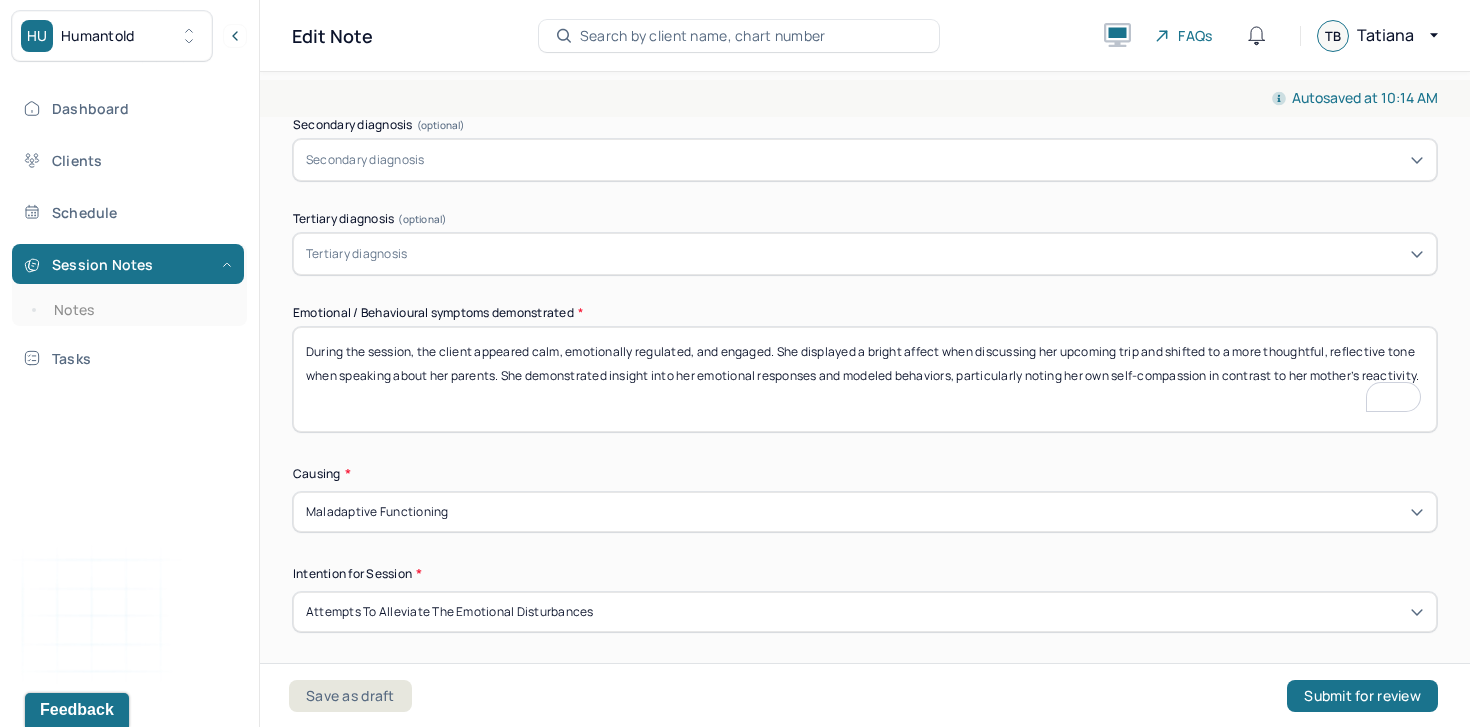 scroll, scrollTop: 851, scrollLeft: 0, axis: vertical 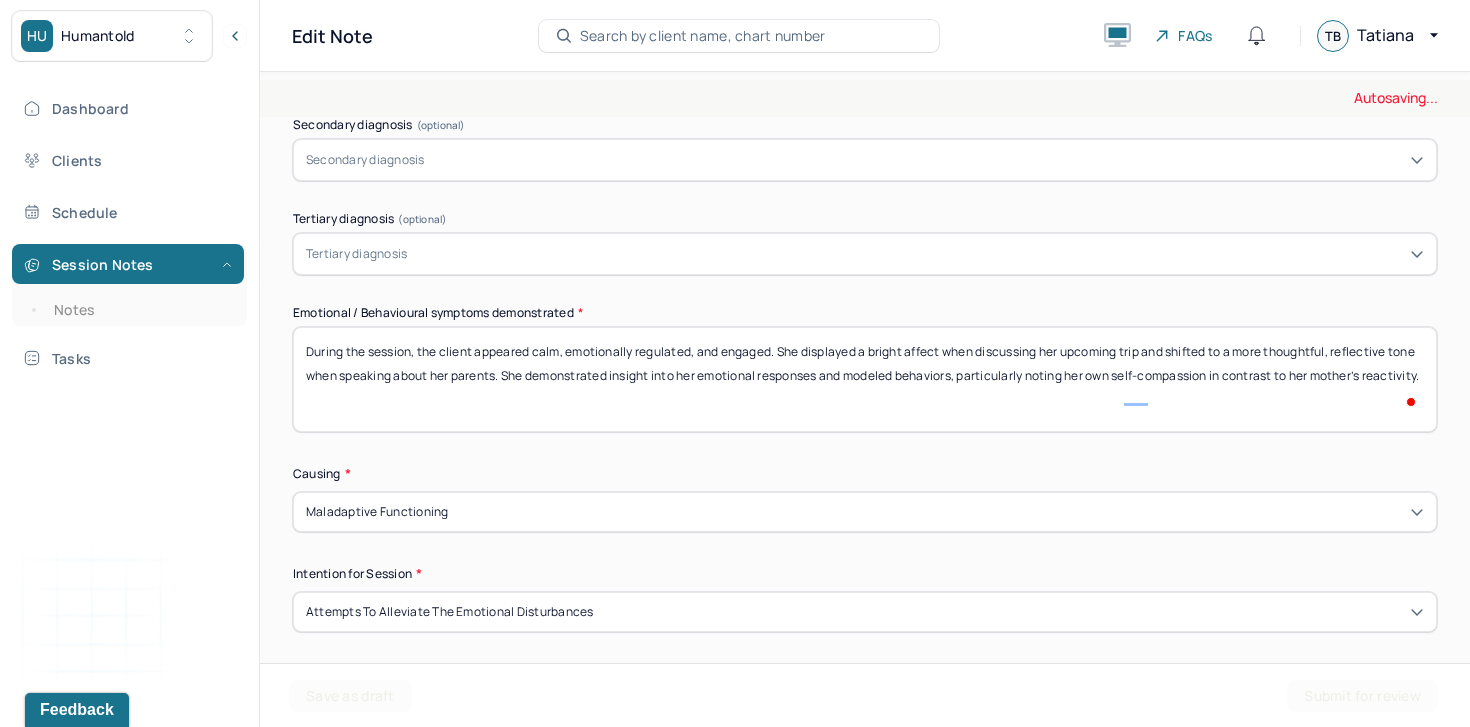 click on "Emotional / Behavioural symptoms demonstrated *" at bounding box center (865, 379) 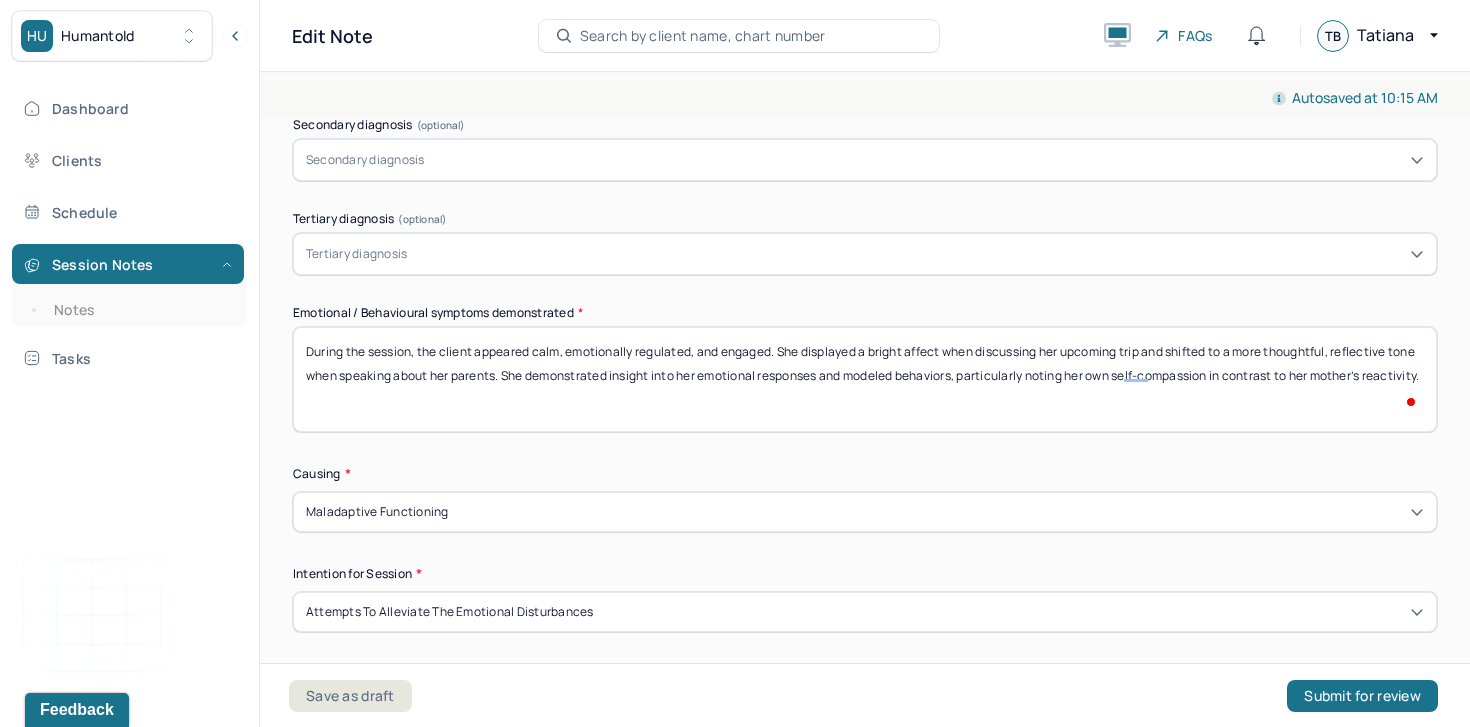 scroll, scrollTop: 2990, scrollLeft: 0, axis: vertical 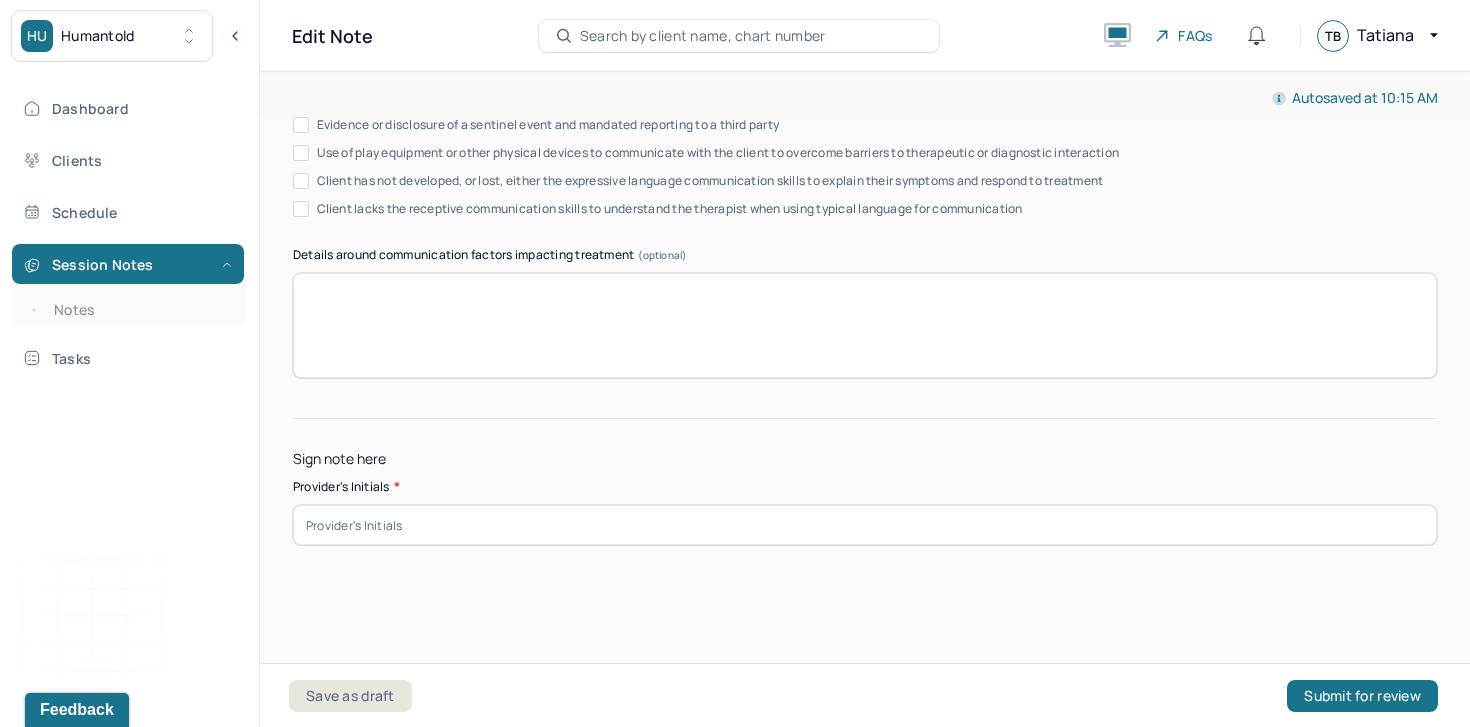 type on "During the session, the client appeared calm, emotionally regulated, and engaged. She displayed a bright affect when discussing her upcoming trip and shifted to a more thoughtful, reflective tone when speaking about her parents. She demonstrated insight into her emotional responses and modeled behaviors, particularly noting her own self-compassion in contrast to her mother’s reactivity." 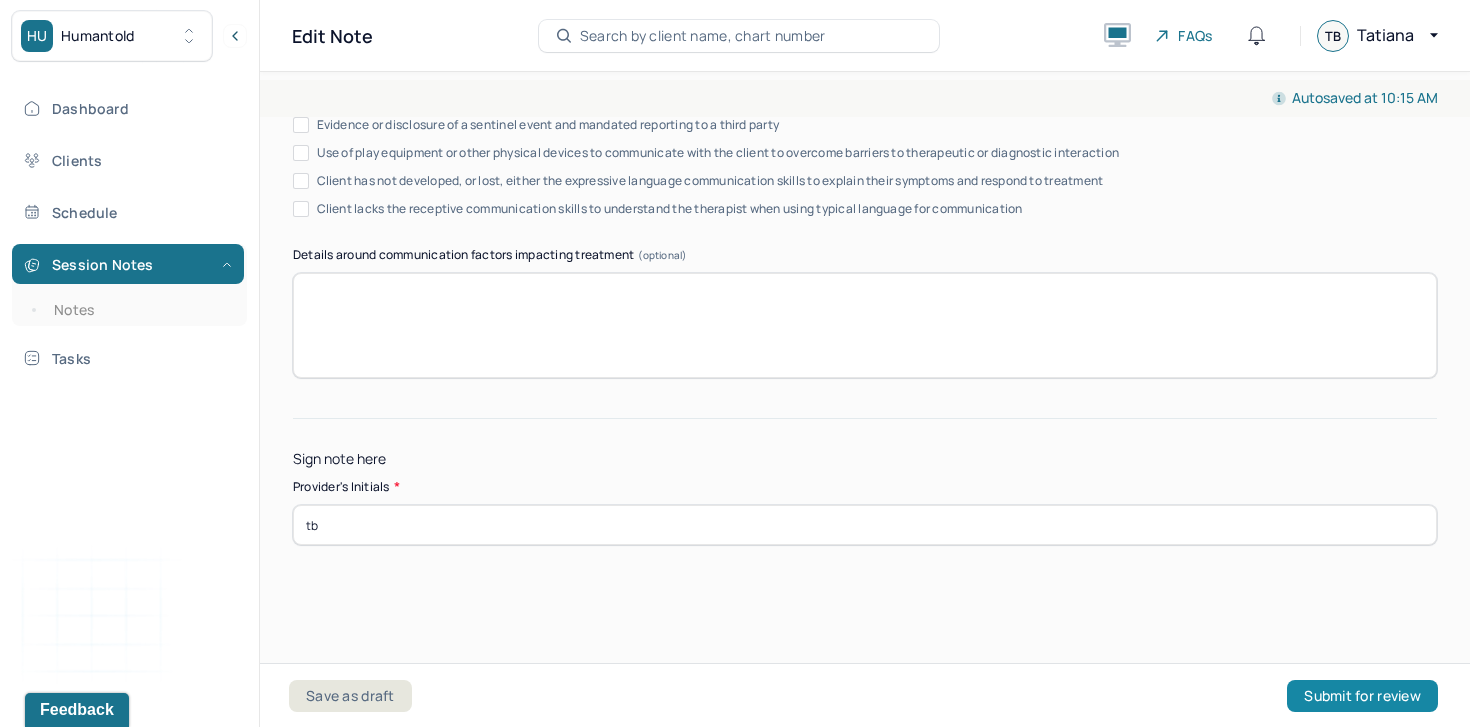 type on "tb" 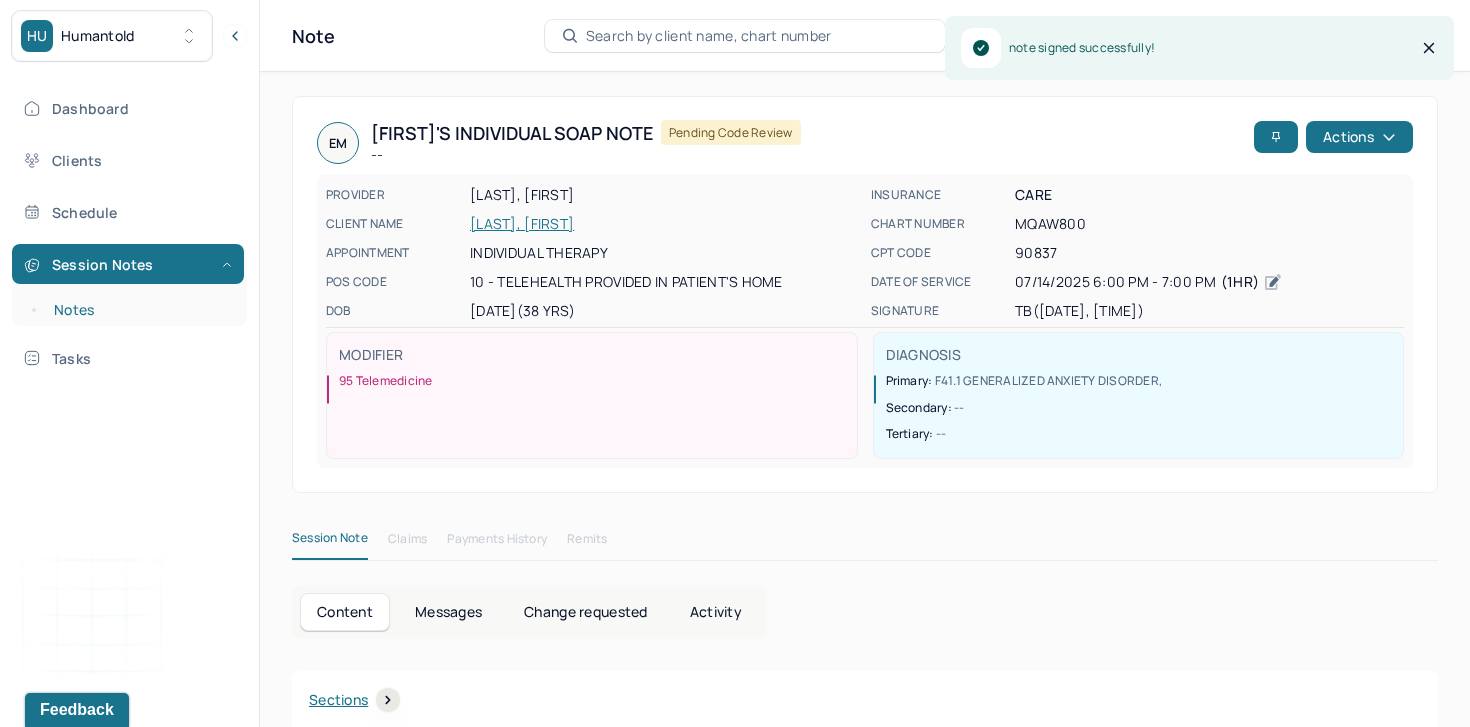 click on "Notes" at bounding box center [139, 310] 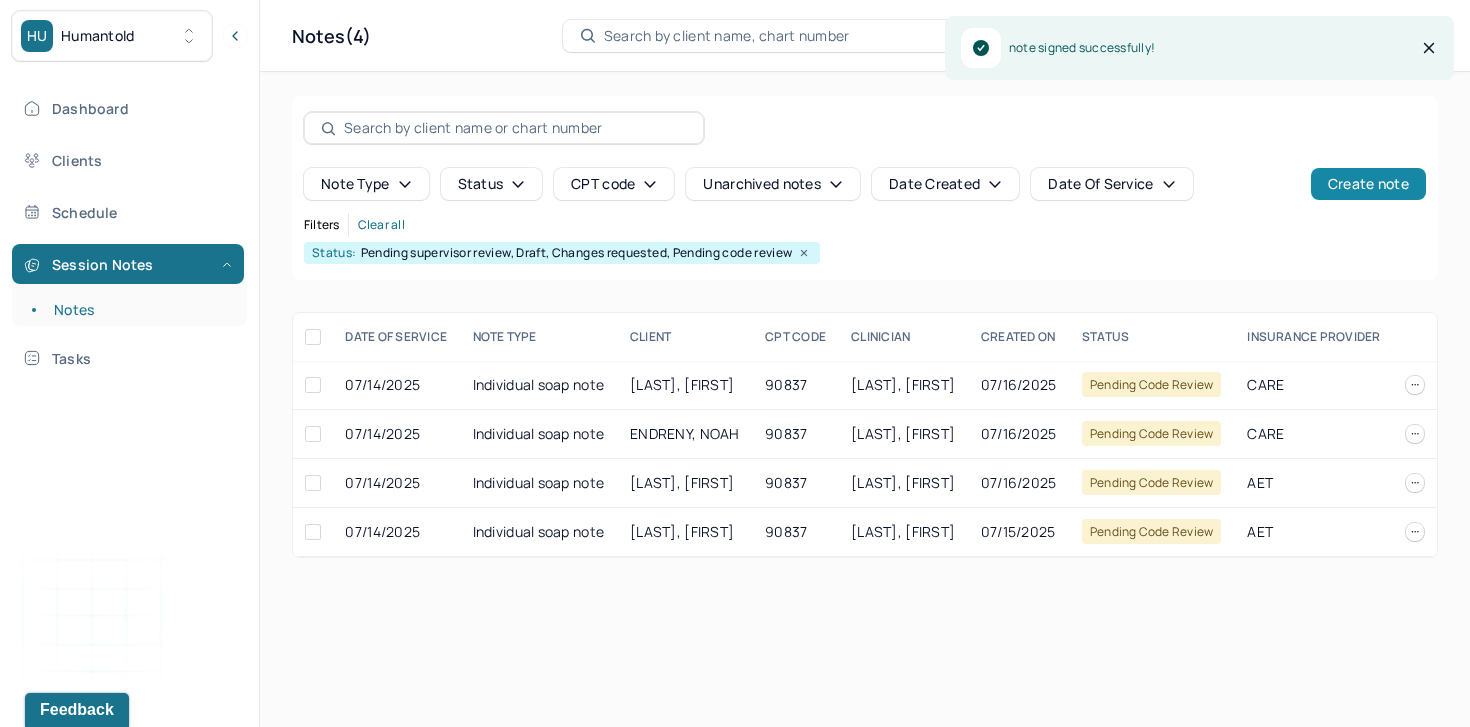 click on "Create note" at bounding box center [1368, 184] 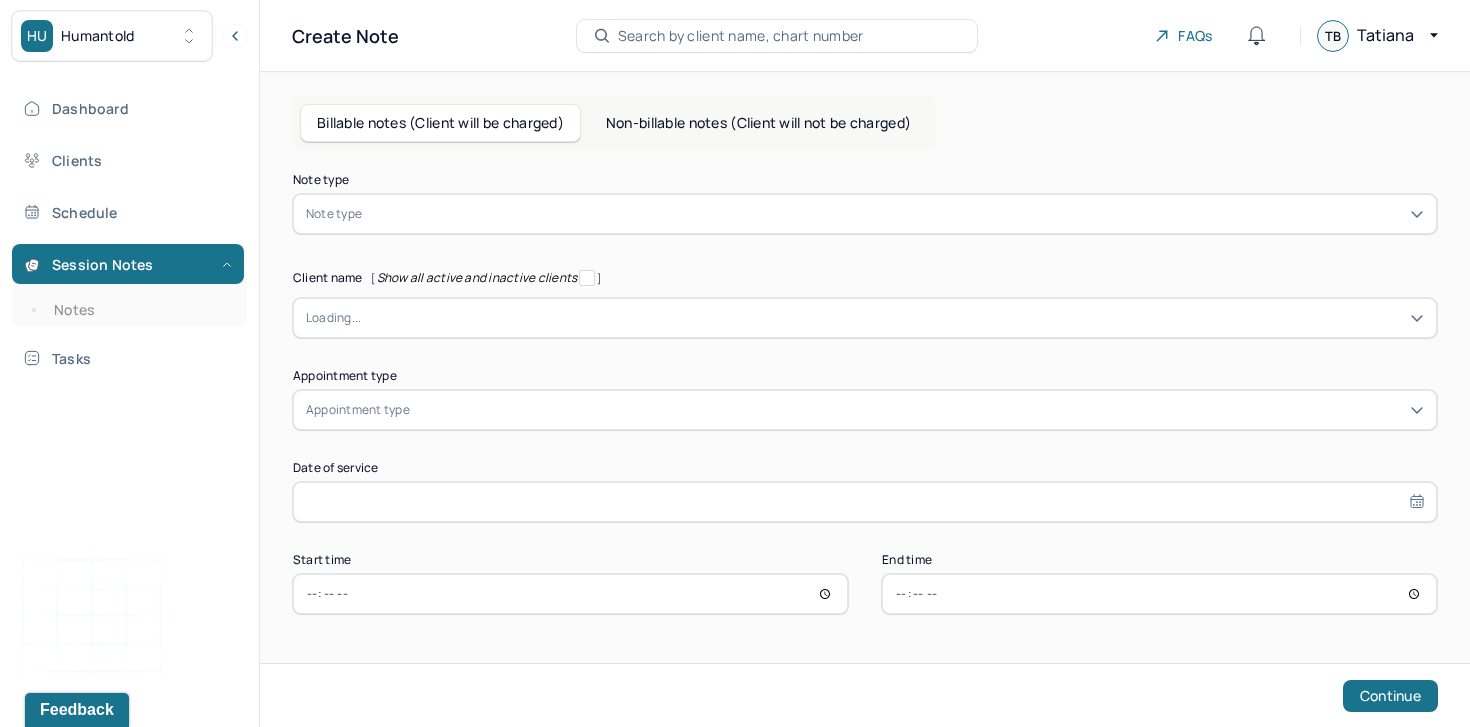 click at bounding box center [895, 214] 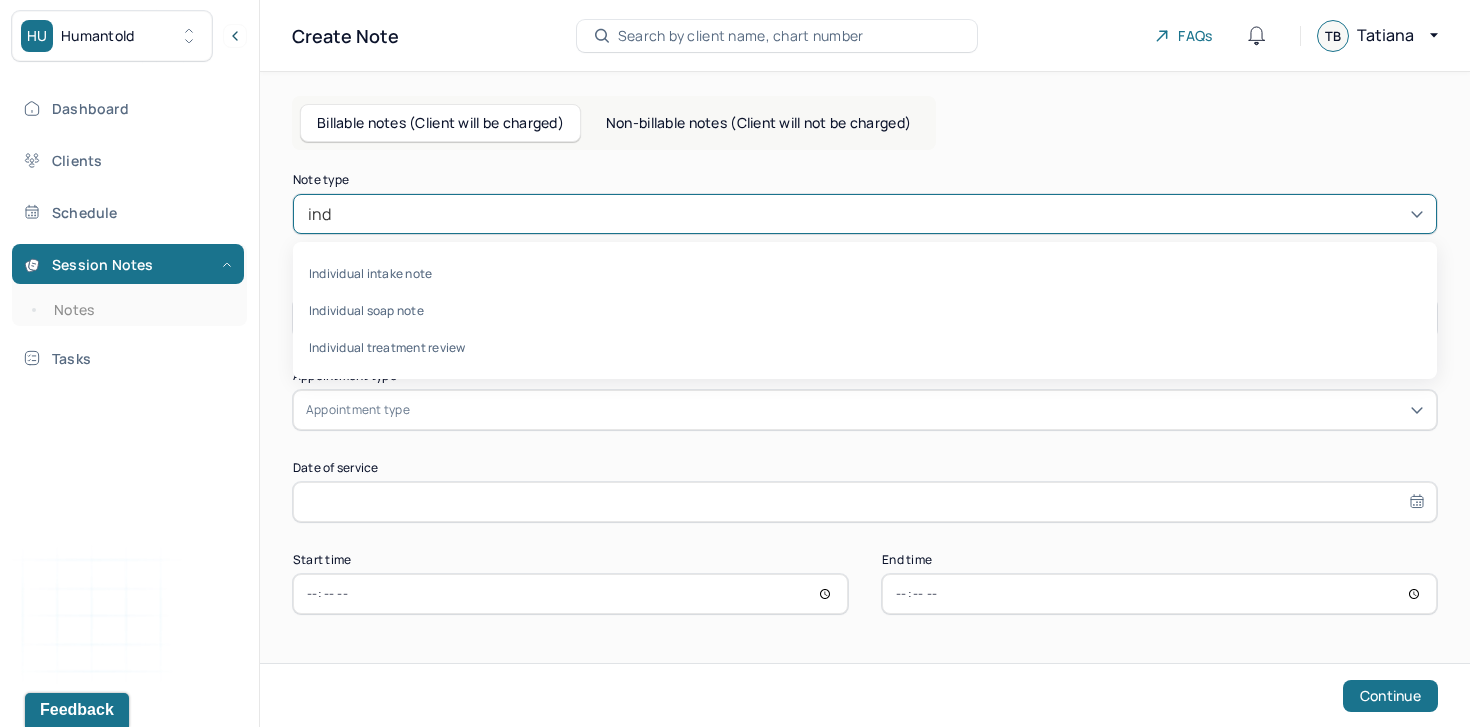 type on "indi" 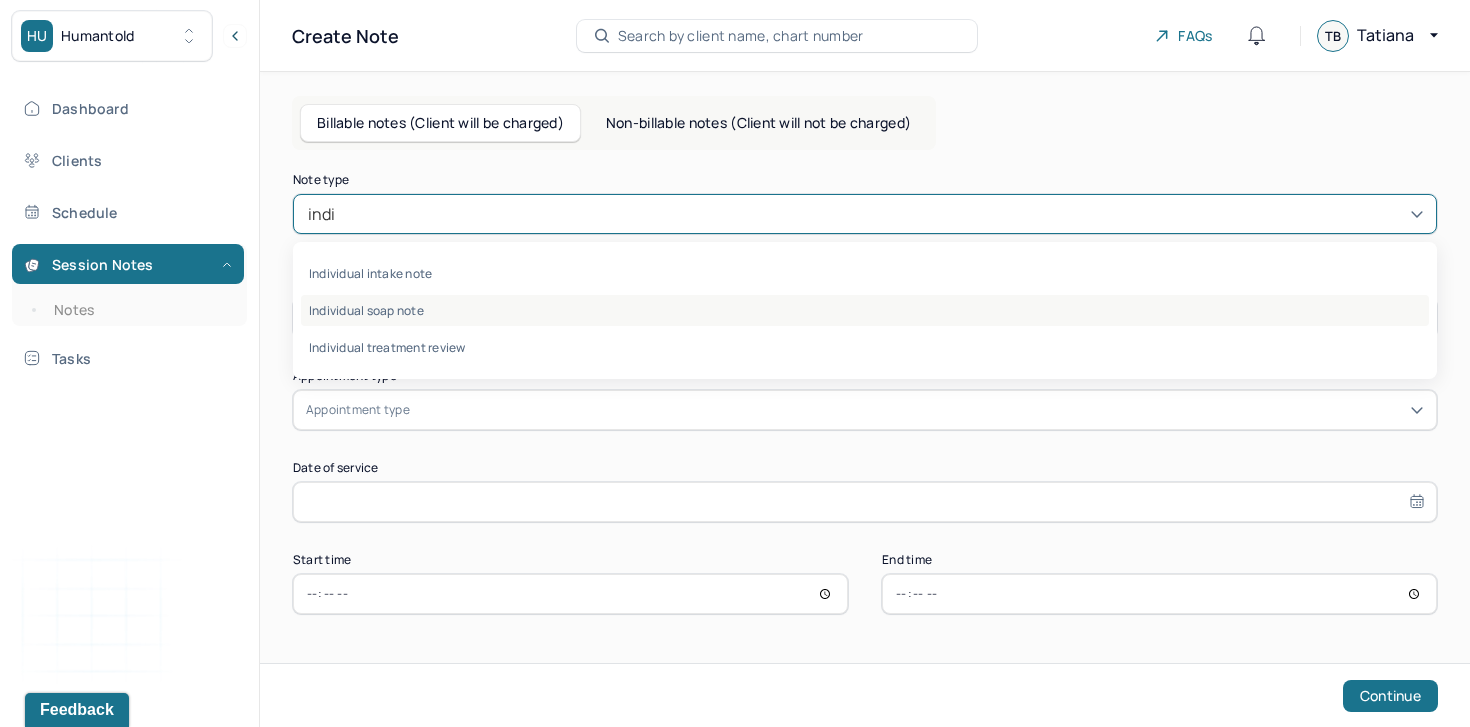 click on "Individual soap note" at bounding box center [865, 310] 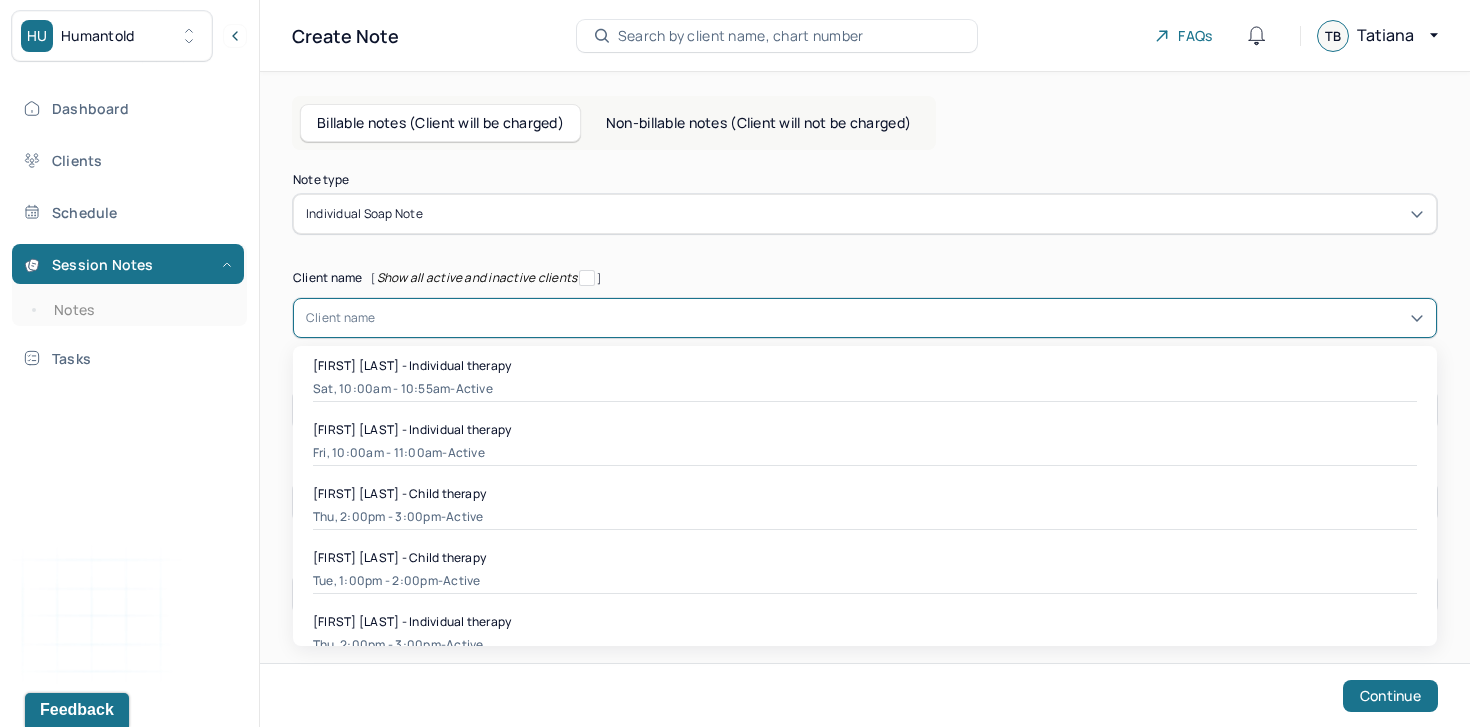 click on "Client name" at bounding box center (865, 318) 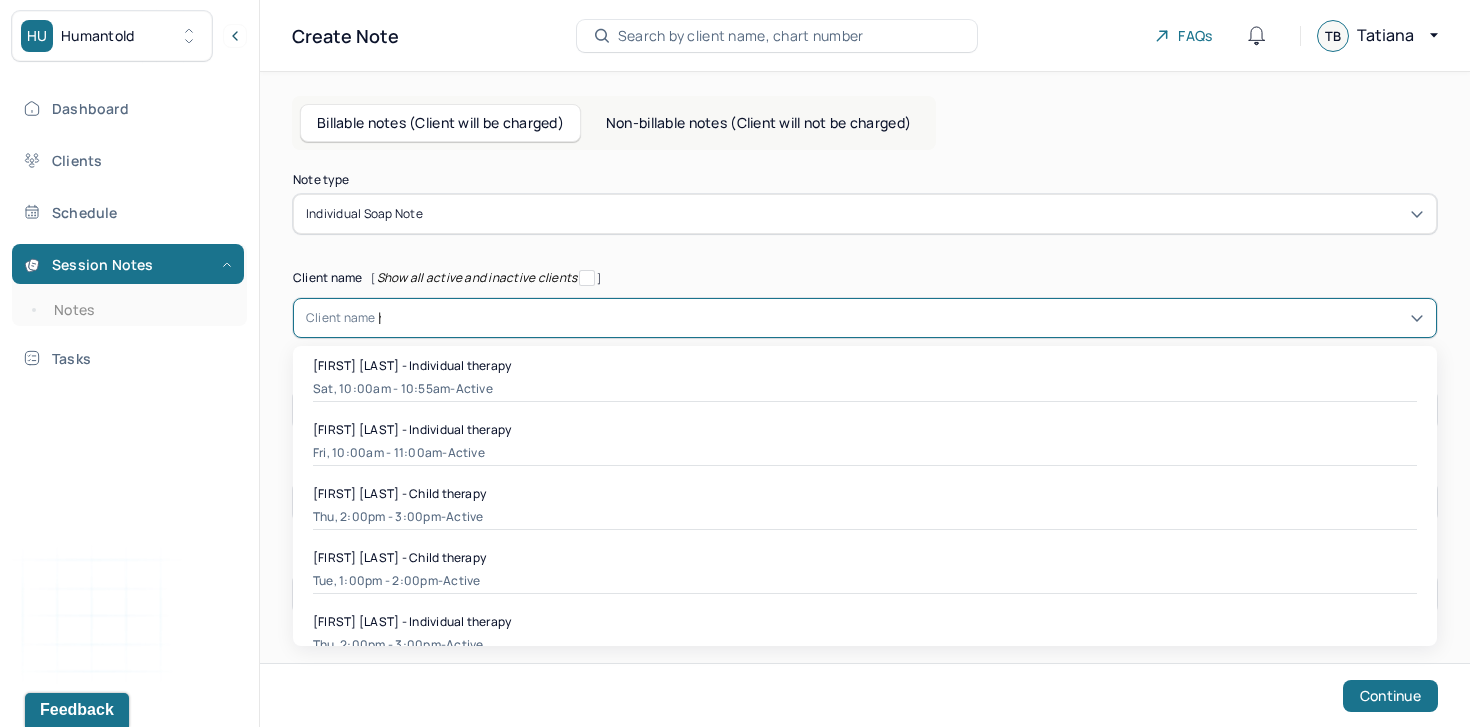 type on "hay" 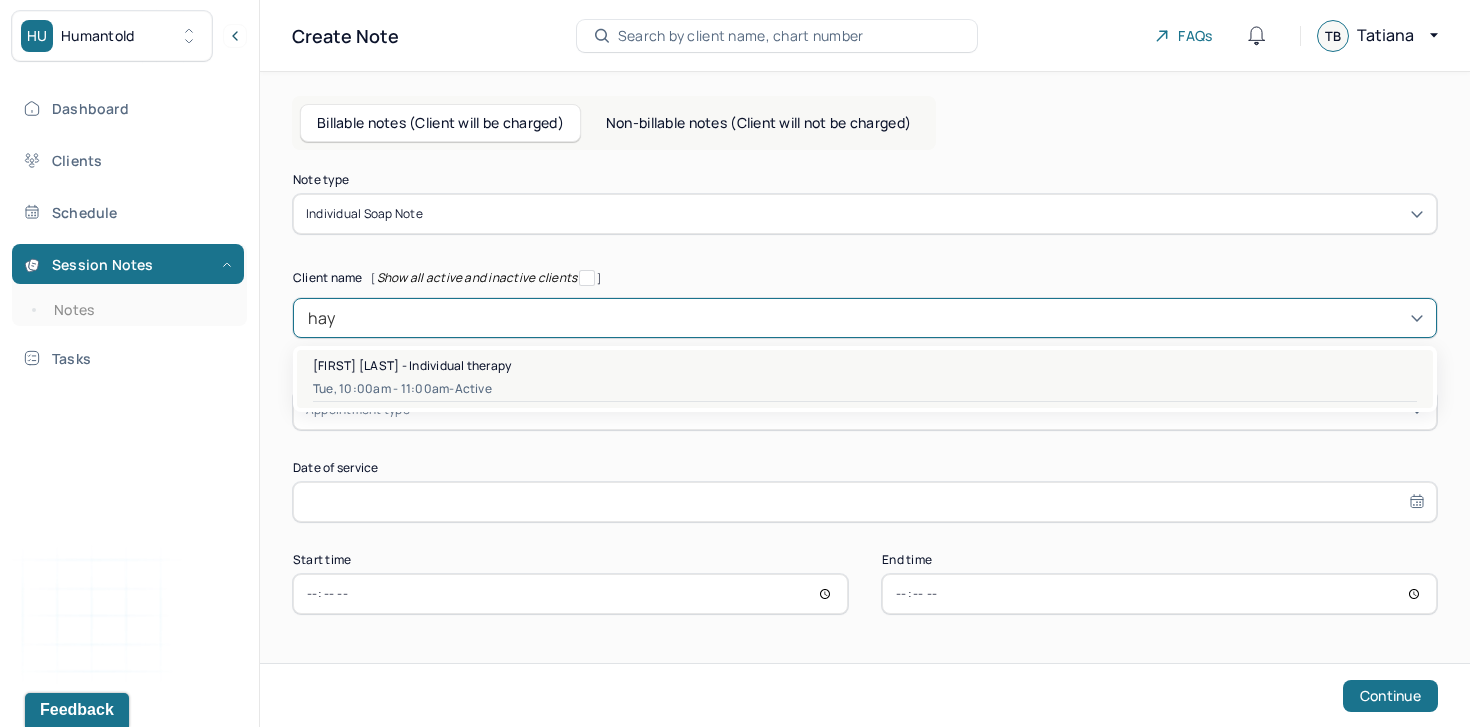 click on "Hayden Kindrat - Individual therapy" at bounding box center [412, 365] 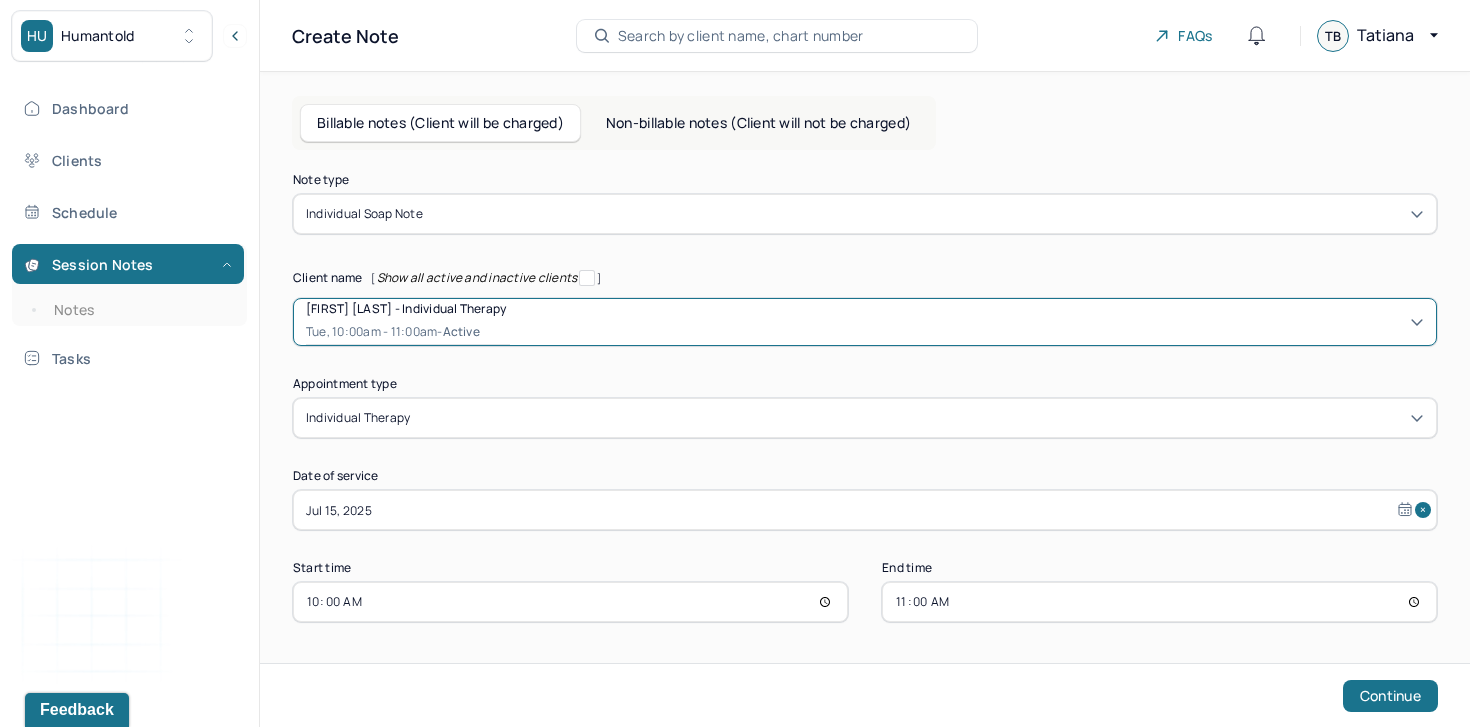 scroll, scrollTop: 0, scrollLeft: 0, axis: both 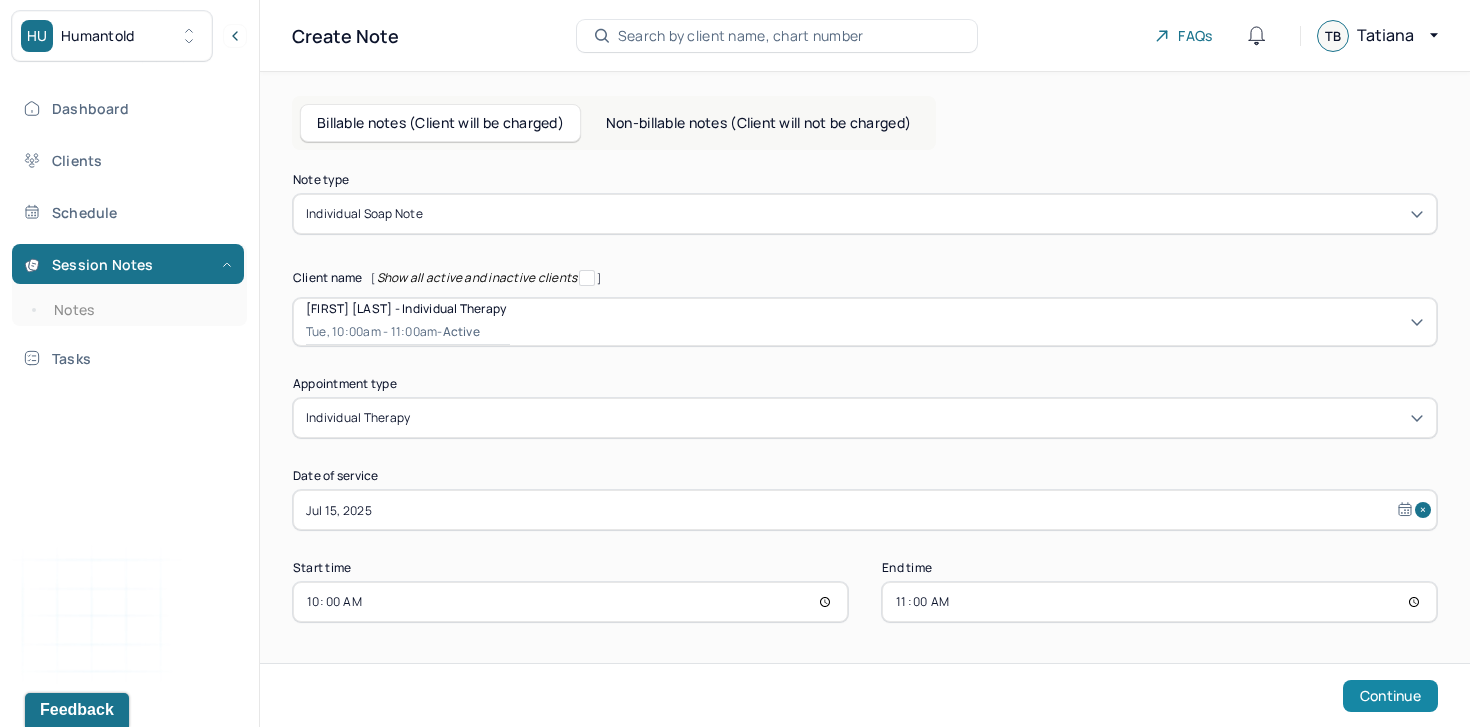 click on "Continue" at bounding box center [1390, 696] 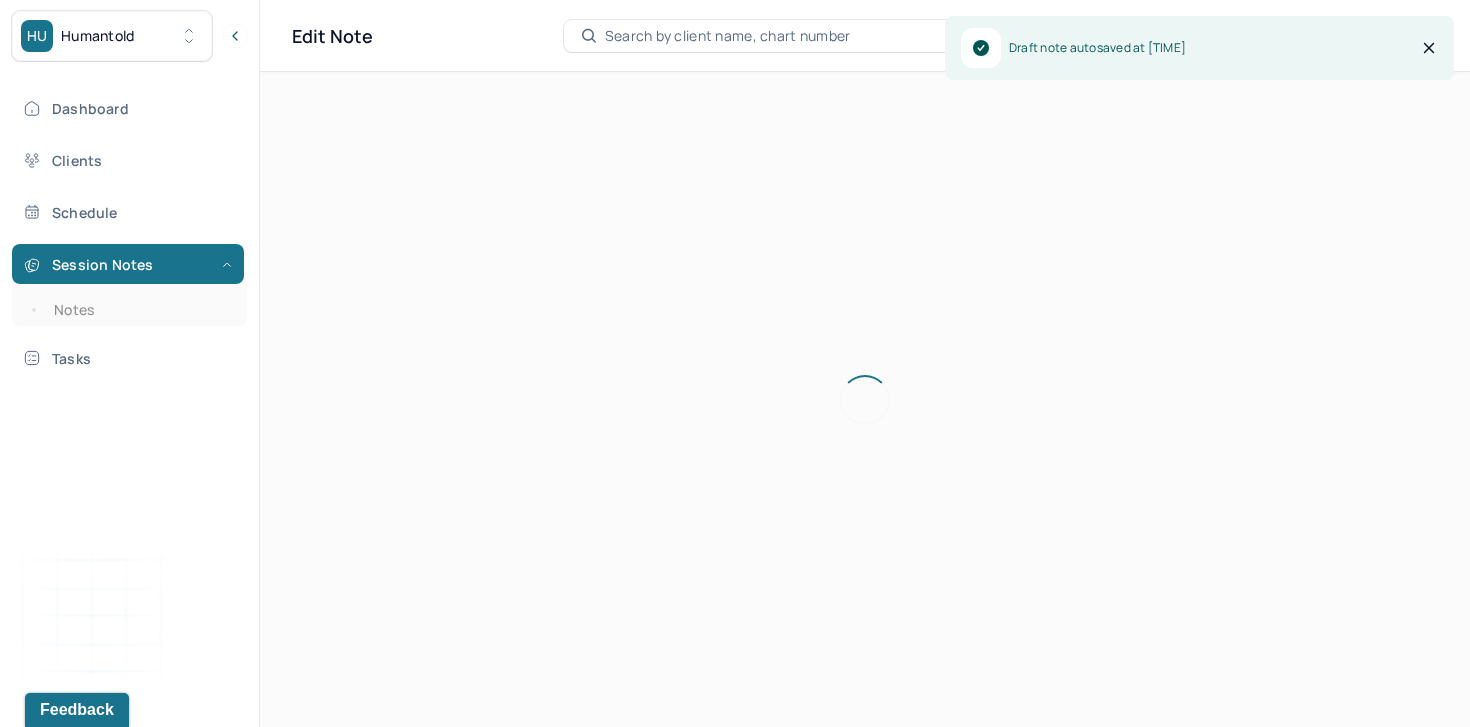 scroll, scrollTop: 0, scrollLeft: 0, axis: both 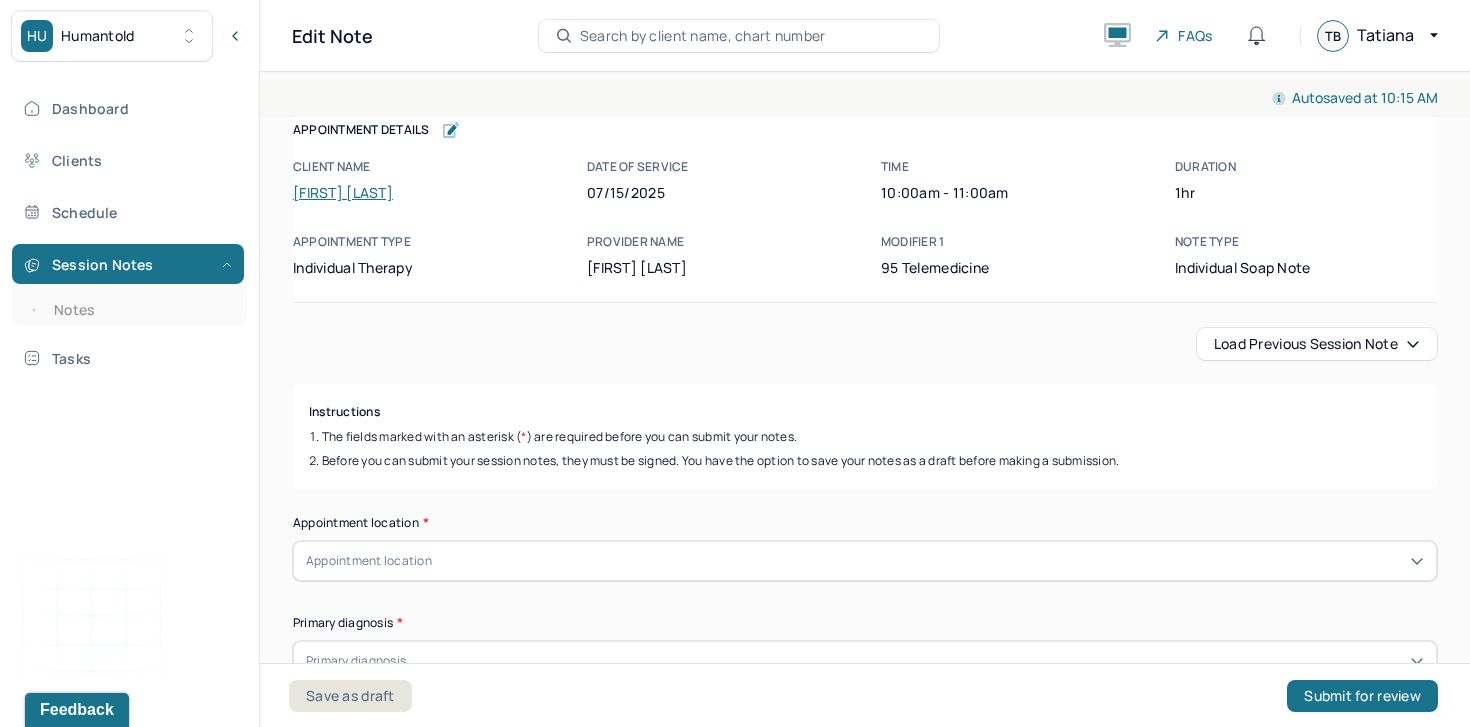 click on "Load previous session note" at bounding box center (1317, 344) 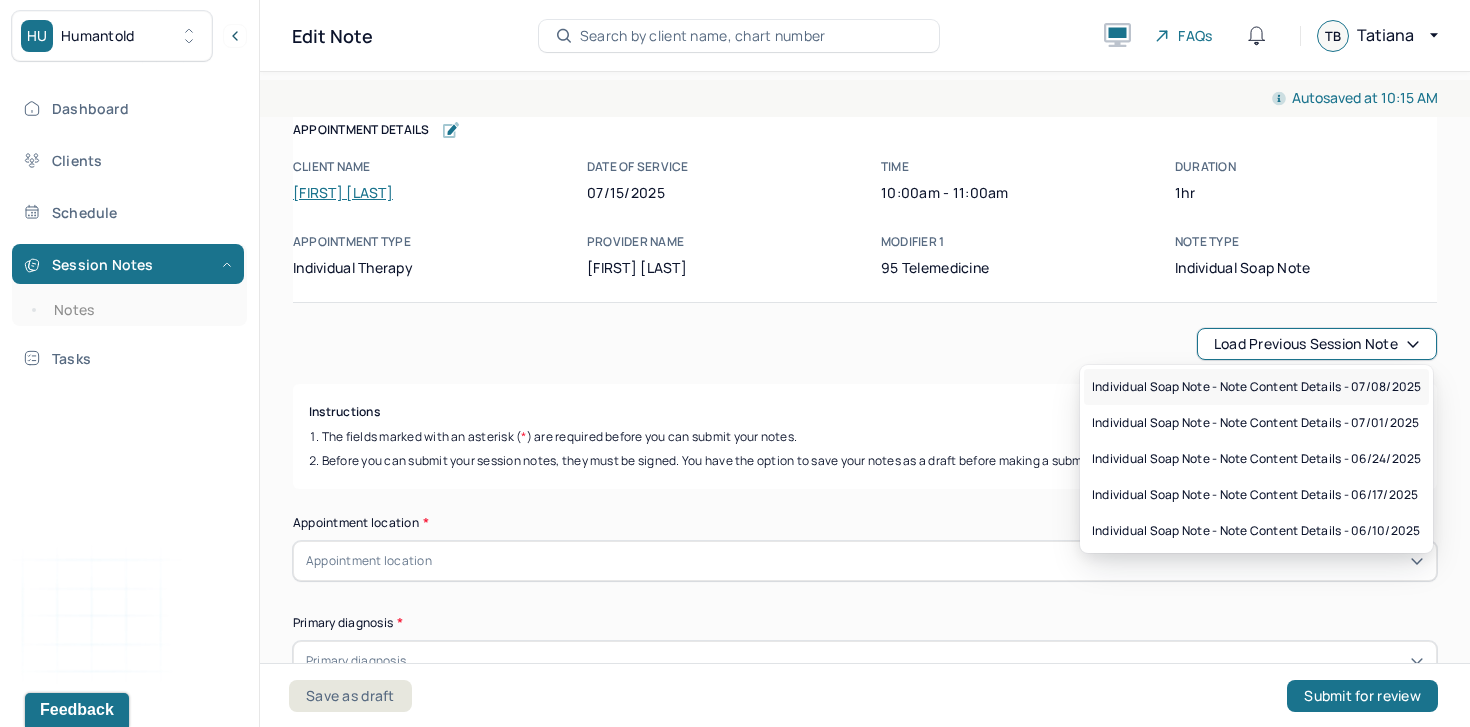click on "Individual soap note   - Note content Details -   07/08/2025" at bounding box center [1256, 387] 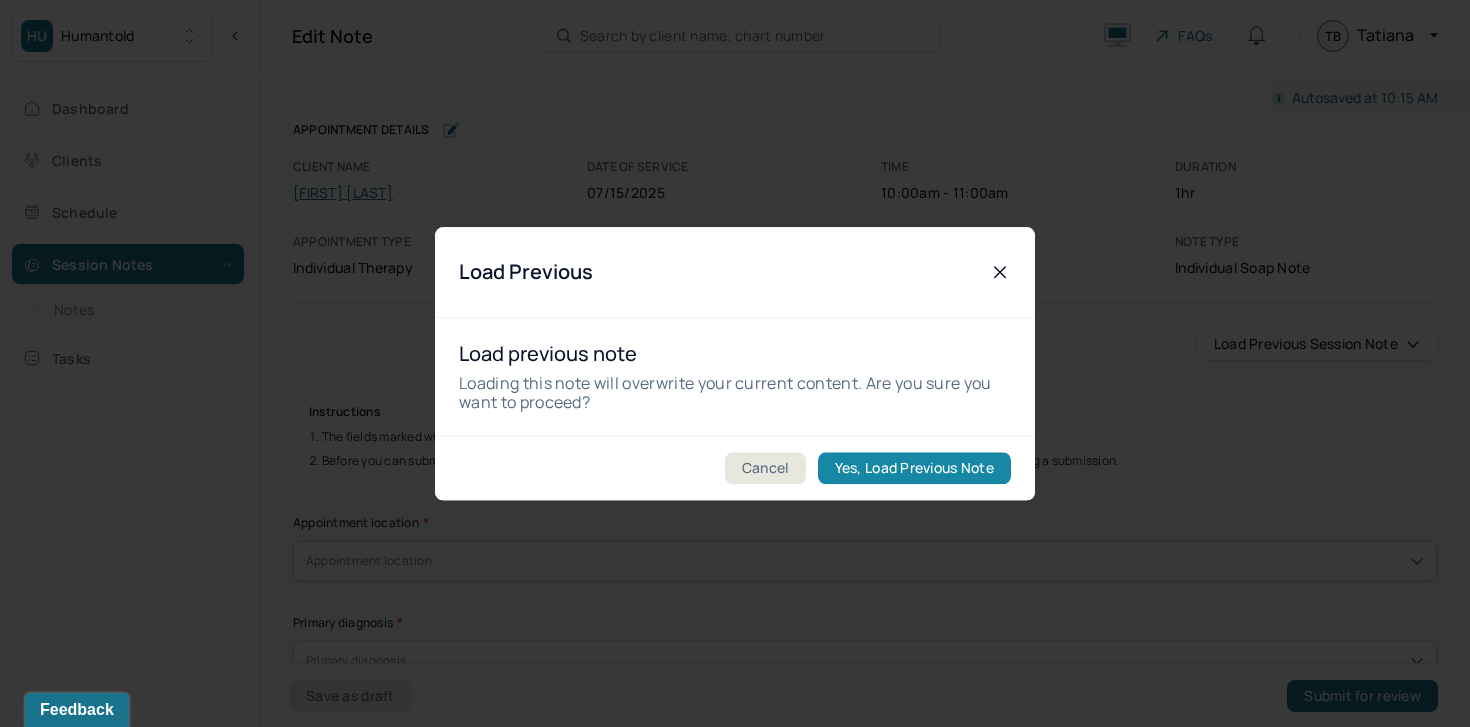 click on "Yes, Load Previous Note" at bounding box center (914, 468) 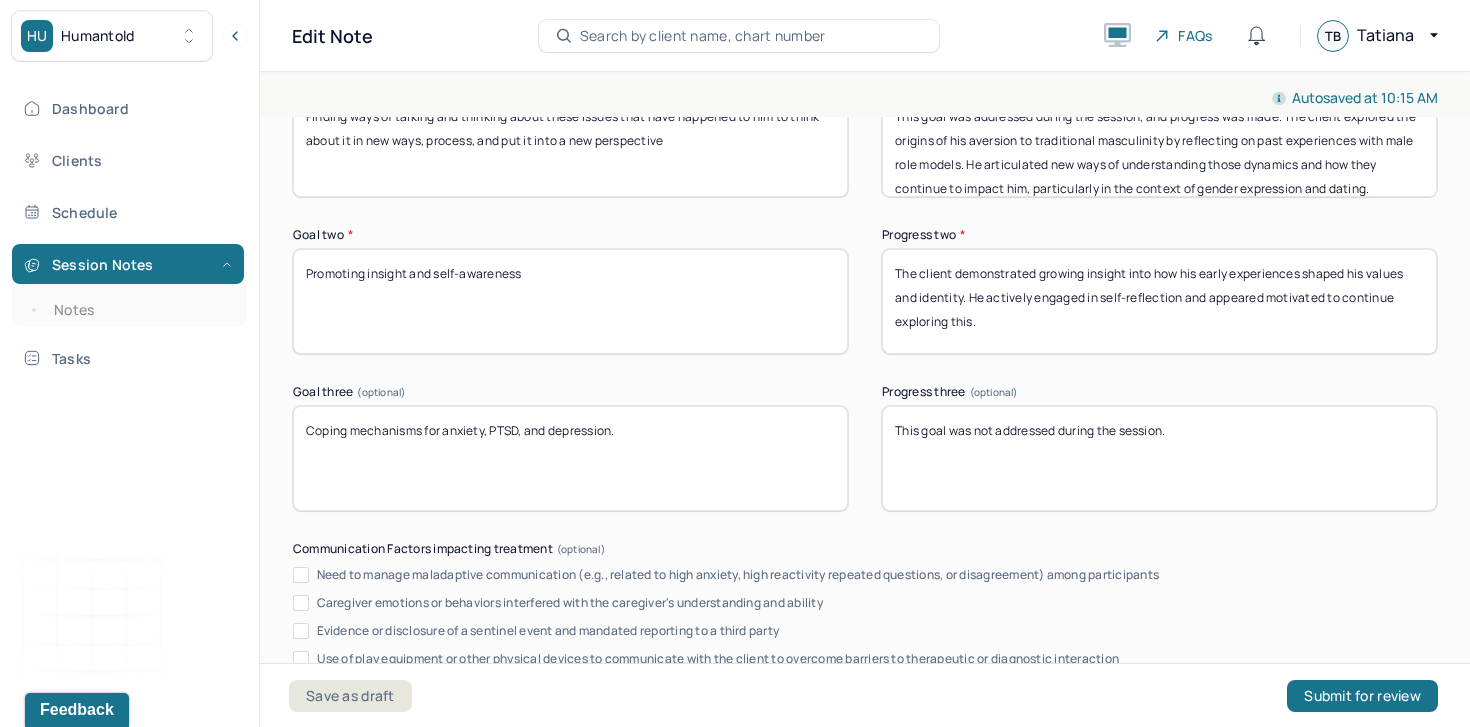 scroll, scrollTop: 3157, scrollLeft: 0, axis: vertical 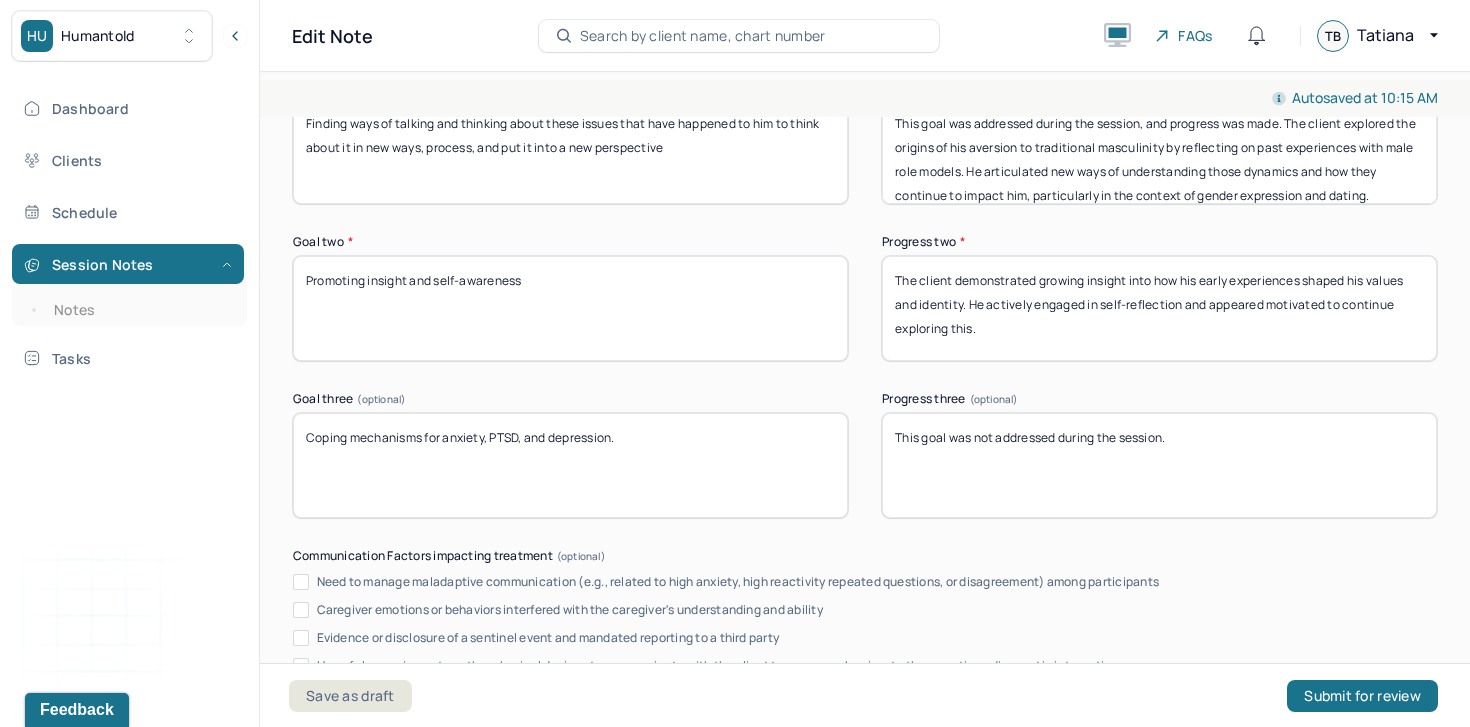 click on "This goal was addressed during the session, and progress was made. The client demonstrated growing insight into how his early experiences shaped his values and identity. He actively engaged in self-reflection and appeared motivated to continue exploring this." at bounding box center [1159, 308] 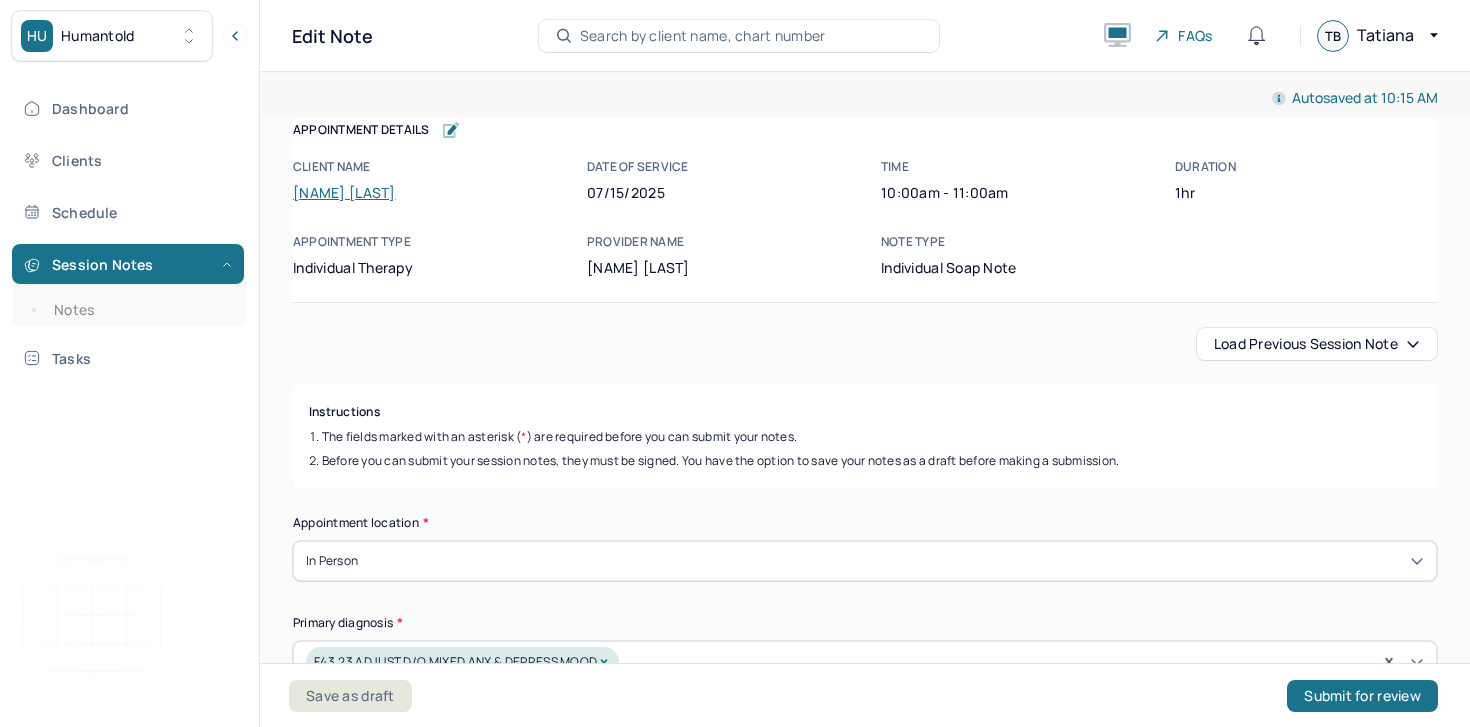 scroll, scrollTop: 0, scrollLeft: 0, axis: both 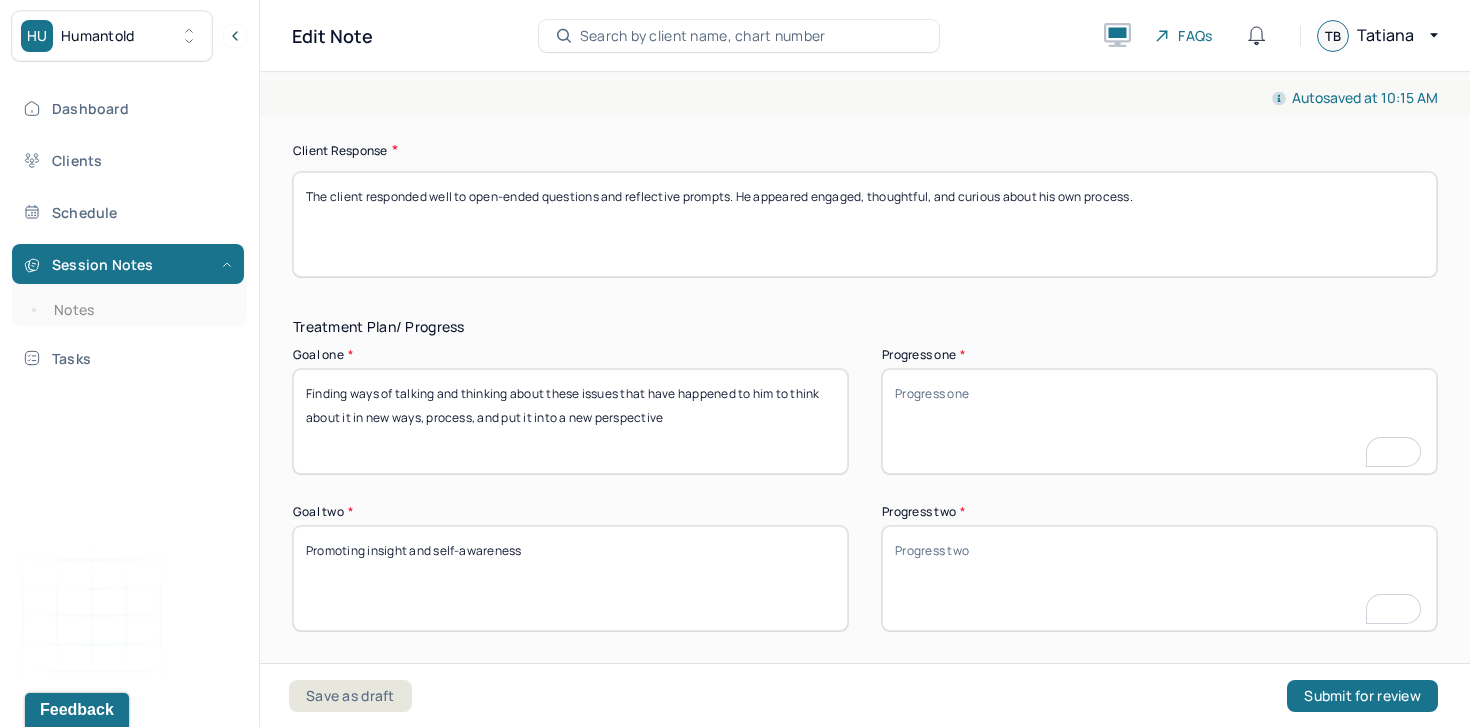 type 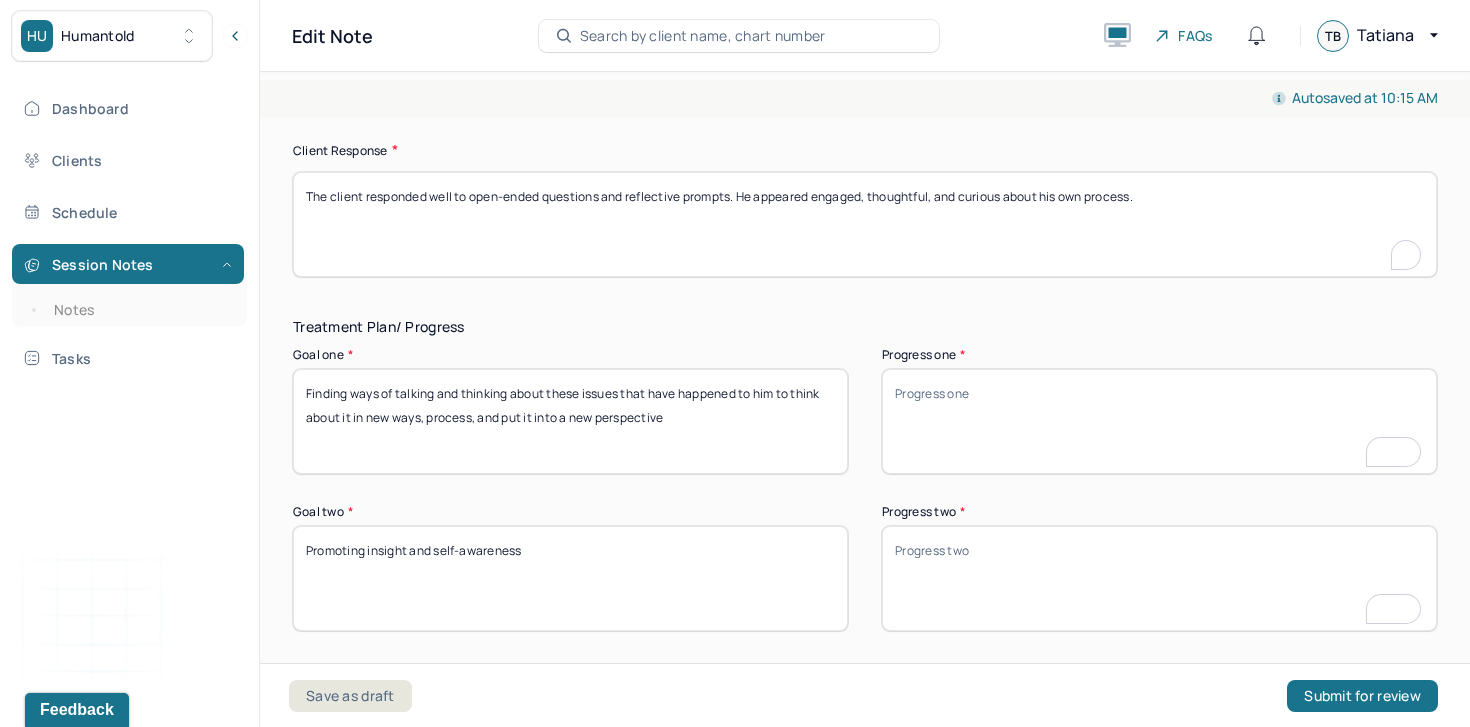 click on "The client responded well to open-ended questions and reflective prompts. He appeared engaged, thoughtful, and curious about his own process." at bounding box center (865, 224) 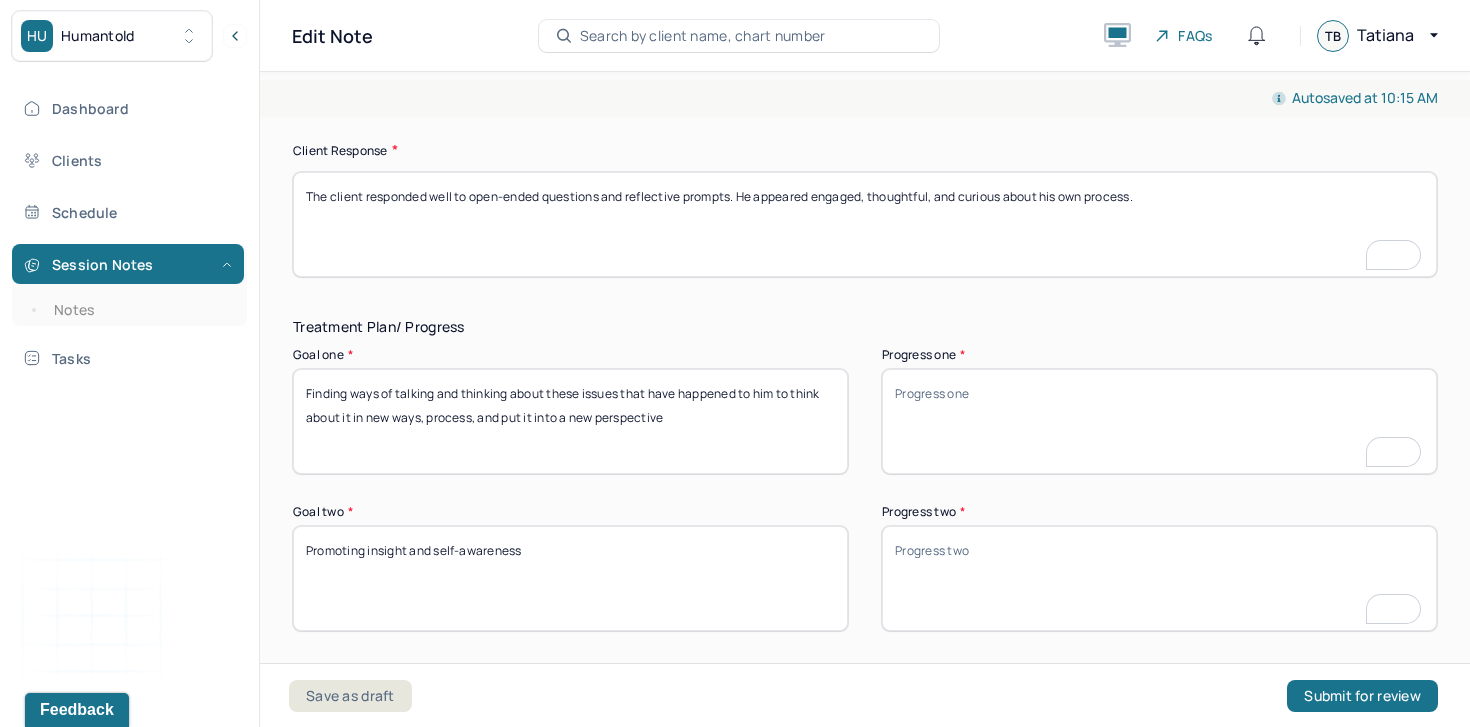 click on "The client responded well to open-ended questions and reflective prompts. He appeared engaged, thoughtful, and curious about his own process." at bounding box center (865, 224) 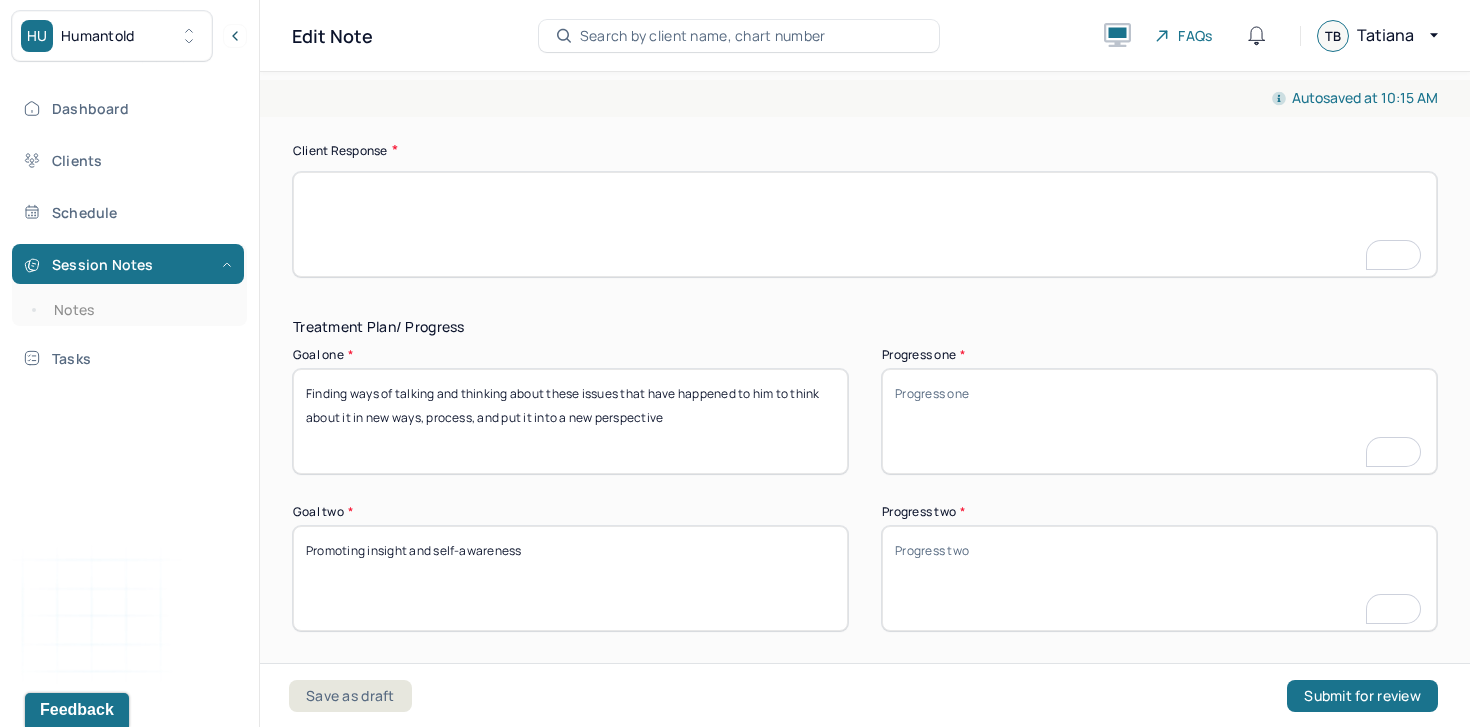 scroll, scrollTop: 2834, scrollLeft: 0, axis: vertical 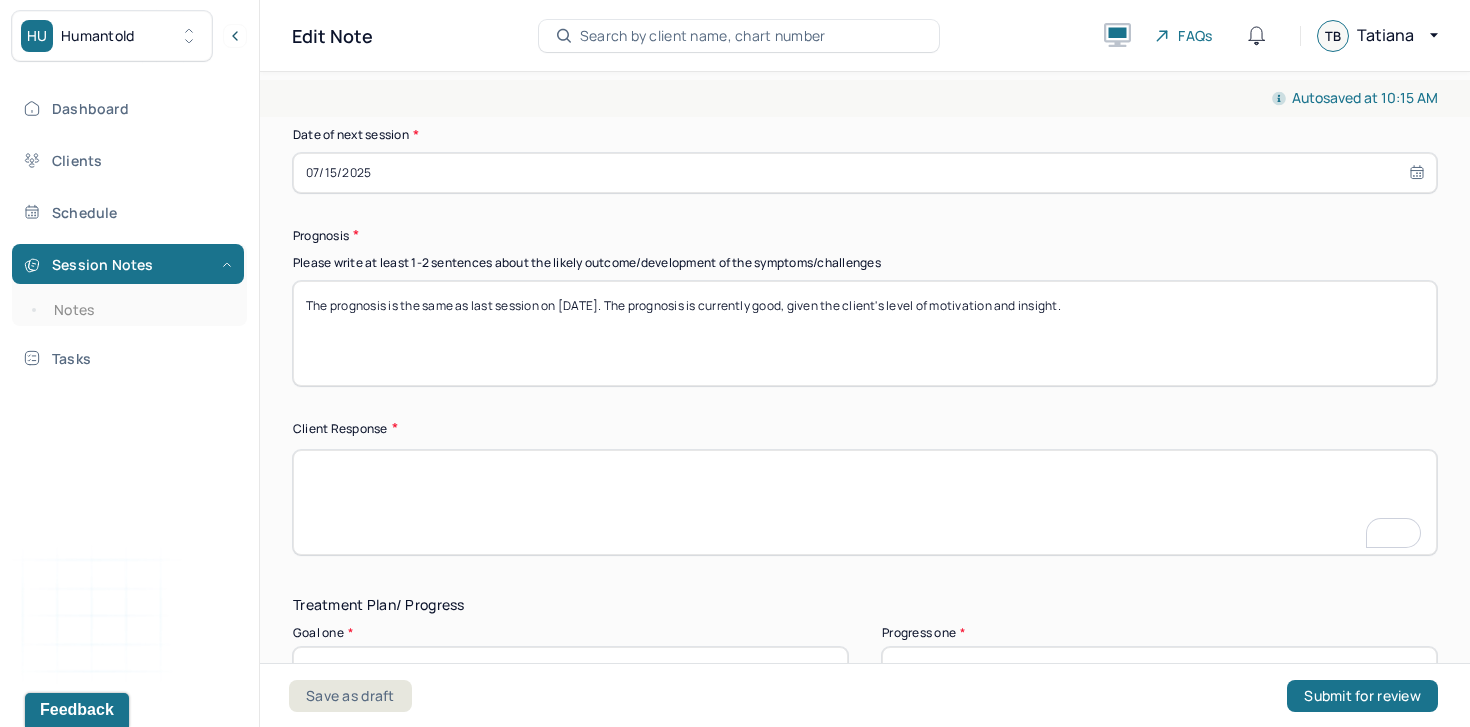 type 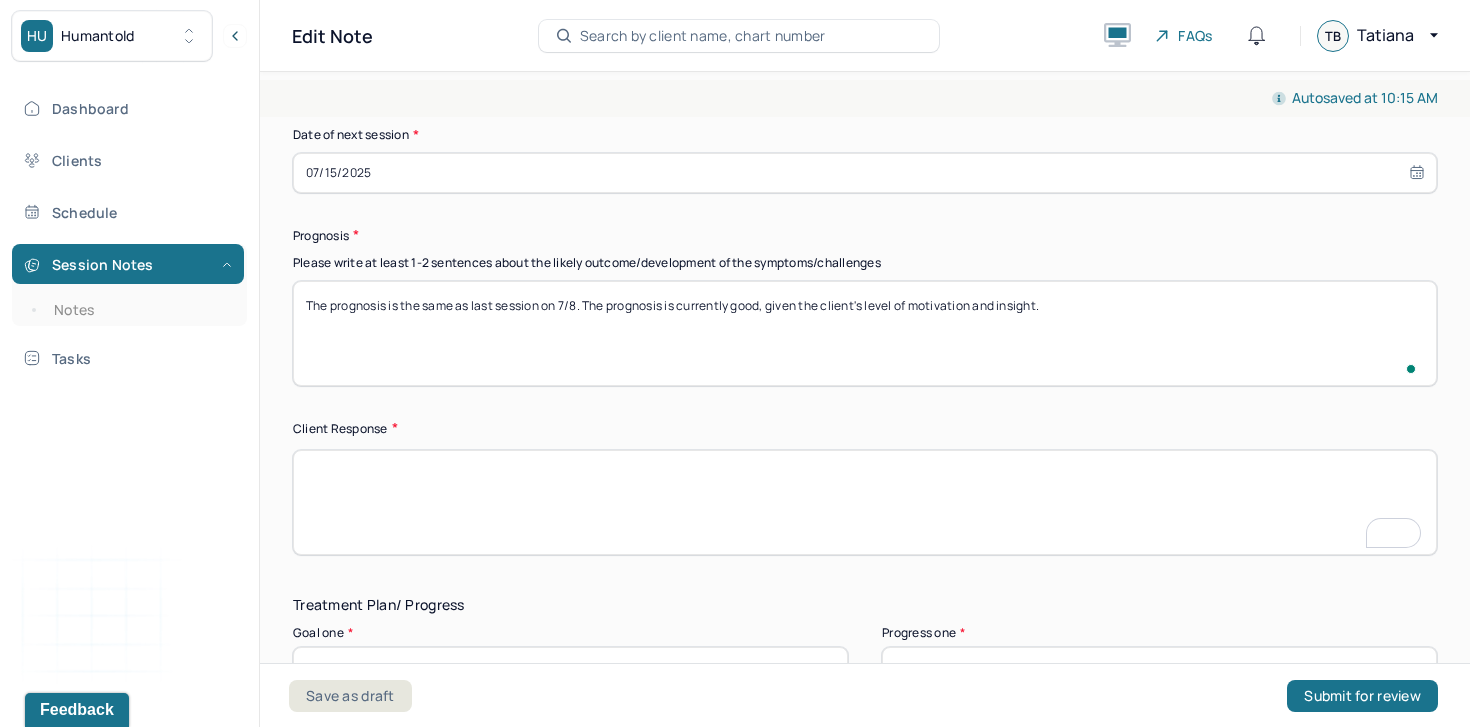 scroll, scrollTop: 2609, scrollLeft: 0, axis: vertical 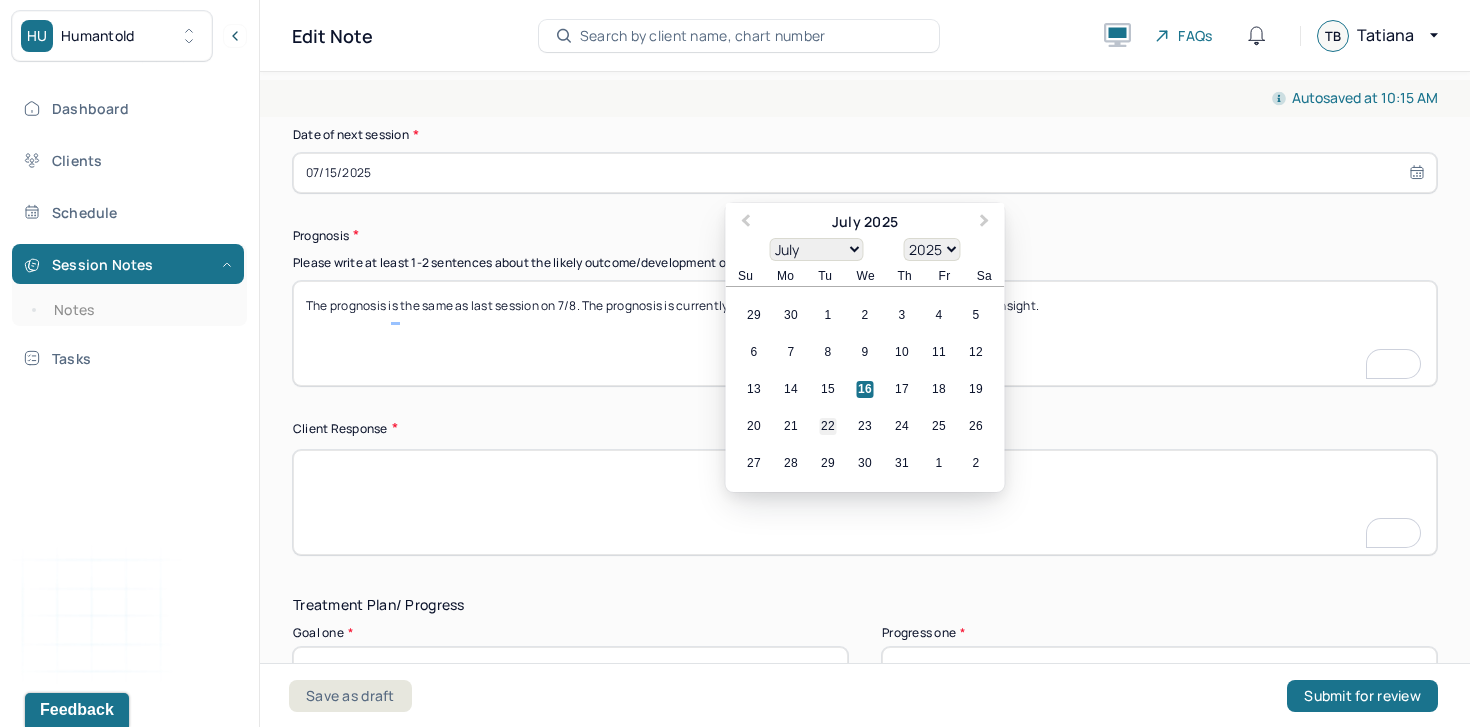 click on "22" at bounding box center (828, 426) 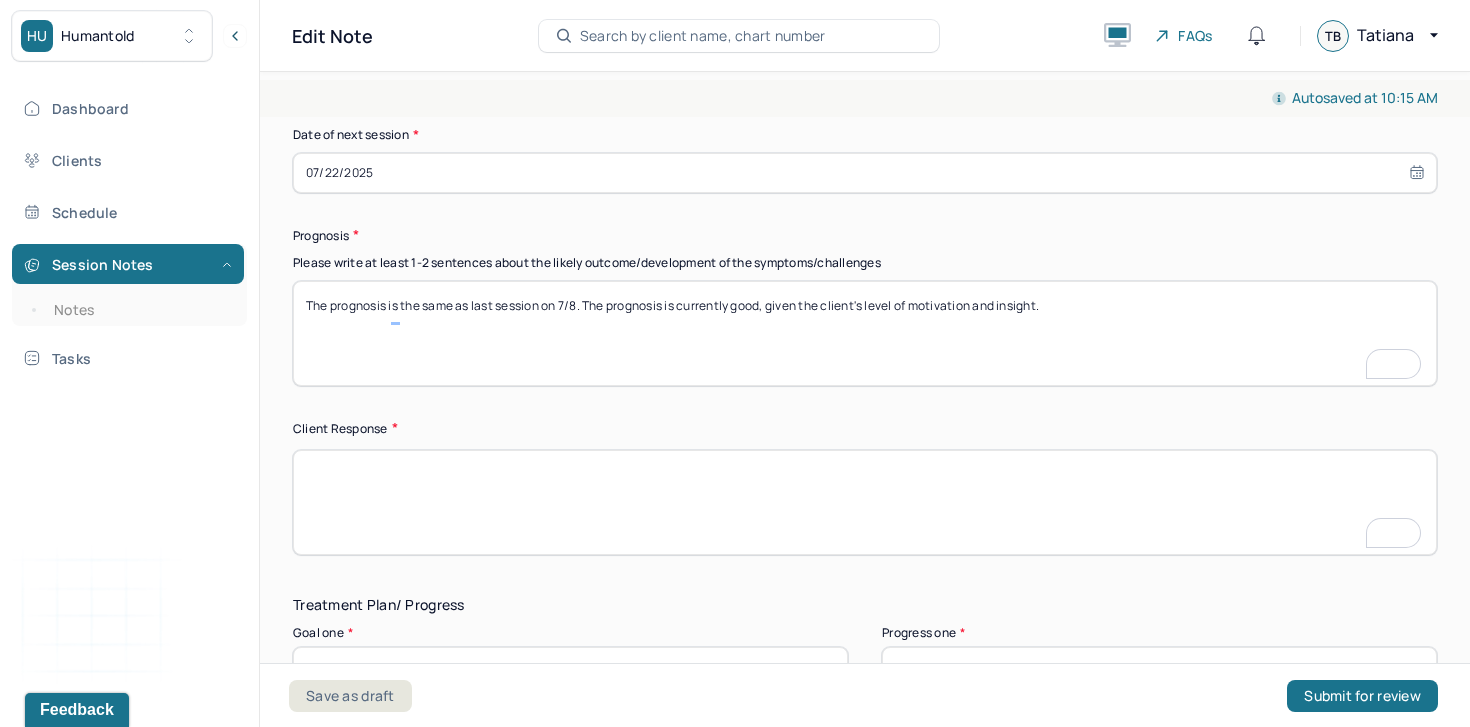 scroll, scrollTop: 2393, scrollLeft: 0, axis: vertical 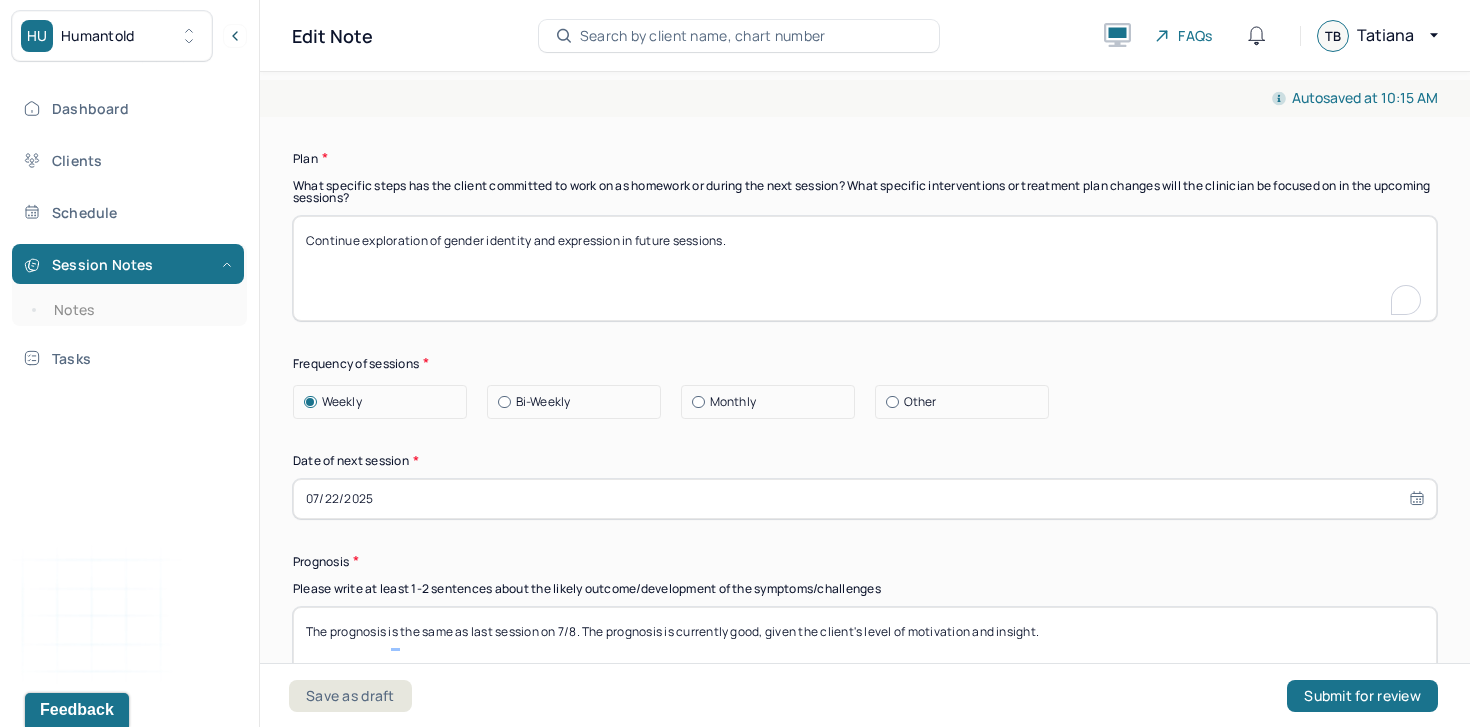 click on "Continue exploration of gender identity and expression in future sessions." at bounding box center [865, 268] 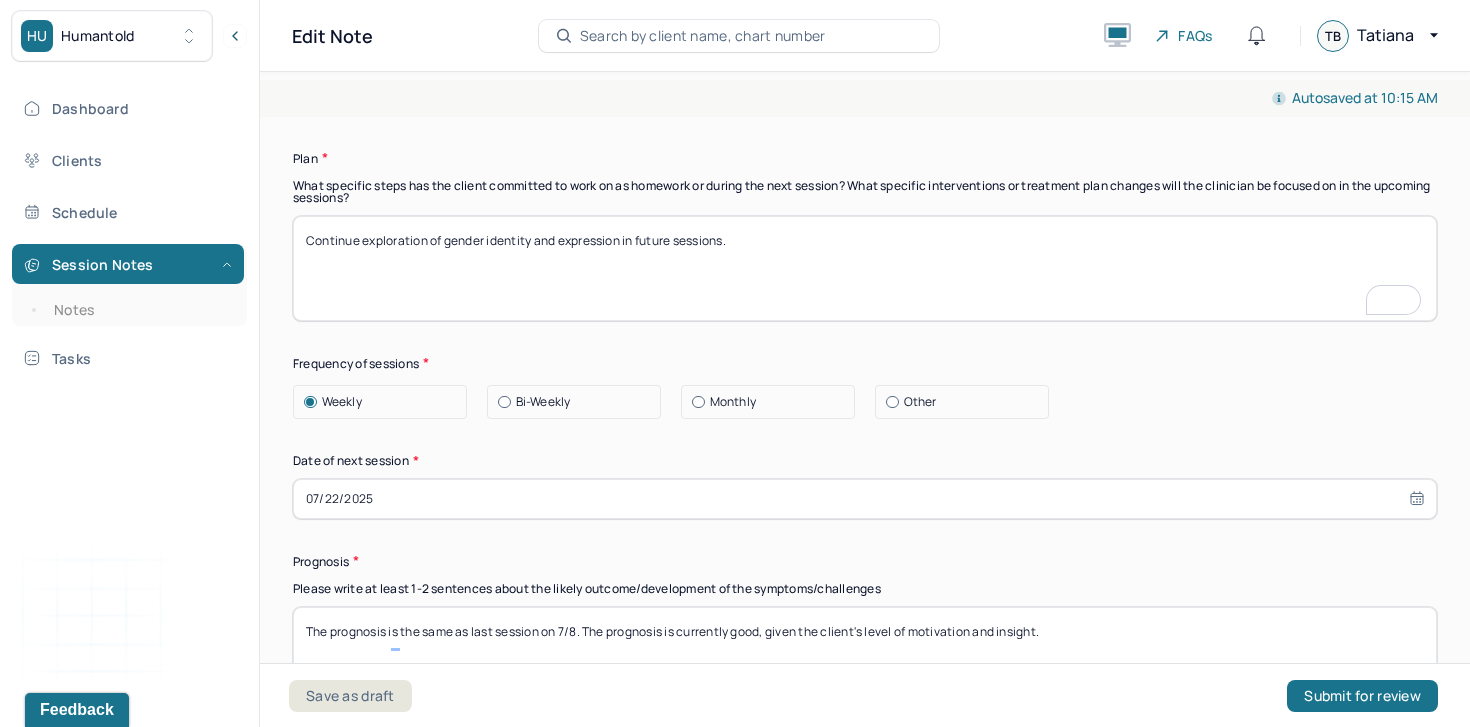 click on "Continue exploration of gender identity and expression in future sessions." at bounding box center (865, 268) 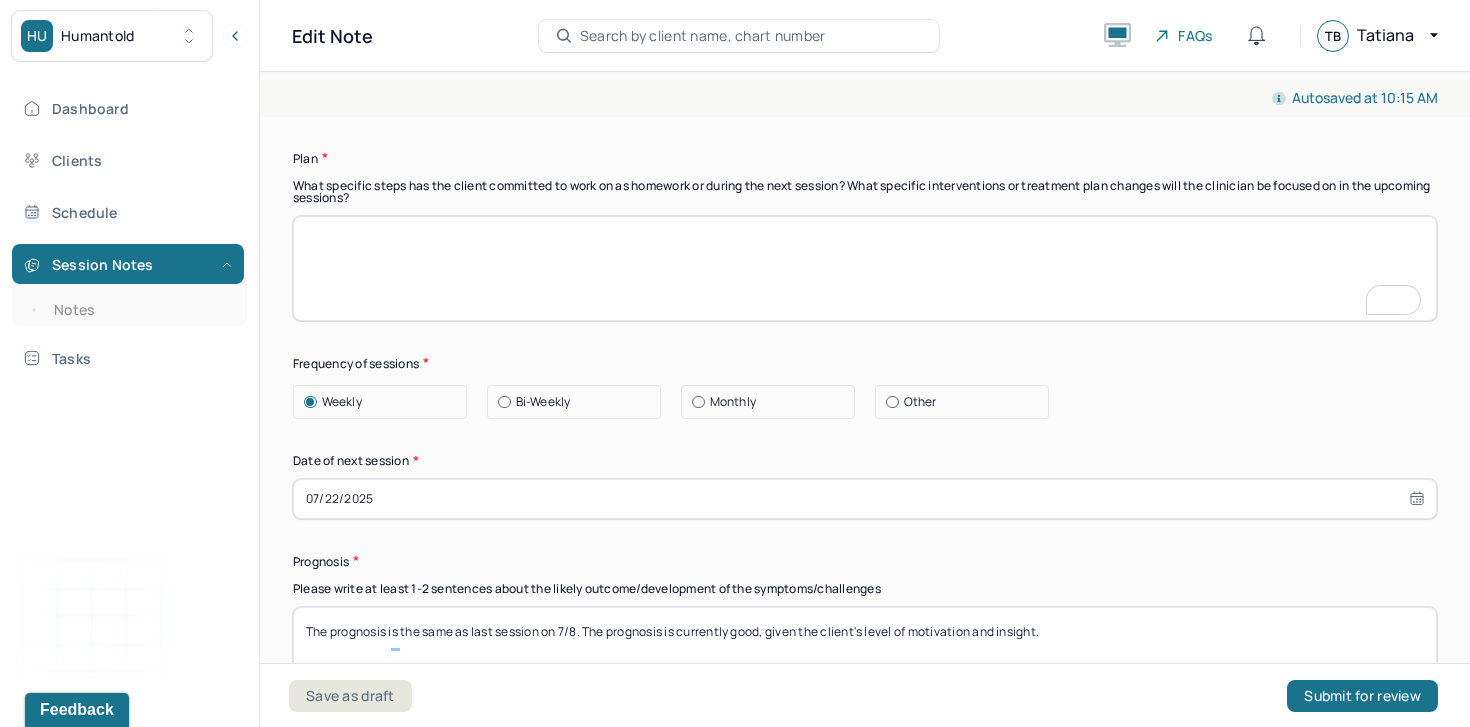 scroll, scrollTop: 2146, scrollLeft: 0, axis: vertical 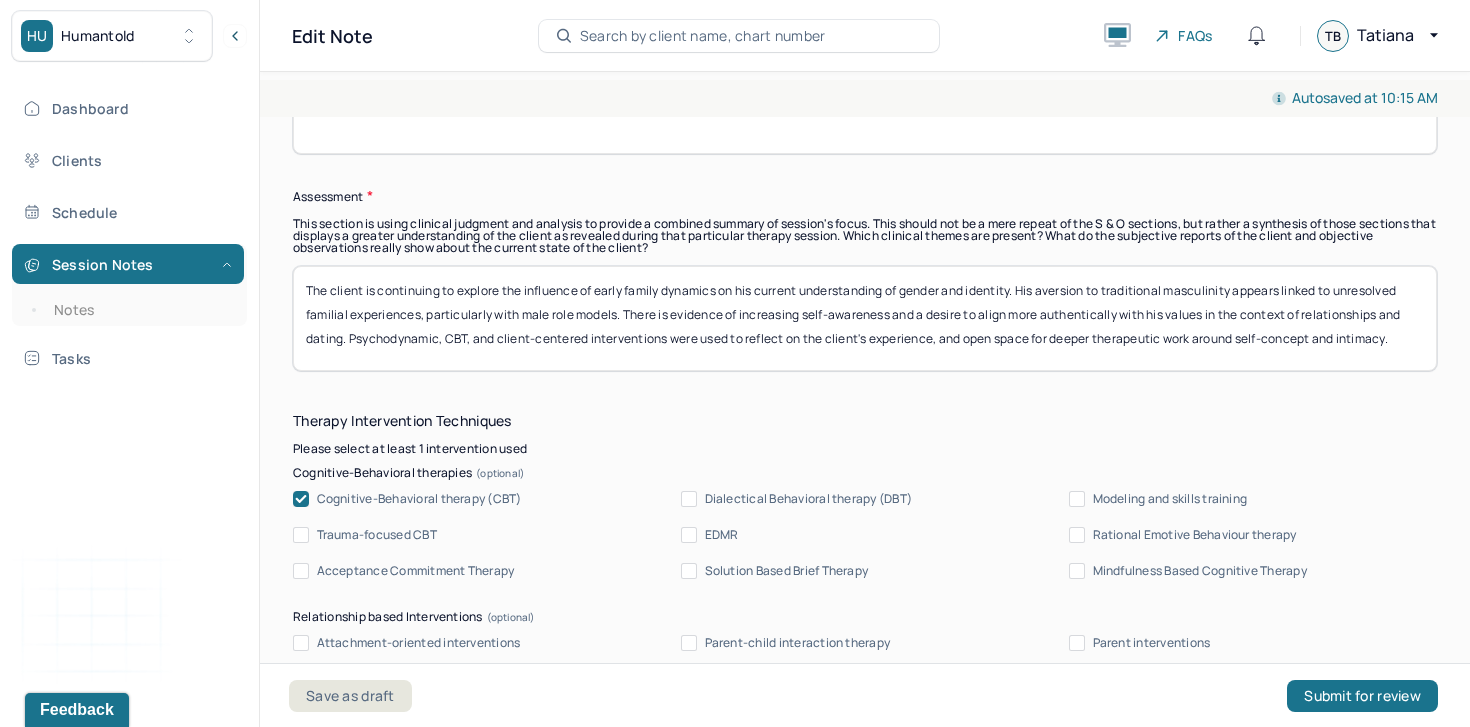 type 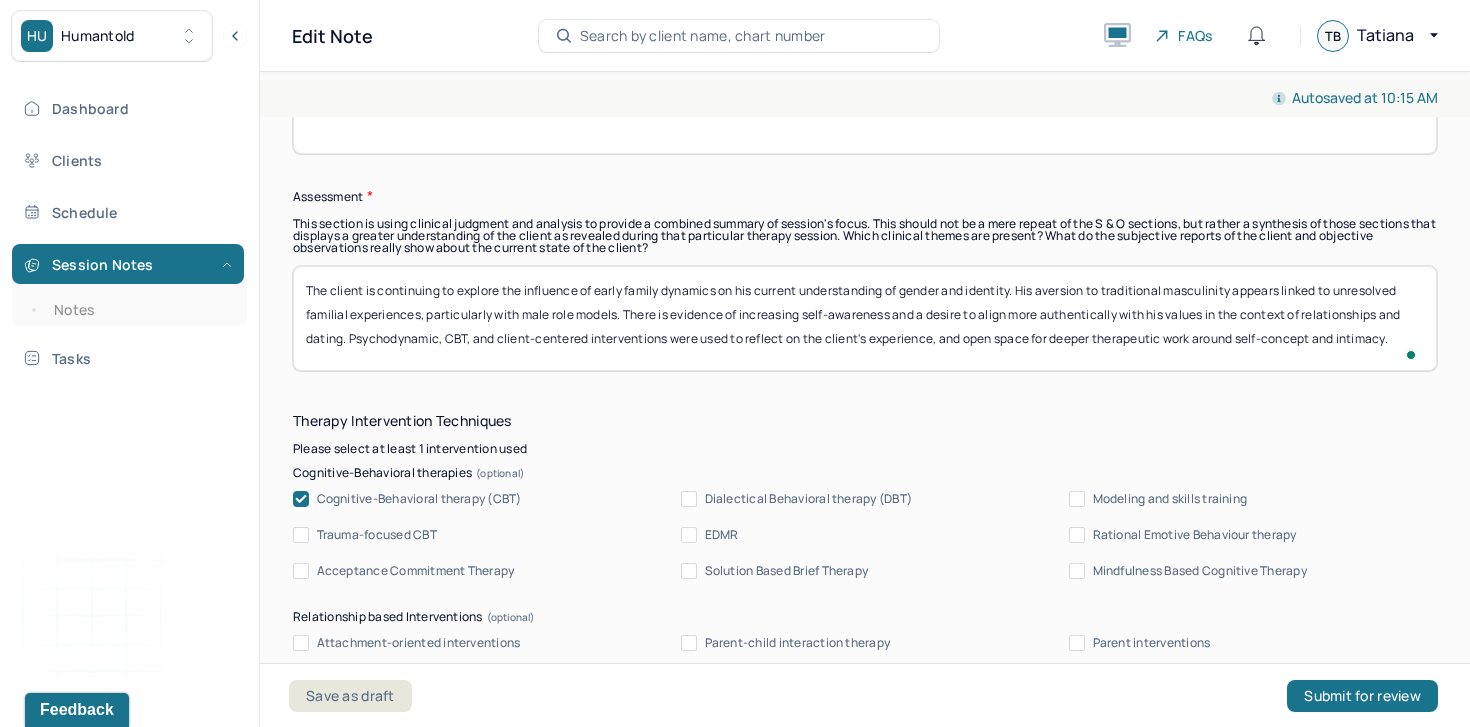 click on "The client is continuing to explore the influence of early family dynamics on his current understanding of gender and identity. His aversion to traditional masculinity appears linked to unresolved familial experiences, particularly with male role models. There is evidence of increasing self-awareness and a desire to align more authentically with his values in the context of relationships and dating. Psychodynamic, CBT, and client-centered interventions were used to reflect on the client's experience, and open space for deeper therapeutic work around self-concept and intimacy." at bounding box center [865, 318] 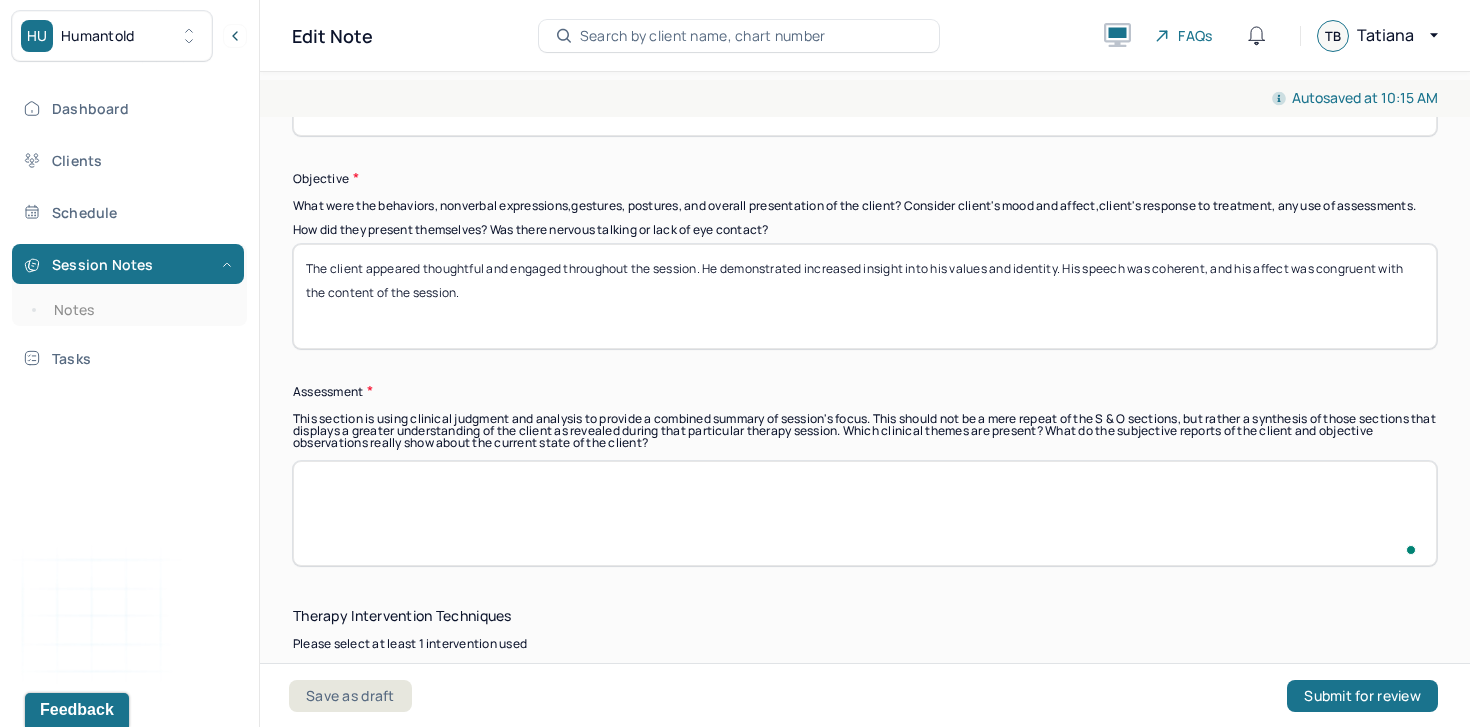 type 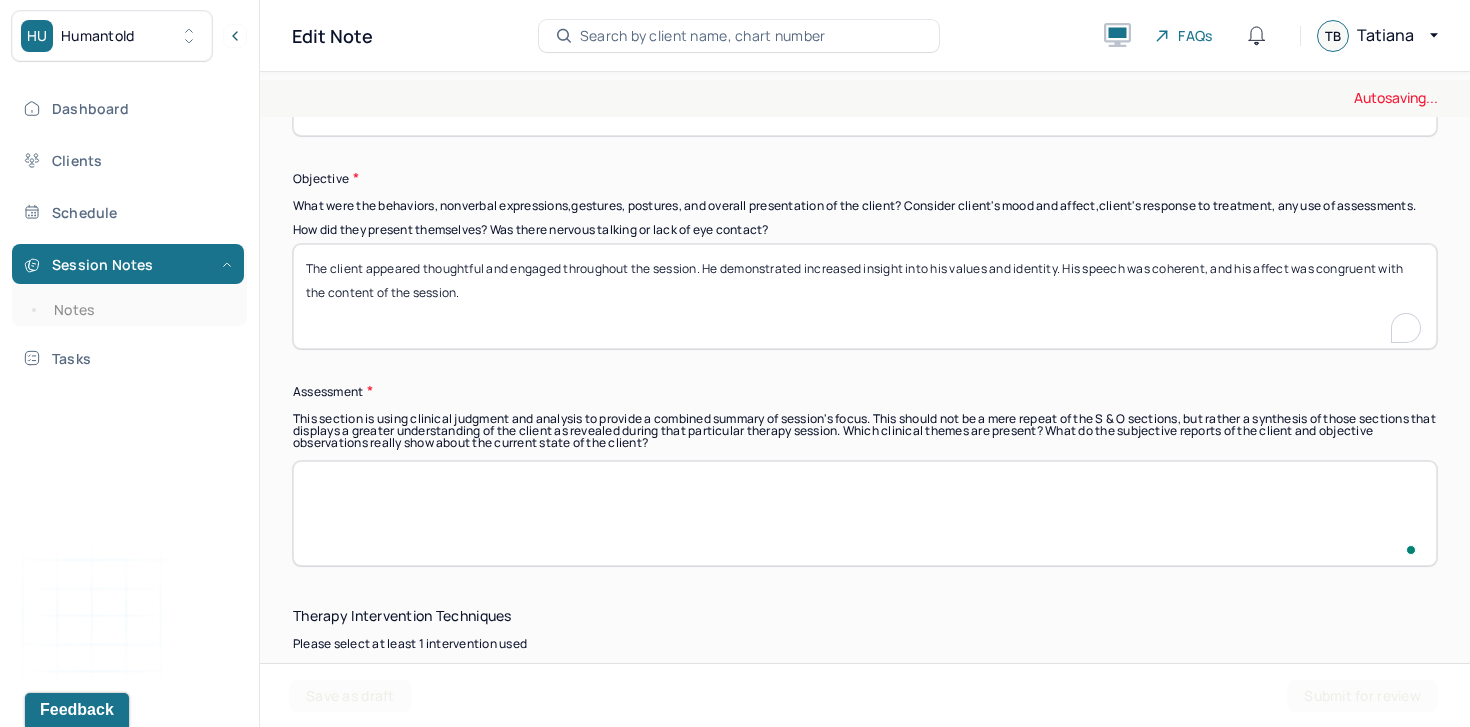 click on "The client appeared thoughtful and engaged throughout the session. He demonstrated increased insight into his values and identity. His speech was coherent, and his affect was congruent with the content of the session." at bounding box center (865, 296) 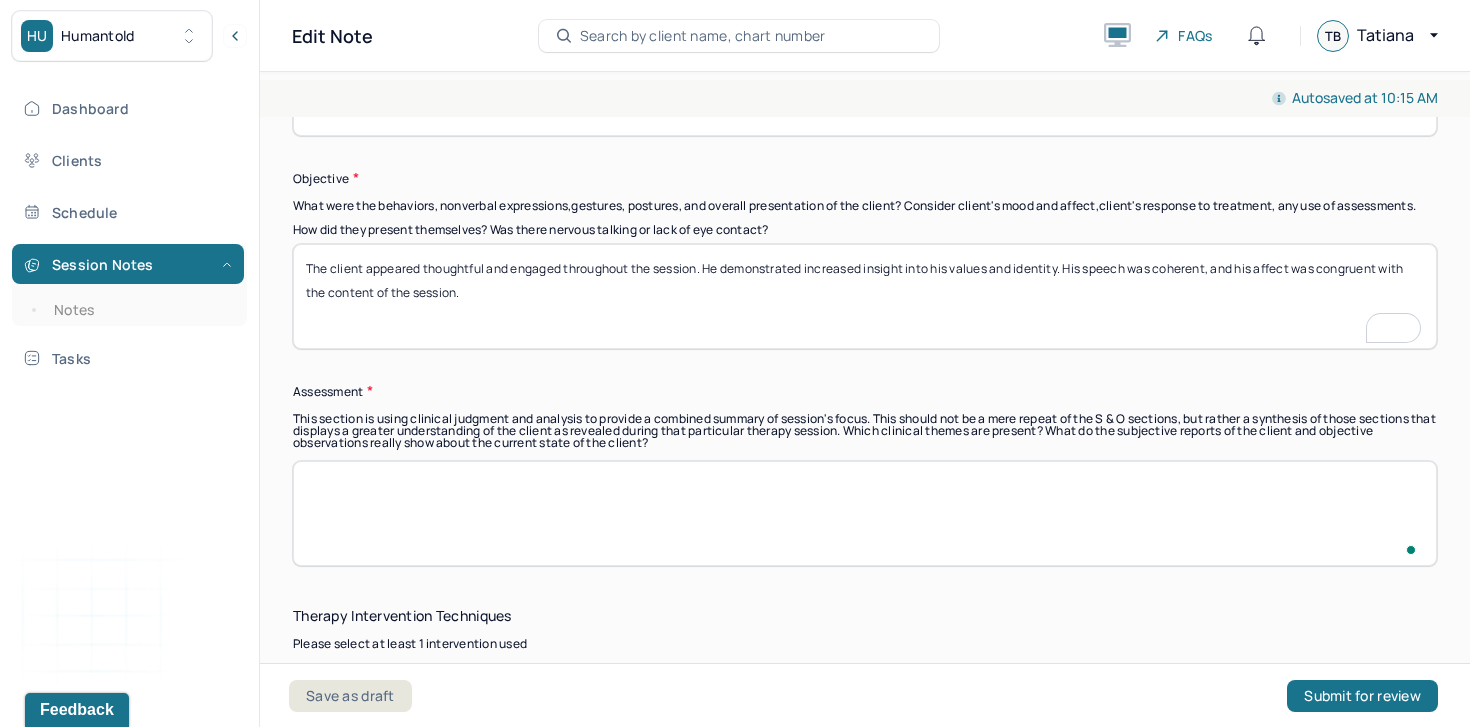 click on "The client appeared thoughtful and engaged throughout the session. He demonstrated increased insight into his values and identity. His speech was coherent, and his affect was congruent with the content of the session." at bounding box center [865, 296] 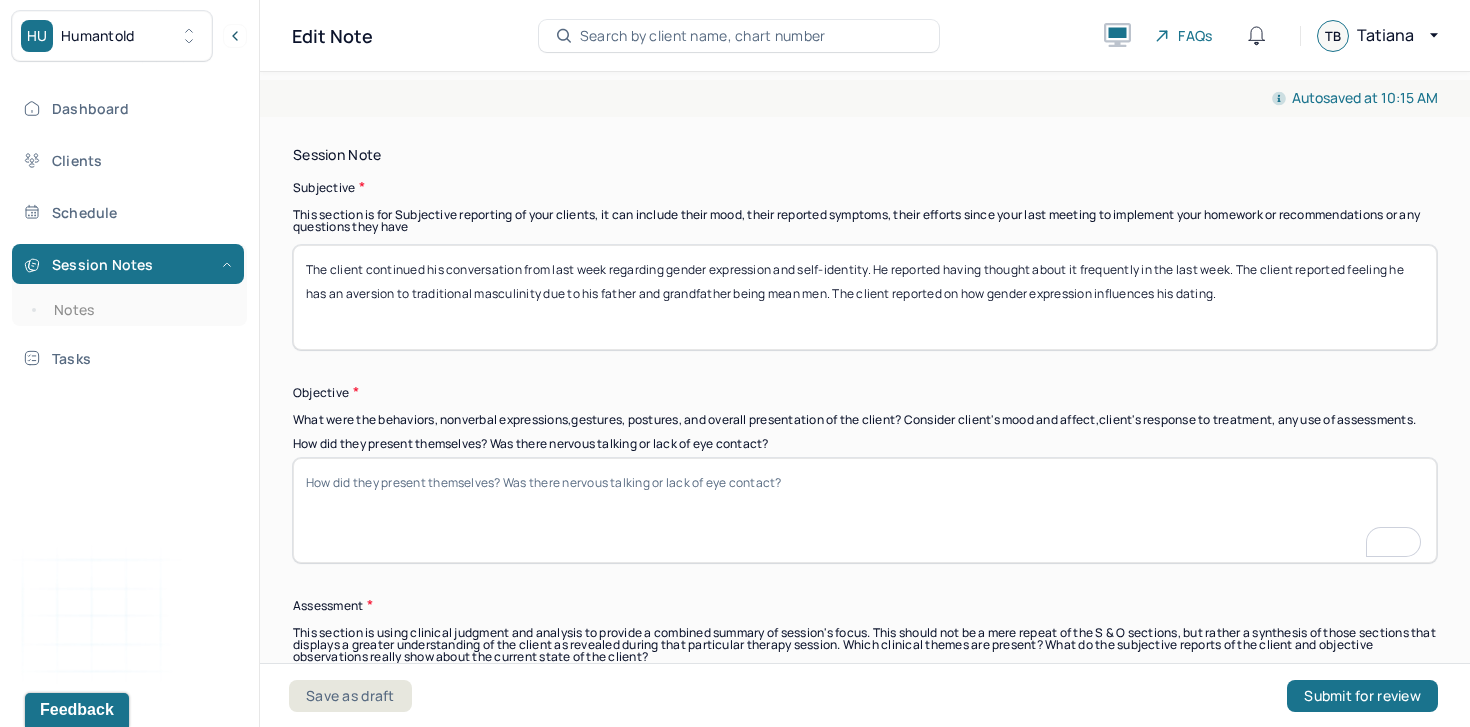 type 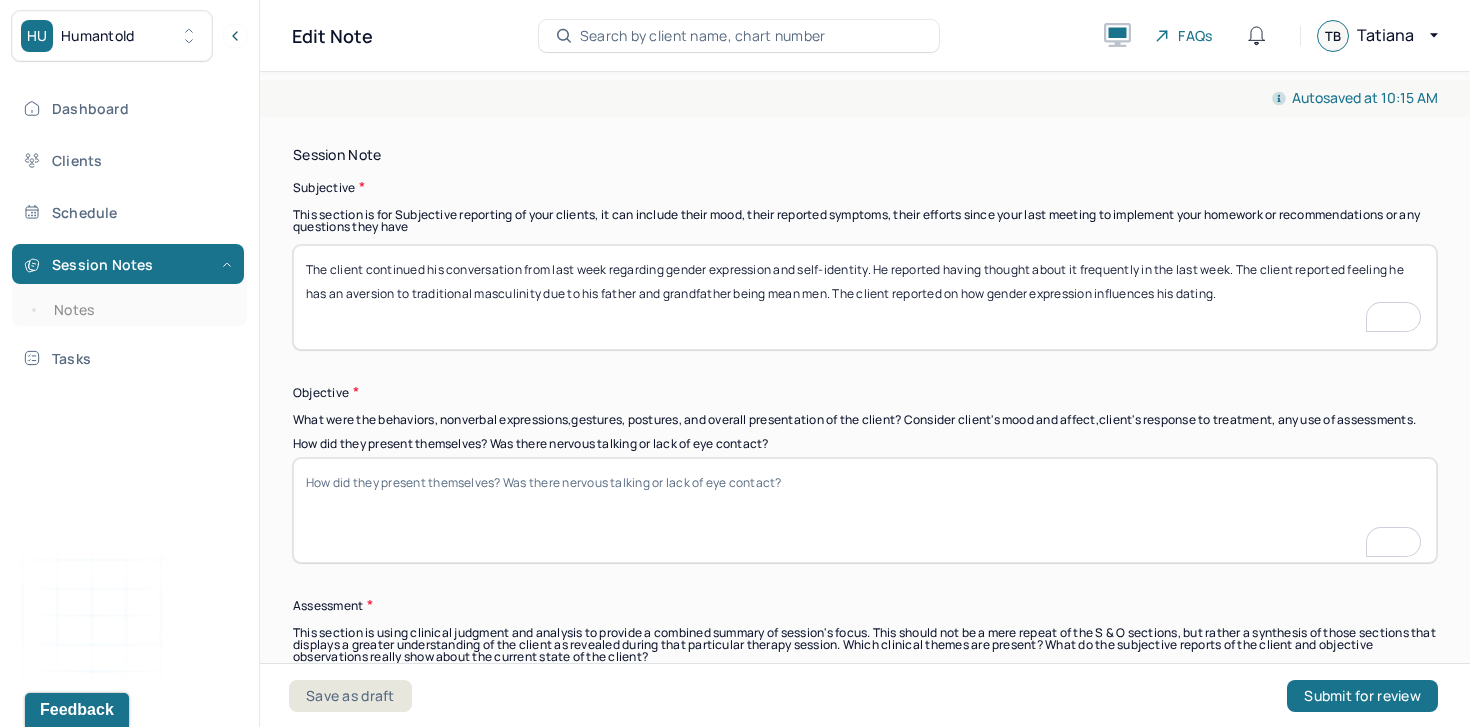 click on "The client continued his conversation from last week regarding gender expression and self-identity. He reported having thought about it frequently in the last week. The client reported feeling he has an aversion to traditional masculinity due to his father and grandfather being mean men. The client reported on how gender expression influences his dating." at bounding box center (865, 297) 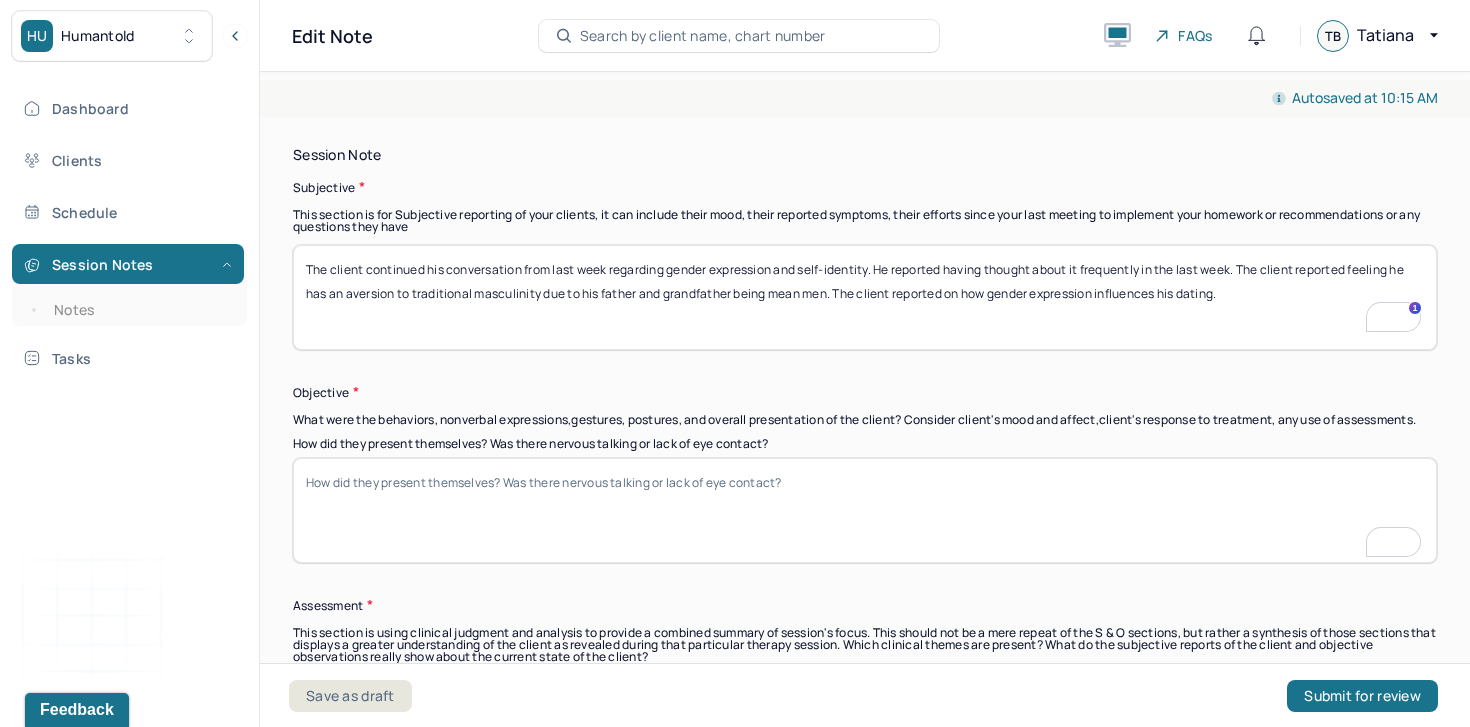 click on "The client continued his conversation from last week regarding gender expression and self-identity. He reported having thought about it frequently in the last week. The client reported feeling he has an aversion to traditional masculinity due to his father and grandfather being mean men. The client reported on how gender expression influences his dating." at bounding box center [865, 297] 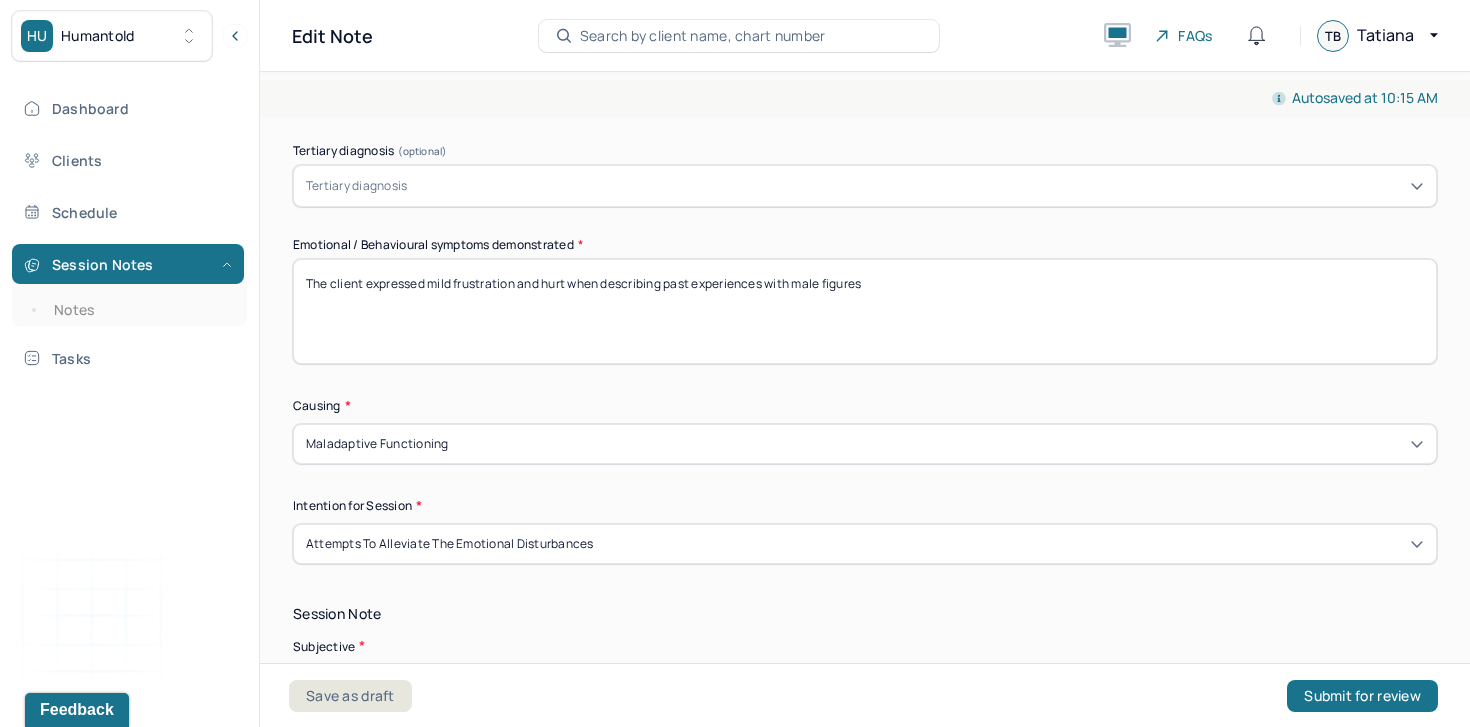 type 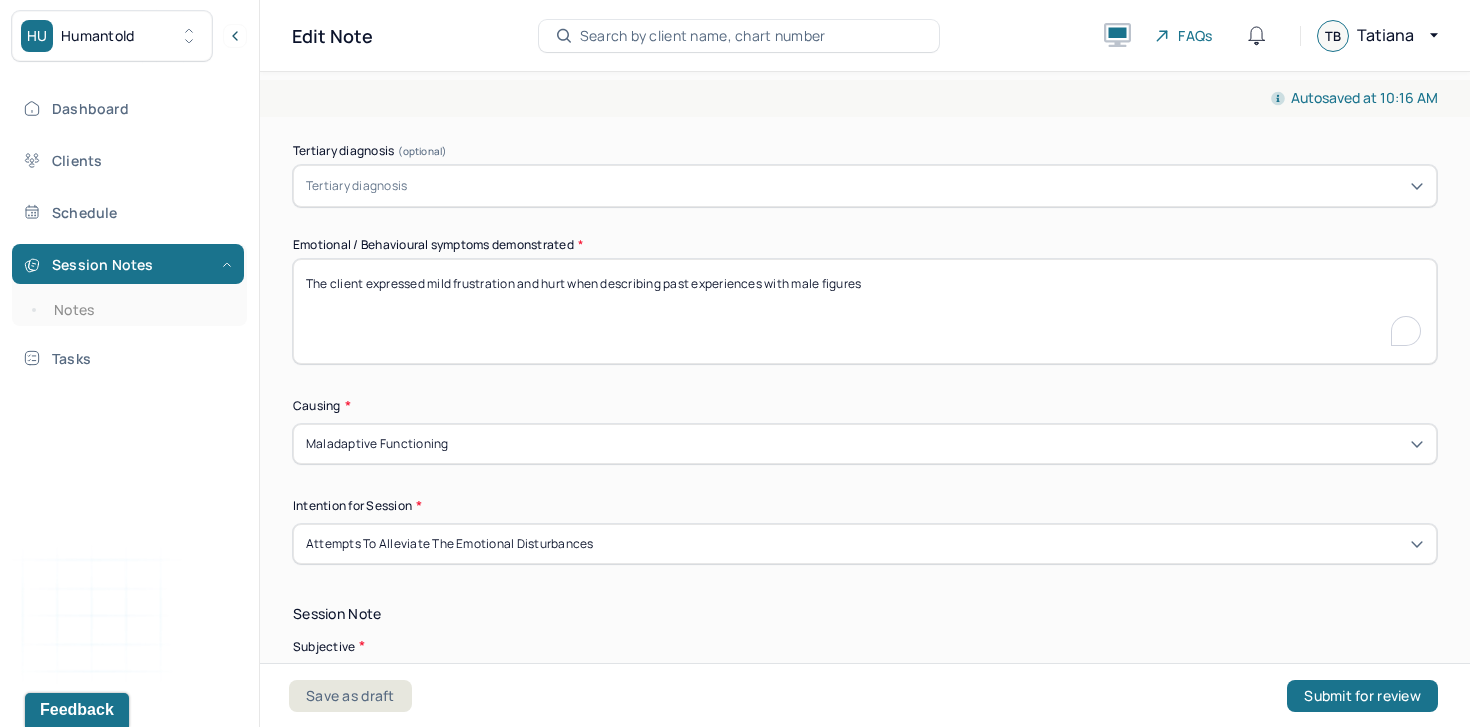 click on "The client expressed mild frustration and hurt when describing past experiences with male figures" at bounding box center (865, 311) 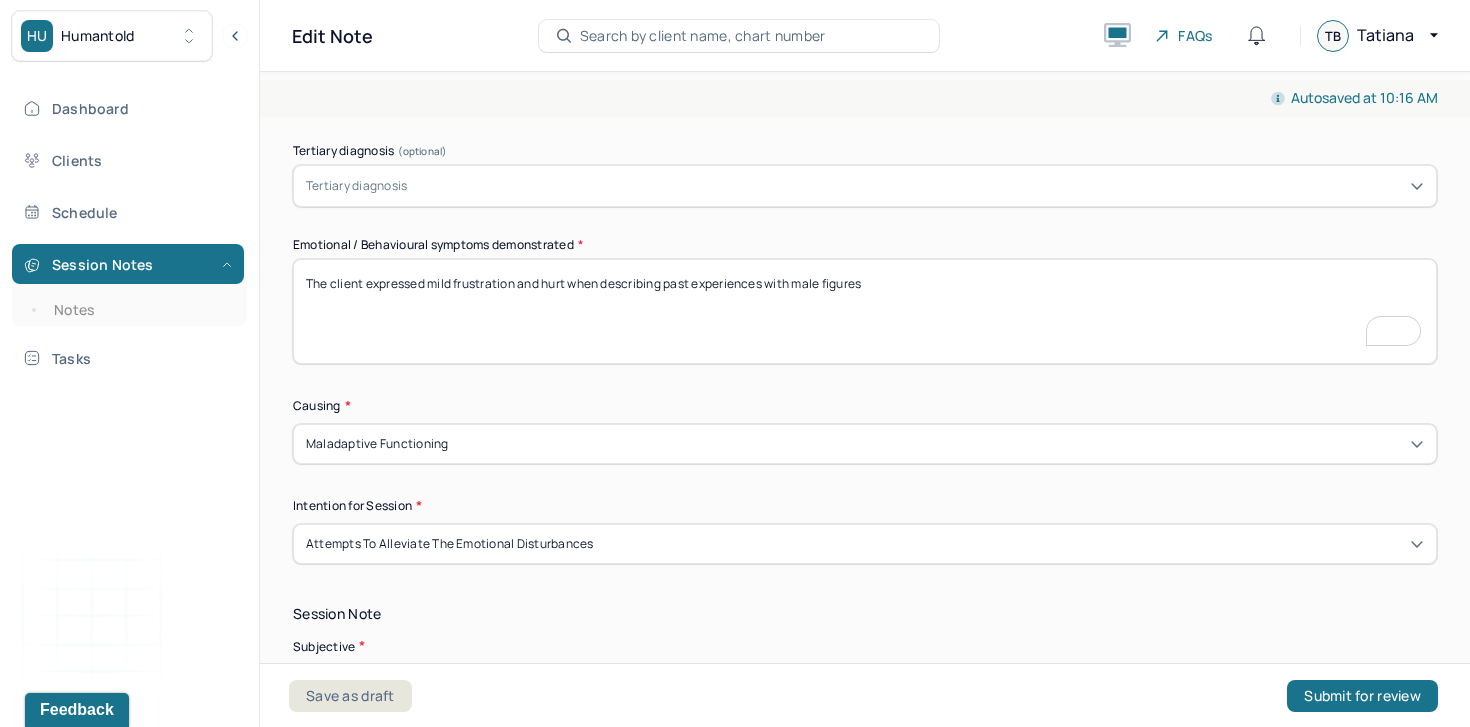 click on "The client expressed mild frustration and hurt when describing past experiences with male figures" at bounding box center [865, 311] 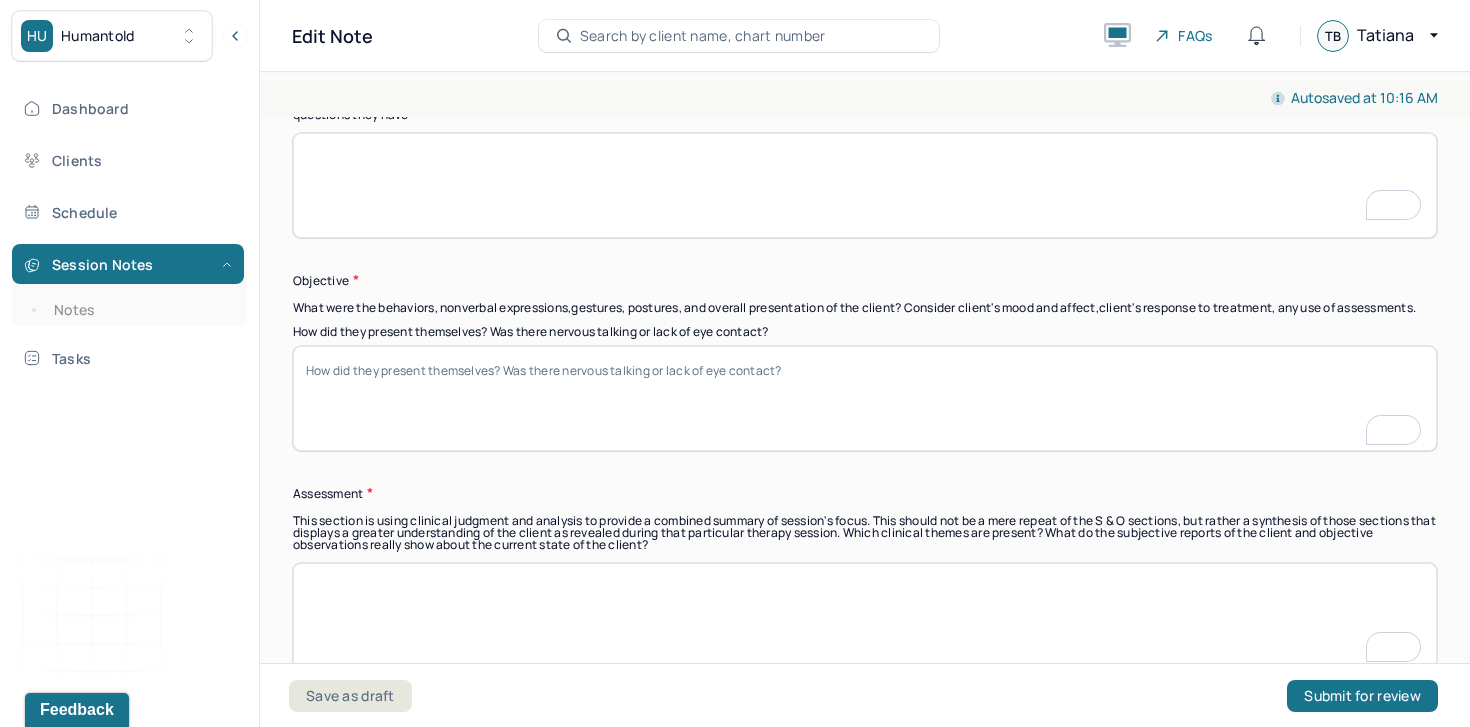 type 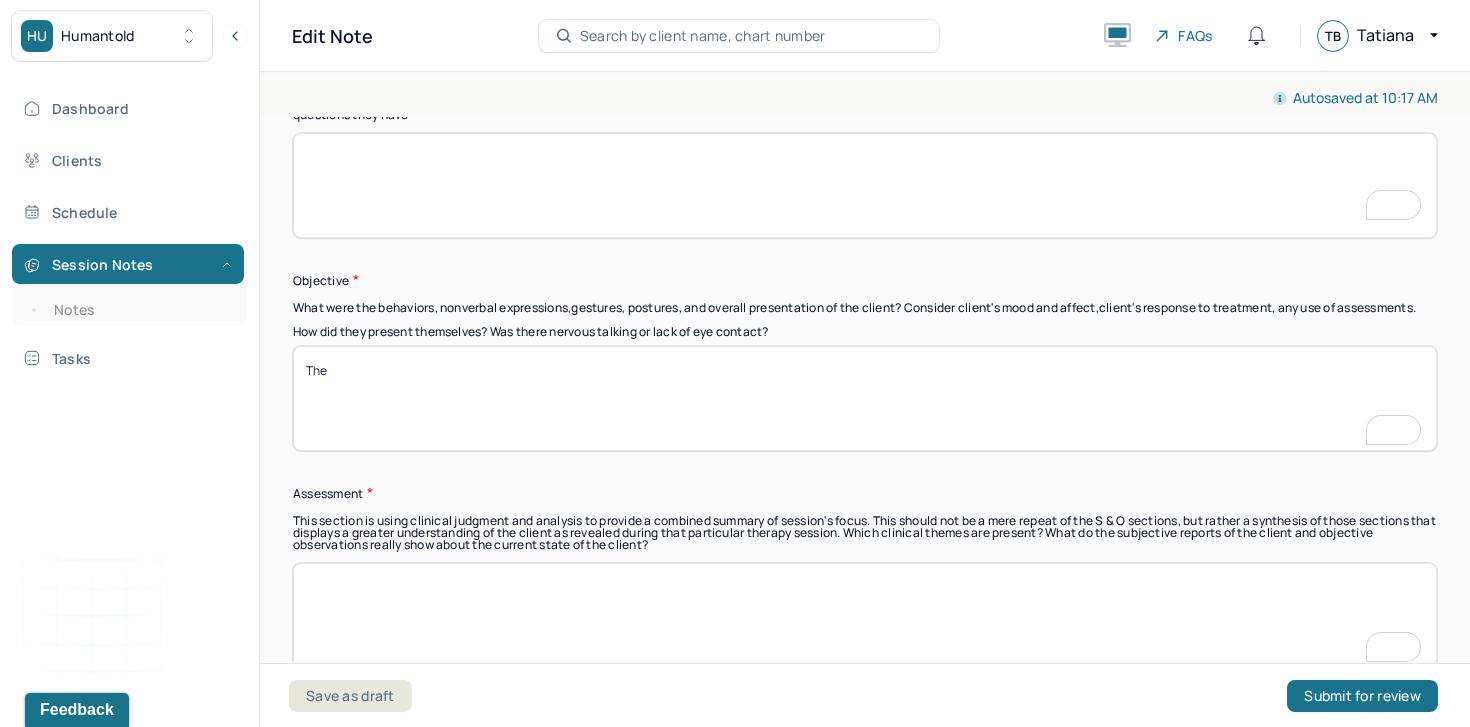 type on "The" 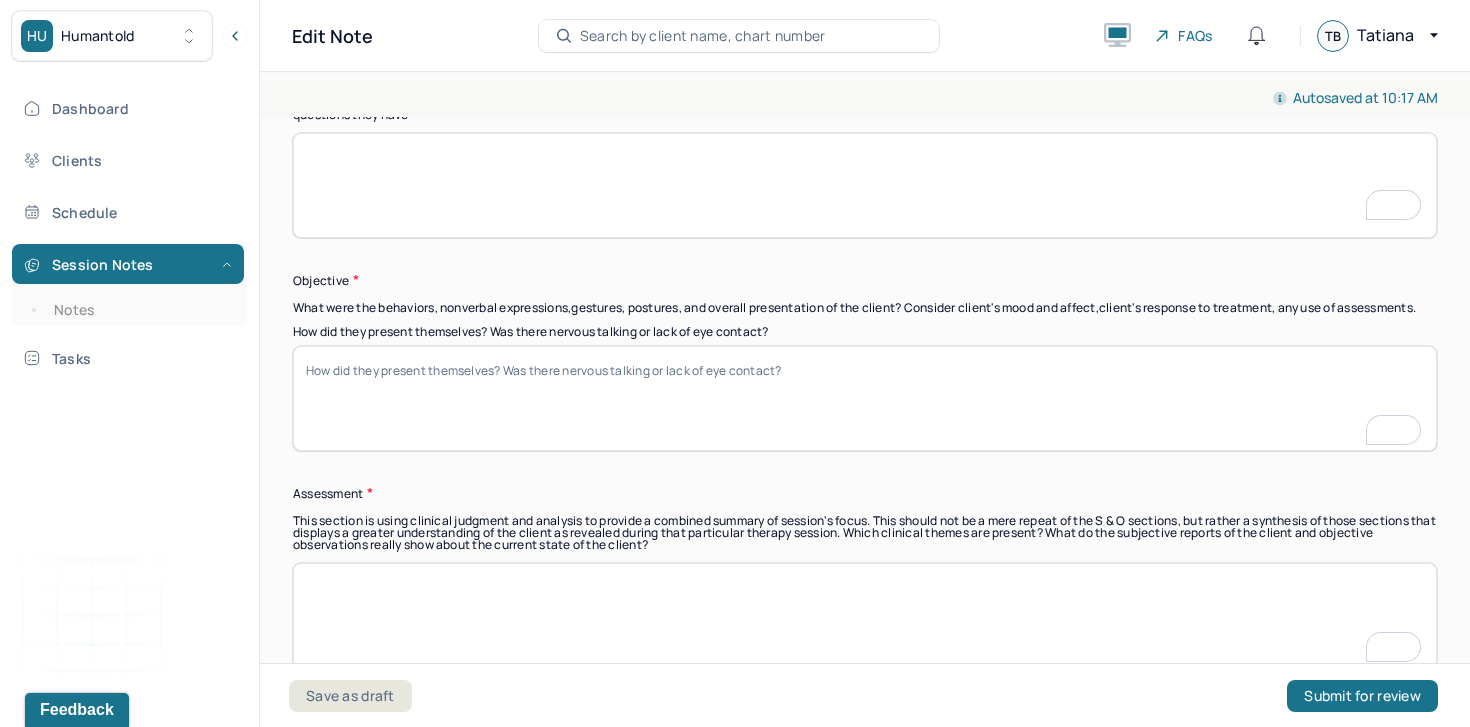 type 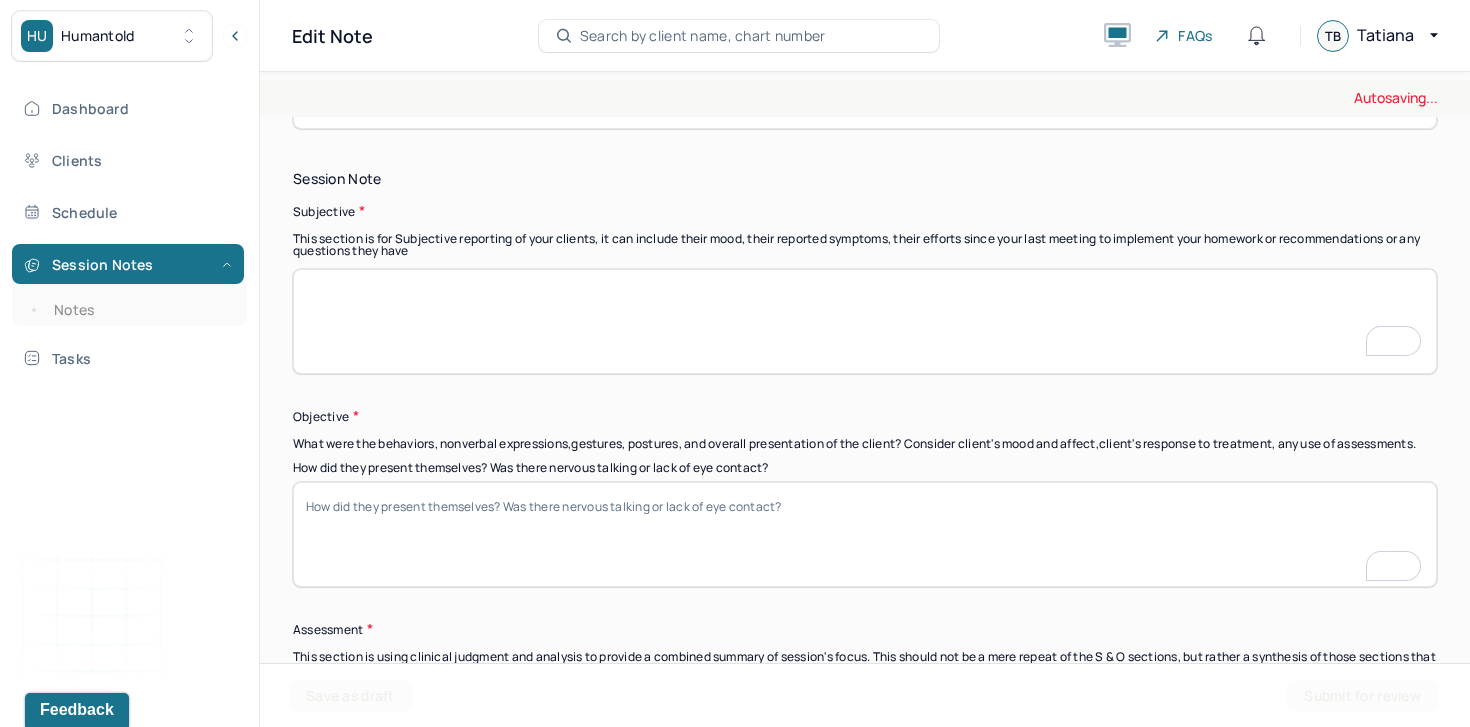 scroll, scrollTop: 1097, scrollLeft: 0, axis: vertical 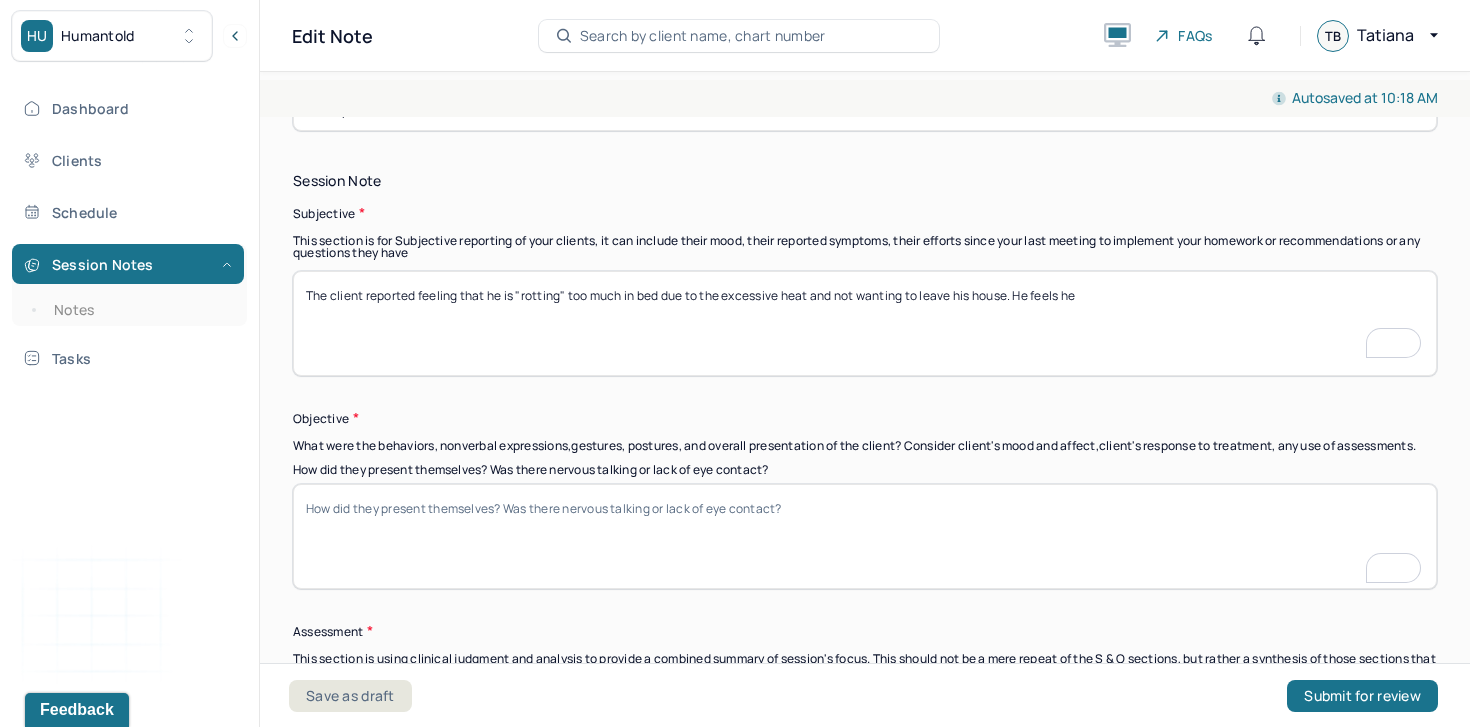 click on "The client reported feeling that he is "rotting" too much in bed due to the excessive heat and not wanting to leave his house. He feels he" at bounding box center (865, 323) 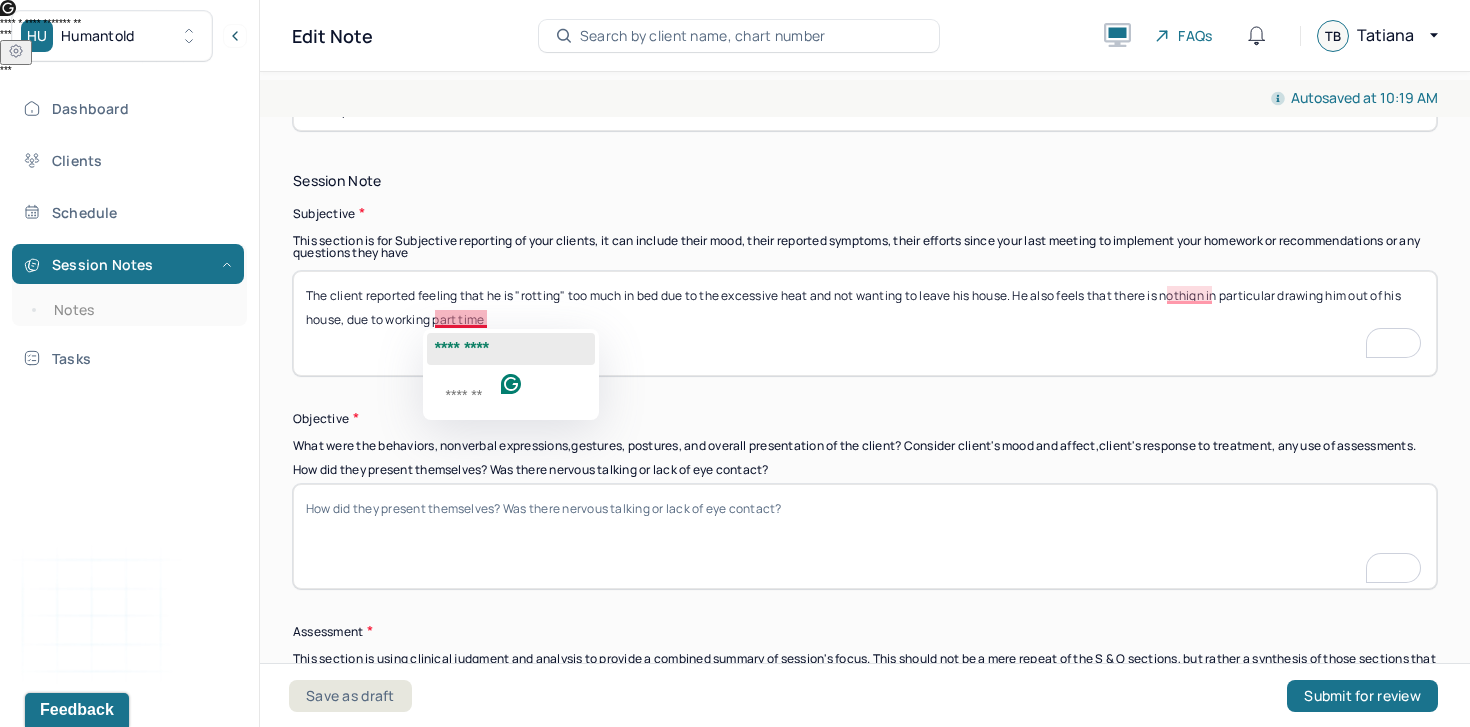 click on "*********" 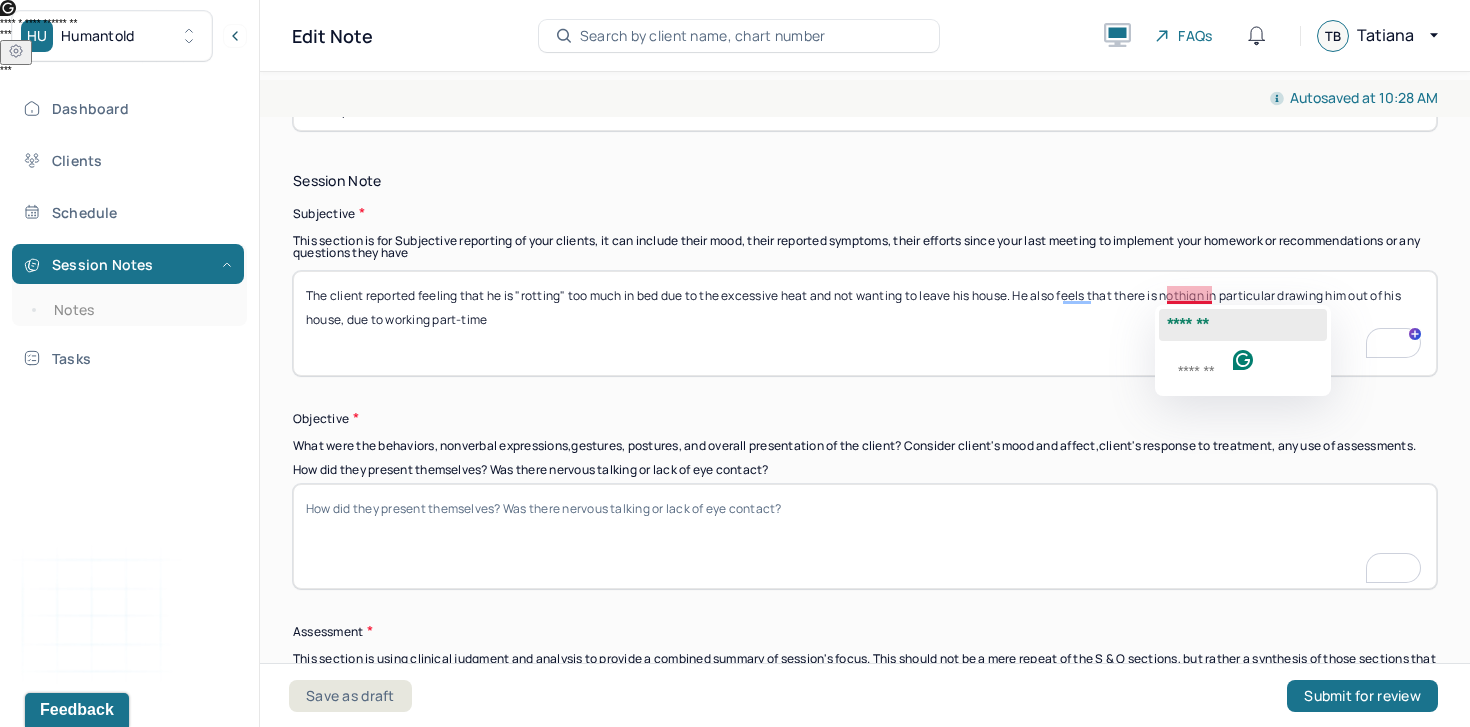 click on "*******" 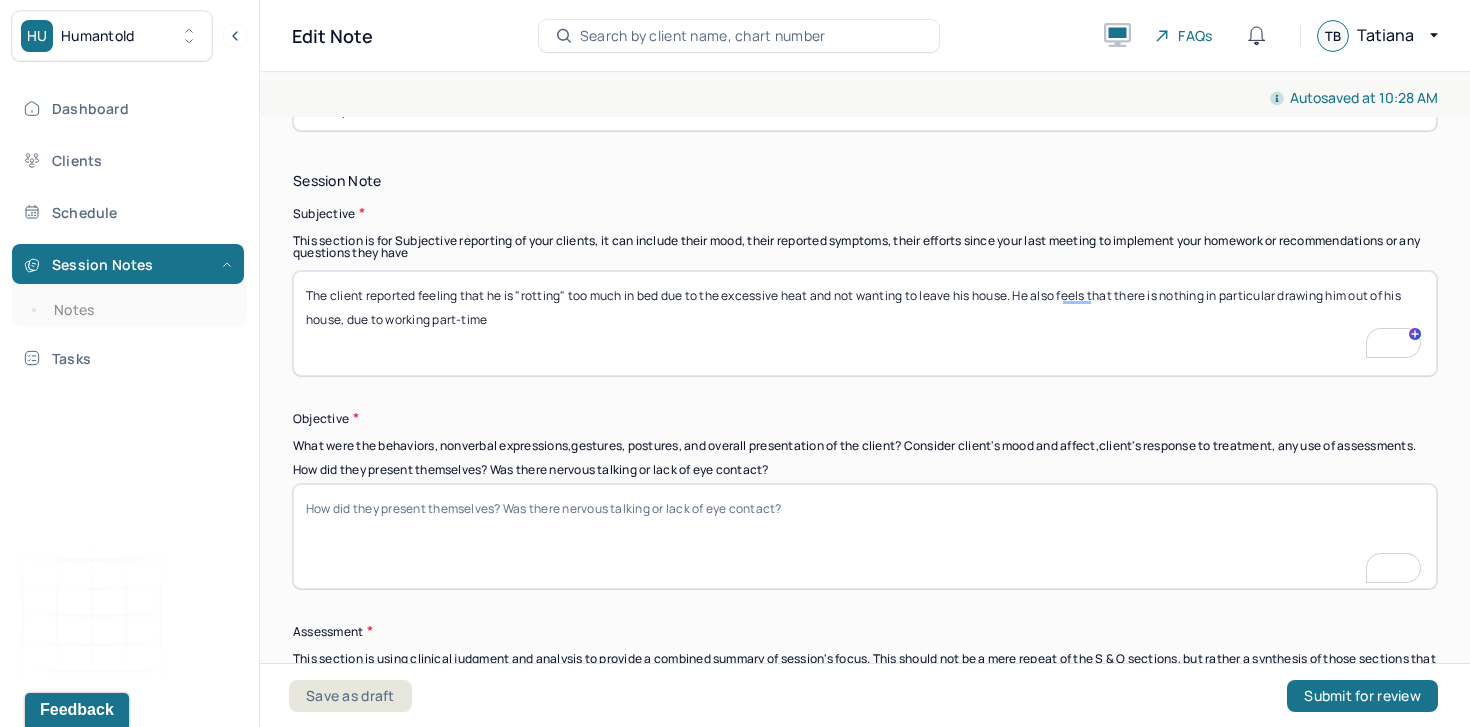 click on "How did they present themselves? Was there nervous talking or lack of eye contact?" at bounding box center (865, 536) 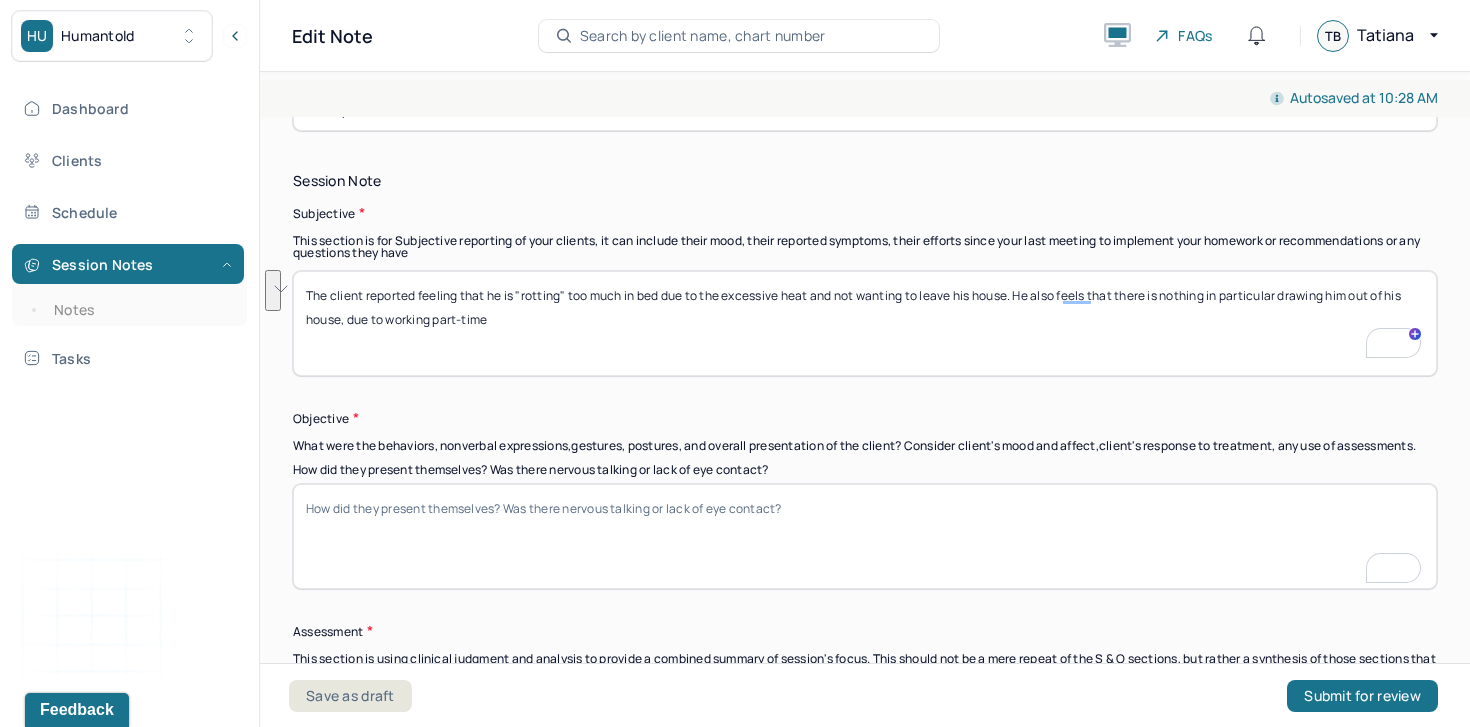 click on "The client reported feeling that he is "rotting" too much in bed due to the excessive heat and not wanting to leave his house. He also feels that there is nothing in particular drawing him out of his house, due to working part-time" at bounding box center (865, 323) 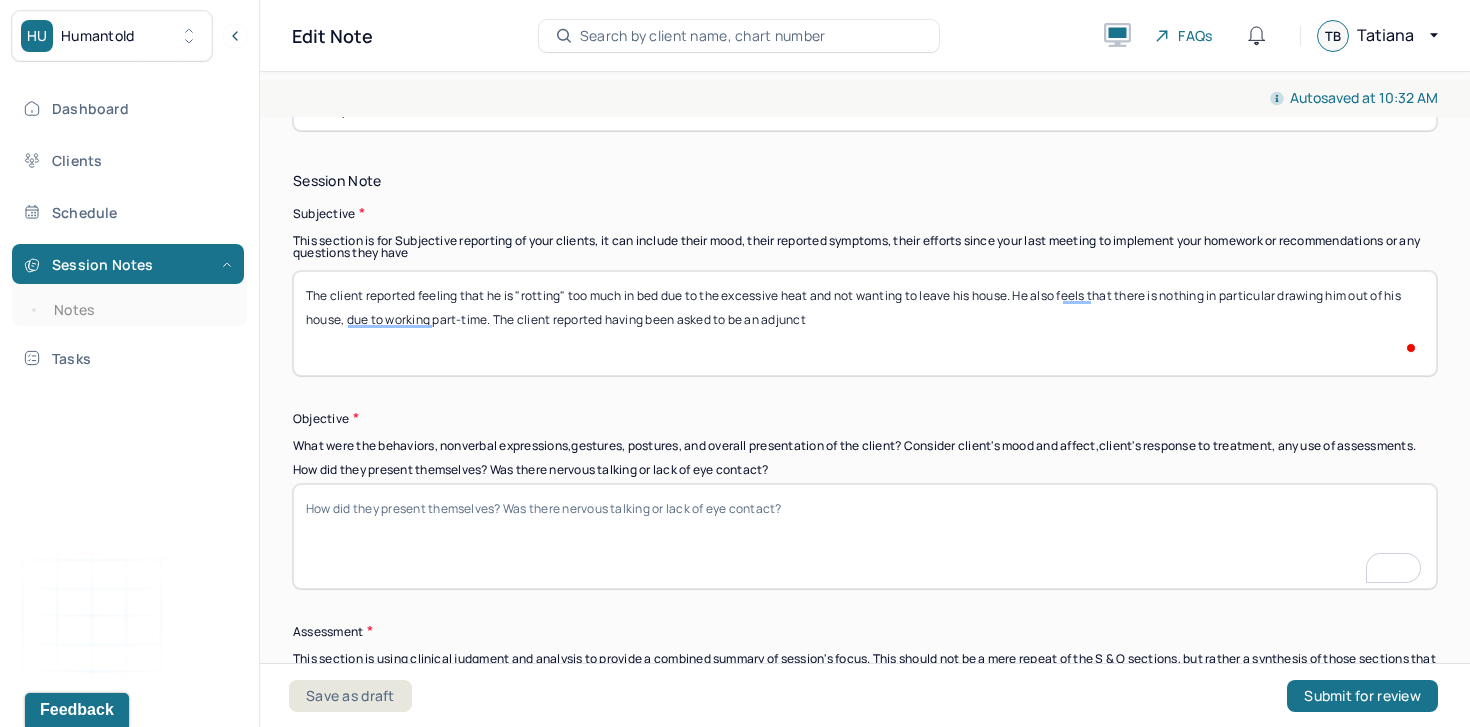 type on "The client reported feeling that he is "rotting" too much in bed due to the excessive heat and not wanting to leave his house. He also feels that there is nothing in particular drawing him out of his house, due to working part-time. The client reported having been asked to be an adjunct" 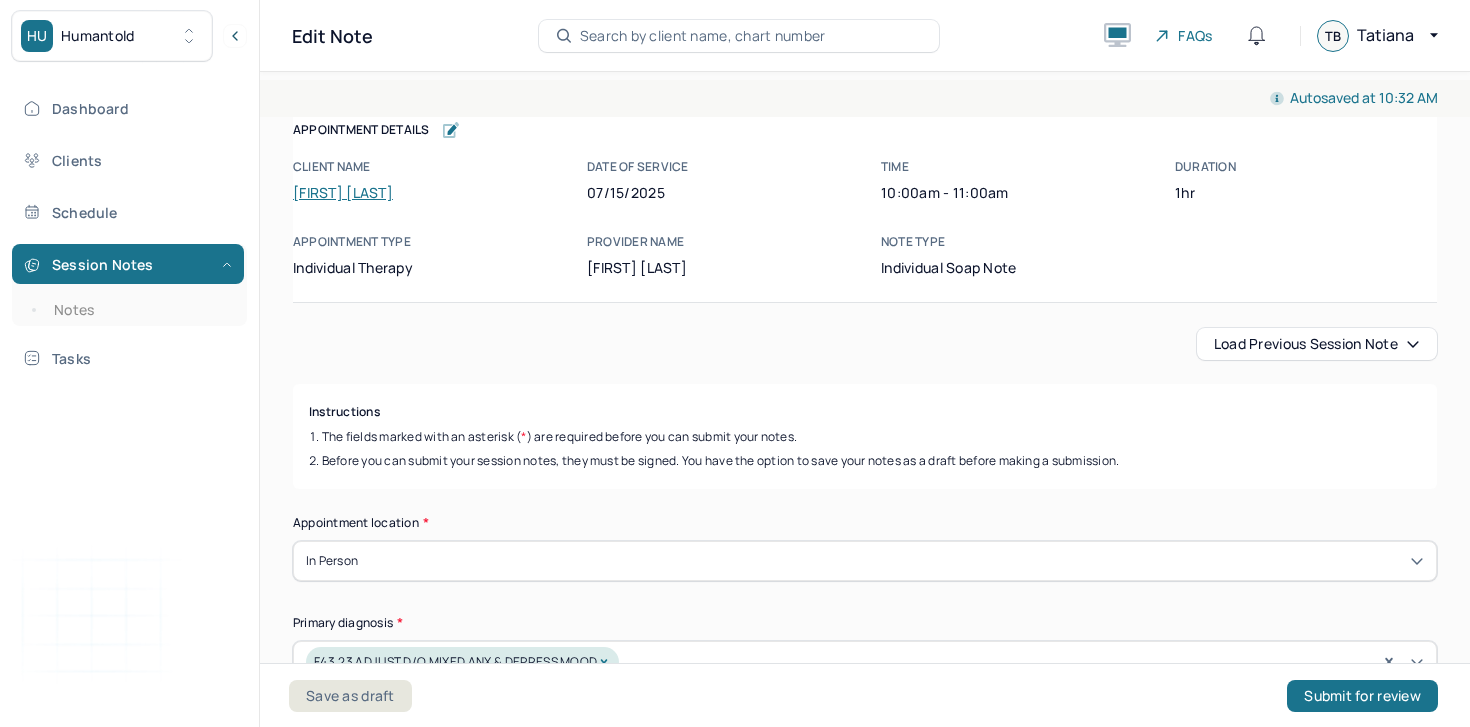 scroll, scrollTop: 0, scrollLeft: 0, axis: both 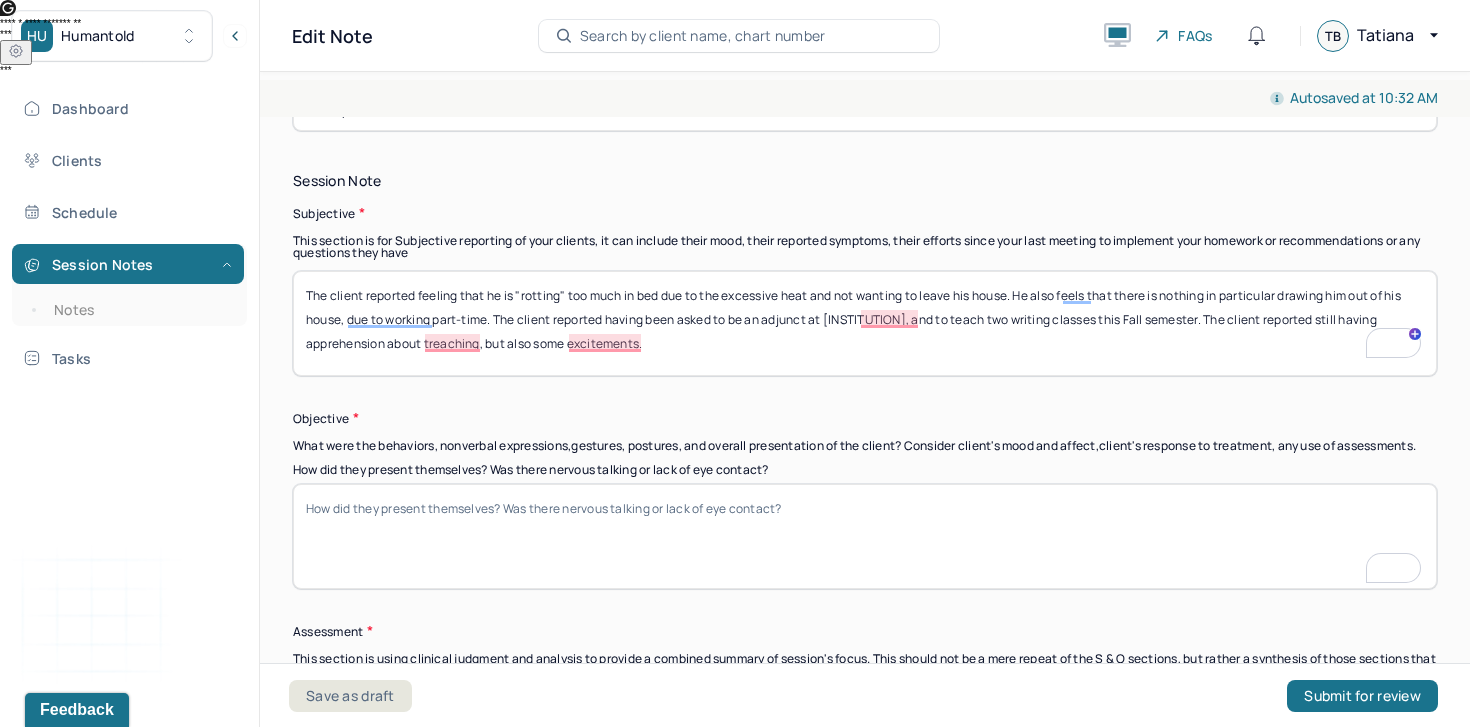 click on "The client reported feeling that he is "rotting" too much in bed due to the excessive heat and not wanting to leave his house. He also feels that there is nothing in particular drawing him out of his house, due to working part-time. The client reported having been asked to be an adj" at bounding box center [865, 323] 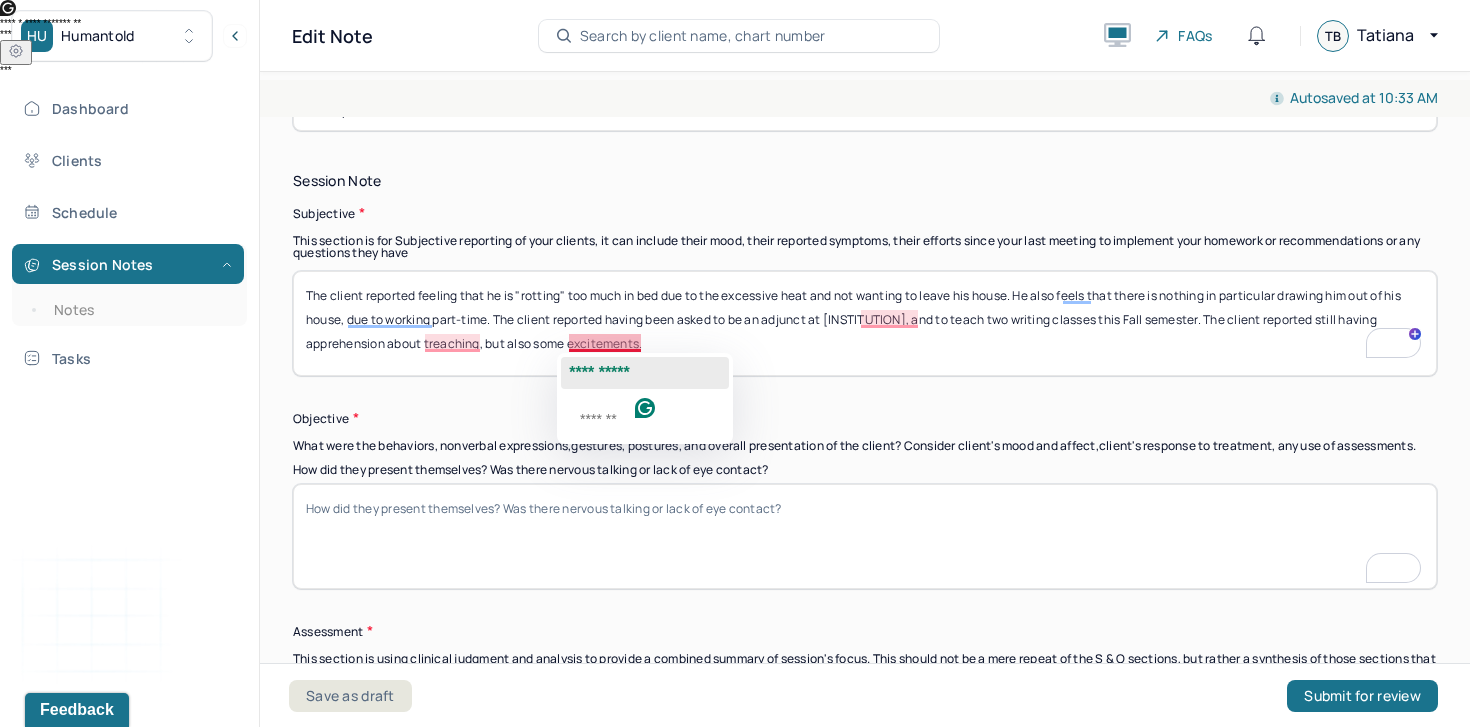 click on "**********" 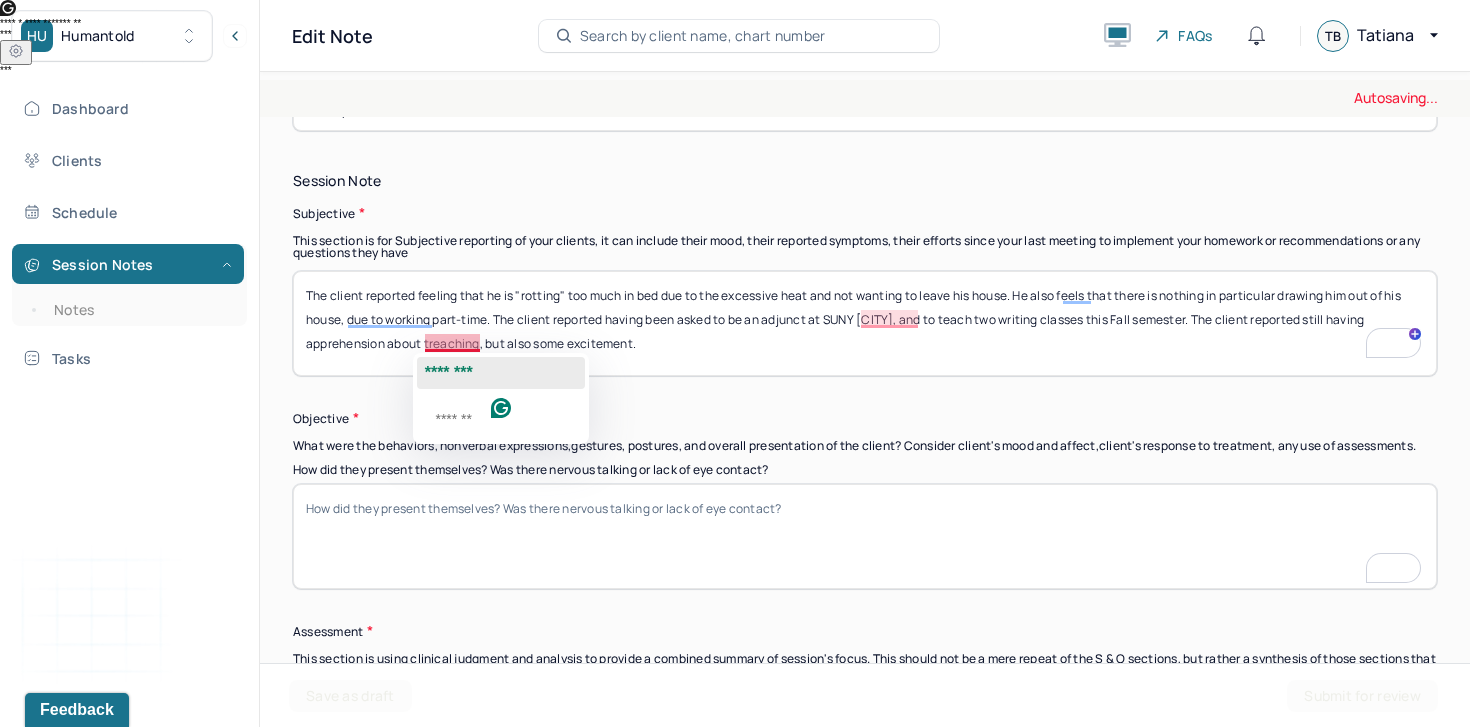 click on "********" 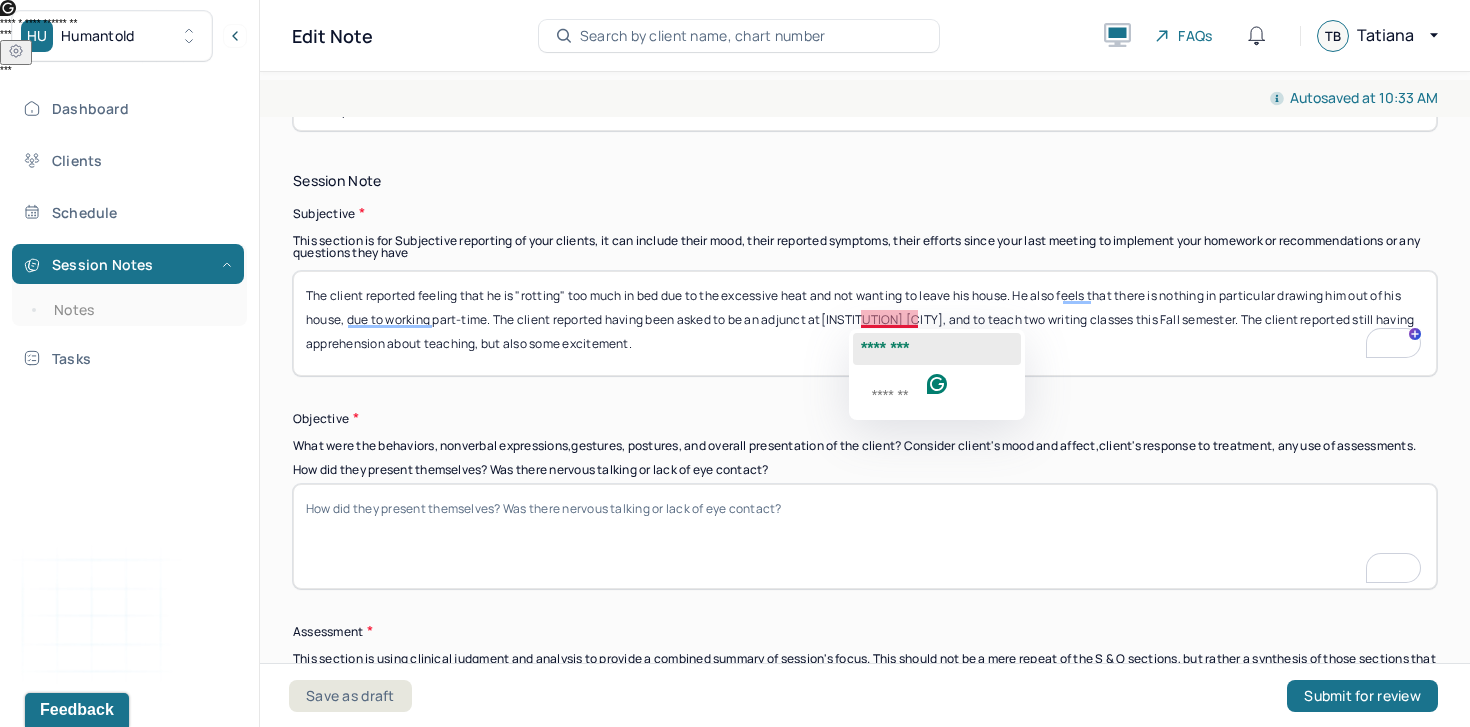 click on "********" 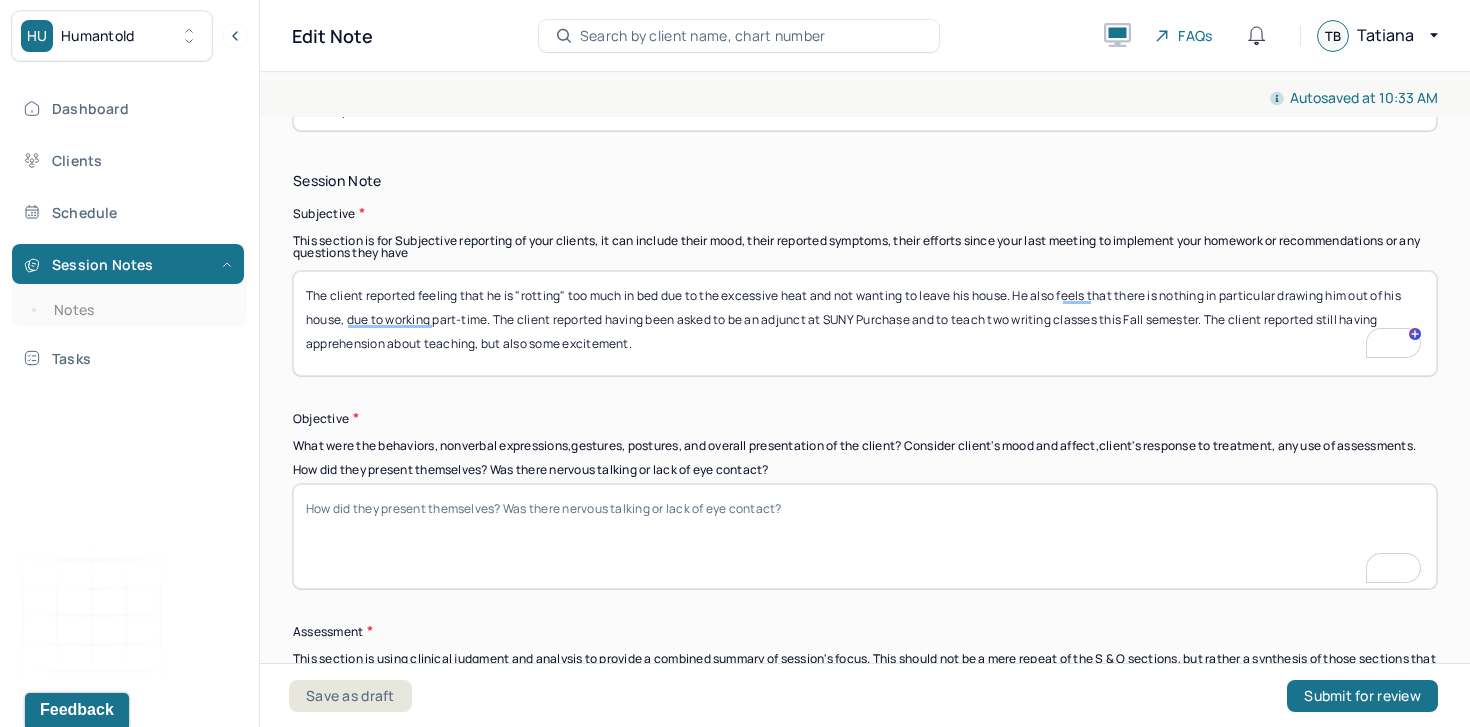 click on "The client reported feeling that he is "rotting" too much in bed due to the excessive heat and not wanting to leave his house. He also feels that there is nothing in particular drawing him out of his house, due to working part-time. The client reported having been asked to be an adjunct at SUNY purchase, and to teach two writing classes this Fall semester. The client reported still having apprehension about treaching, but also some excitement." at bounding box center (865, 323) 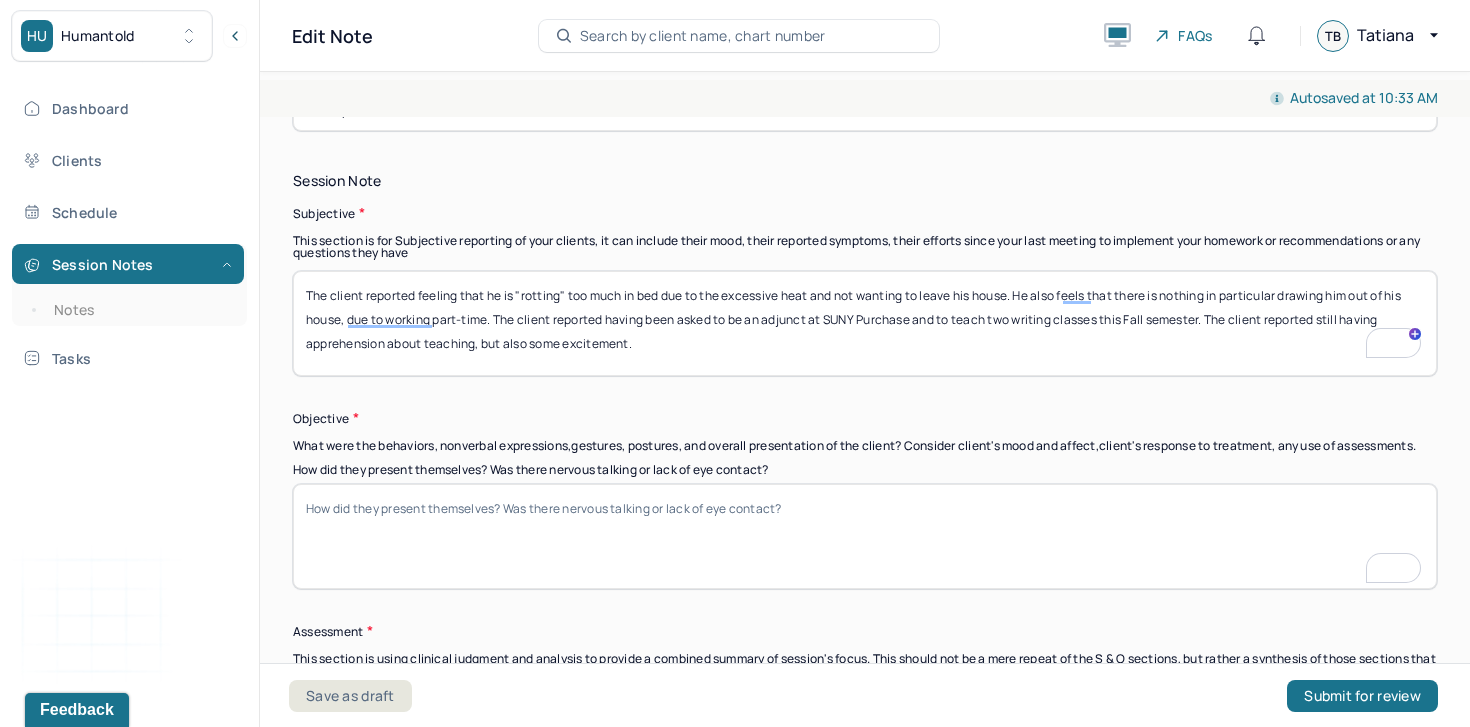 click on "The client reported feeling that he is "rotting" too much in bed due to the excessive heat and not wanting to leave his house. He also feels that there is nothing in particular drawing him out of his house, due to working part-time. The client reported having been asked to be an adjunct at SUNY purchase, and to teach two writing classes this Fall semester. The client reported still having apprehension about treaching, but also some excitement." at bounding box center (865, 323) 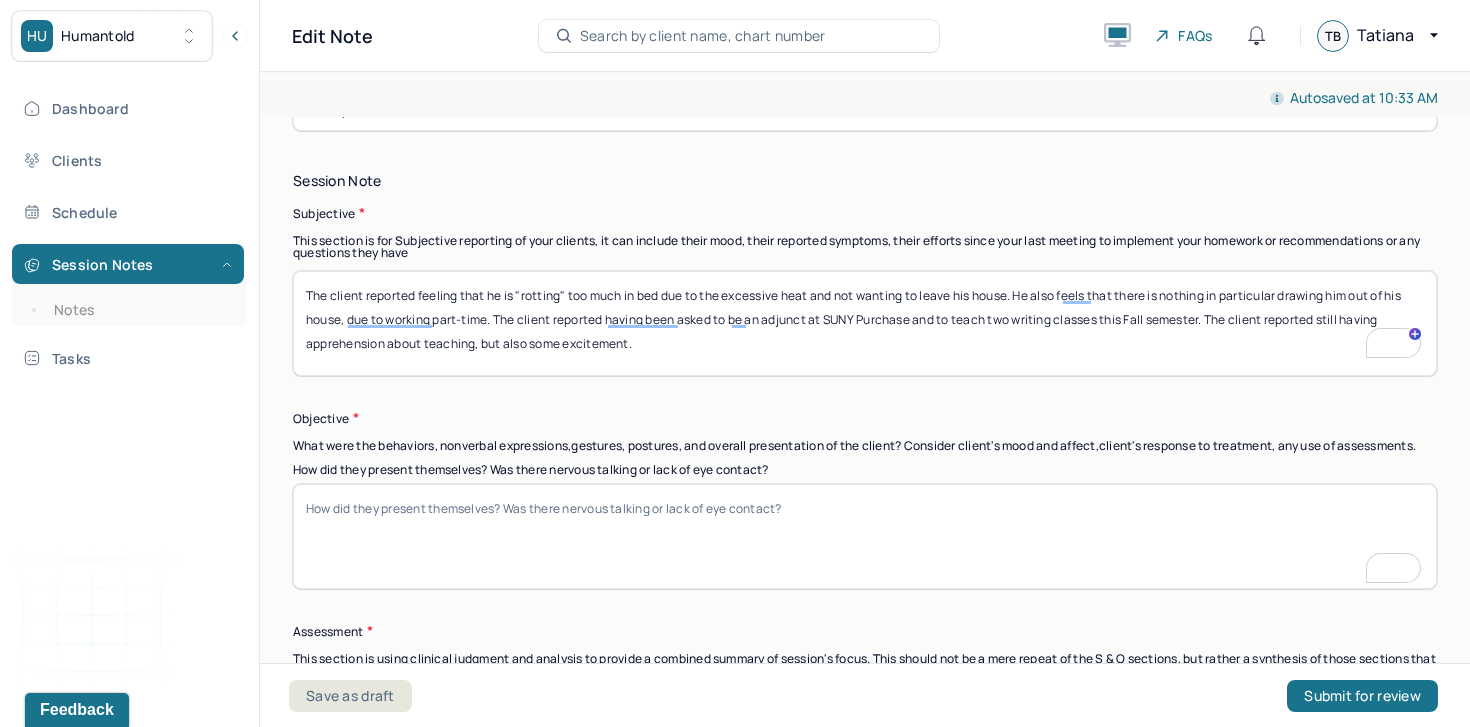 click on "The client reported feeling that he is "rotting" too much in bed due to the excessive heat and not wanting to leave his house. He also feels that there is nothing in particular drawing him out of his house, due to working part-time. The client reported having been asked to be an adjunct at SUNY purchase, and to teach two writing classes this Fall semester. The client reported still having apprehension about treaching, but also some excitement." at bounding box center (865, 323) 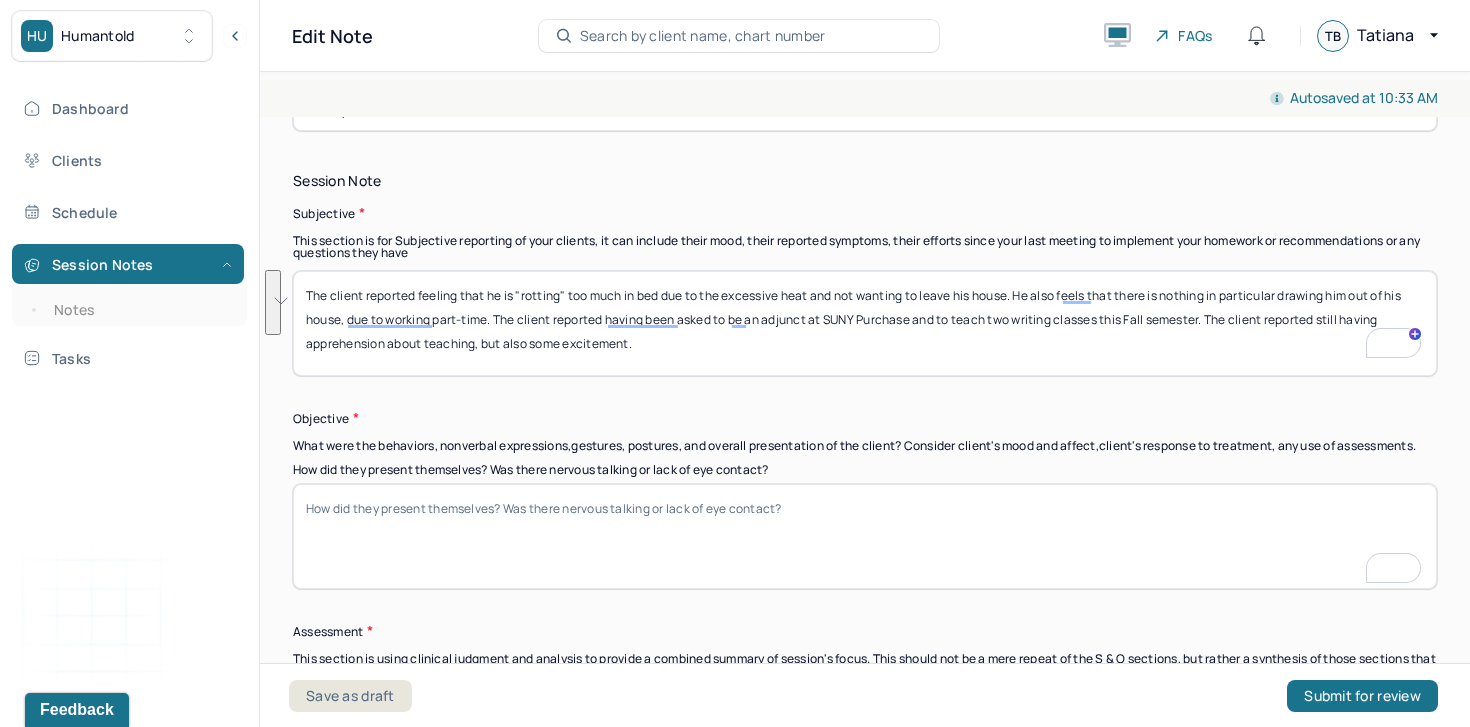 type on "The client reported feeling that he is "rotting" too much in bed due to the excessive heat and not wanting to leave his house. He also feels that there is nothing in particular drawing him out of his house, due to working part-time. The client reported having been asked to be an adjunct at SUNY Purchase and to teach two writing classes this Fall semester. The client reported still having apprehension about teaching, but also some excitement." 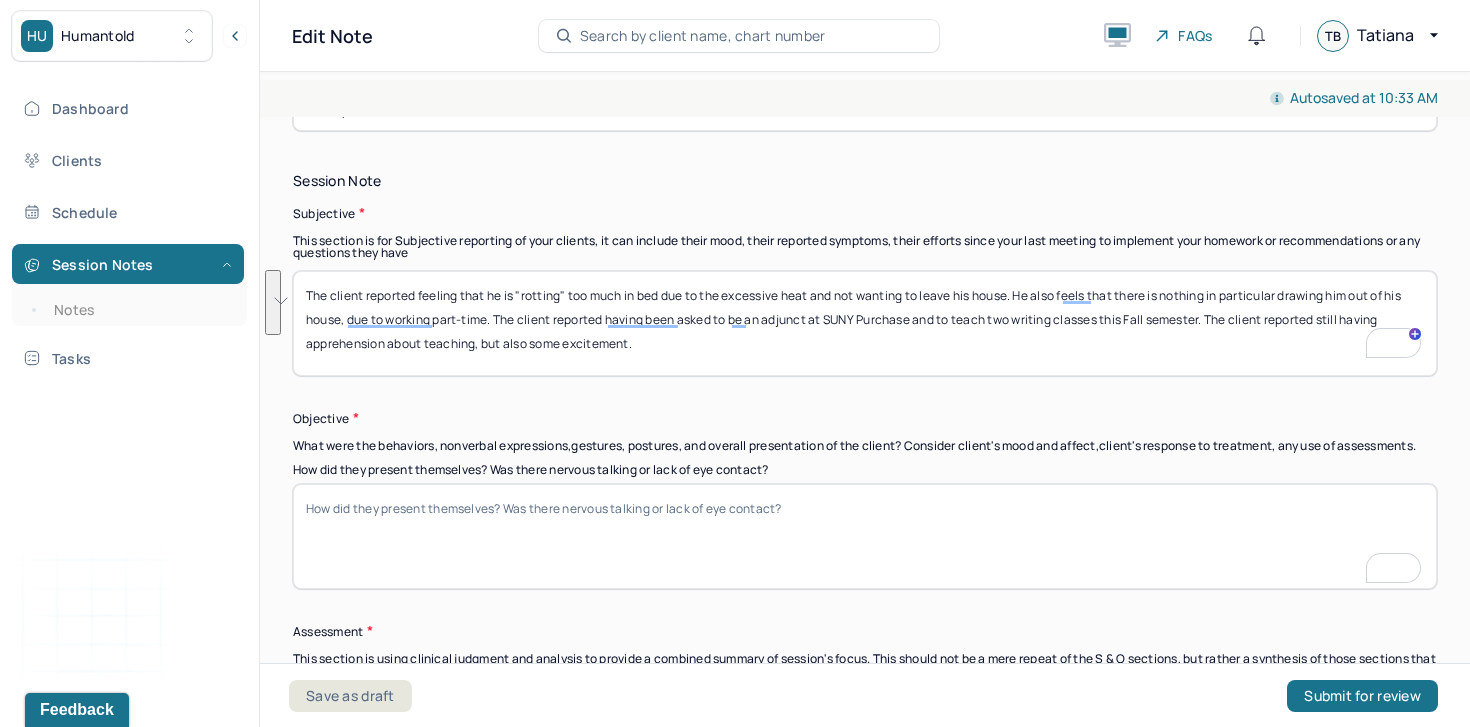 click on "How did they present themselves? Was there nervous talking or lack of eye contact?" at bounding box center [865, 536] 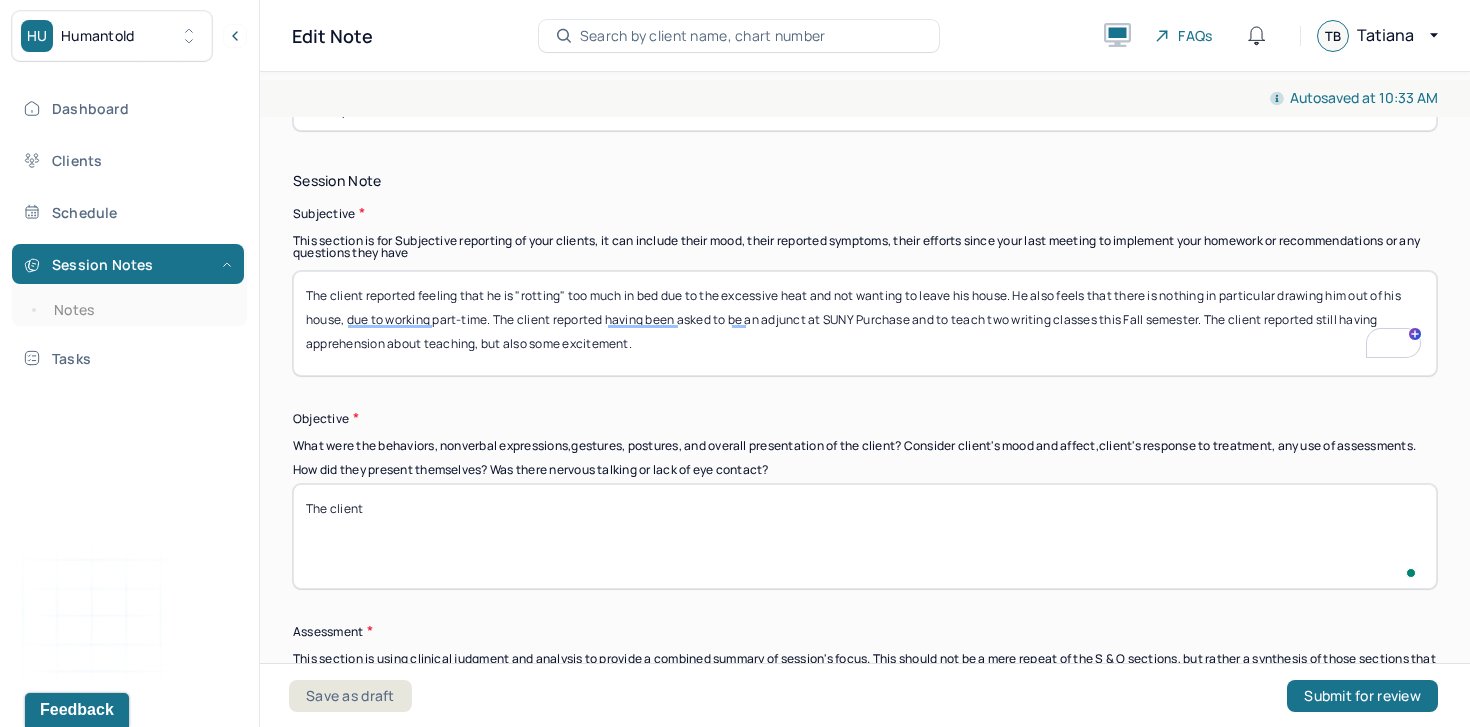 paste on "remained engaged in session, showed appropriate affective range when discussing different topics, and expressed both apprehension and some excitement about an upcoming teaching opportunity." 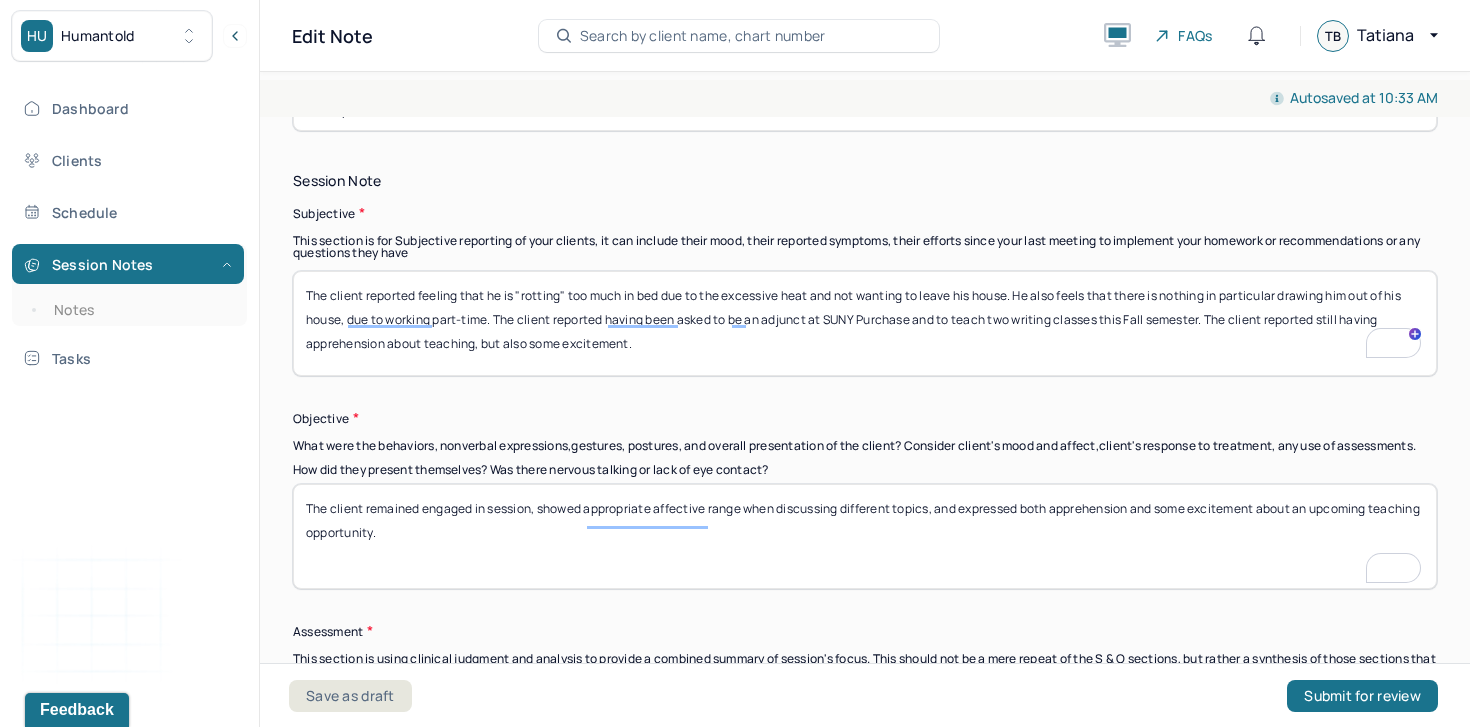 type on "The client remained engaged in session, showed appropriate affective range when discussing different topics, and expressed both apprehension and some excitement about an upcoming teaching opportunity." 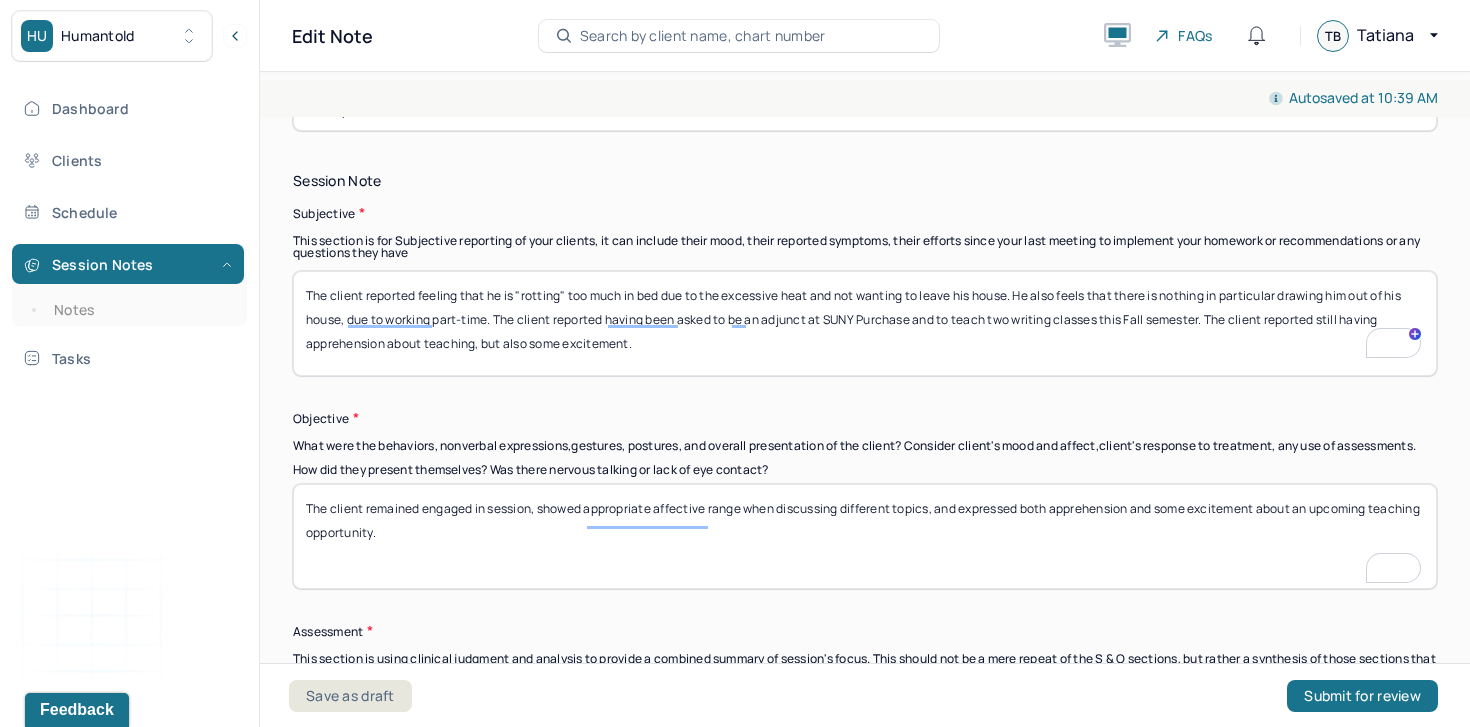 scroll, scrollTop: 1382, scrollLeft: 0, axis: vertical 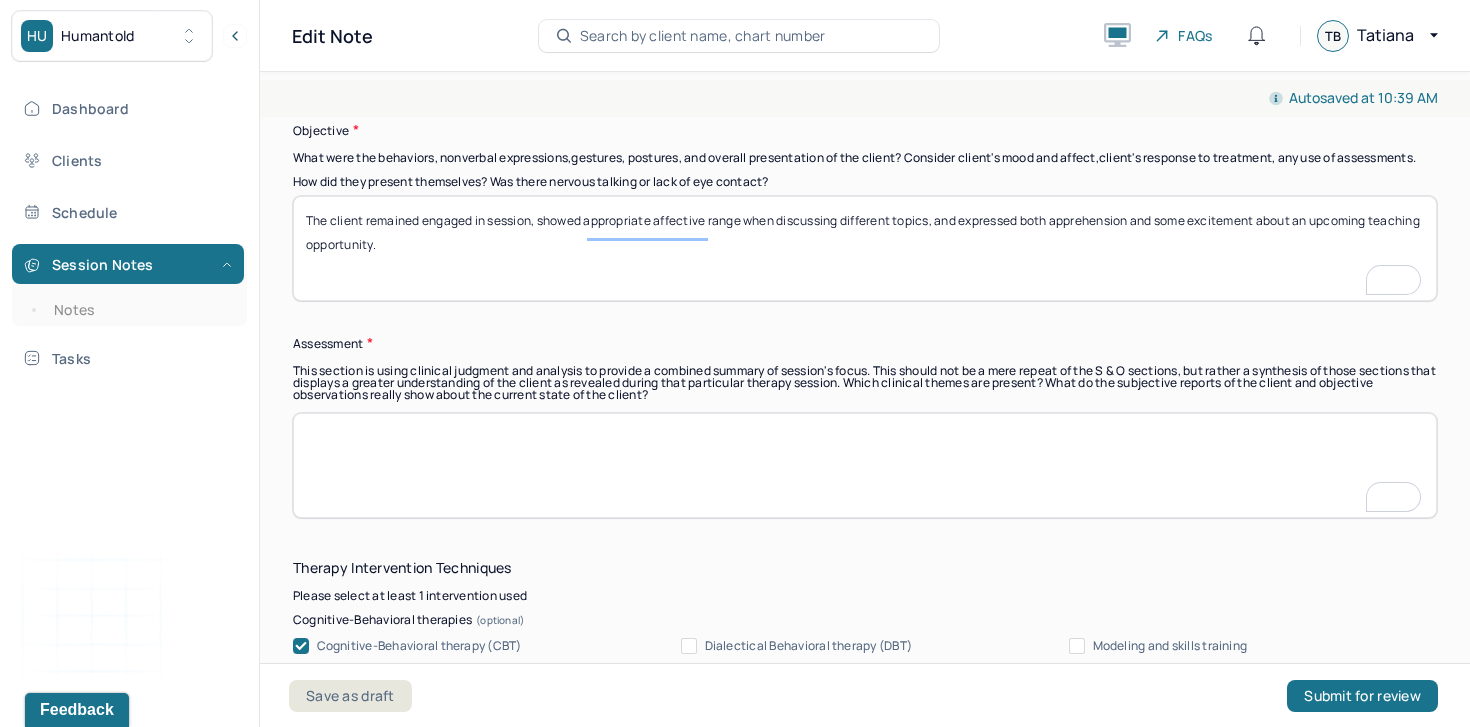 click at bounding box center (865, 465) 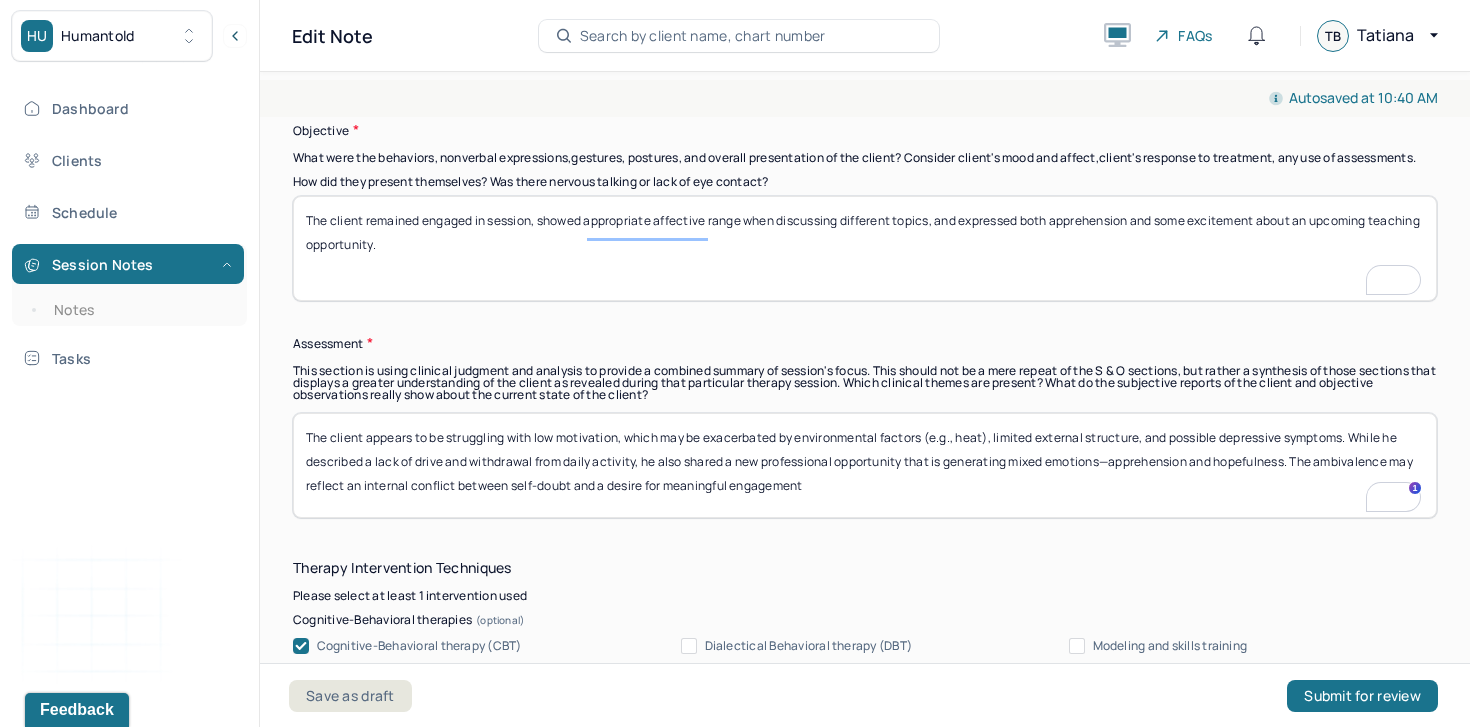 click on "The client appears to be struggling with low motivation, which may be exacerbated by environmental factors (e.g., heat), limited external structure, and possible depressive symptoms. While he described a lack of drive and withdrawal from daily activity, he also shared a new professional opportunity that is generating mixed emotions—apprehension and hopefulness. The ambivalence may reflect an internal conflict between self-doubt and a desire for meaningful engagement" at bounding box center [865, 465] 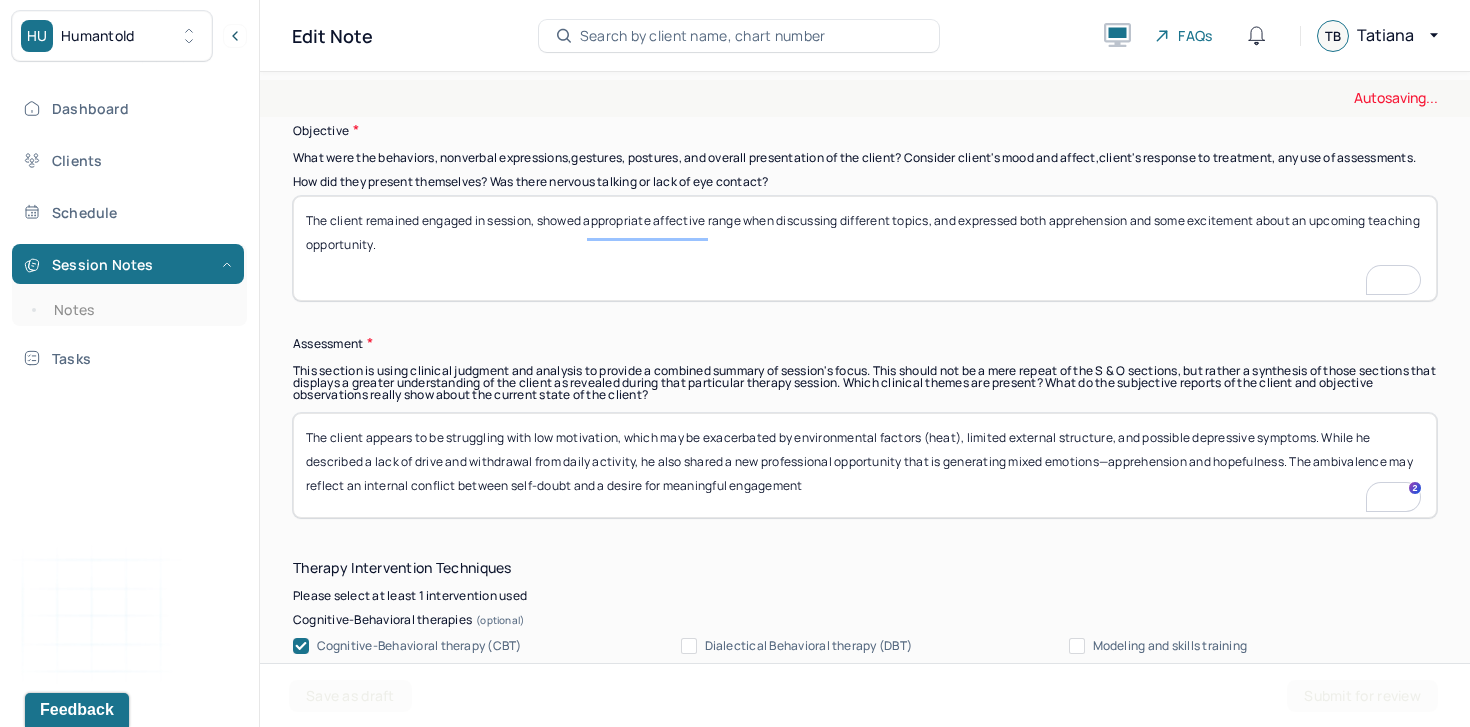 type on "The client appears to be struggling with low motivation, which may be exacerbated by environmental factors (heat), limited external structure, and possible depressive symptoms. While he described a lack of drive and withdrawal from daily activity, he also shared a new professional opportunity that is generating mixed emotions—apprehension and hopefulness. The ambivalence may reflect an internal conflict between self-doubt and a desire for meaningful engagement" 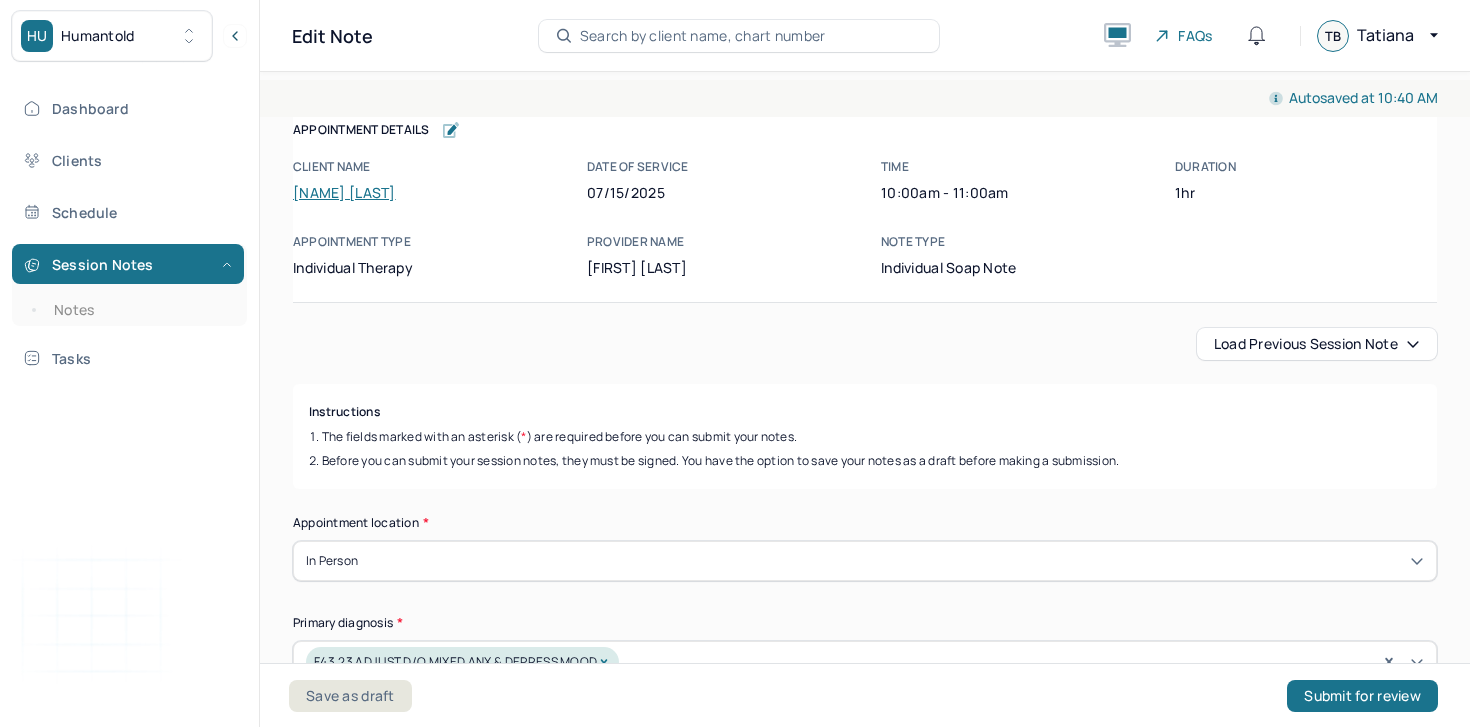 click on "The client appears to be struggling with low motivation, which may be exacerbated by environmental factors ( heat), limited external structure, and possible depressive symptoms. While he described a lack of drive and withdrawal from daily activity, he also shared a new professional opportunity that is generating mixed emotions—apprehension and hopefulness. The ambivalence may reflect an internal conflict between self-doubt and a desire for meaningful engagement" at bounding box center [865, 1850] 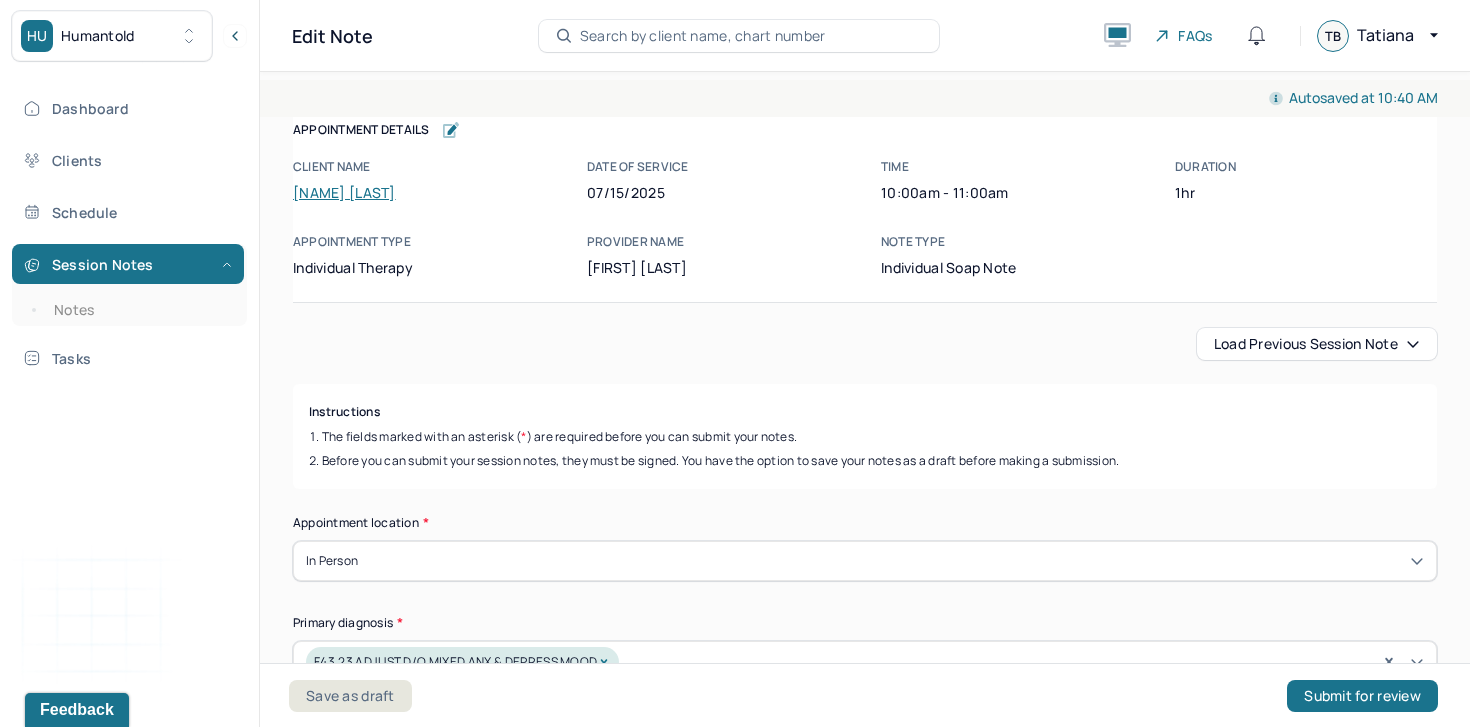 scroll, scrollTop: 0, scrollLeft: 0, axis: both 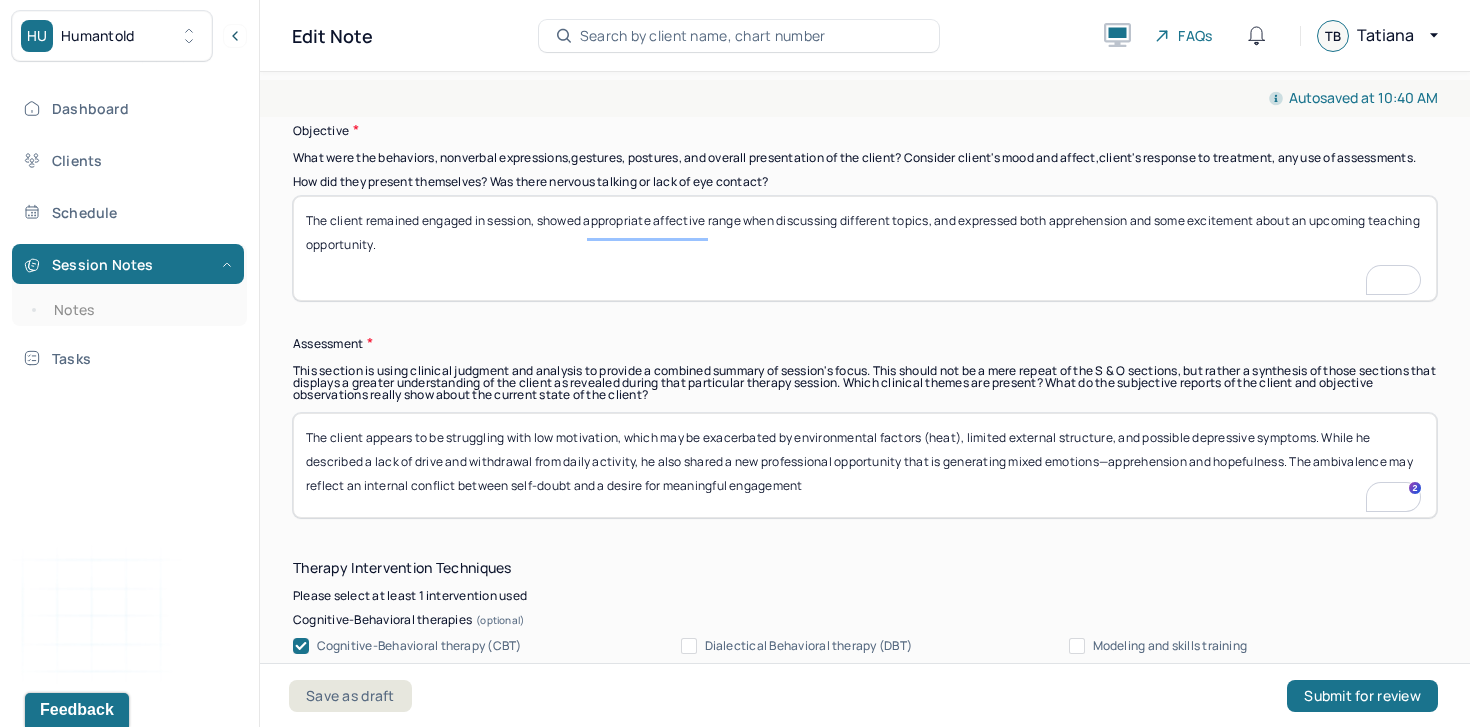 click on "The client appears to be struggling with low motivation, which may be exacerbated by environmental factors (heat), limited external structure, and possible depressive symptoms. While he described a lack of drive and withdrawal from daily activity, he also shared a new professional opportunity that is generating mixed emotions—apprehension and hopefulness. The ambivalence may reflect an internal conflict between self-doubt and a desire for meaningful engagement" at bounding box center [865, 465] 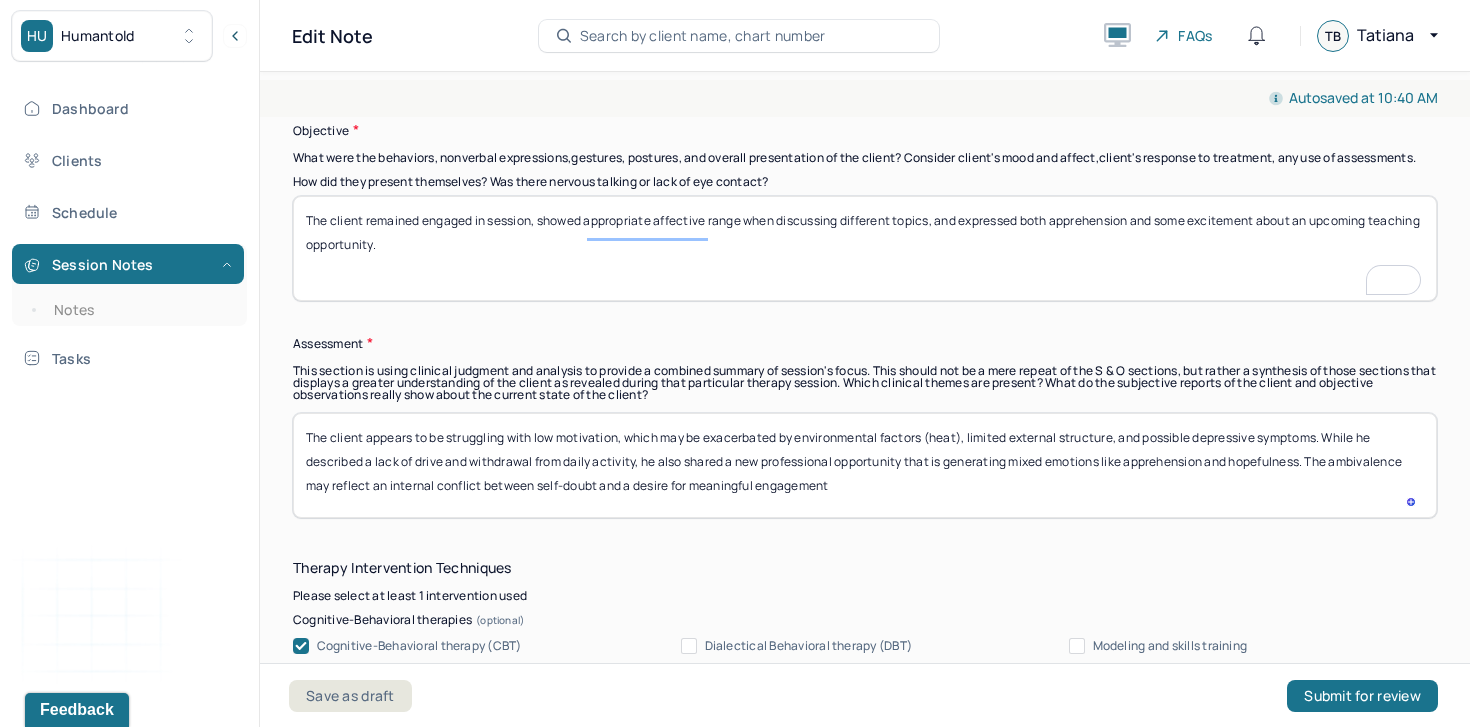 click on "The client appears to be struggling with low motivation, which may be exacerbated by environmental factors (heat), limited external structure, and possible depressive symptoms. While he described a lack of drive and withdrawal from daily activity, he also shared a new professional opportunity that is generating mixed emotions—apprehension and hopefulness. The ambivalence may reflect an internal conflict between self-doubt and a desire for meaningful engagement" at bounding box center (865, 465) 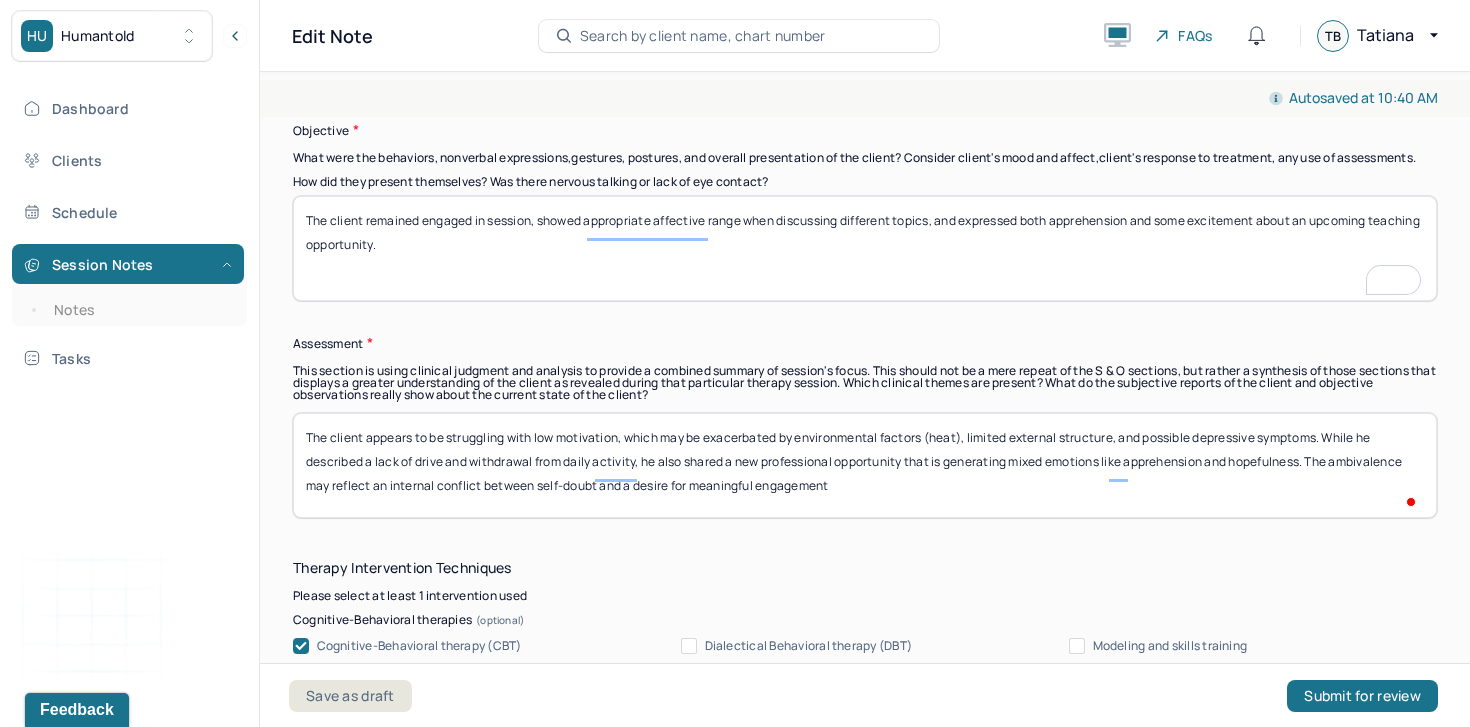 click on "The client appears to be struggling with low motivation, which may be exacerbated by environmental factors (heat), limited external structure, and possible depressive symptoms. While he described a lack of drive and withdrawal from daily activity, he also shared a new professional opportunity that is generating mixed emotions—apprehension and hopefulness. The ambivalence may reflect an internal conflict between self-doubt and a desire for meaningful engagement" at bounding box center (865, 465) 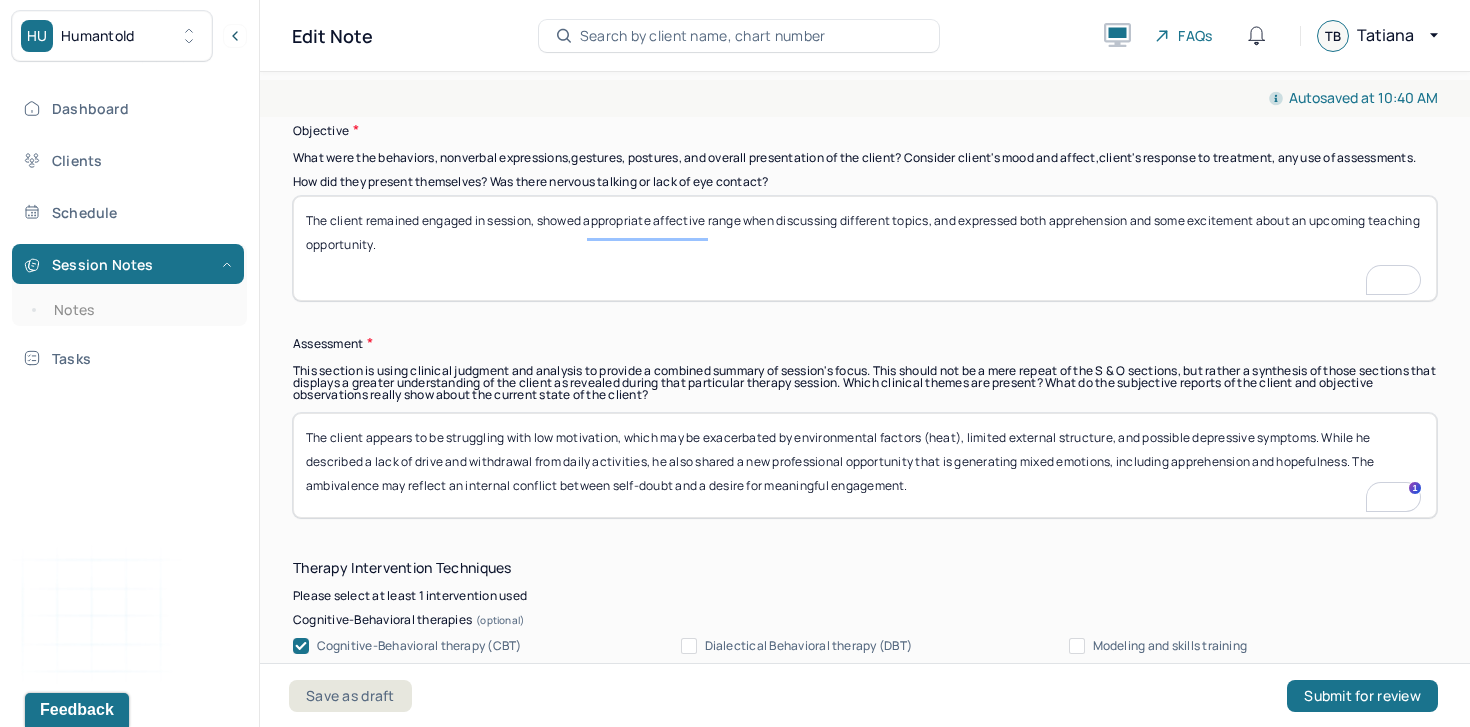click on "The client appears to be struggling with low motivation, which may be exacerbated by environmental factors (heat), limited external structure, and possible depressive symptoms. While he described a lack of drive and withdrawal from daily activity, he also shared a new professional opportunity that is generating mixed emotions like apprehension and hopefulness. The ambivalence may reflect an internal conflict between self-doubt and a desire for meaningful engagement." at bounding box center (865, 465) 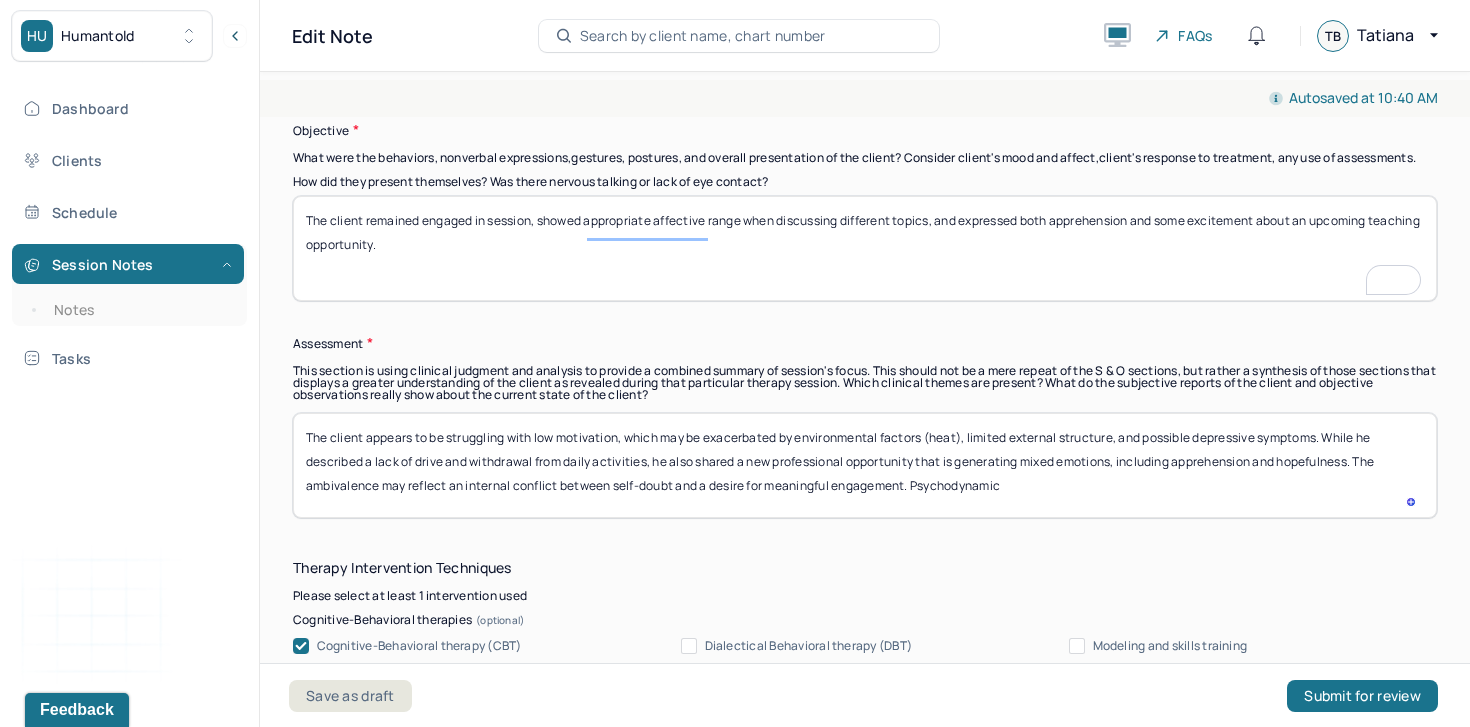 scroll, scrollTop: 1623, scrollLeft: 0, axis: vertical 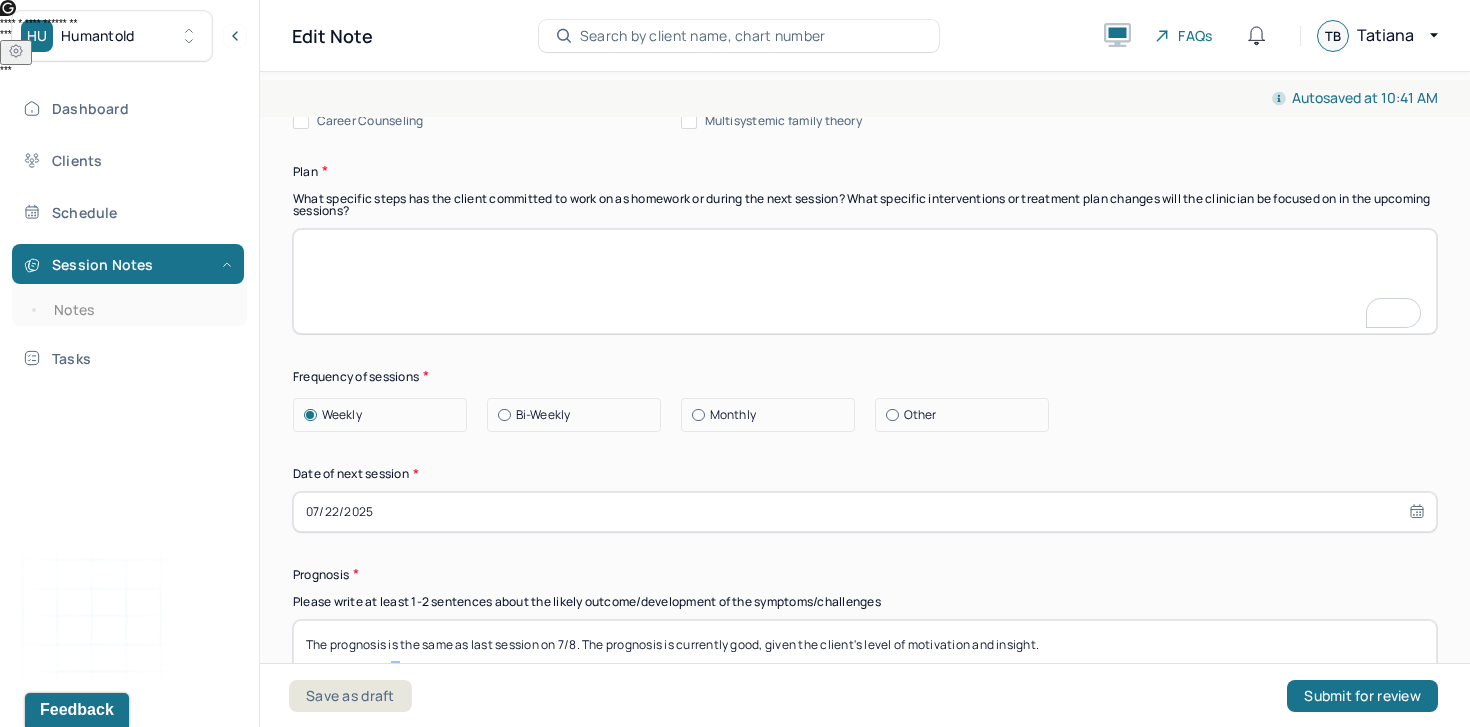 type on "The client appears to be struggling with low motivation, which may be exacerbated by environmental factors (heat), limited external structure, and possible depressive symptoms. While he described a lack of drive and withdrawal from daily activities, he also shared a new professional opportunity that is generating mixed emotions, including apprehension and hopefulness. The ambivalence may reflect an internal conflict between self-doubt and a desire for meaningful engagement. Psychodynamic, client-centered, and CBT interventions were used to promote self awareness." 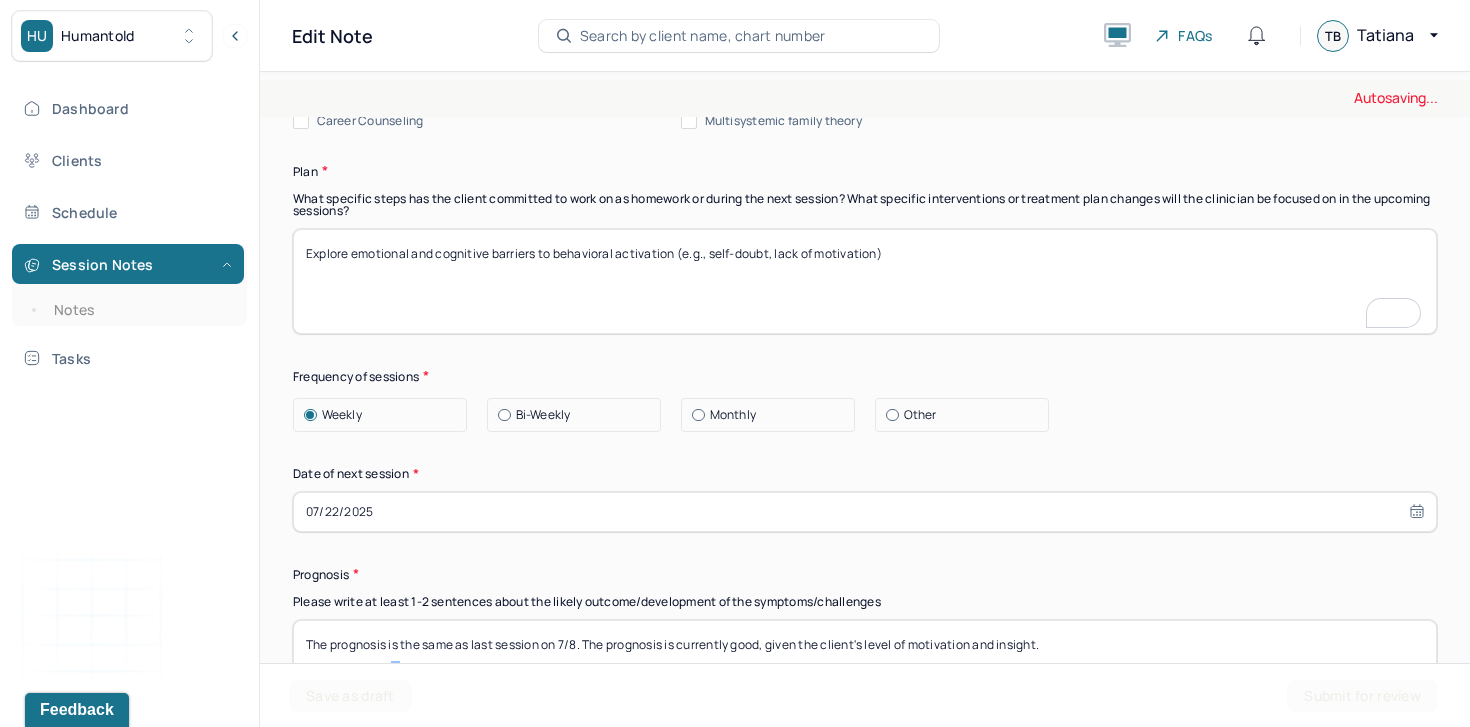 click at bounding box center [865, 281] 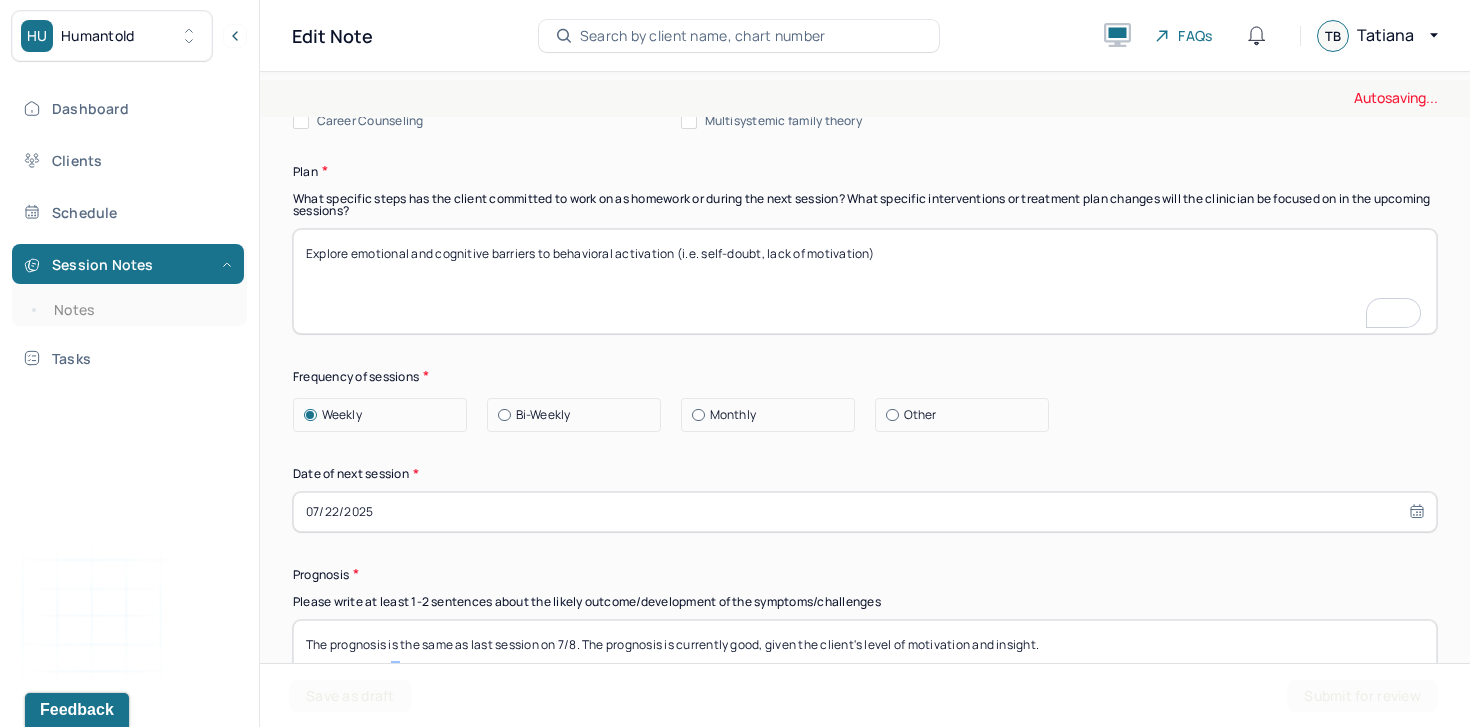 type on "Explore emotional and cognitive barriers to behavioral activation (i.e. self-doubt, lack of motivation)" 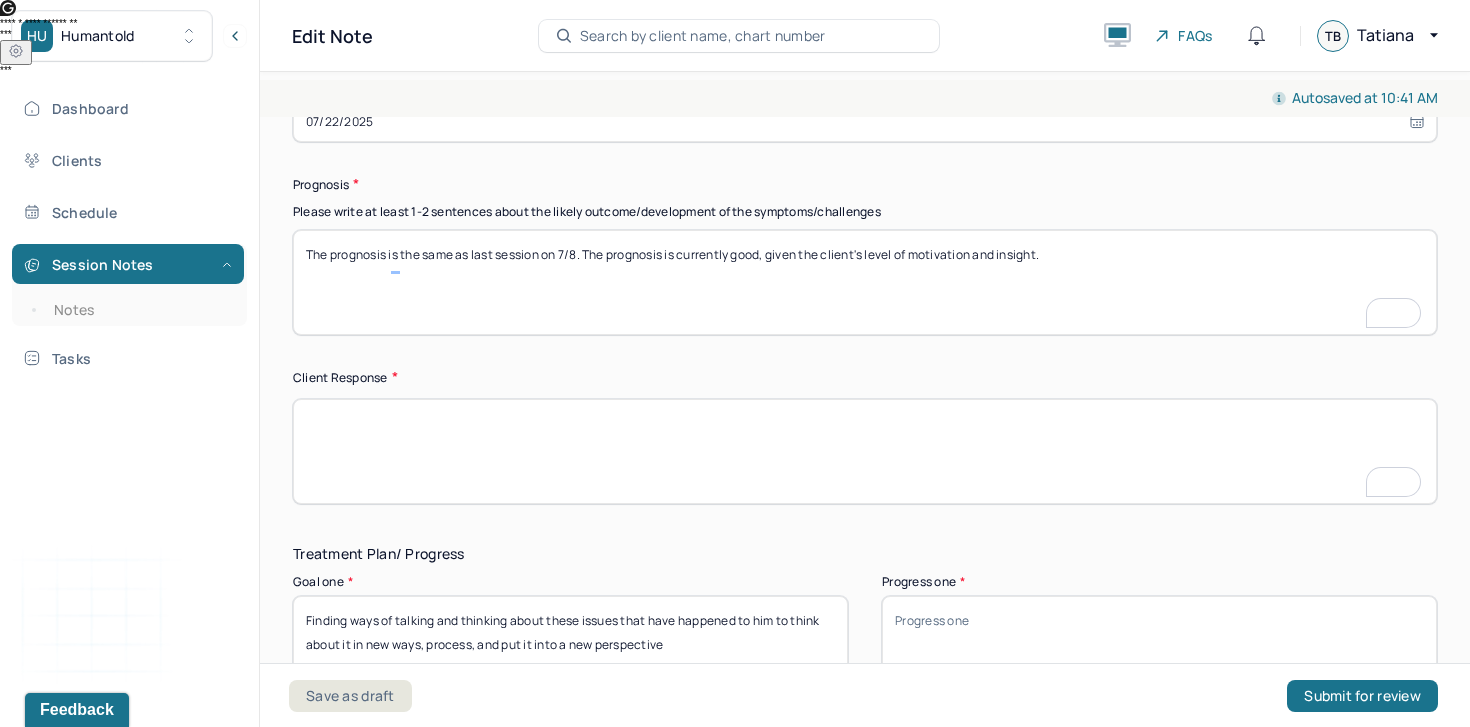 click at bounding box center [865, 451] 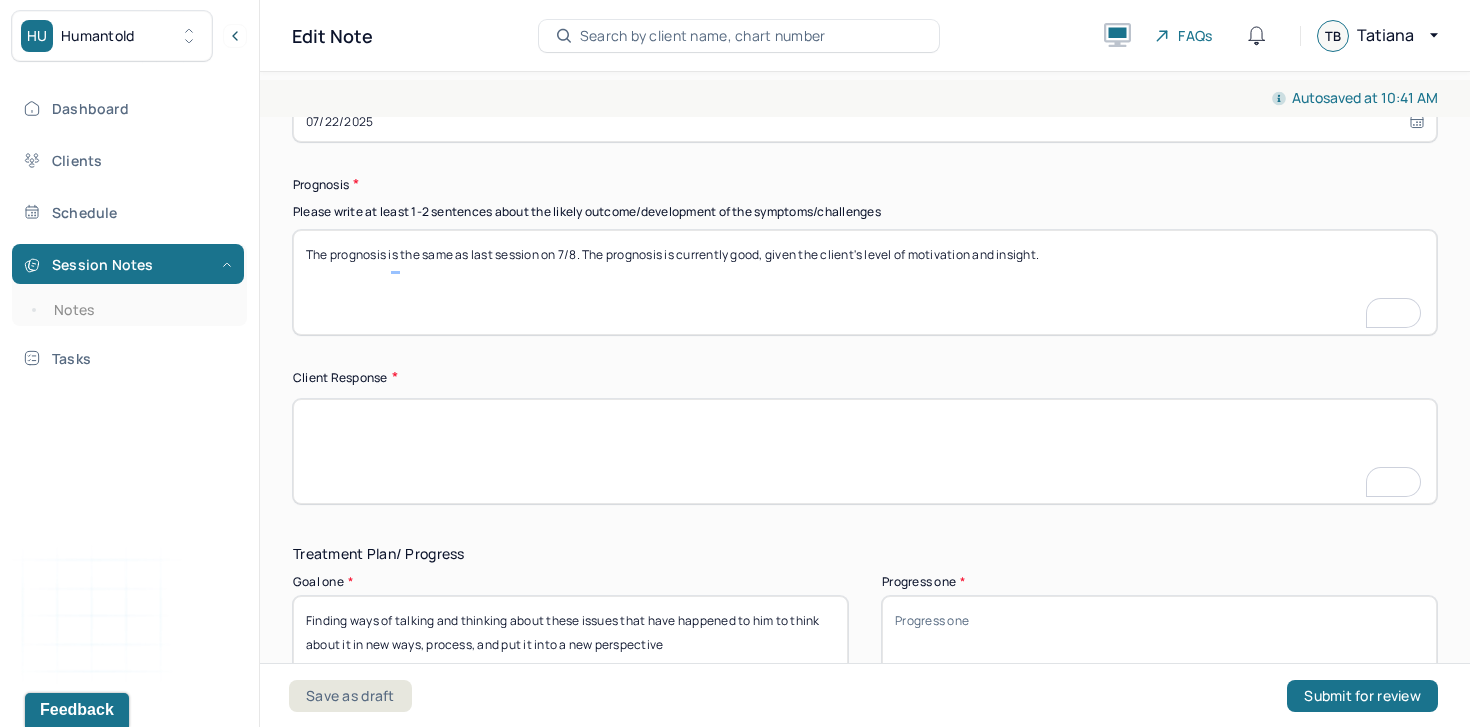 paste on "The client was open and reflective throughout the session. He engaged thoughtfully in discussions around avoidance, motivation, and self-worth, particularly in the context of the upcoming teaching role." 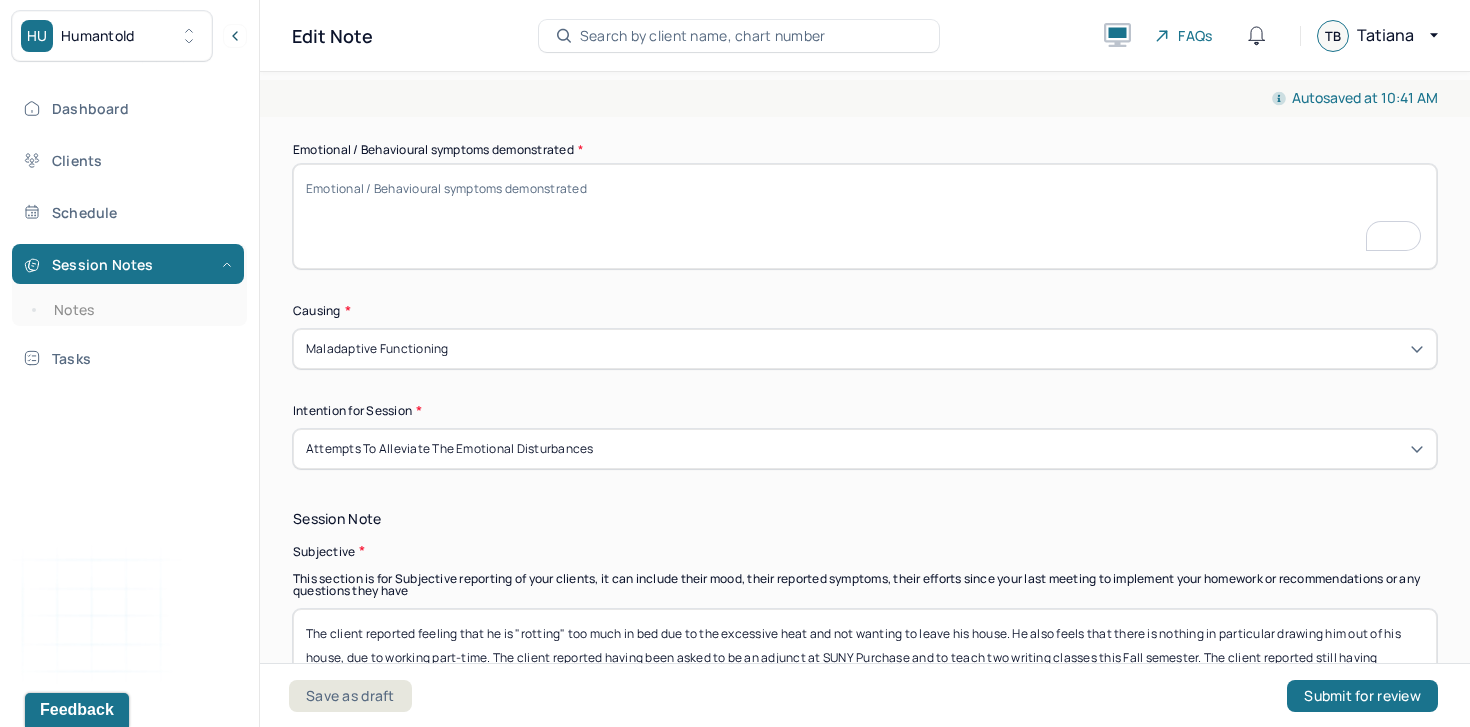 type on "The client was open and reflective throughout the session. He engaged thoughtfully in discussions around avoidance, motivation, and self-worth, particularly in the context of the upcoming teaching role." 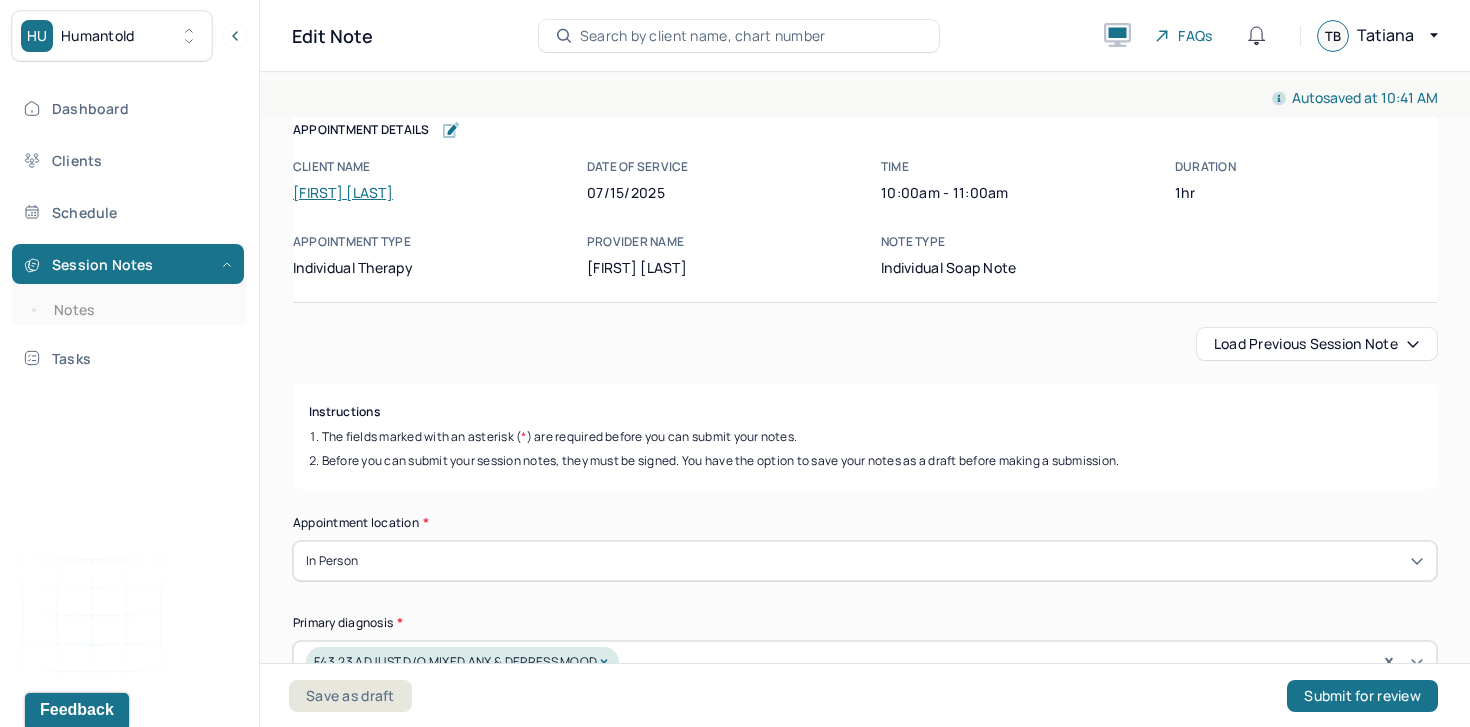scroll, scrollTop: 0, scrollLeft: 0, axis: both 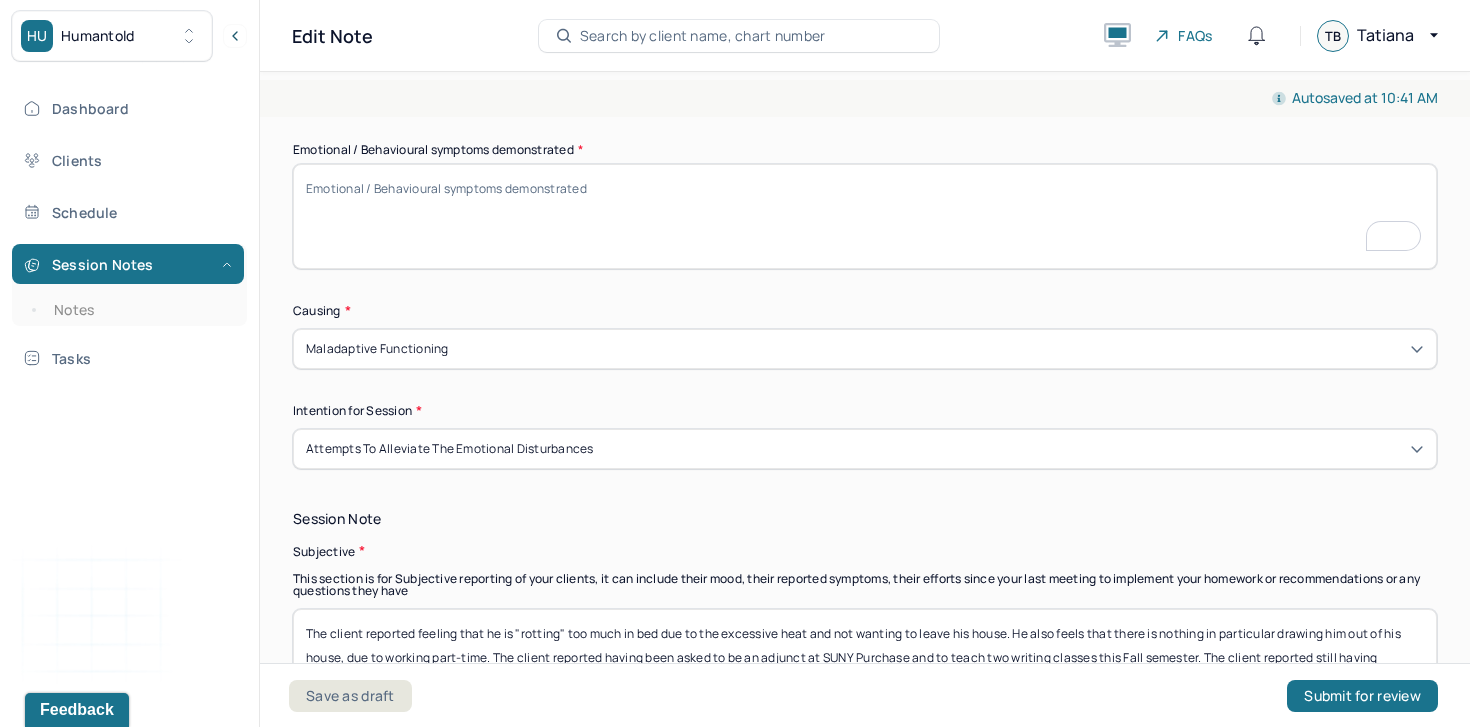 click on "Emotional / Behavioural symptoms demonstrated *" at bounding box center [865, 216] 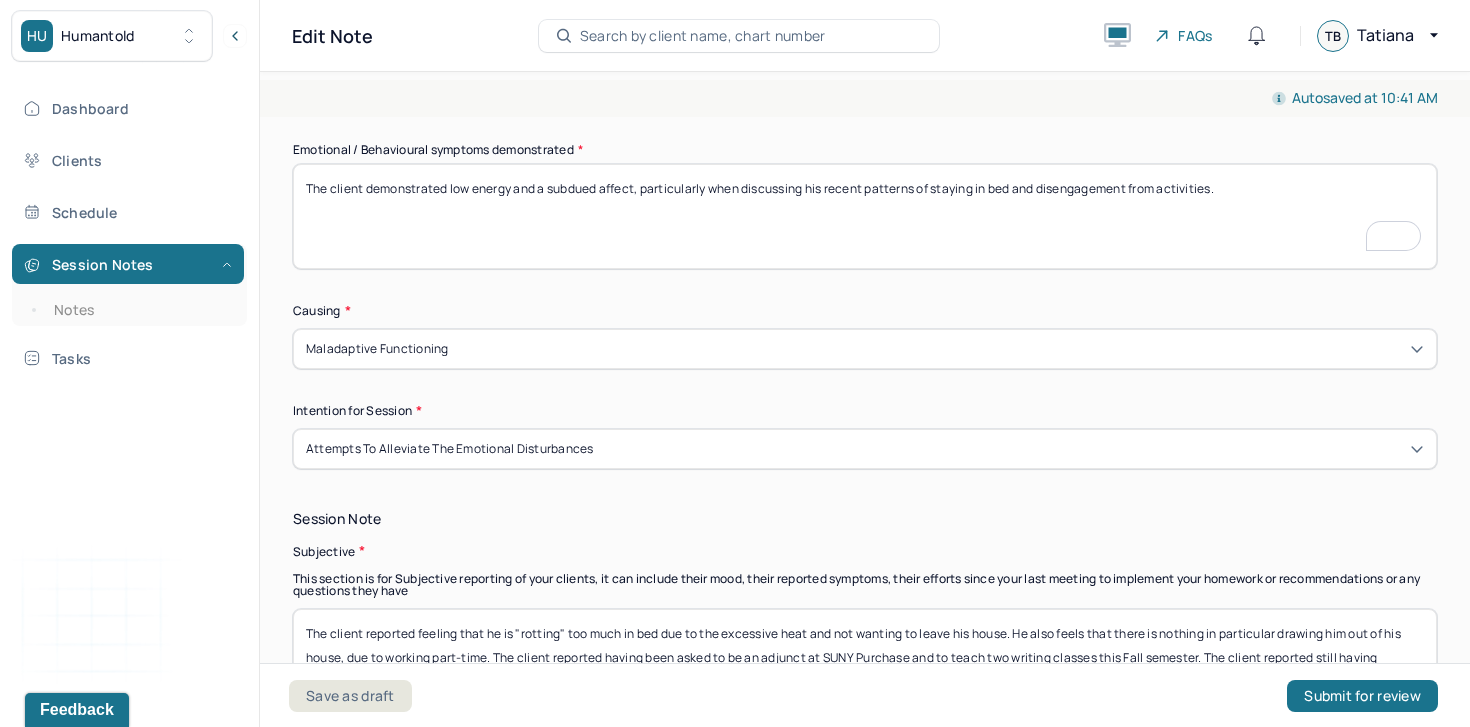 scroll, scrollTop: 1361, scrollLeft: 0, axis: vertical 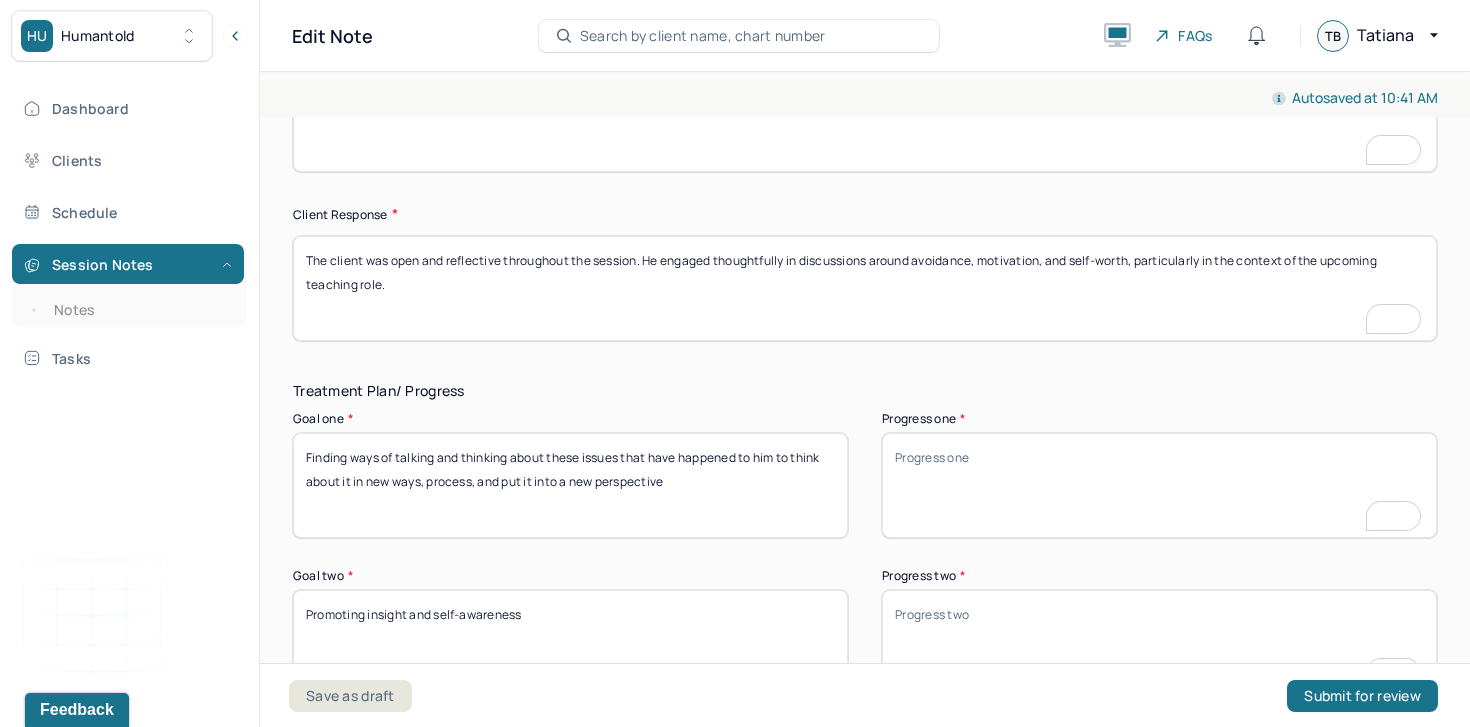 type on "The client demonstrated low energy and a subdued affect, particularly when discussing his recent patterns of staying in bed and disengagement from activities." 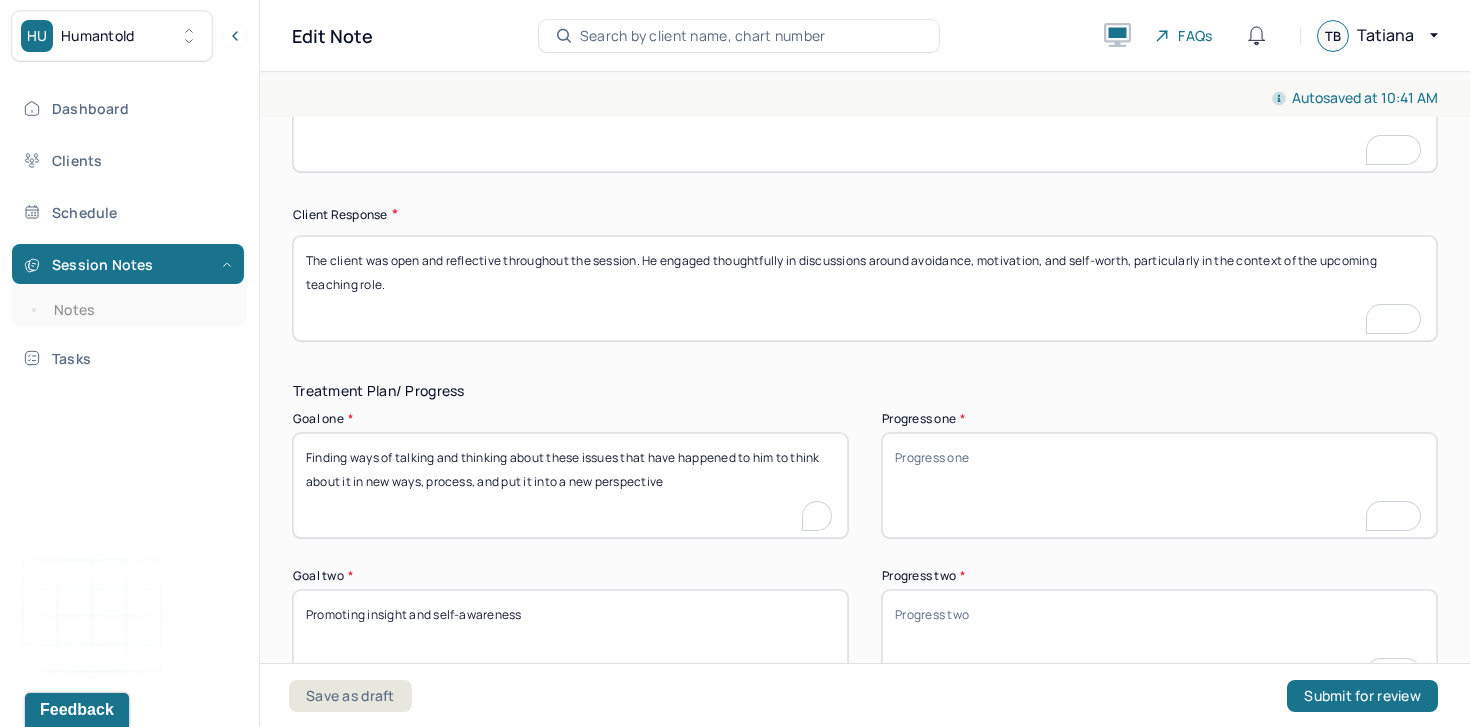 click on "Finding ways of talking and thinking about these issues that have happened to him to think about it in new ways, process, and put it into a new perspective" at bounding box center [570, 485] 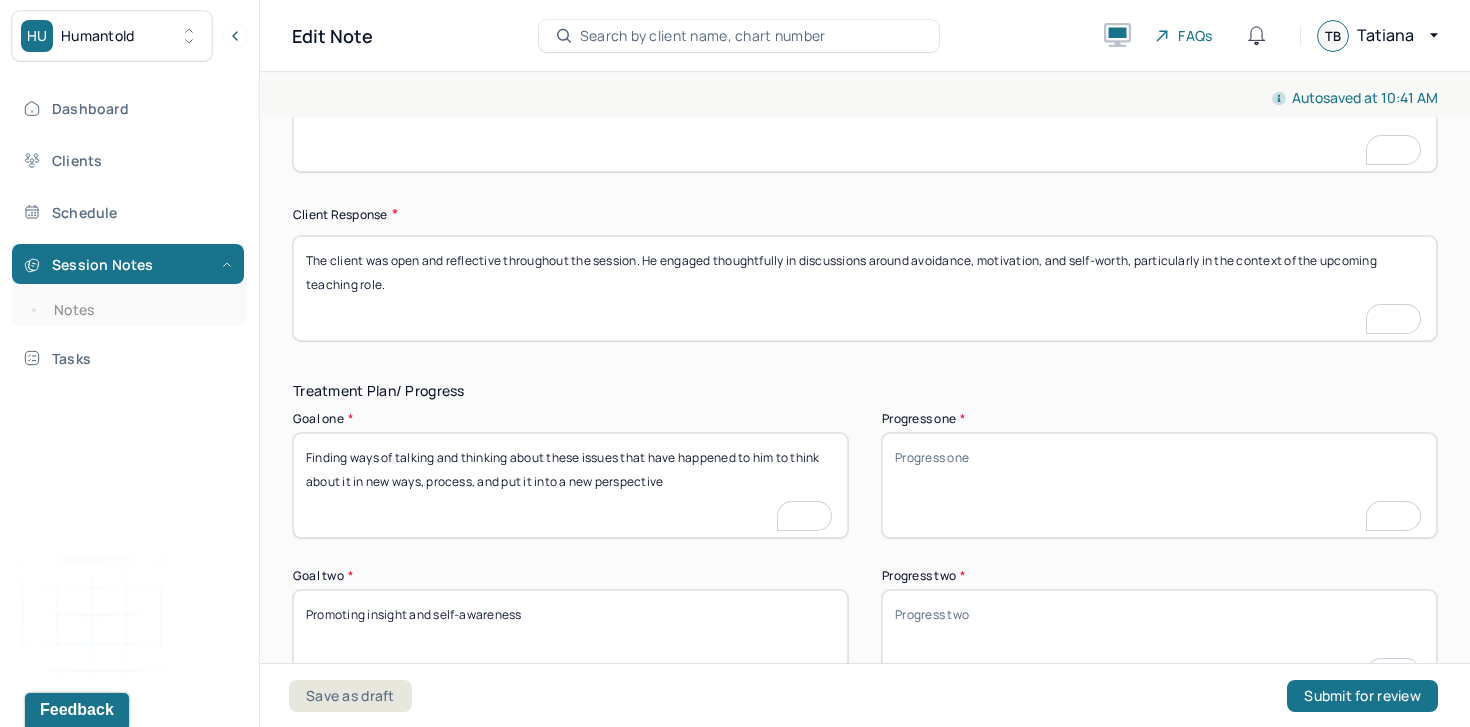 click on "Finding ways of talking and thinking about these issues that have happened to him to think about it in new ways, process, and put it into a new perspective" at bounding box center [570, 485] 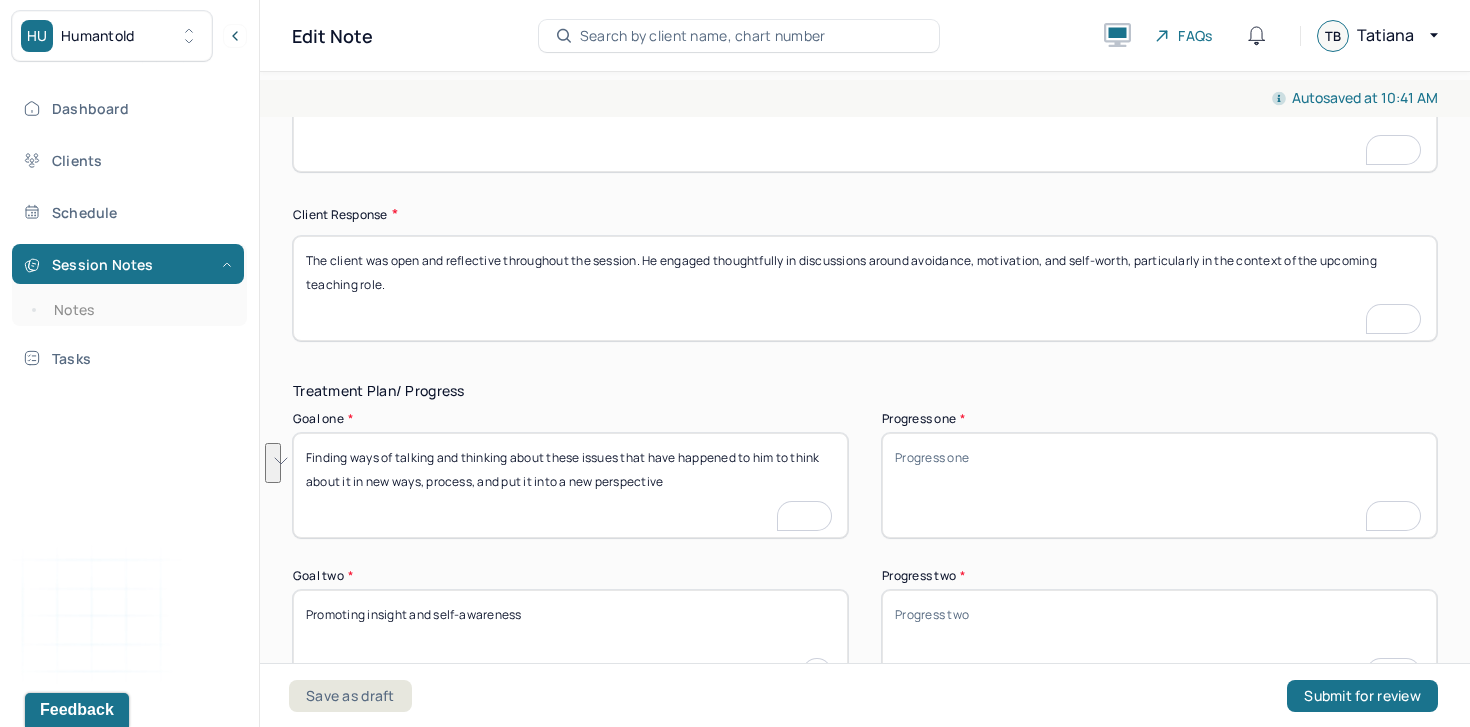 click on "Promoting insight and self-awareness" at bounding box center [570, 642] 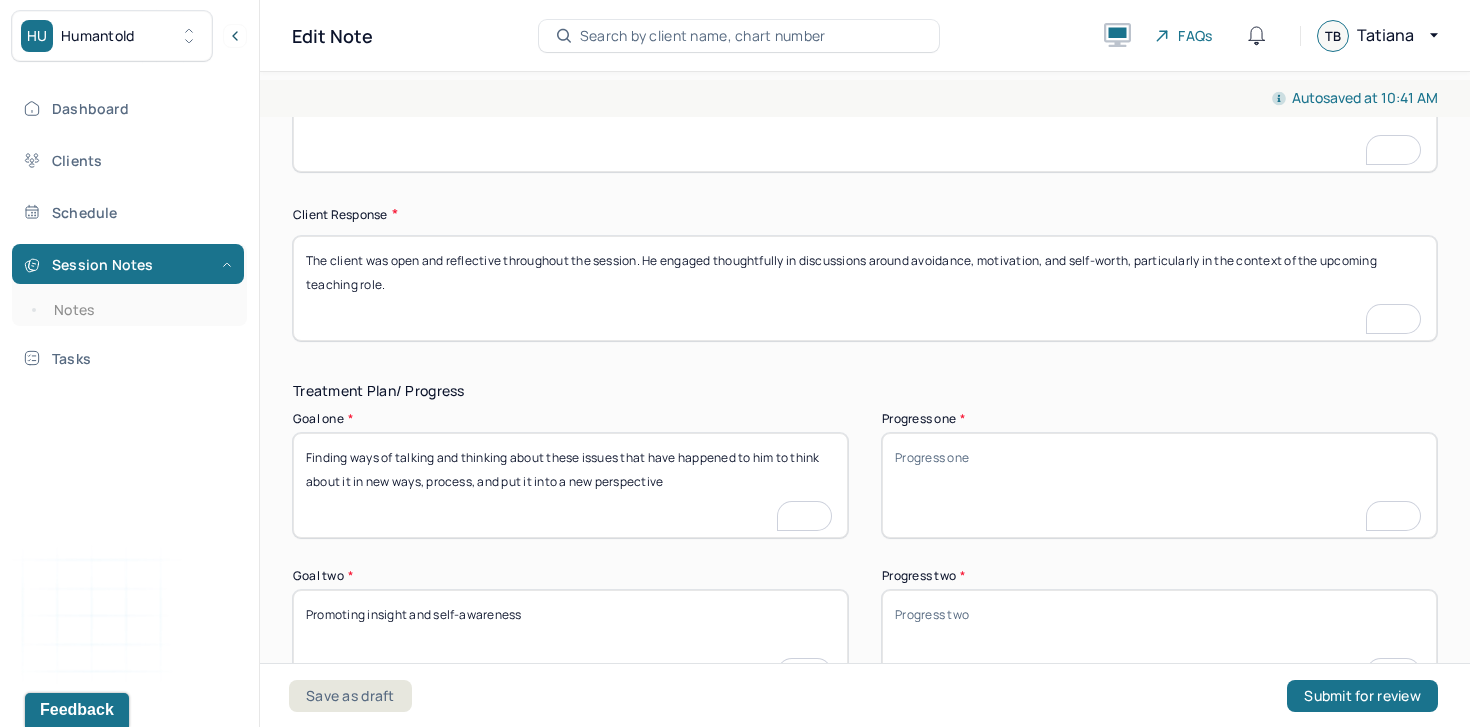 click on "Promoting insight and self-awareness" at bounding box center [570, 642] 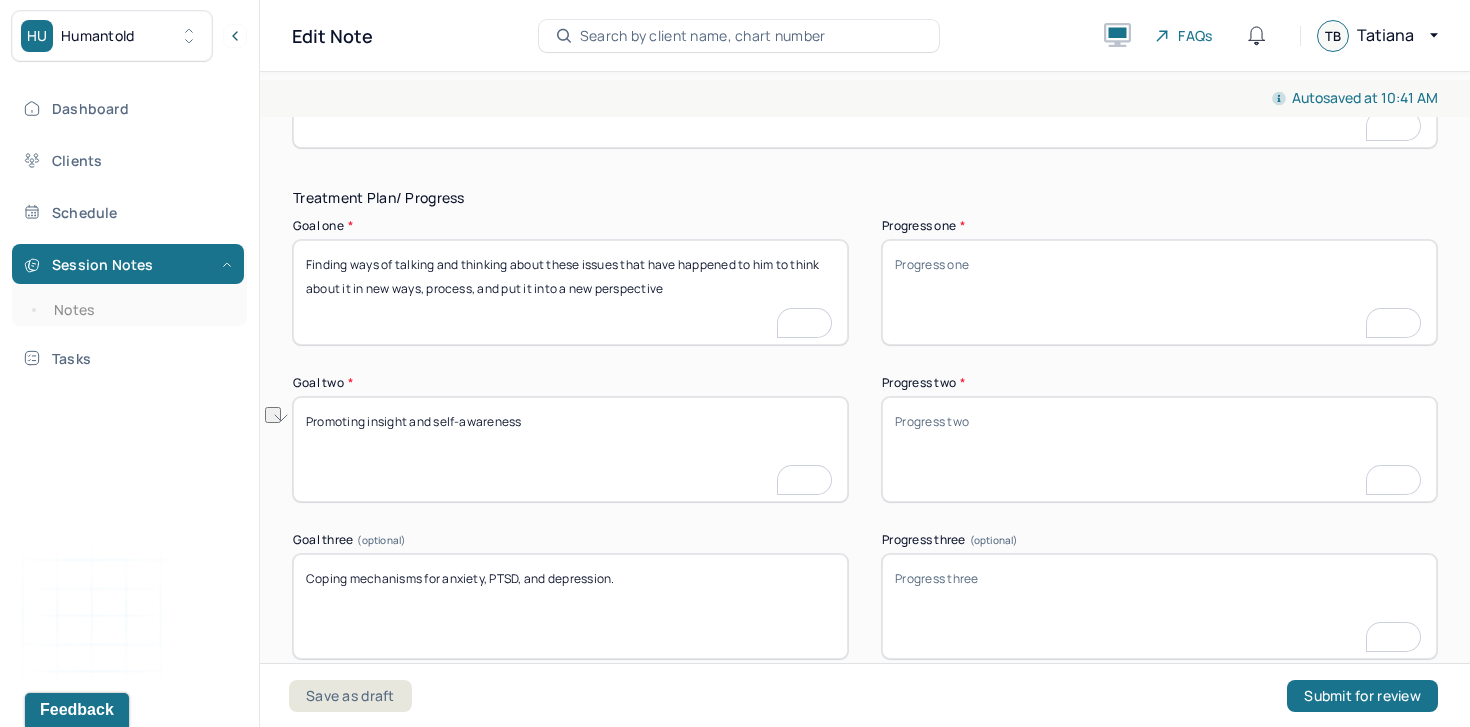 click on "Coping mechanisms for anxiety, PTSD, and depression." at bounding box center [570, 606] 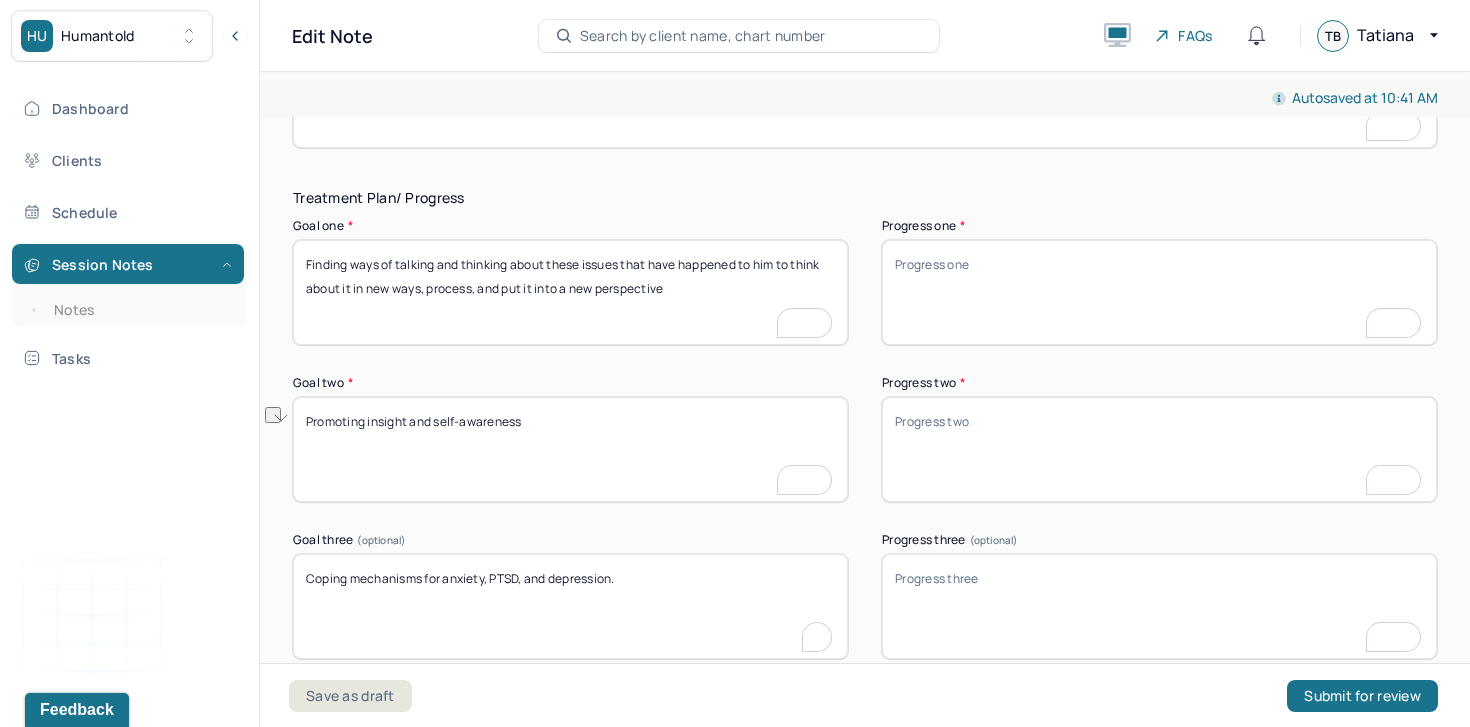 click on "Coping mechanisms for anxiety, PTSD, and depression." at bounding box center (570, 606) 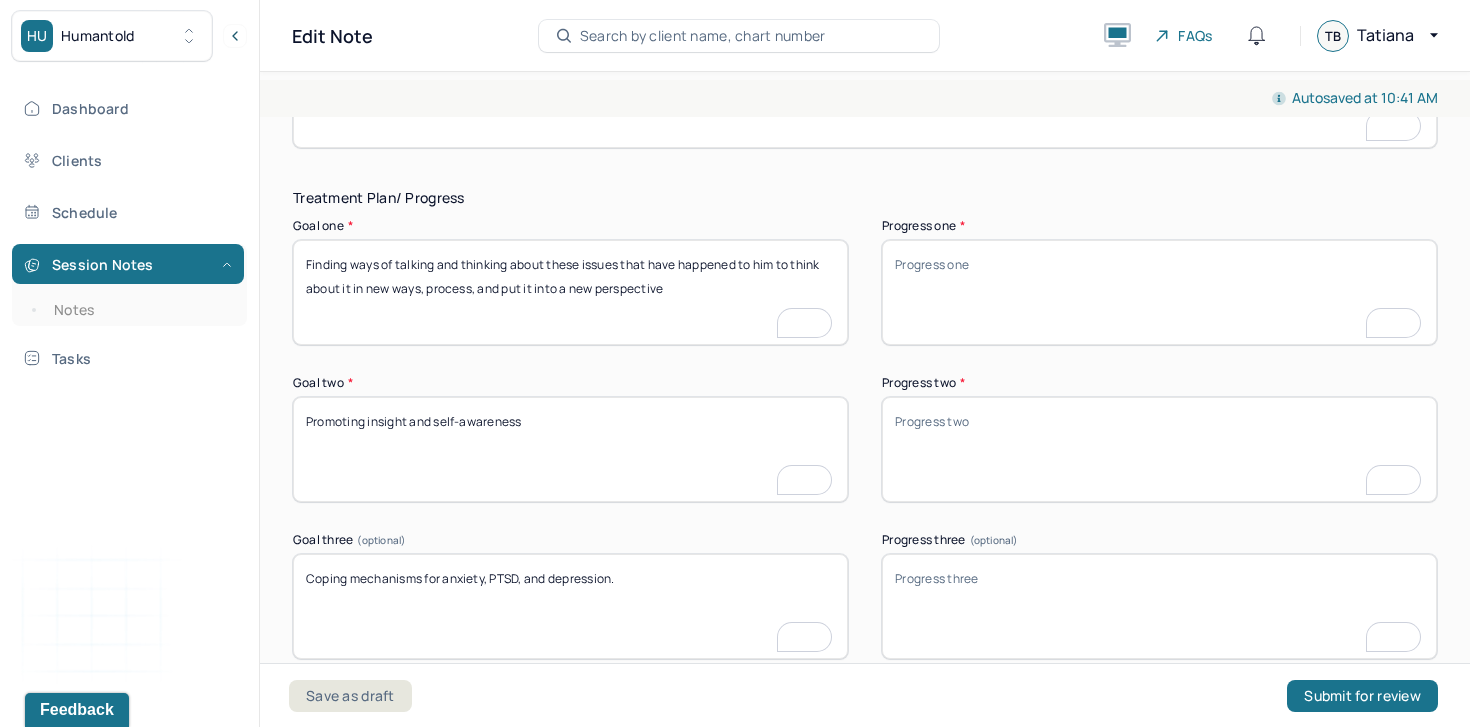click on "Coping mechanisms for anxiety, PTSD, and depression." at bounding box center [570, 606] 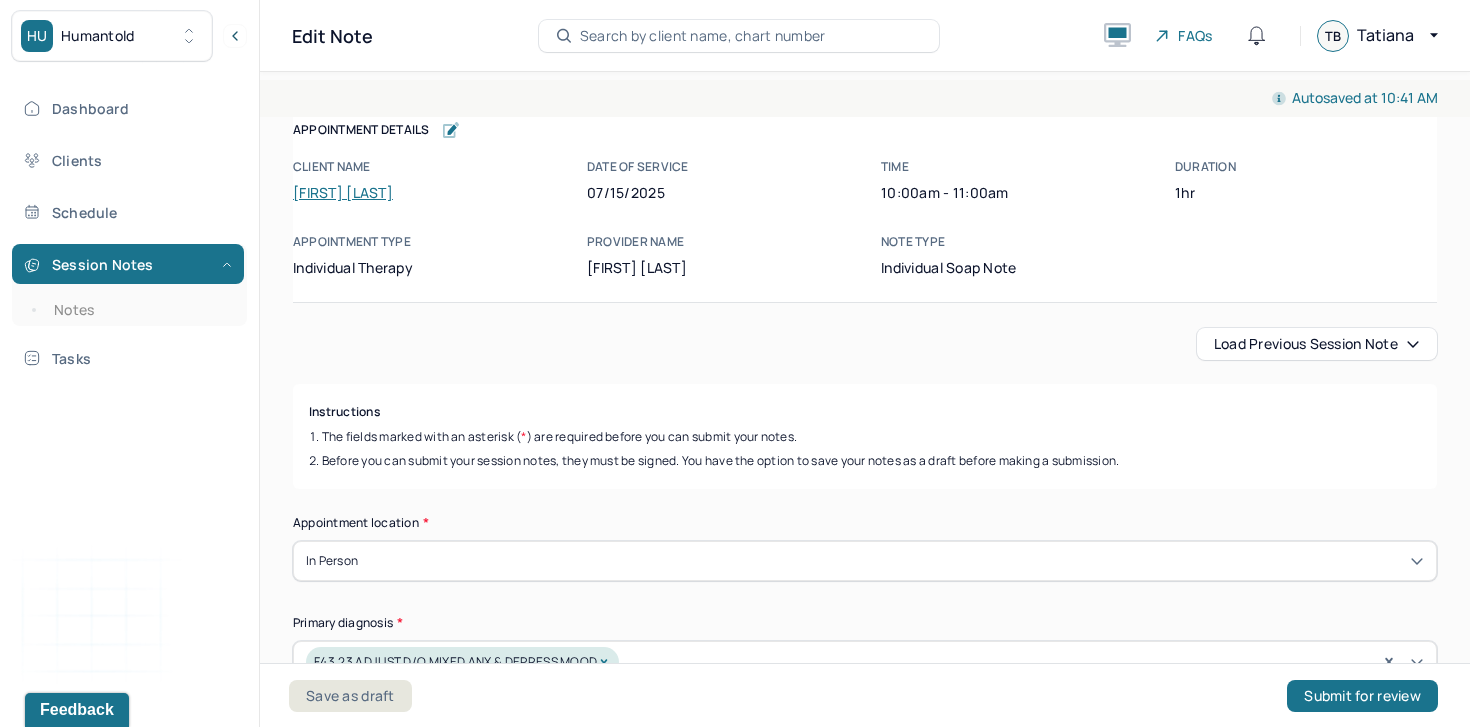 scroll, scrollTop: 0, scrollLeft: 0, axis: both 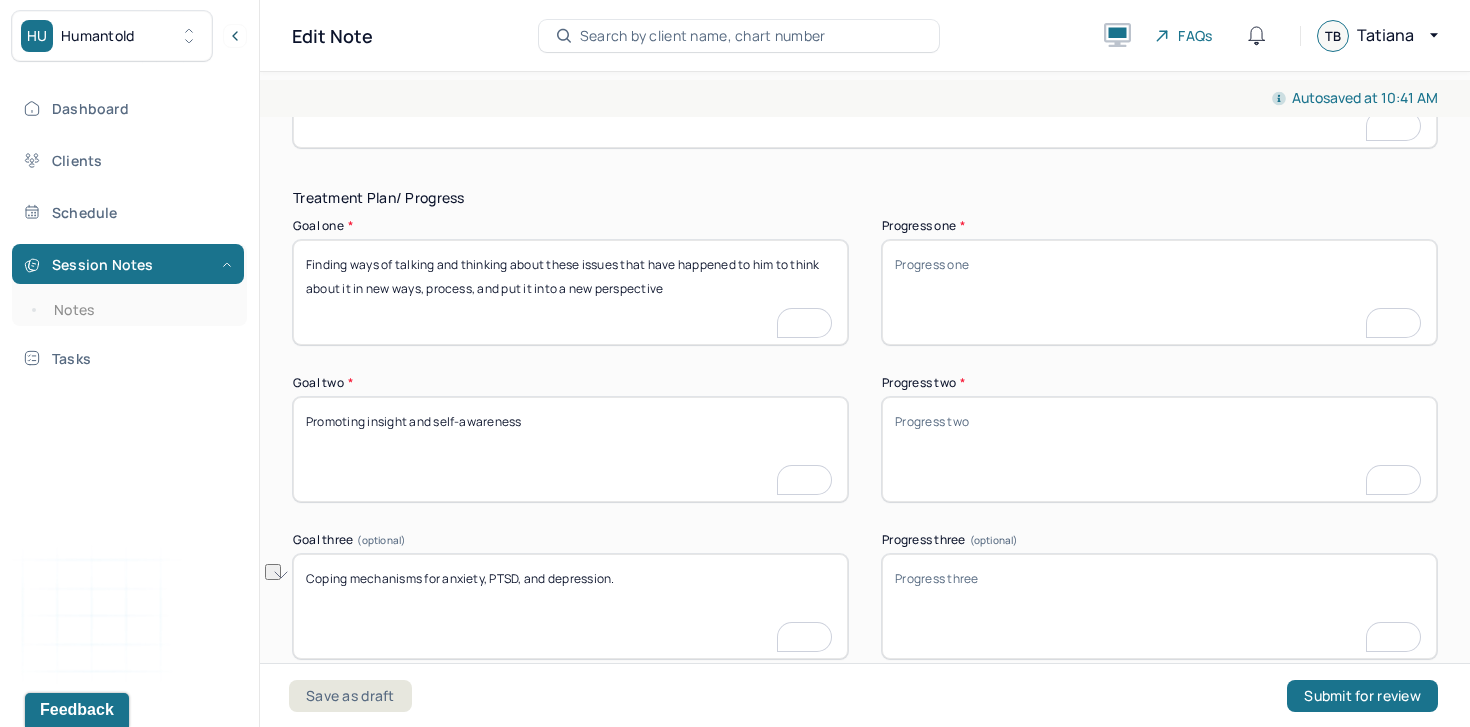 click on "Progress one *" at bounding box center [1159, 292] 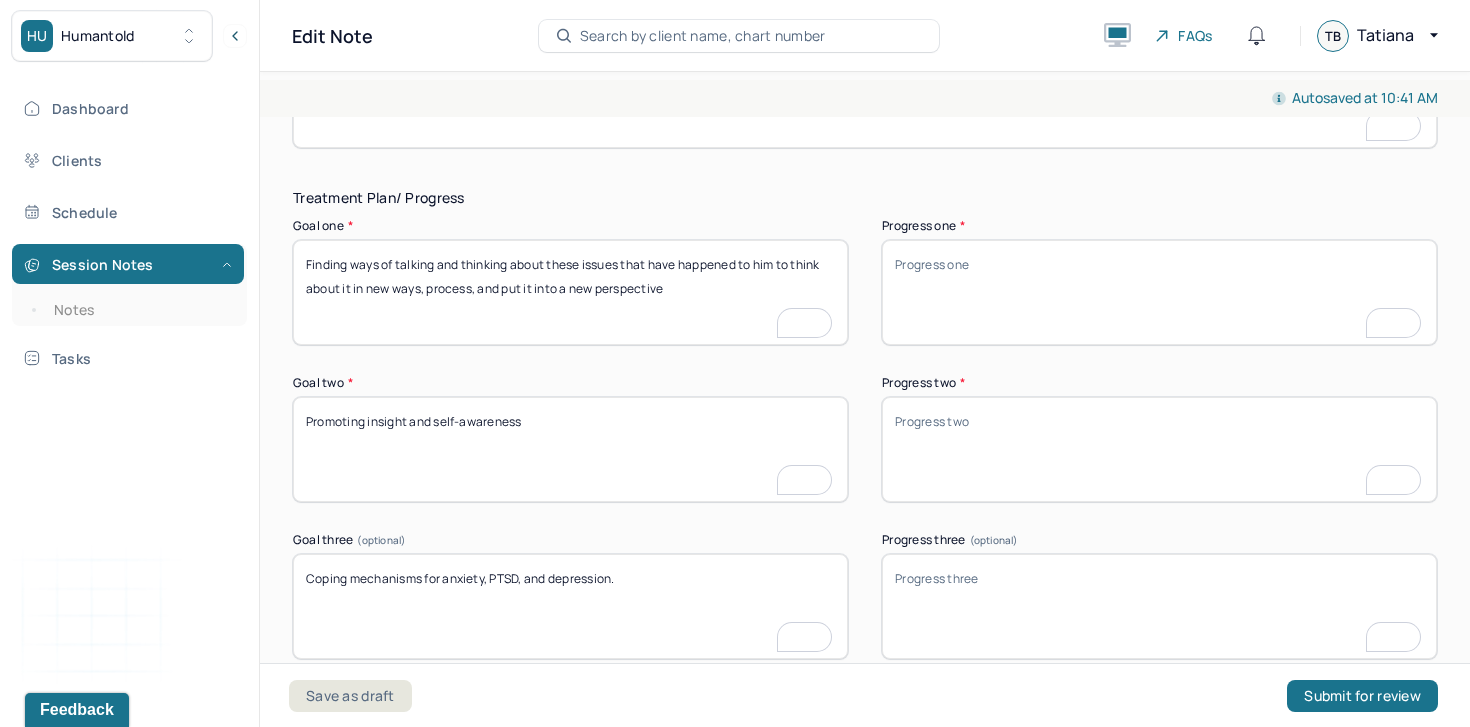 paste on "The client articulated feelings of stagnation (“rotting” in bed), explored the emotional impact of low motivation and disconnection, and reflected on ambivalence about his teaching role." 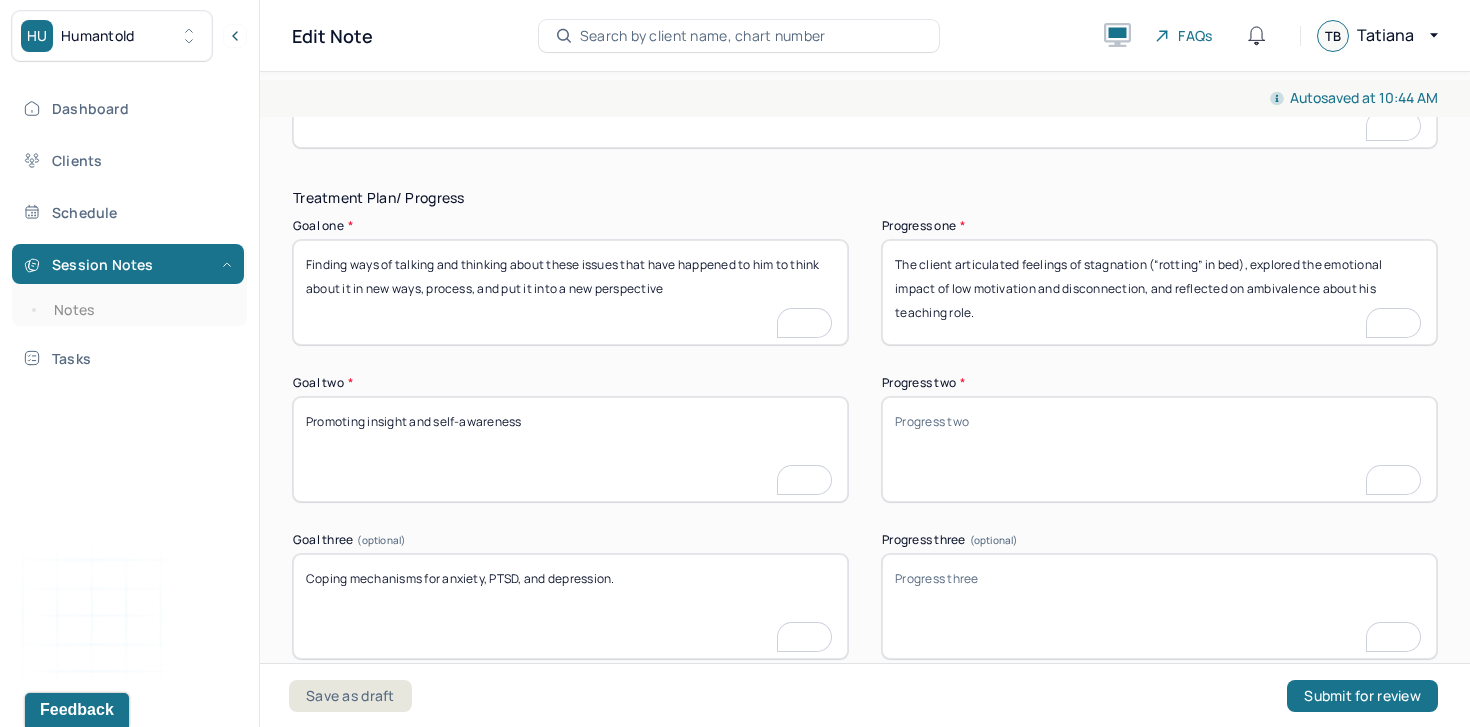 type on "The client articulated feelings of stagnation (“rotting” in bed), explored the emotional impact of low motivation and disconnection, and reflected on ambivalence about his teaching role." 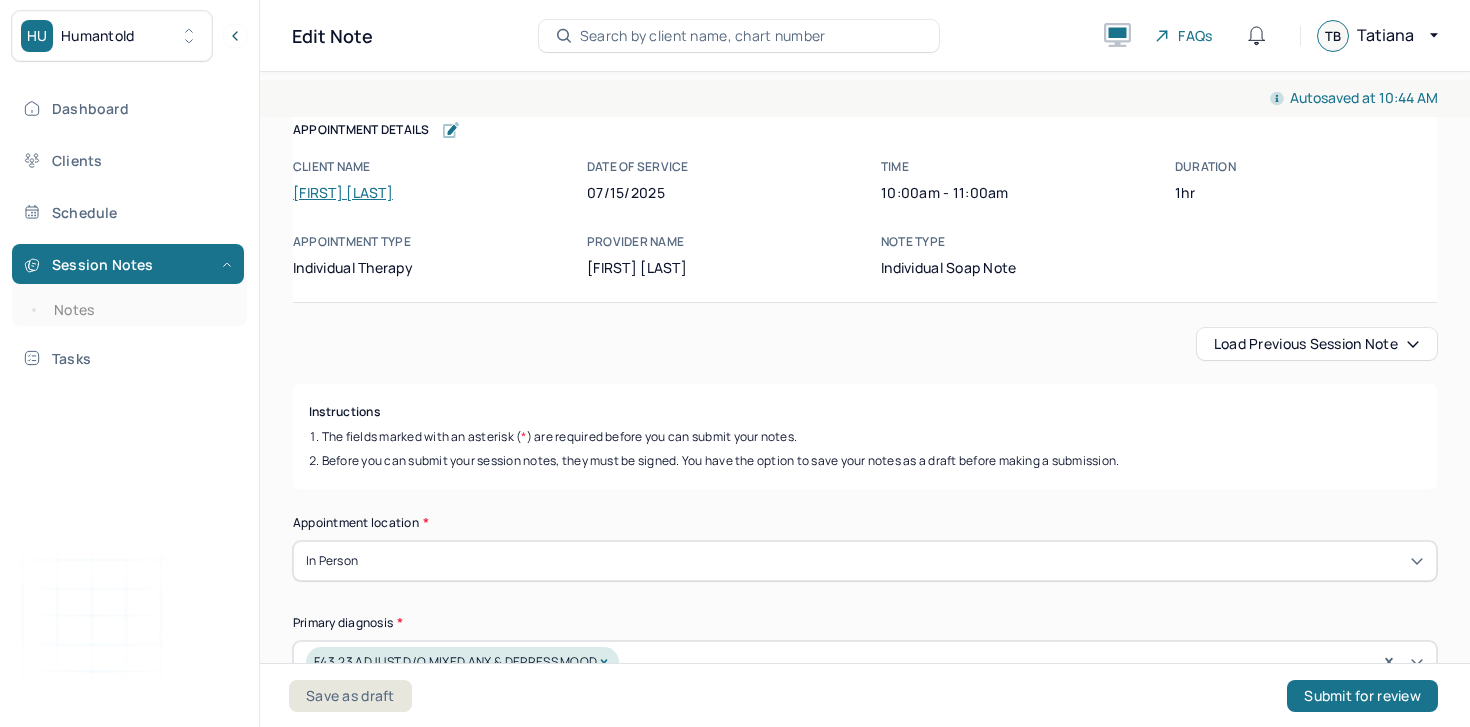 scroll, scrollTop: 0, scrollLeft: 0, axis: both 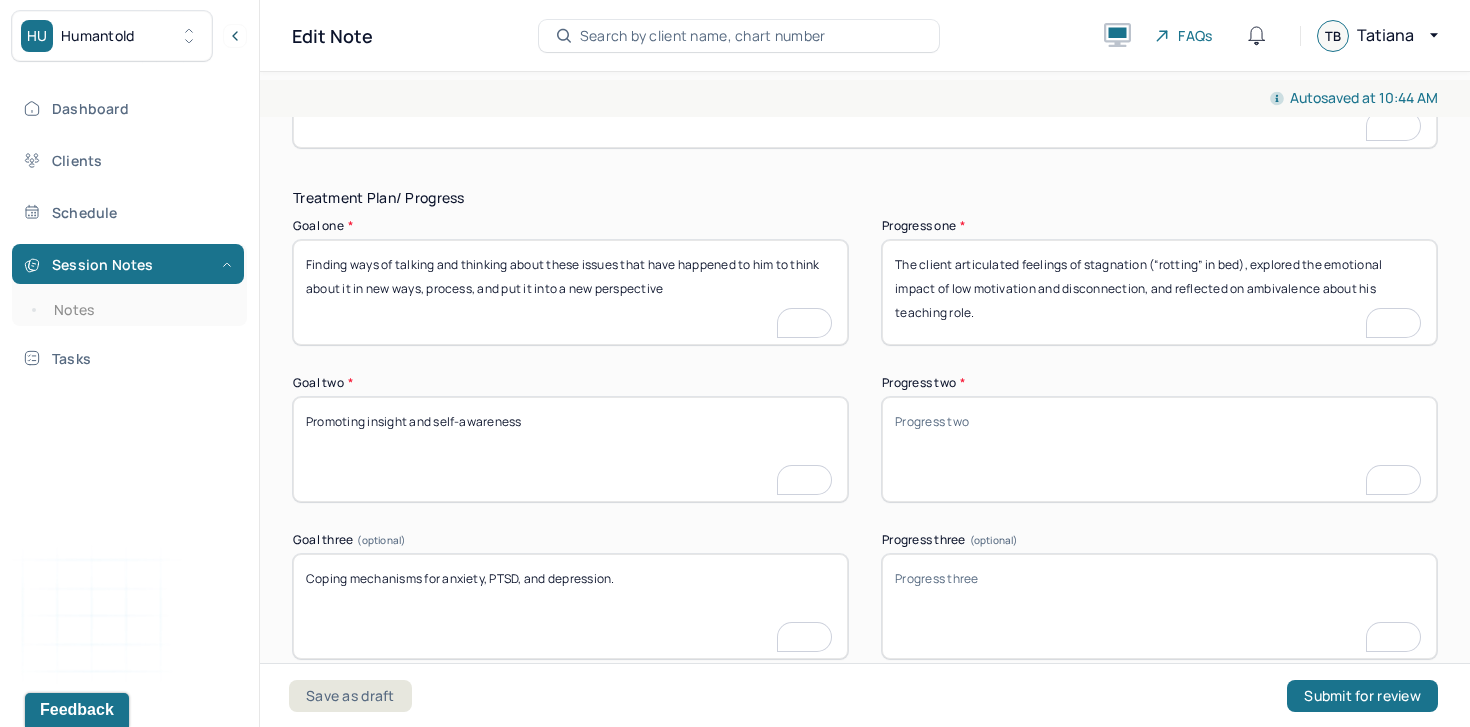 click on "Progress two *" at bounding box center [1159, 449] 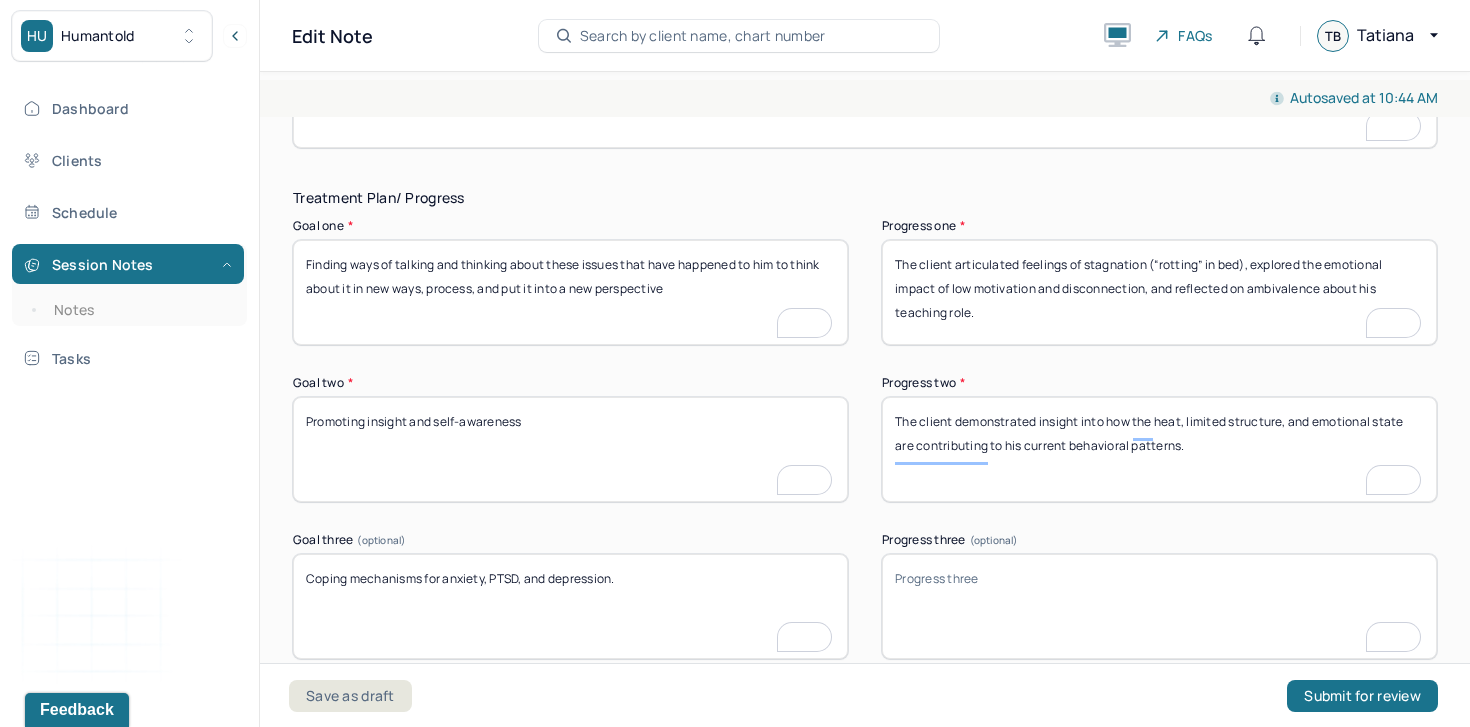type on "The client demonstrated insight into how the heat, limited structure, and emotional state are contributing to his current behavioral patterns." 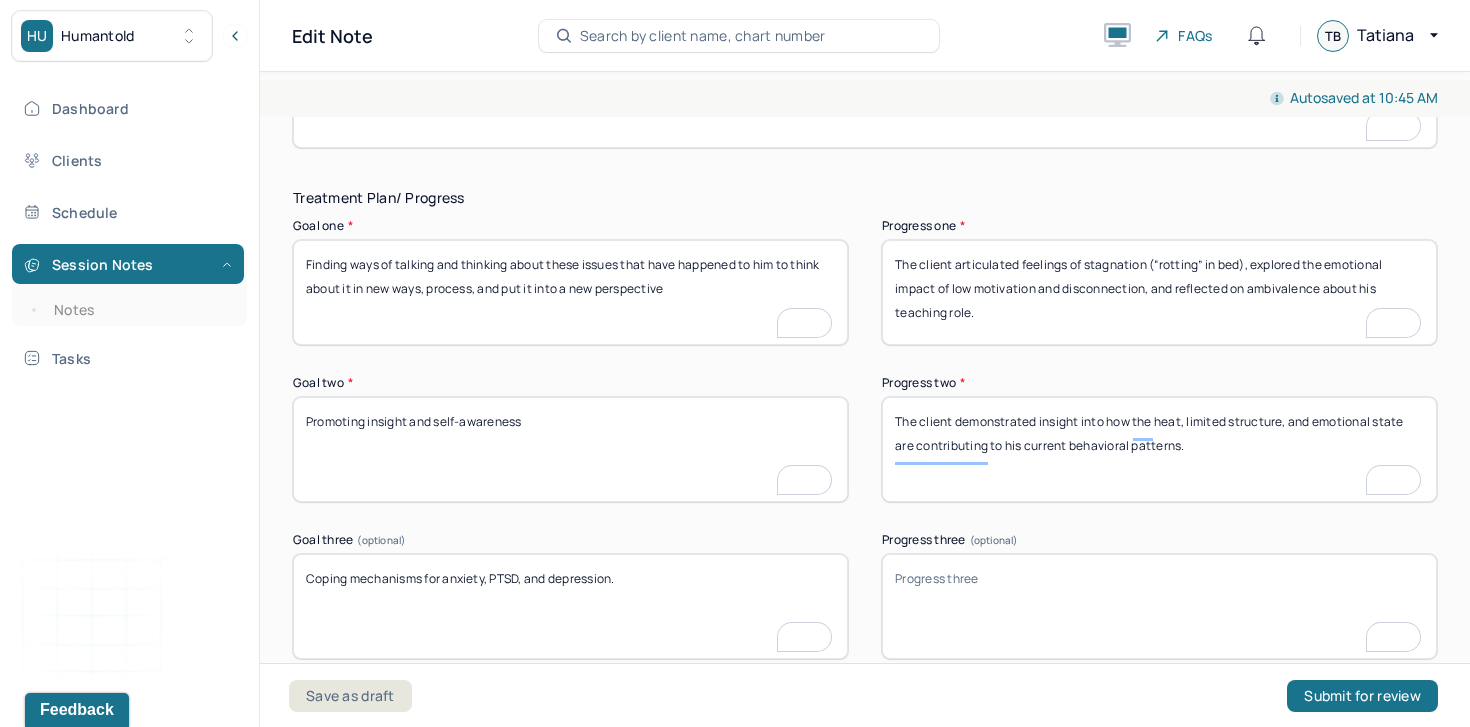 click on "Progress three (optional)" at bounding box center [1159, 606] 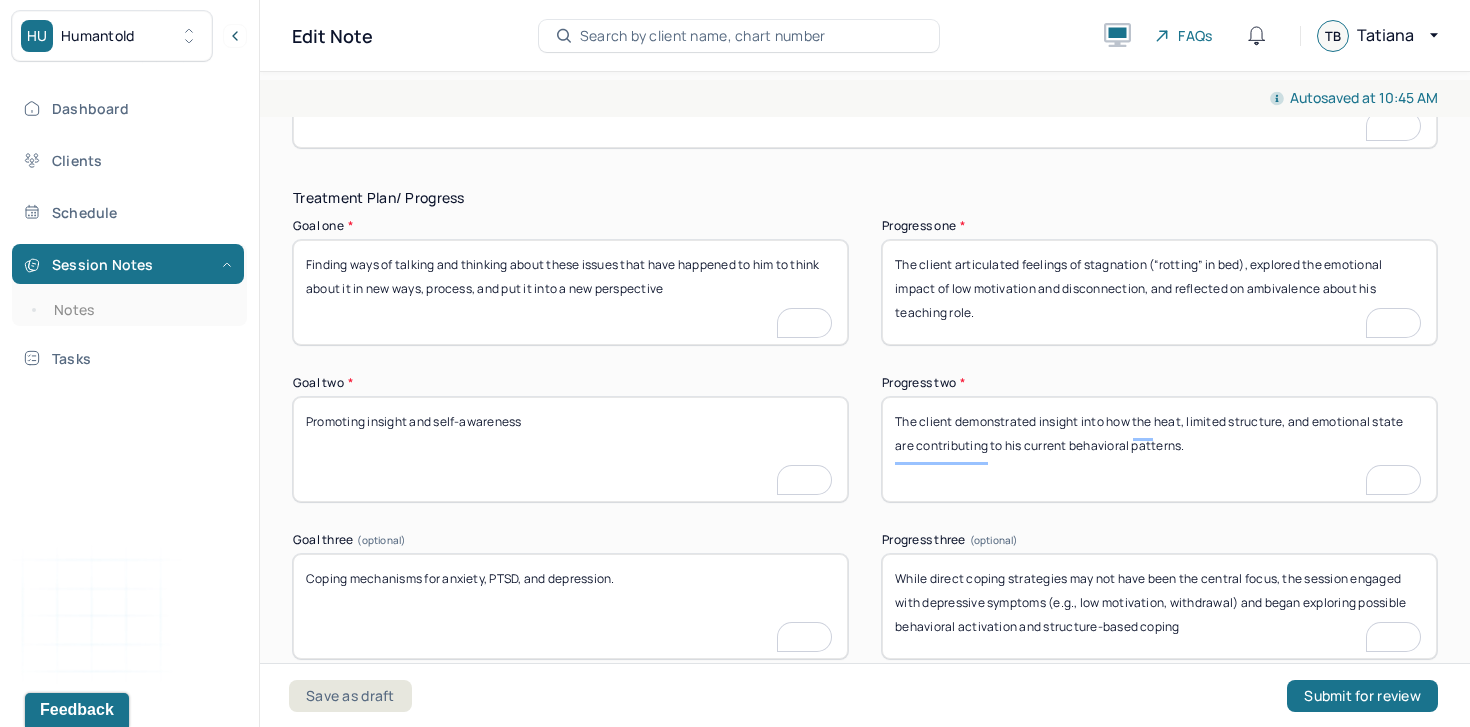 click on "While direct coping strategies may not have been the central focus, the session engaged with depressive symptoms (e.g., low motivation, withdrawal) and began exploring possible behavioral activation and structure-based coping" at bounding box center (1159, 606) 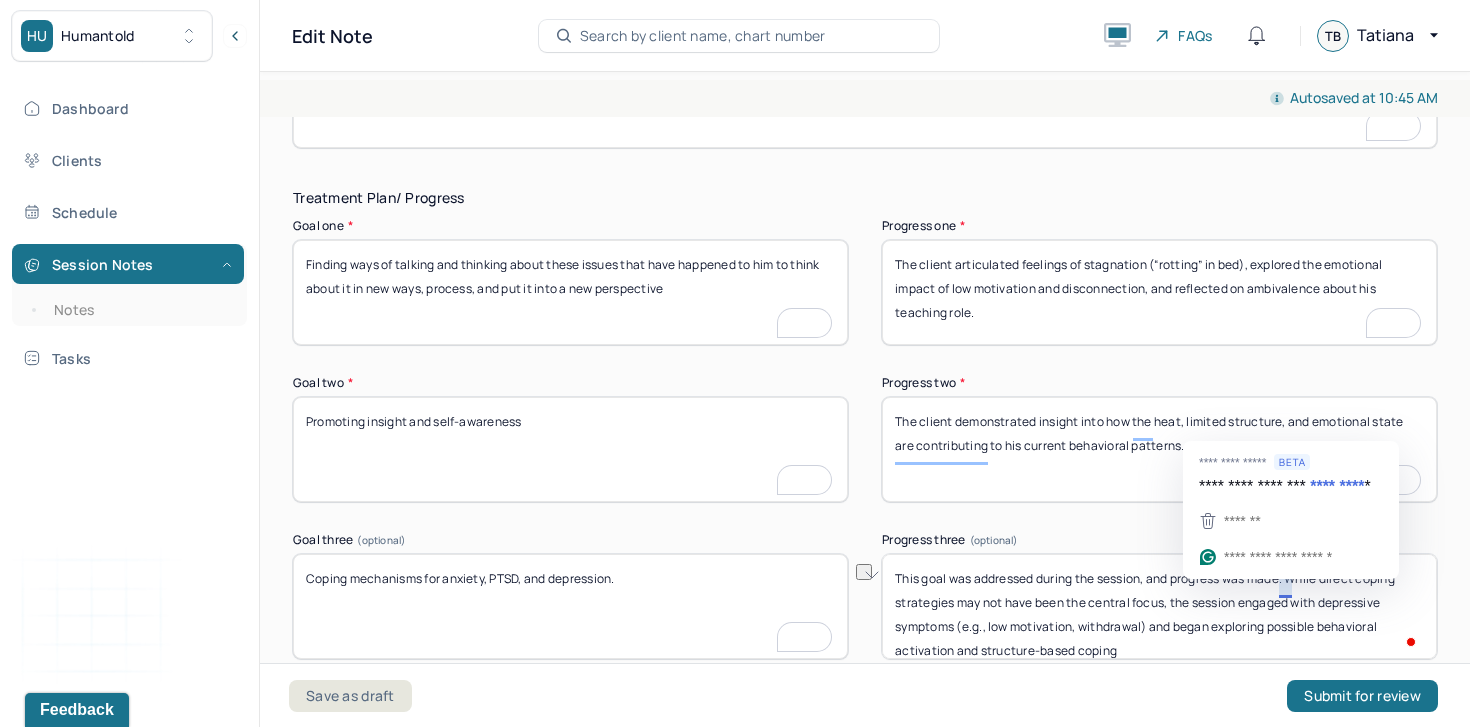 drag, startPoint x: 1291, startPoint y: 587, endPoint x: 882, endPoint y: 591, distance: 409.01956 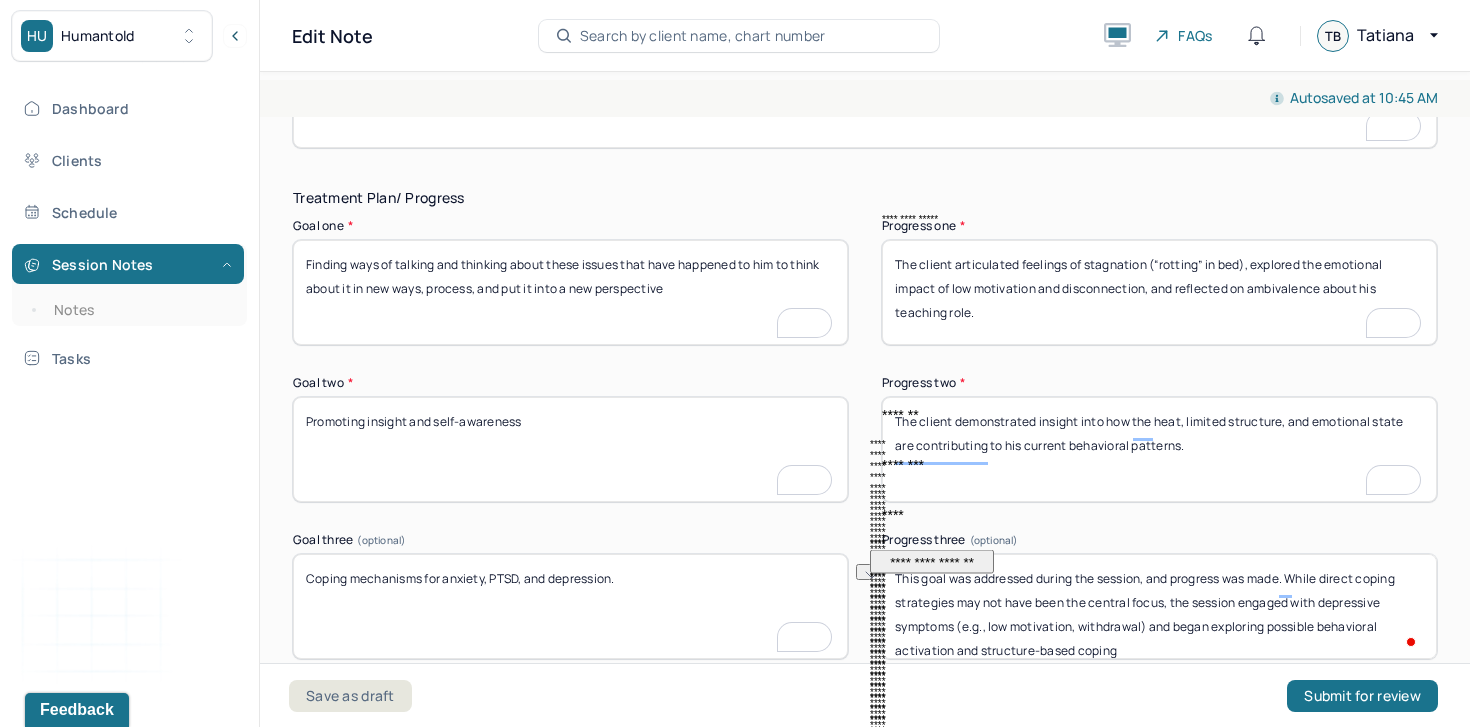type on "This goal was addressed during the session, and progress was made. While direct coping strategies may not have been the central focus, the session engaged with depressive symptoms (e.g., low motivation, withdrawal) and began exploring possible behavioral activation and structure-based coping" 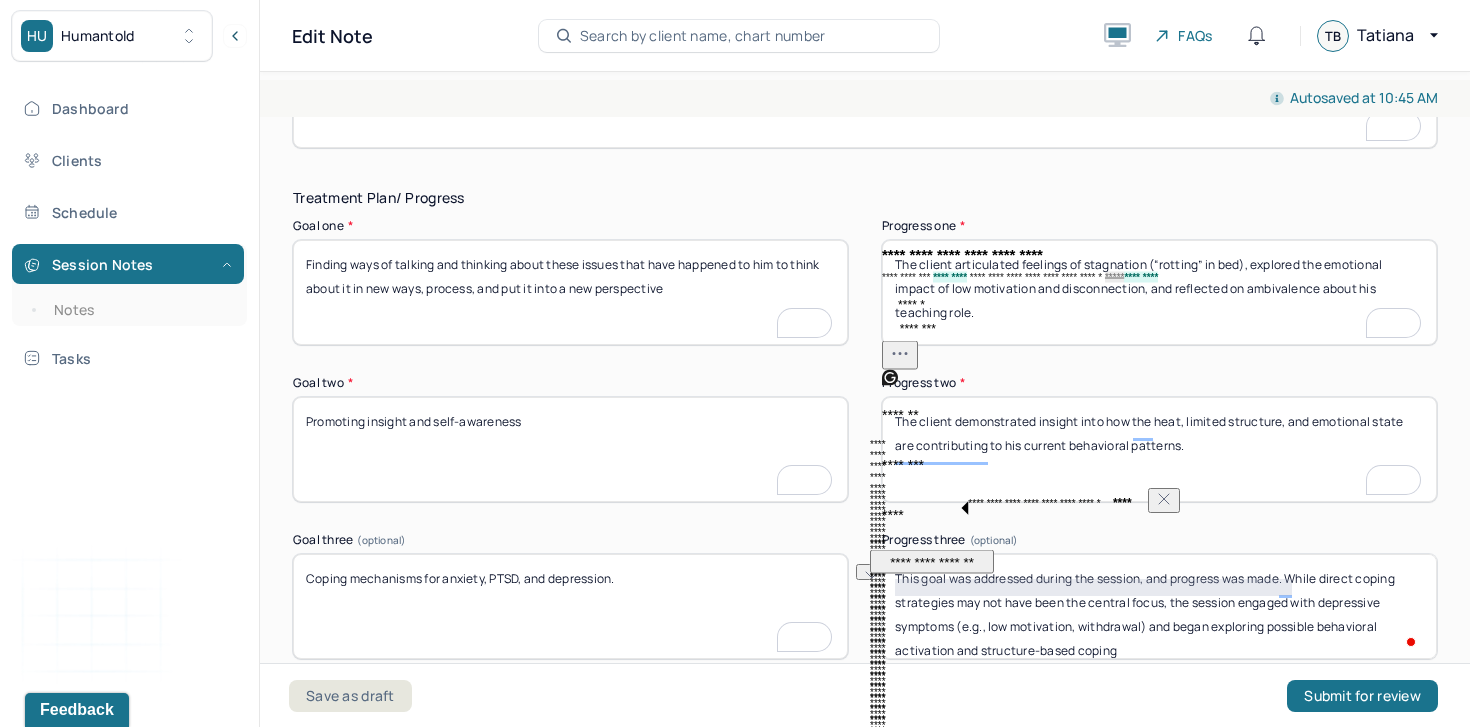 click on "Promoting insight and self-awareness" at bounding box center (570, 449) 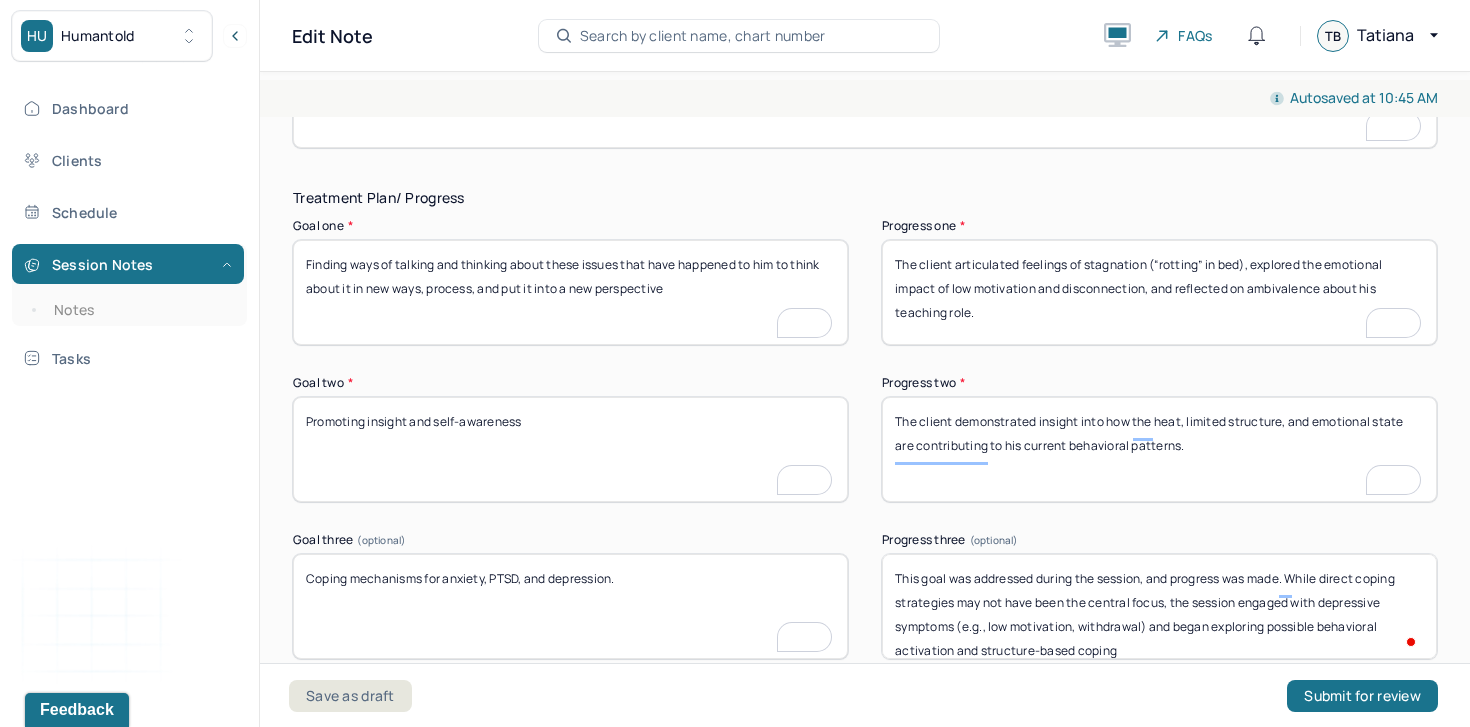 click on "The client demonstrated insight into how the heat, limited structure, and emotional state are contributing to his current behavioral patterns." at bounding box center (1159, 449) 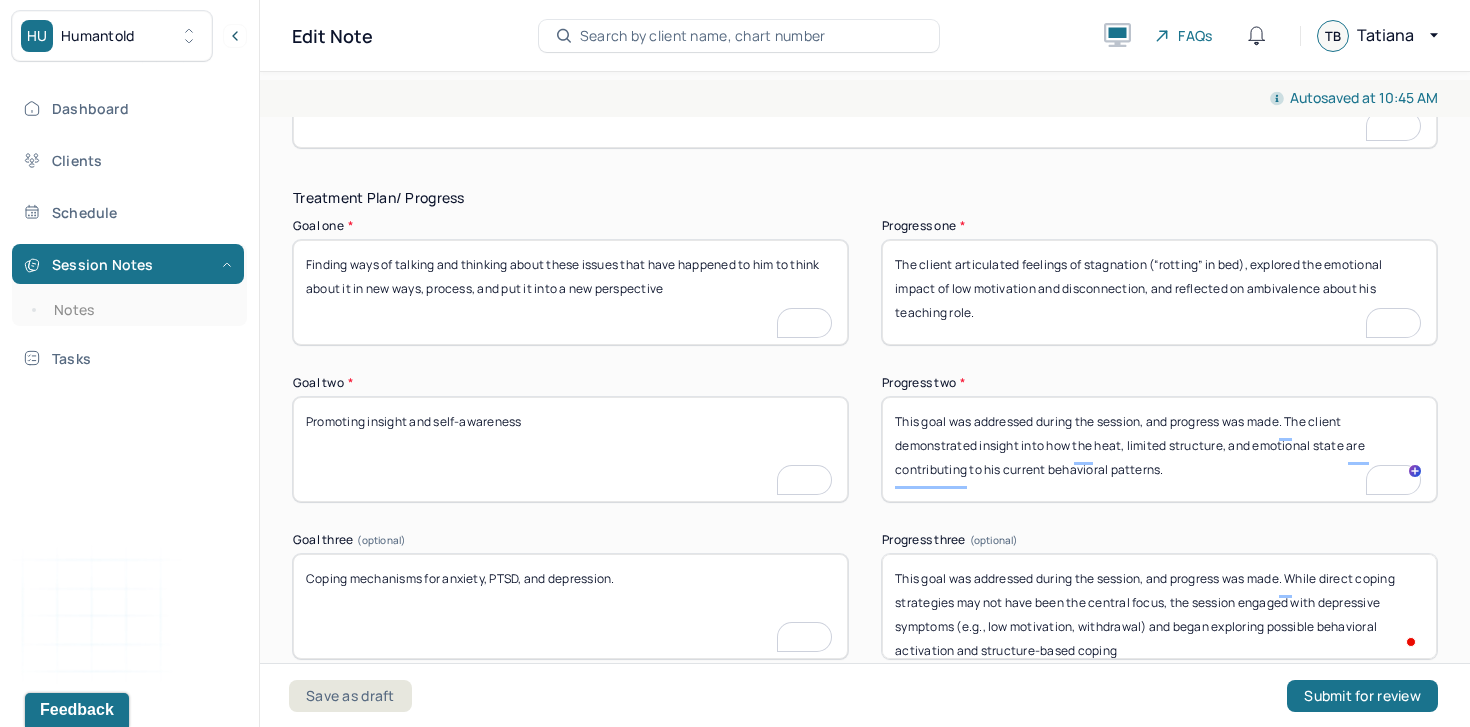 type on "This goal was addressed during the session, and progress was made. The client demonstrated insight into how the heat, limited structure, and emotional state are contributing to his current behavioral patterns." 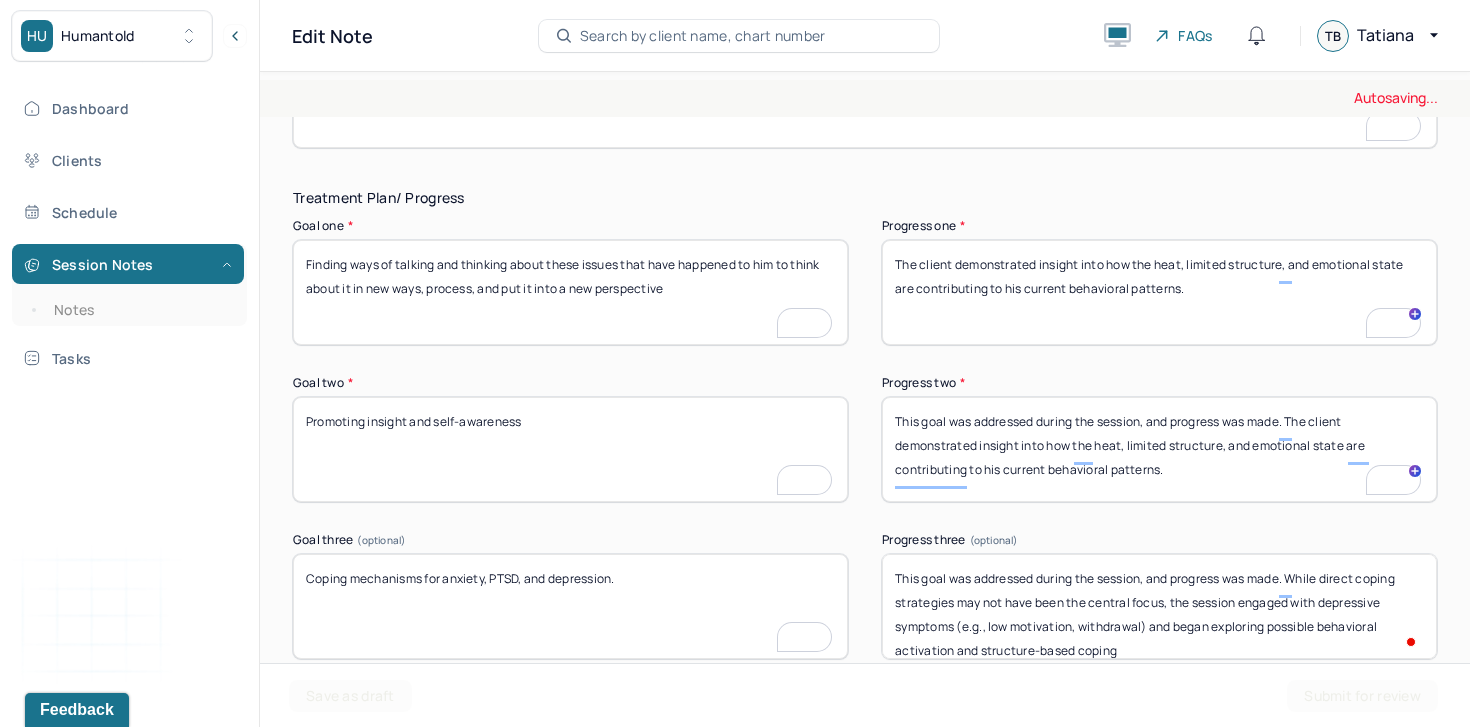 scroll, scrollTop: 3136, scrollLeft: 0, axis: vertical 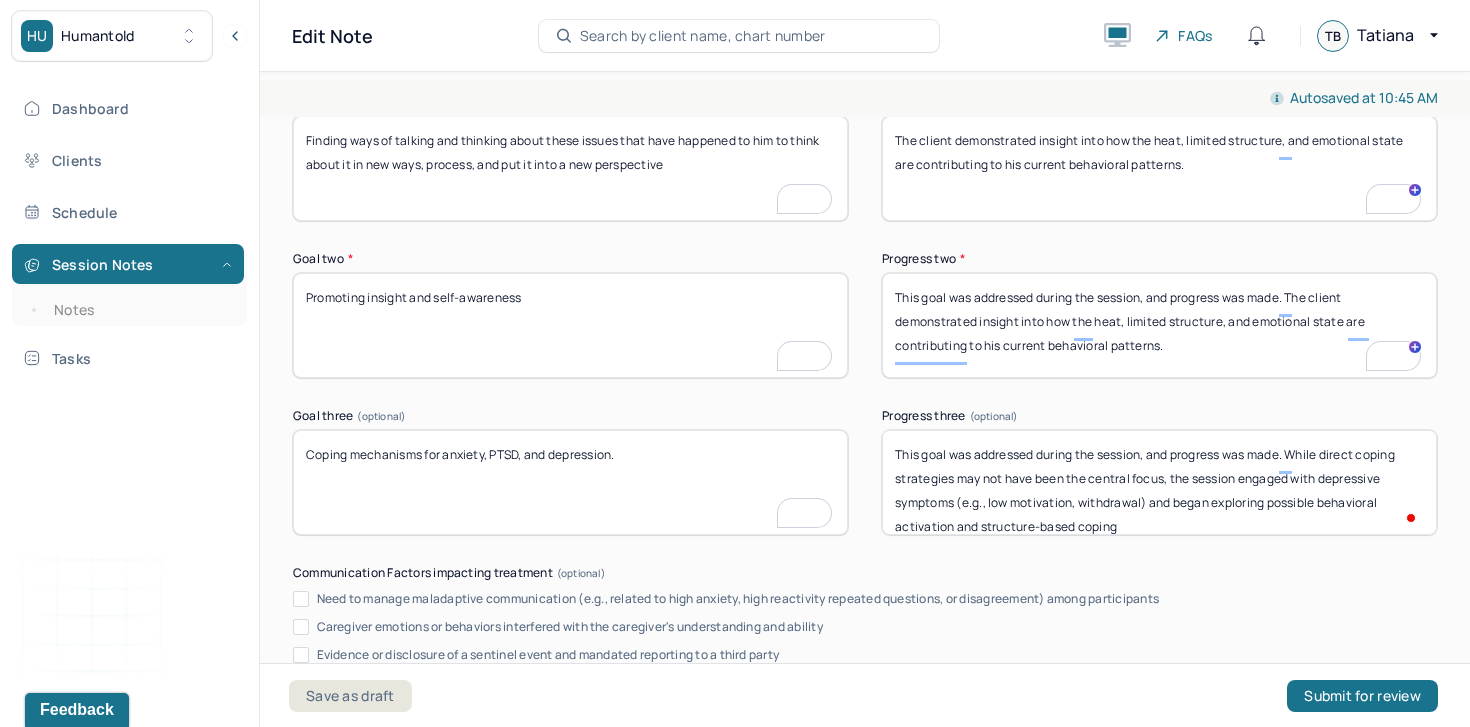 type on "This goal was addressed during the session, and progress was made. The client articulated feelings of stagnation (“rotting” in bed), explored the emotional impact of low motivation and disconnection, and reflected on ambivalence about his teaching role." 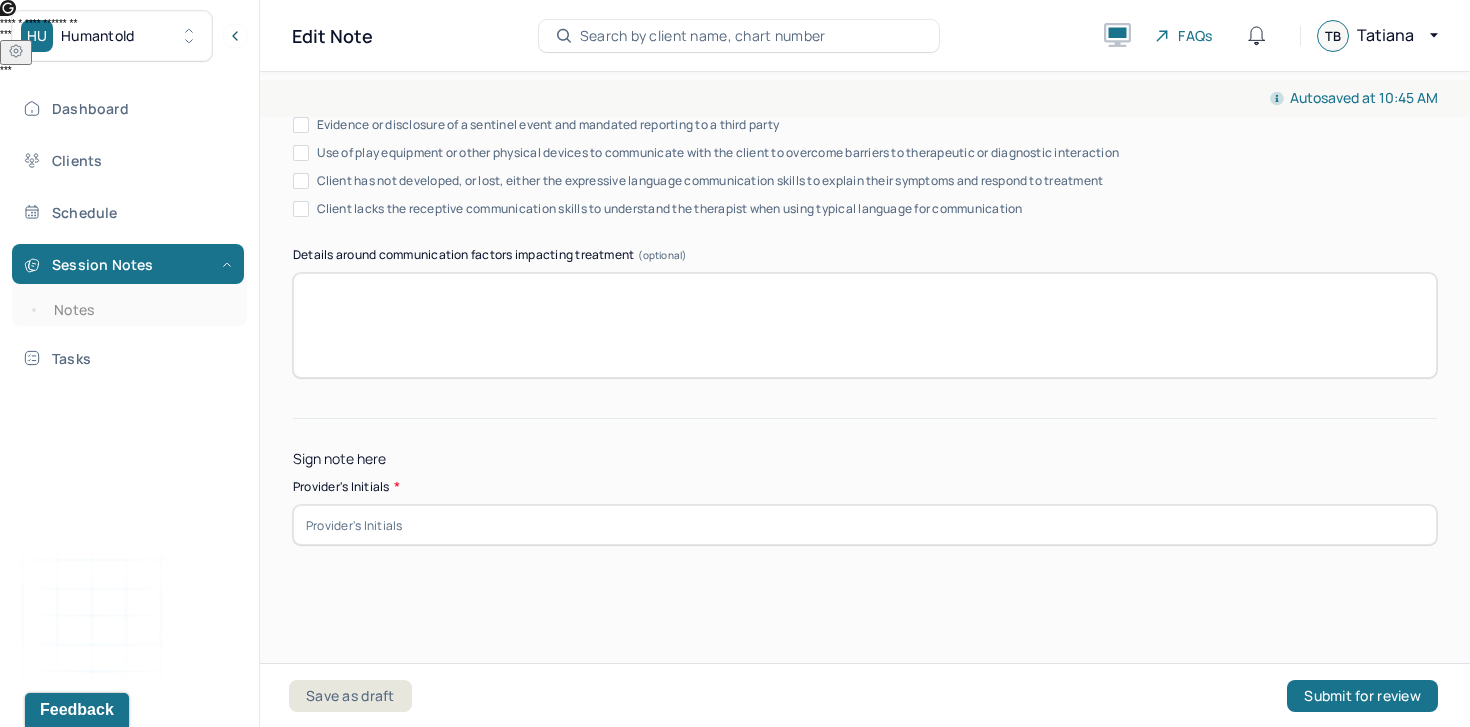 type on "This goal was addressed during the session, and progress was made. While direct coping strategies may not have been the central focus, the session engaged with depressive symptoms (i.e, low motivation, withdrawal) and began exploring possible behavioral activation and structure-based coping" 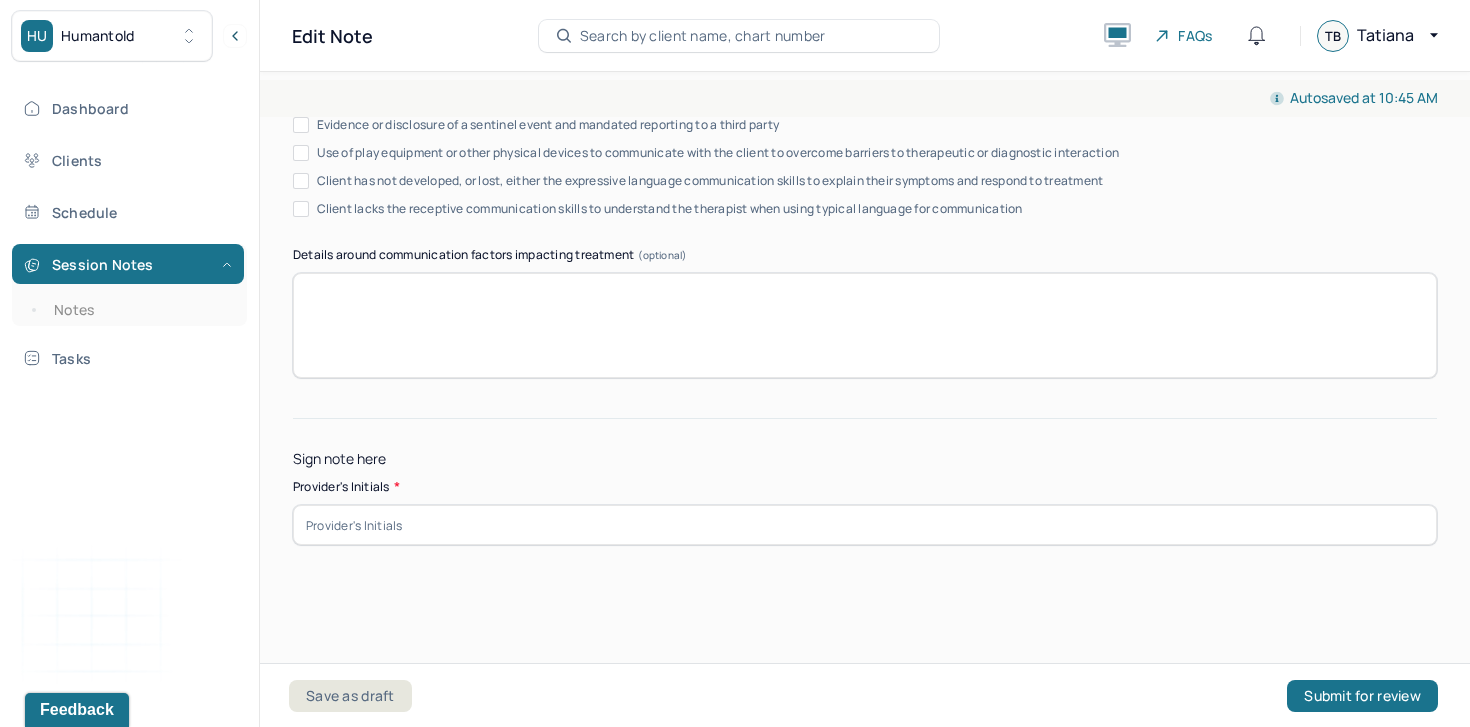 click at bounding box center [865, 525] 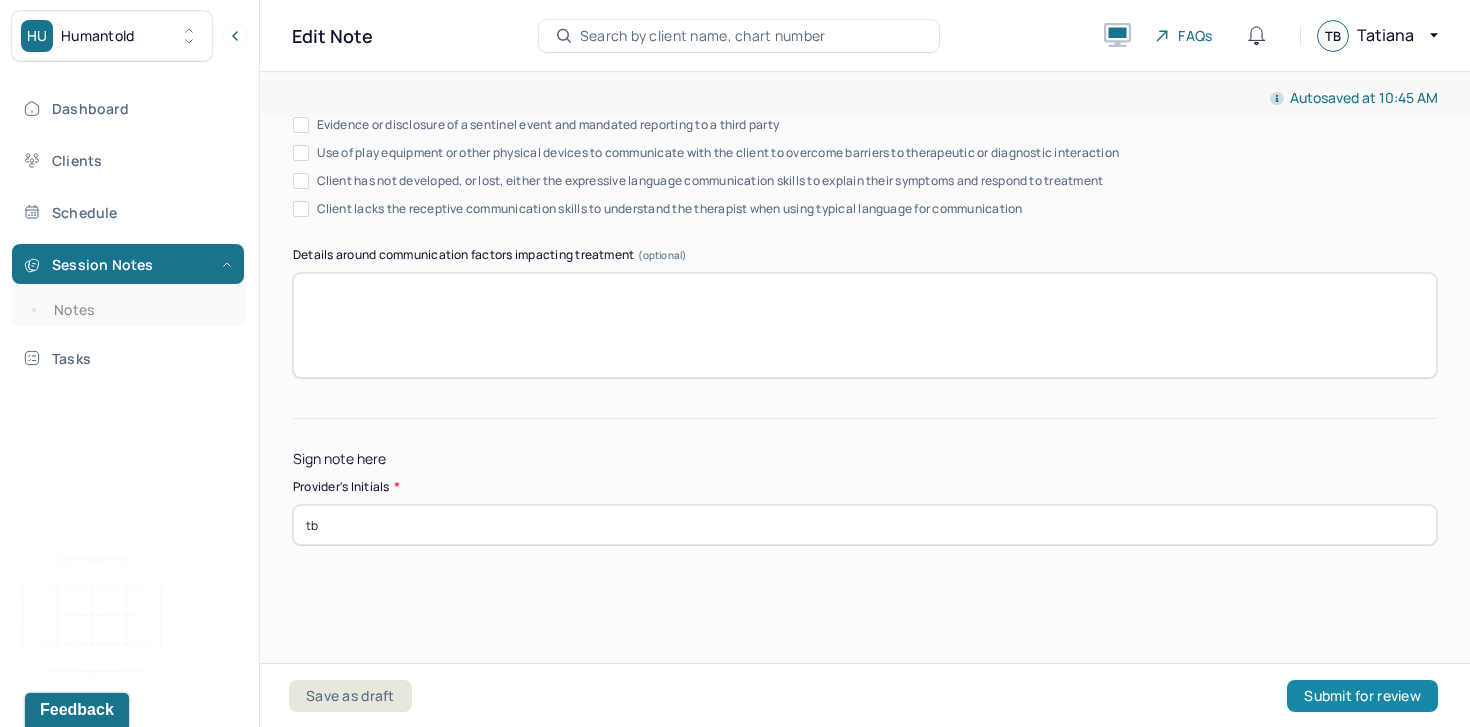 type on "tb" 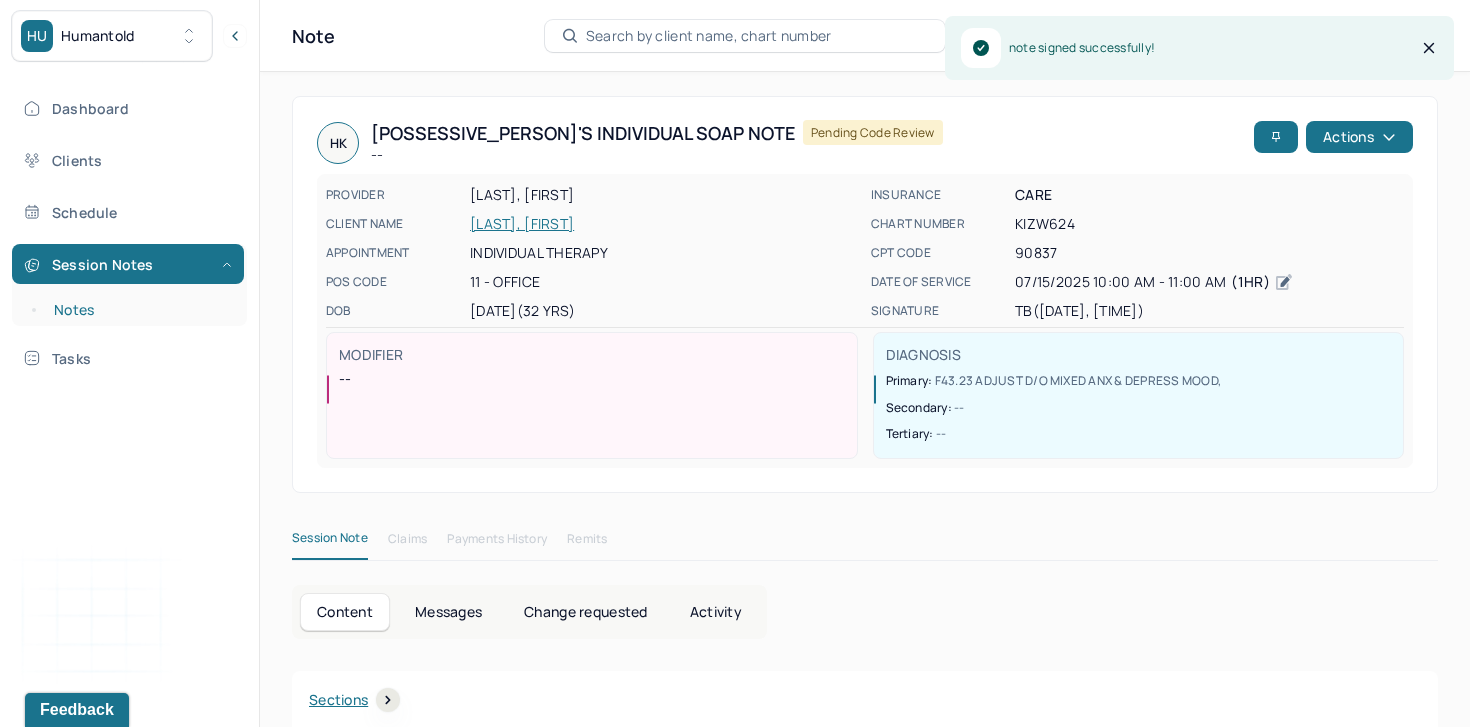 click on "Notes" at bounding box center [139, 310] 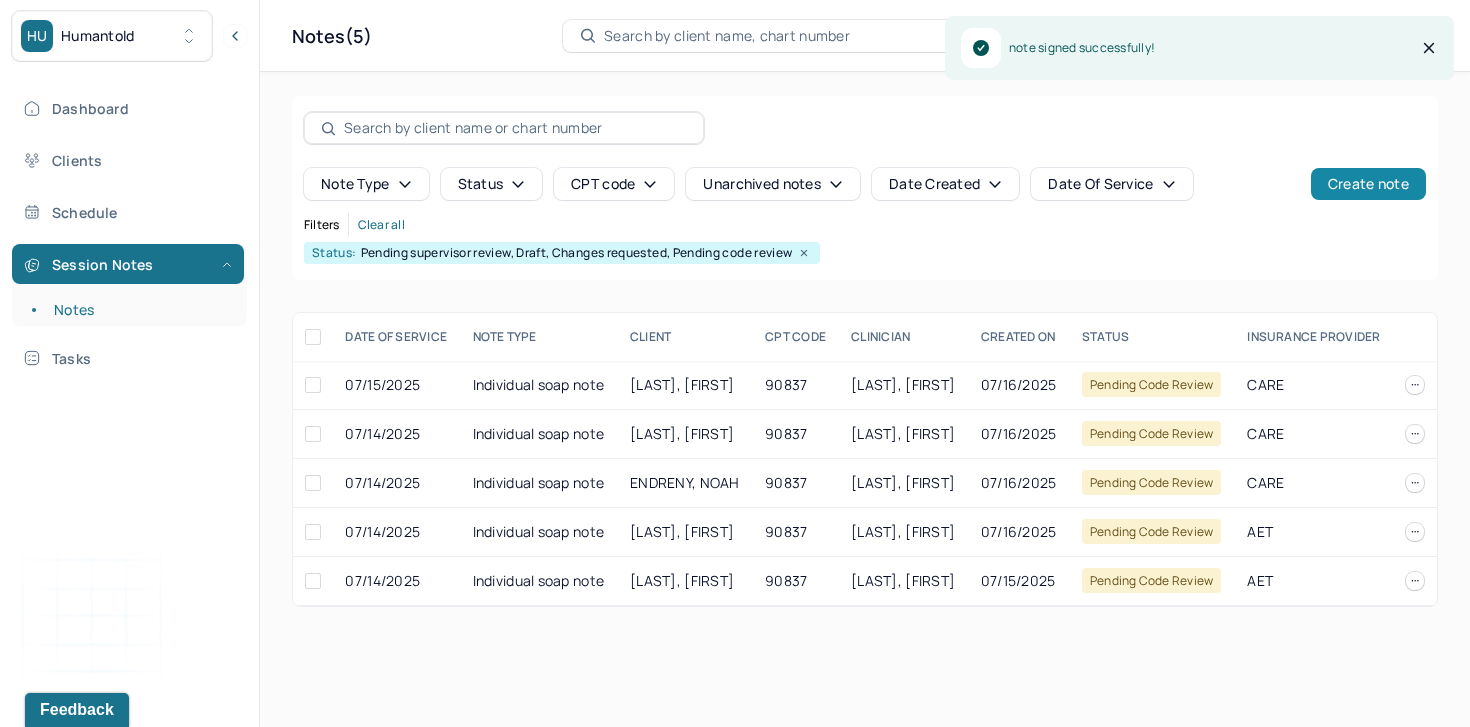 click on "Create note" at bounding box center (1368, 184) 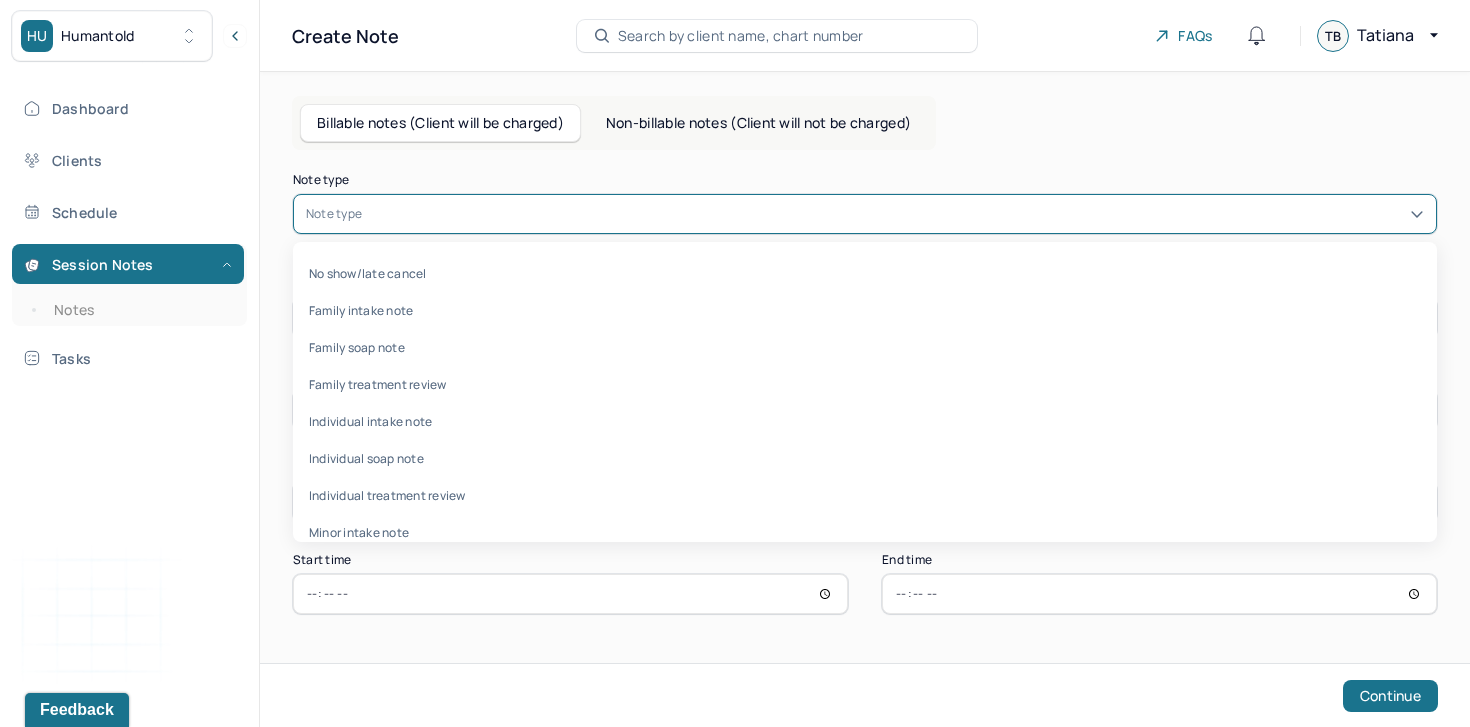 click at bounding box center [895, 214] 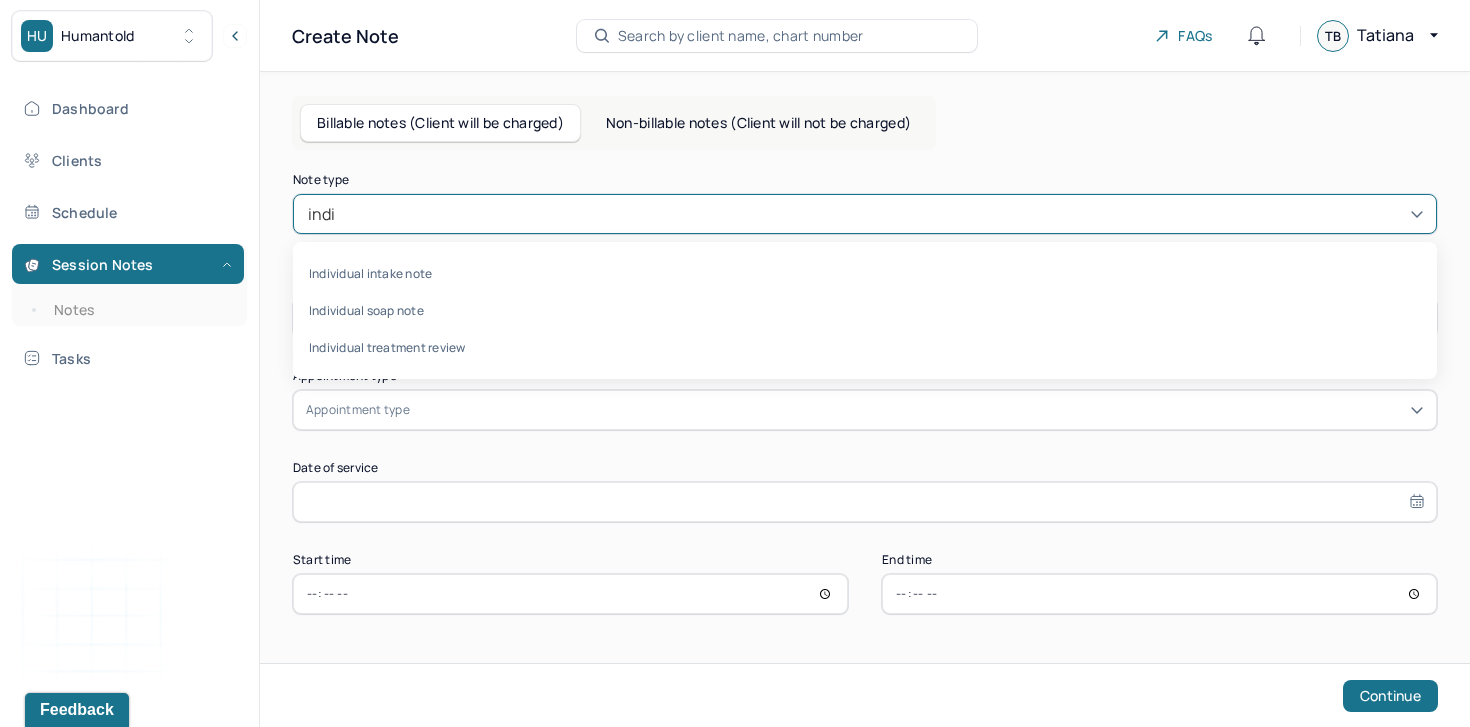 type on "indiv" 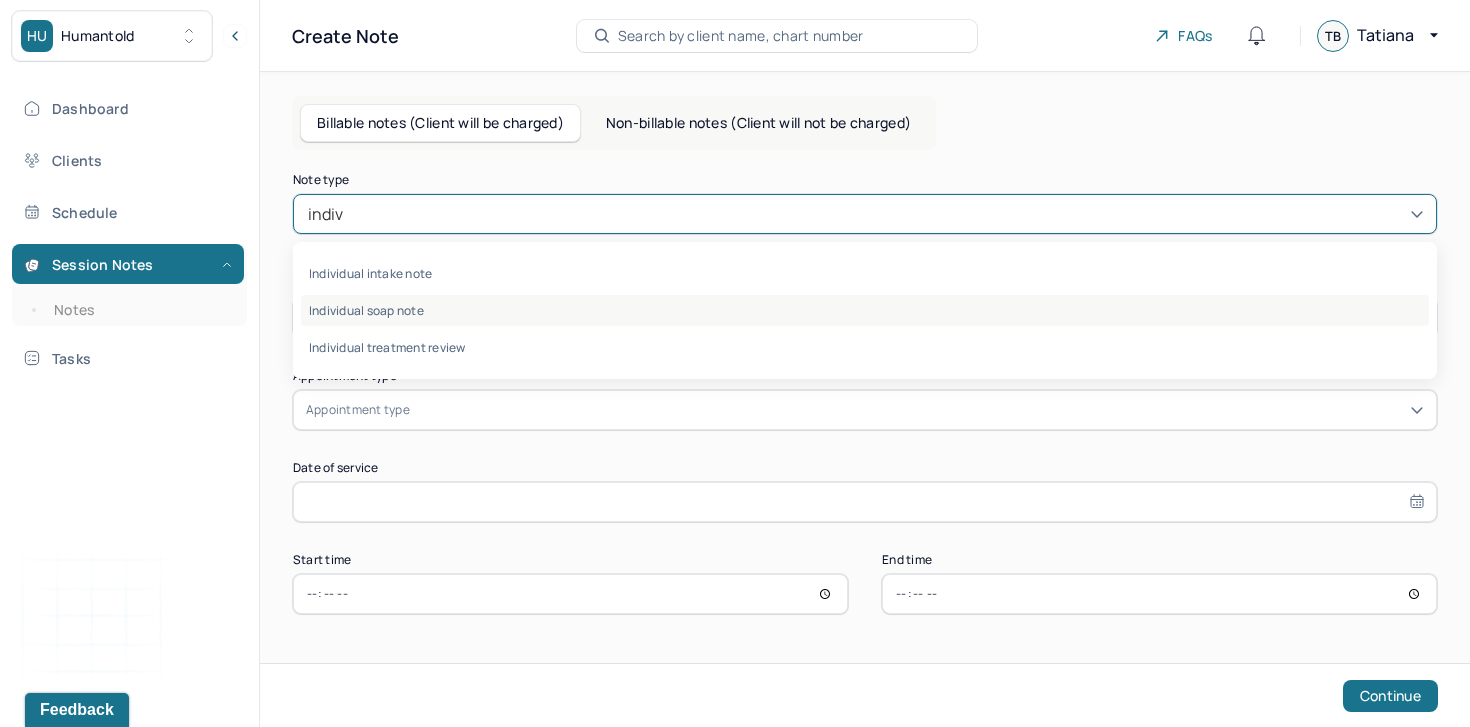 click on "Individual soap note" at bounding box center (865, 310) 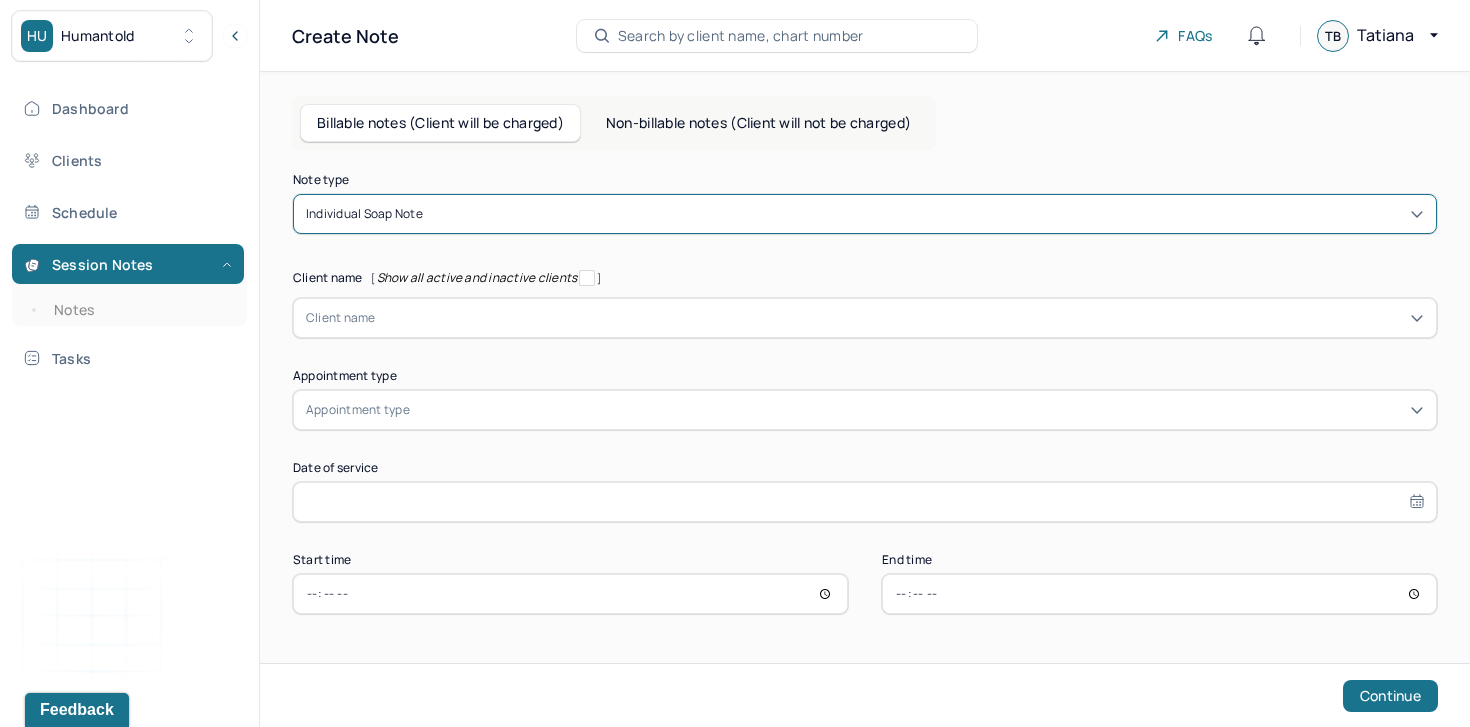 click at bounding box center (900, 318) 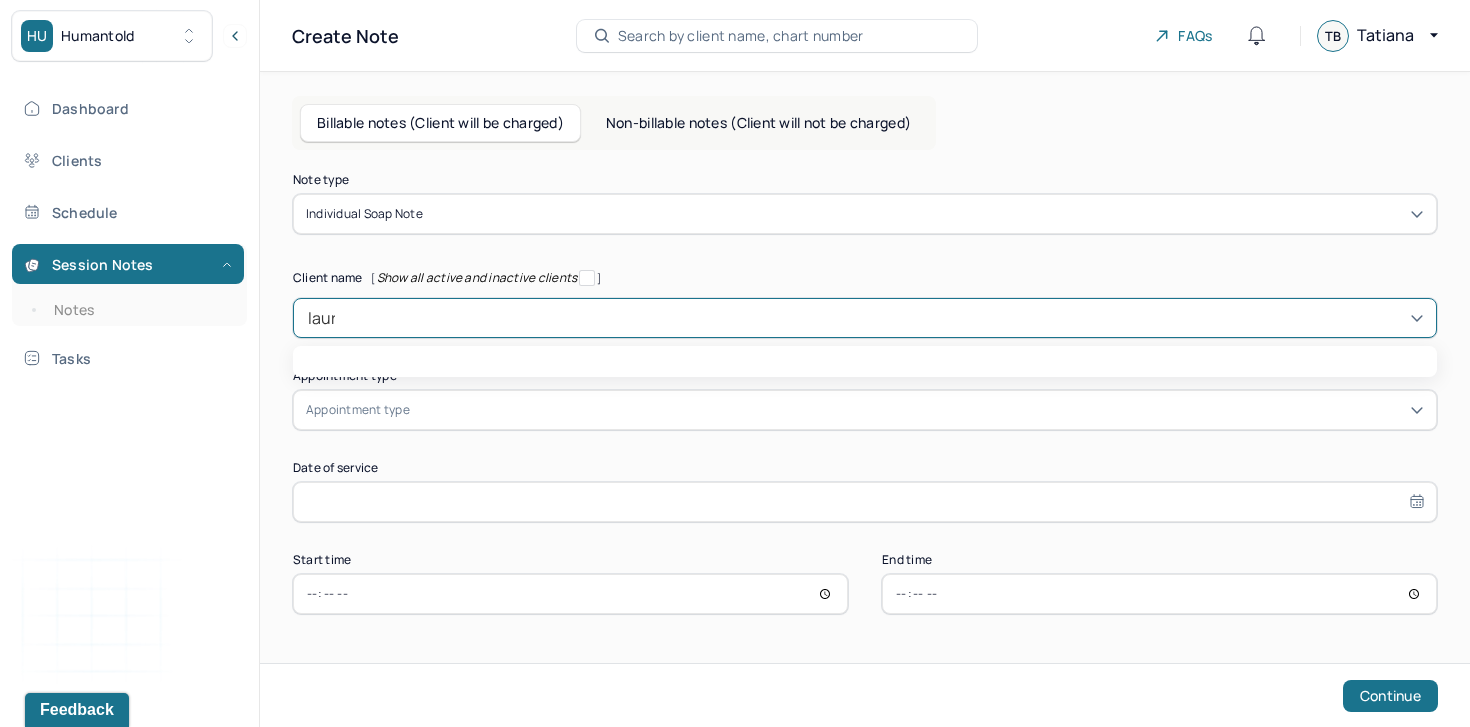 type on "laura" 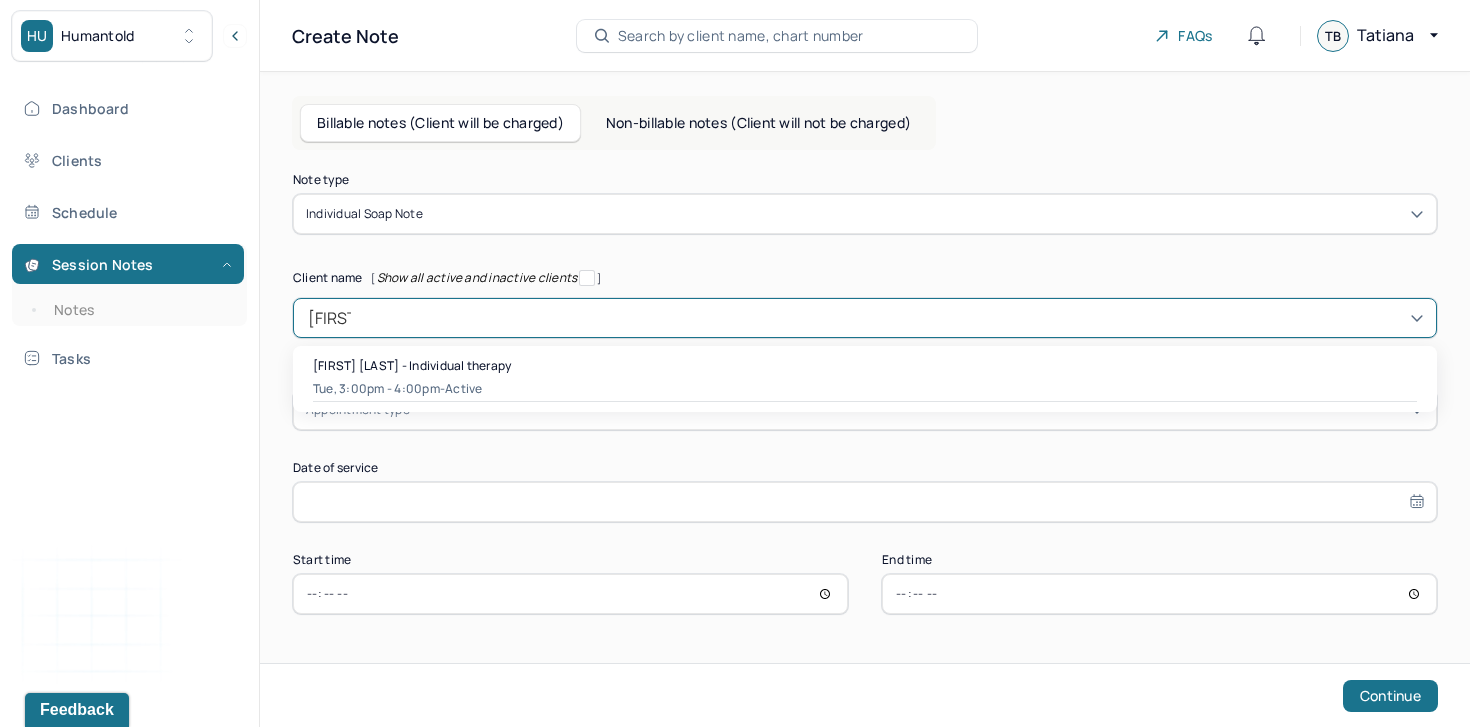 click on "Laura Schifilliti - Individual therapy" at bounding box center (412, 365) 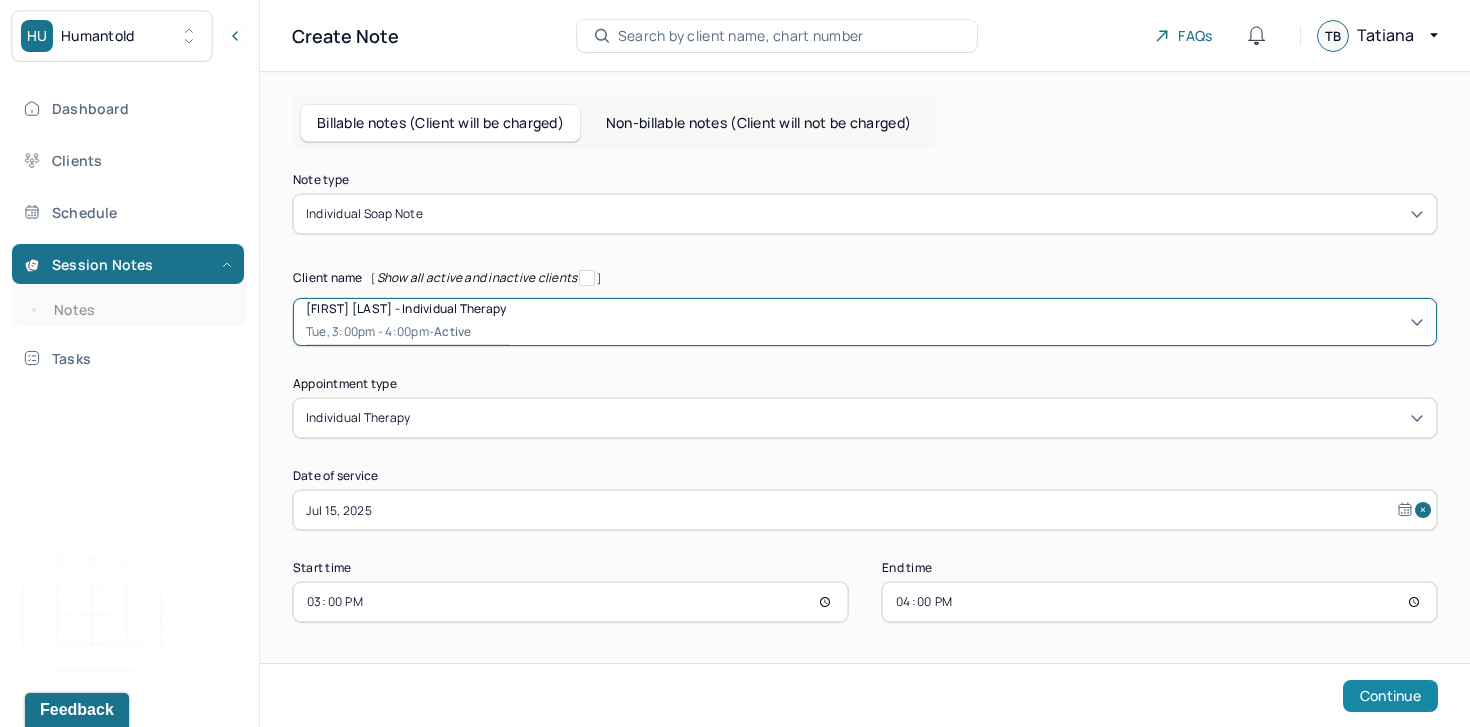 click on "Continue" at bounding box center [1390, 696] 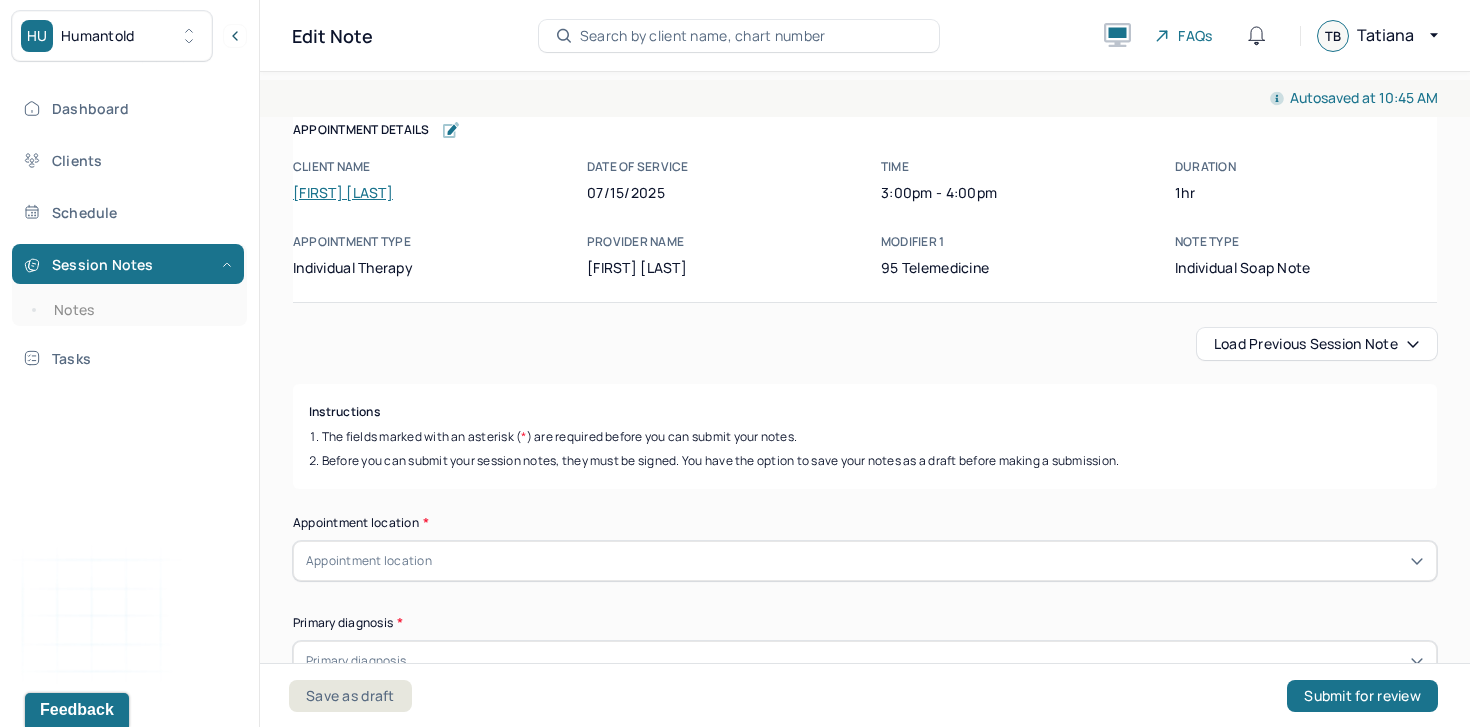 scroll, scrollTop: 0, scrollLeft: 0, axis: both 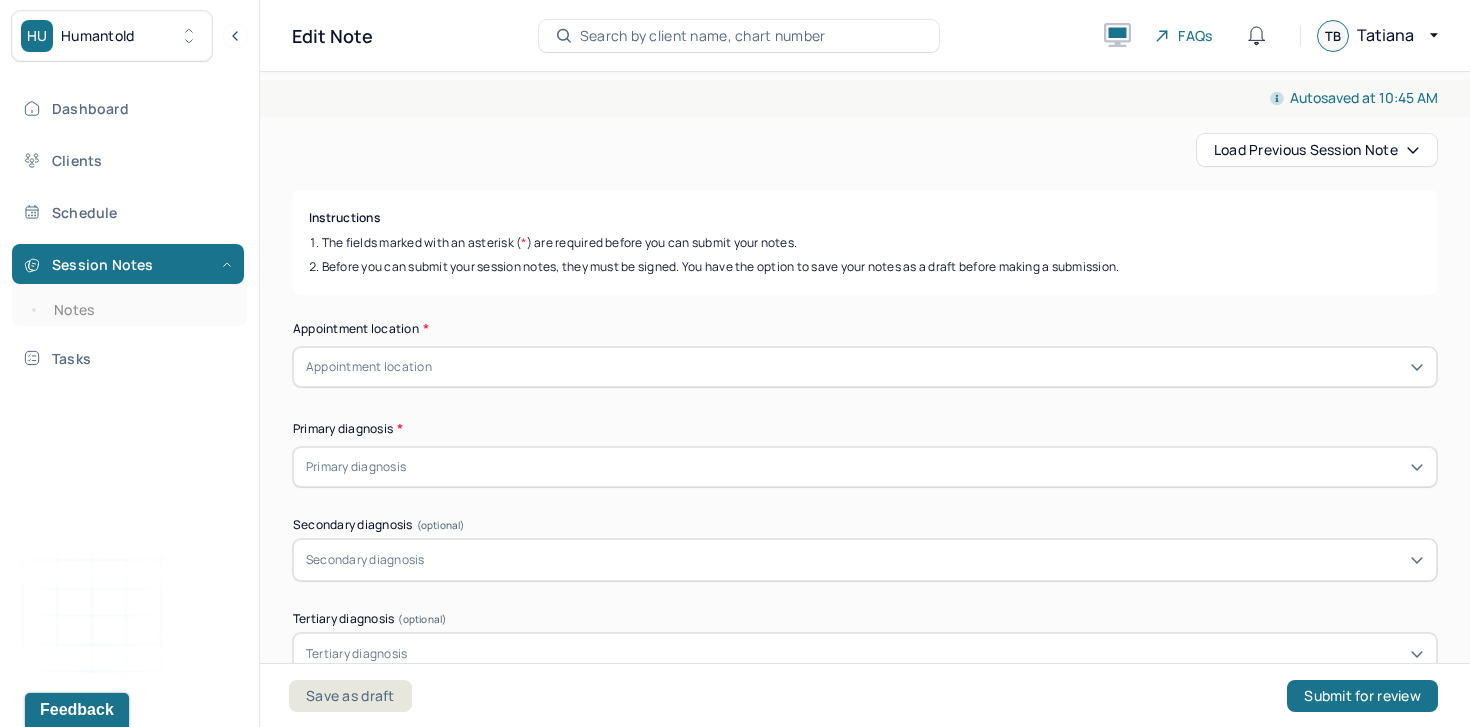 click on "Load previous session note" at bounding box center (1317, 150) 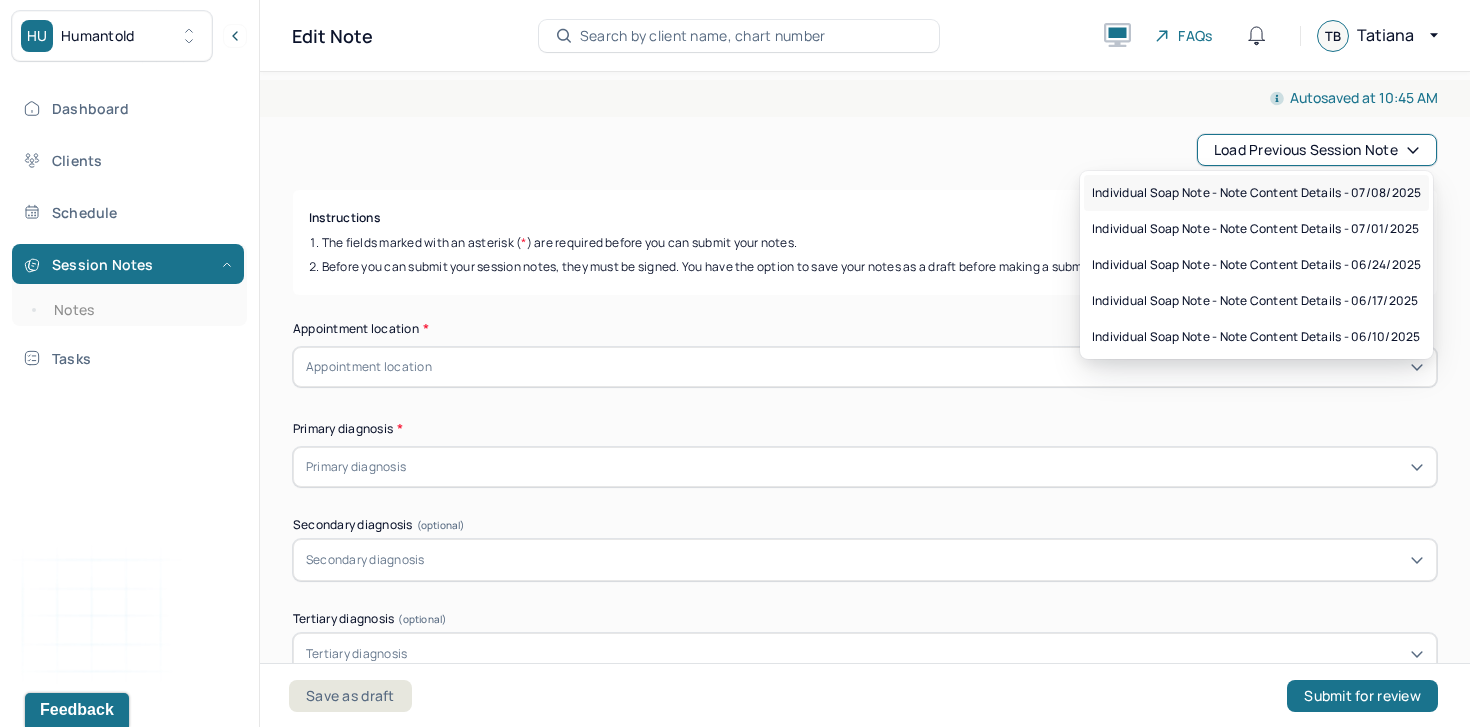 click on "Individual soap note   - Note content Details -   07/08/2025" at bounding box center (1256, 193) 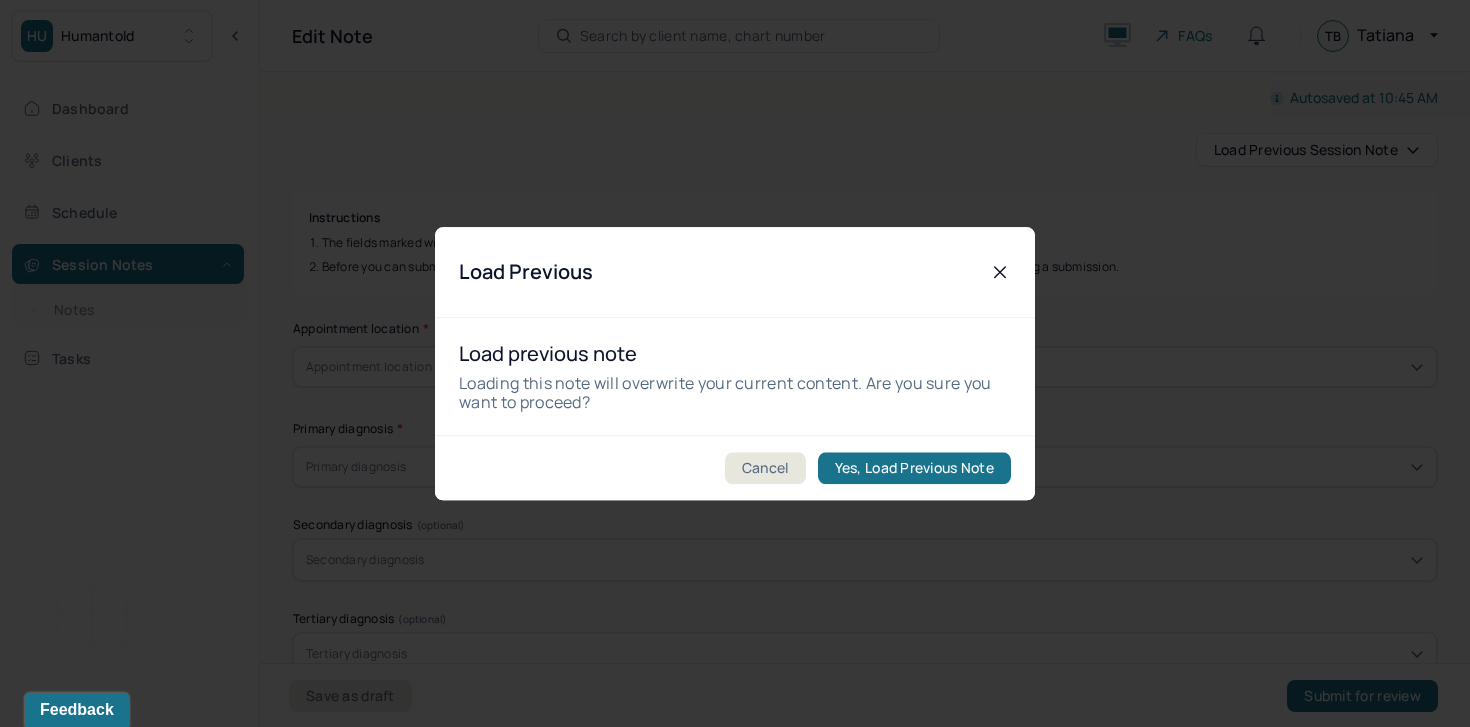 click on "Cancel     Yes, Load Previous Note" at bounding box center [735, 467] 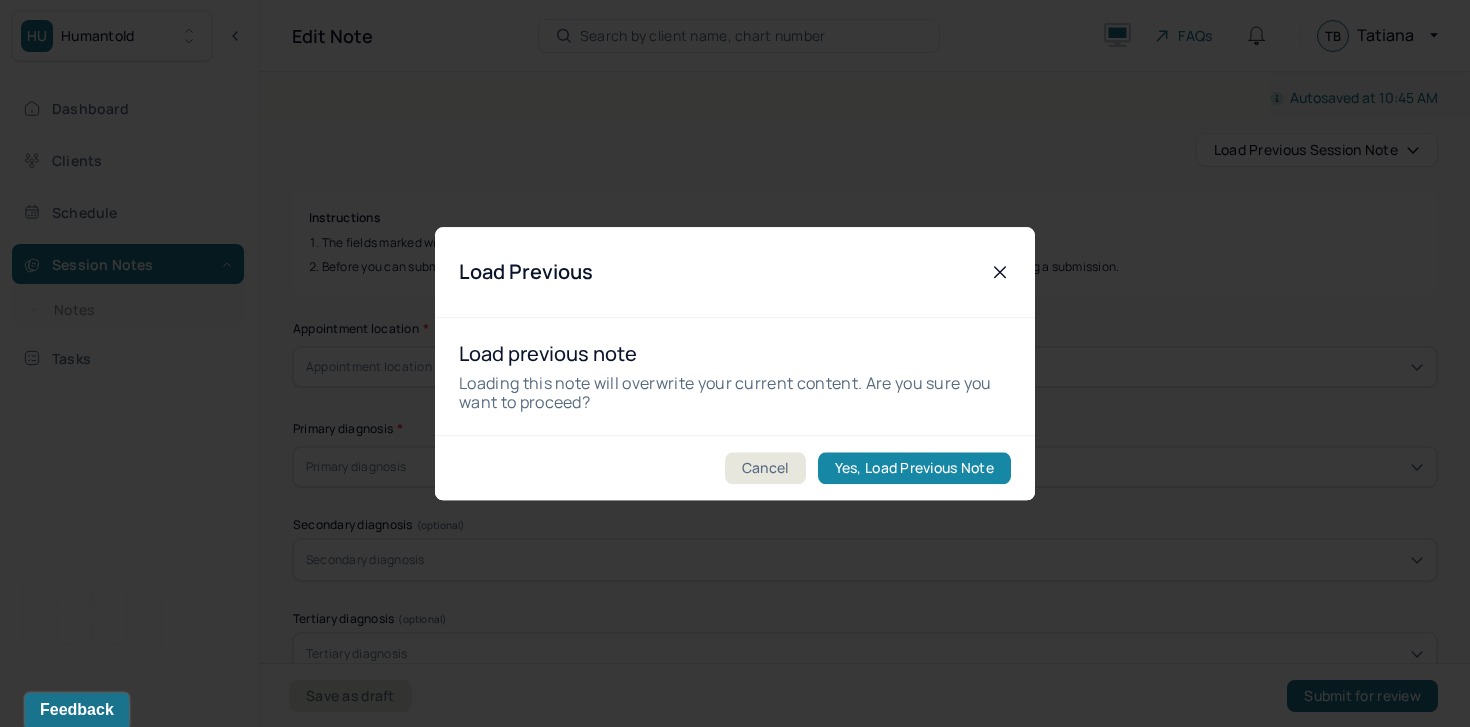 click on "Yes, Load Previous Note" at bounding box center [914, 468] 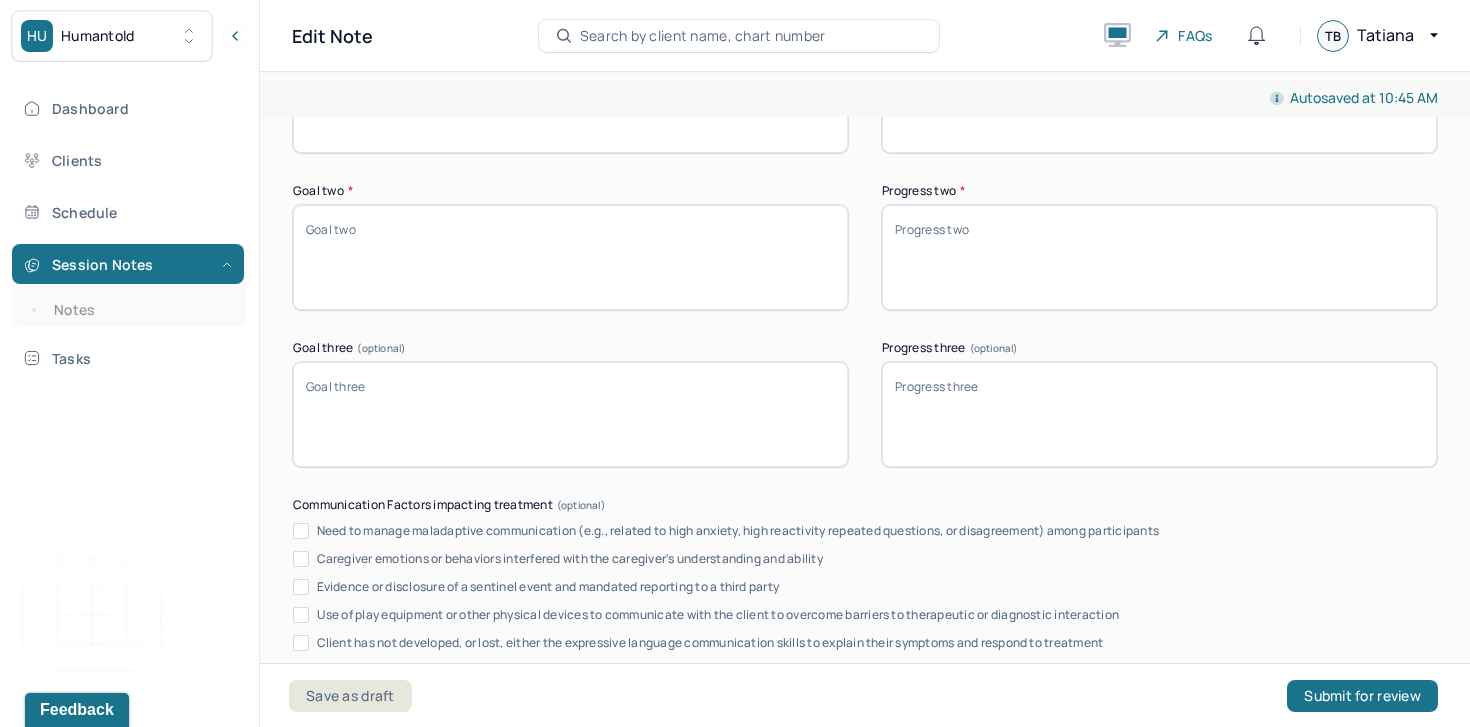 scroll, scrollTop: 3439, scrollLeft: 0, axis: vertical 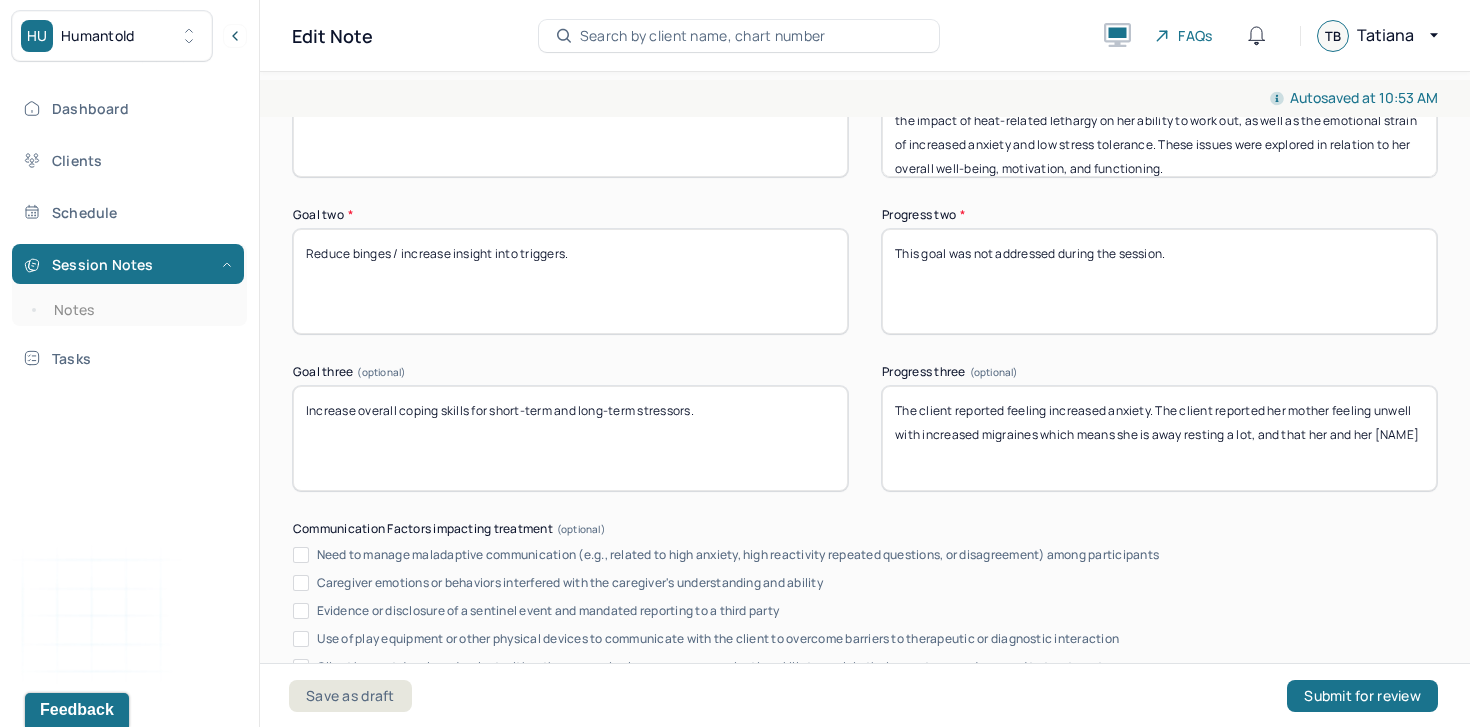 click on "This goal was addressed during the session, and progress was made. The client discussed difficulties with everyday tasks and the emotional toll of her mother's absence, which are short-term stressors affecting her day-to-day functioning. The session involved validating her experience and beginning to introduce coping strategies to manage these stressors more effectively." at bounding box center [1159, 438] 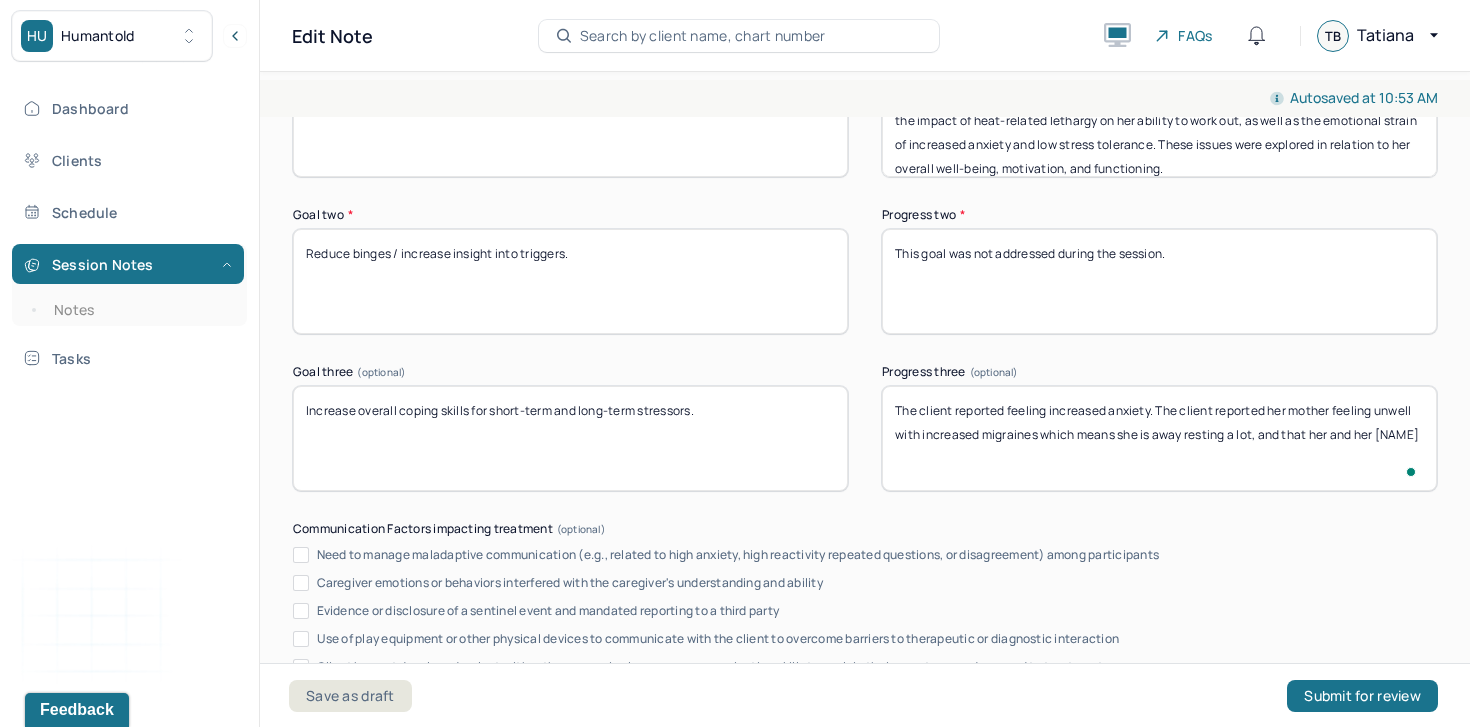 type on "This goal was addressed during the session, and progress was made. The client discussed difficulties with everyday tasks and the emotional toll of her mother's absence, which are short-term stressors affecting her day-to-day functioning. The session involved validating her experience and beginning to introduce coping strategies to manage these stressors more effectively." 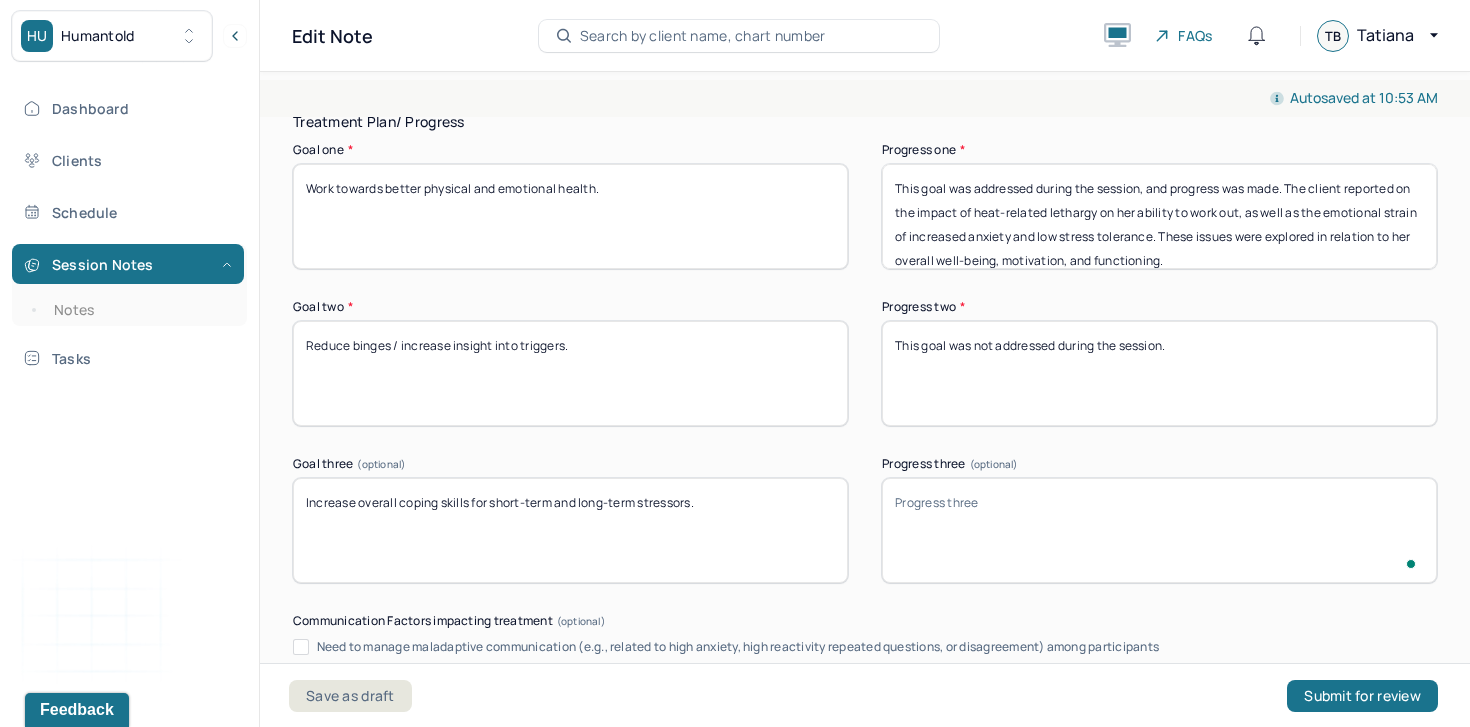 scroll, scrollTop: 3331, scrollLeft: 0, axis: vertical 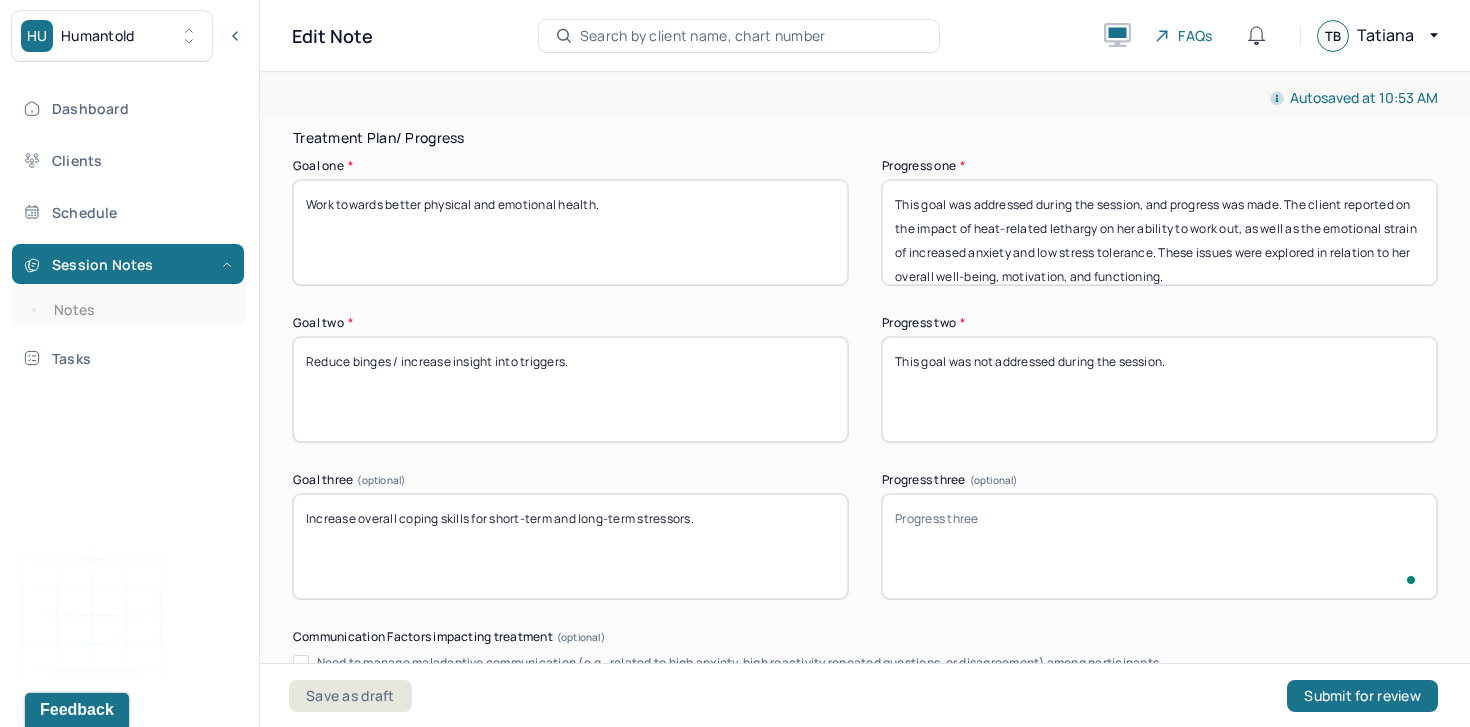 type 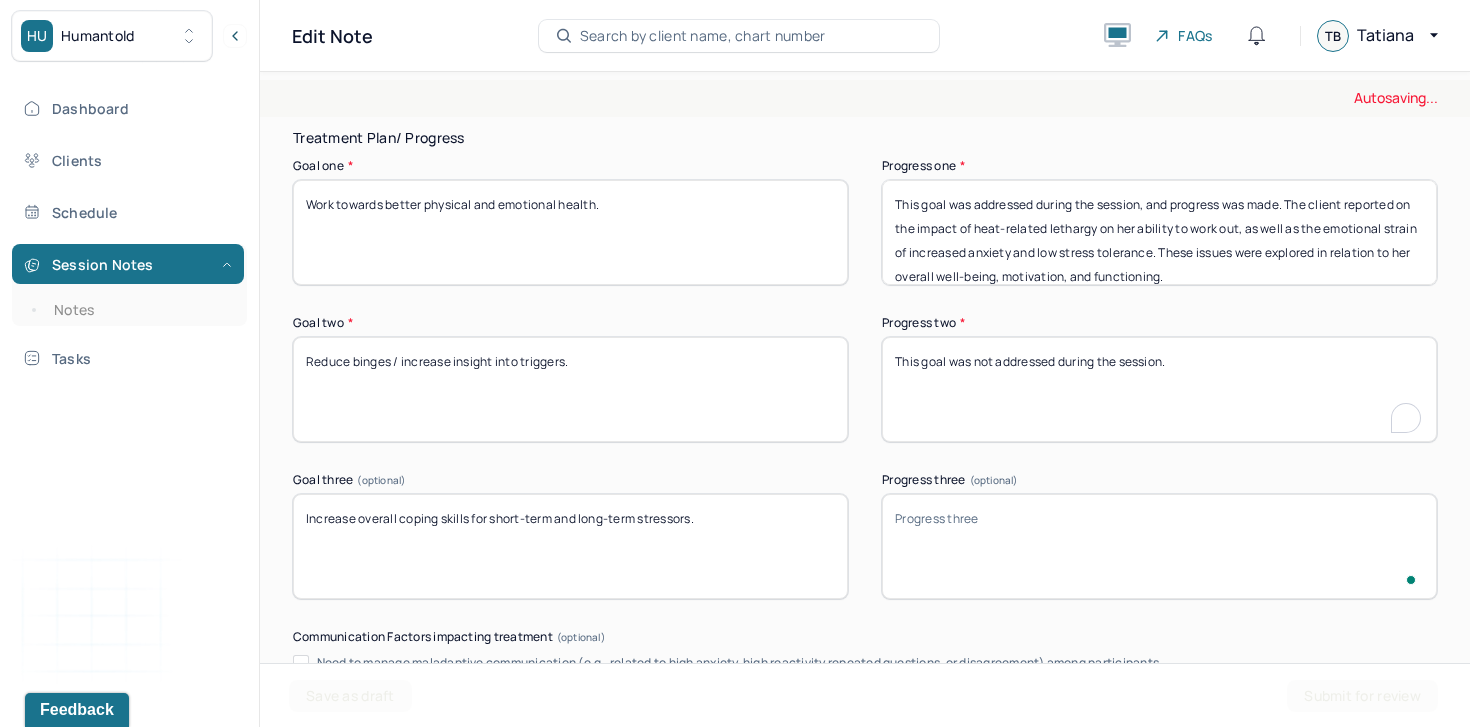 click on "This goal was not addressed during the session." at bounding box center (1159, 389) 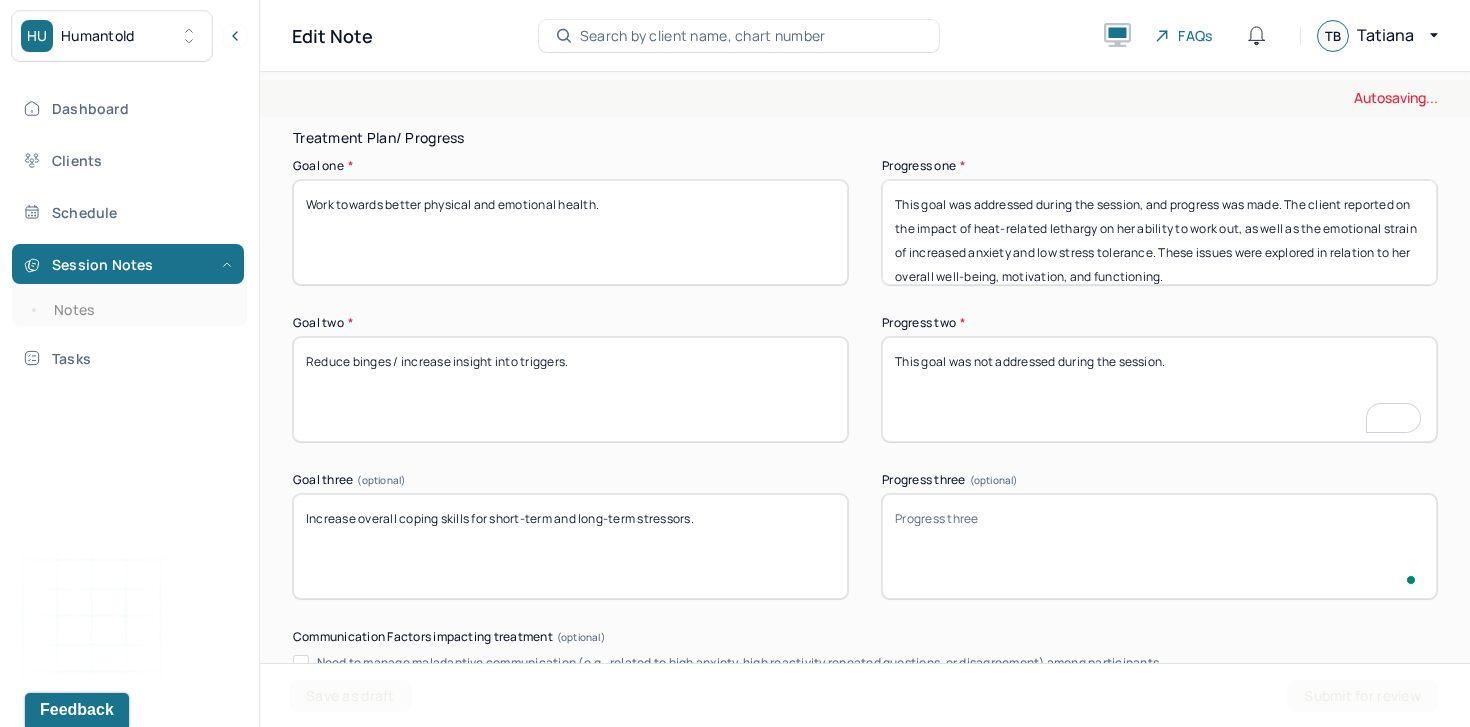 type on "This goal was not addressed during the session." 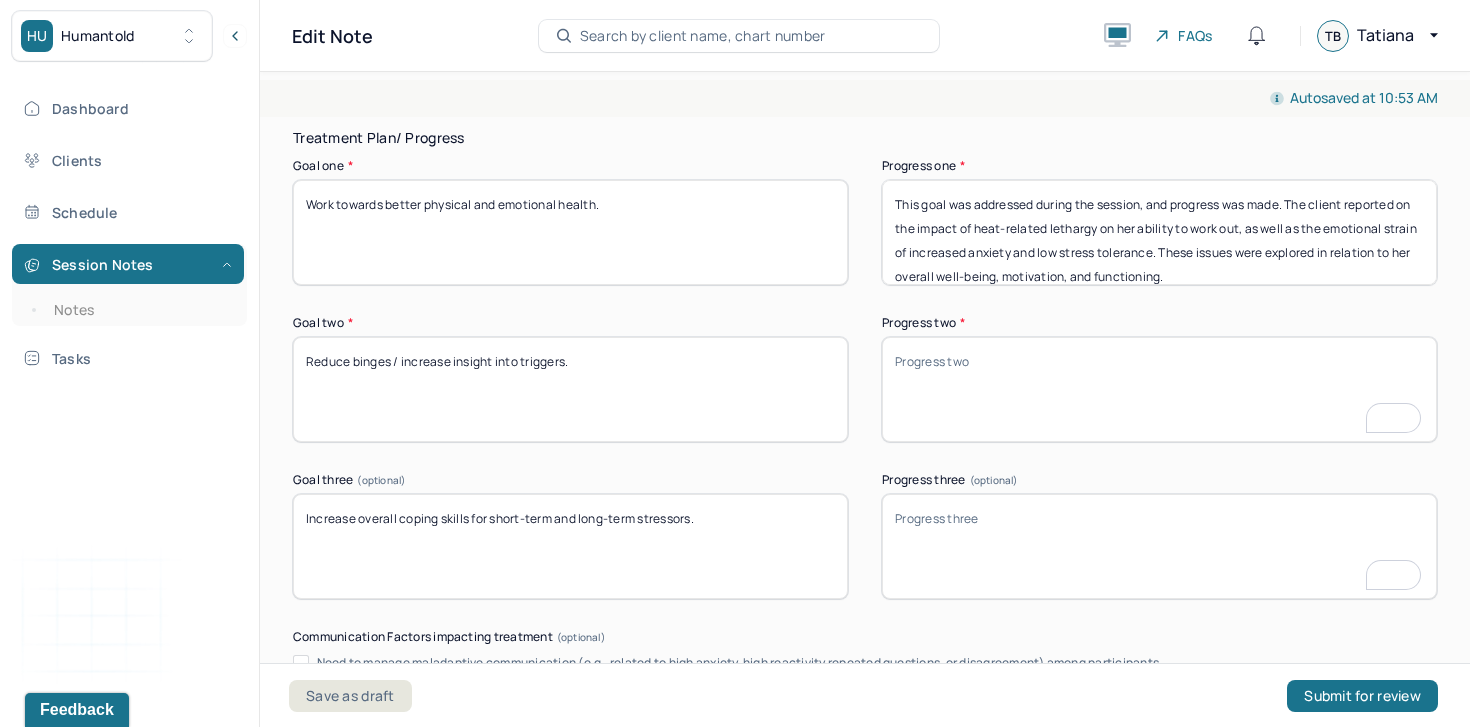 type 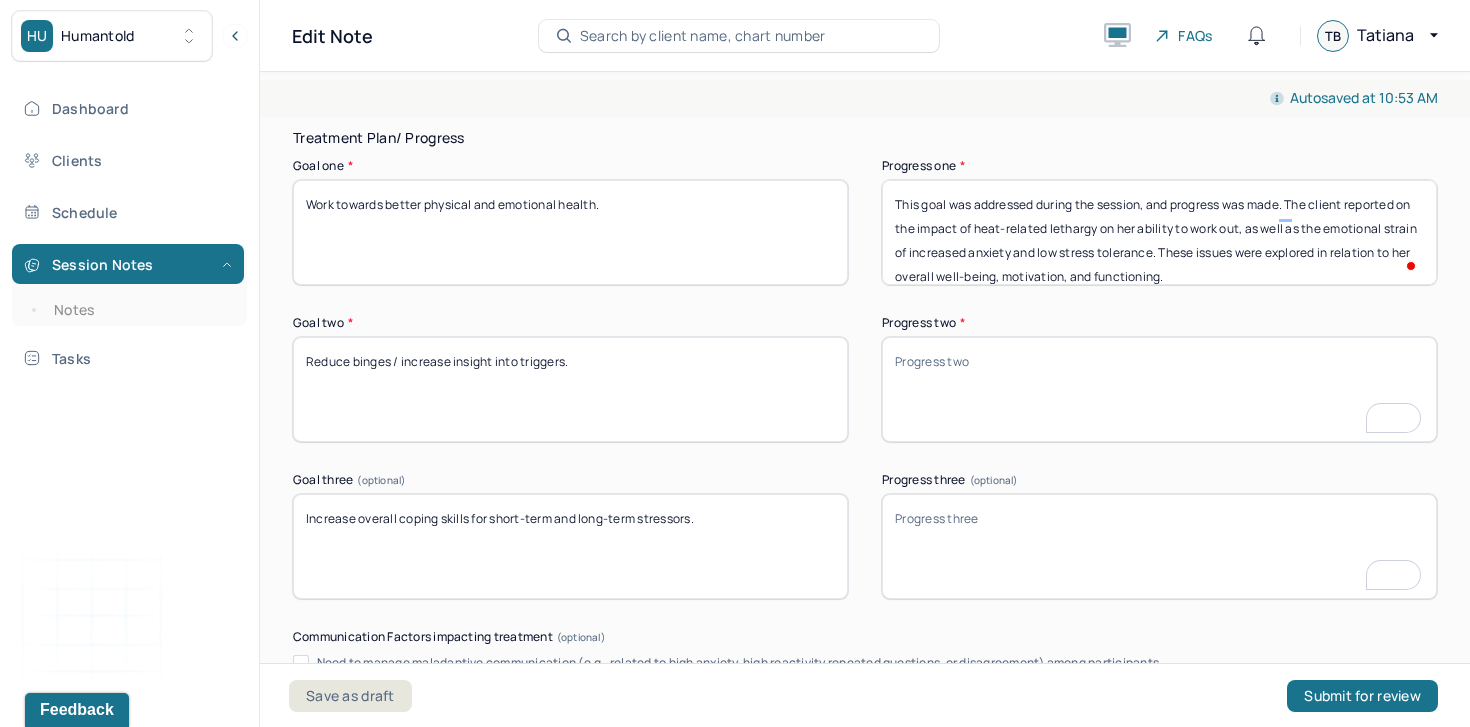 type on "This goal was addressed during the session, and progress was made. The client reported on the impact of heat-related lethargy on her ability to work out, as well as the emotional strain of increased anxiety and low stress tolerance. These issues were explored in relation to her overall well-being, motivation, and functioning." 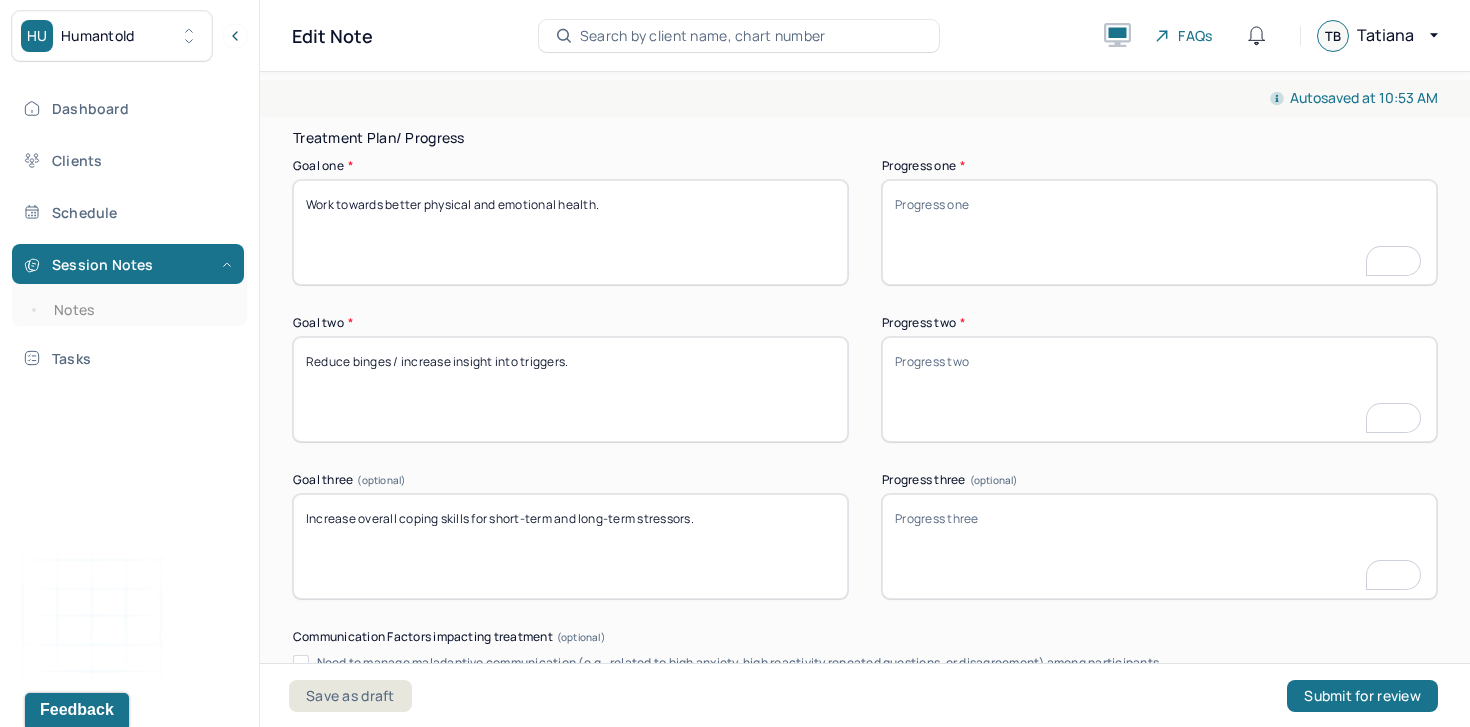 type 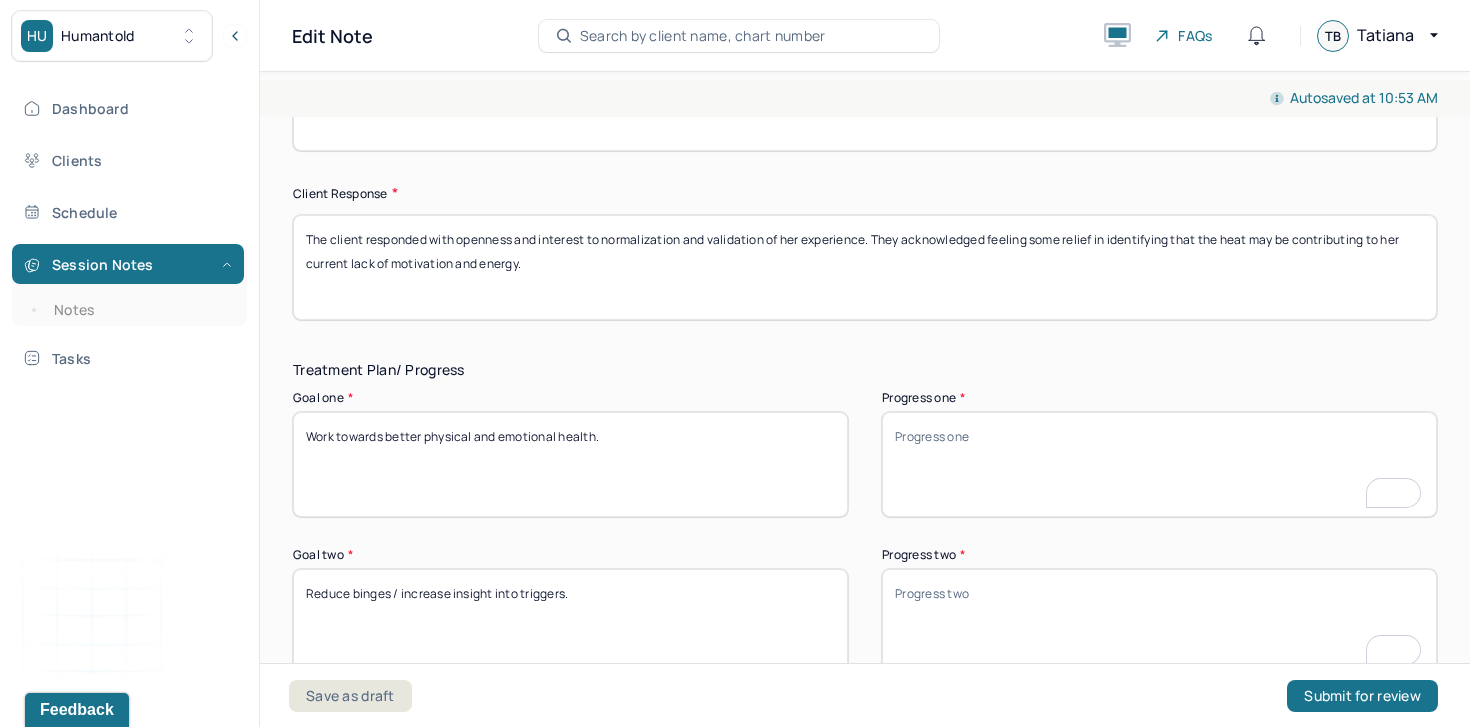 scroll, scrollTop: 3071, scrollLeft: 0, axis: vertical 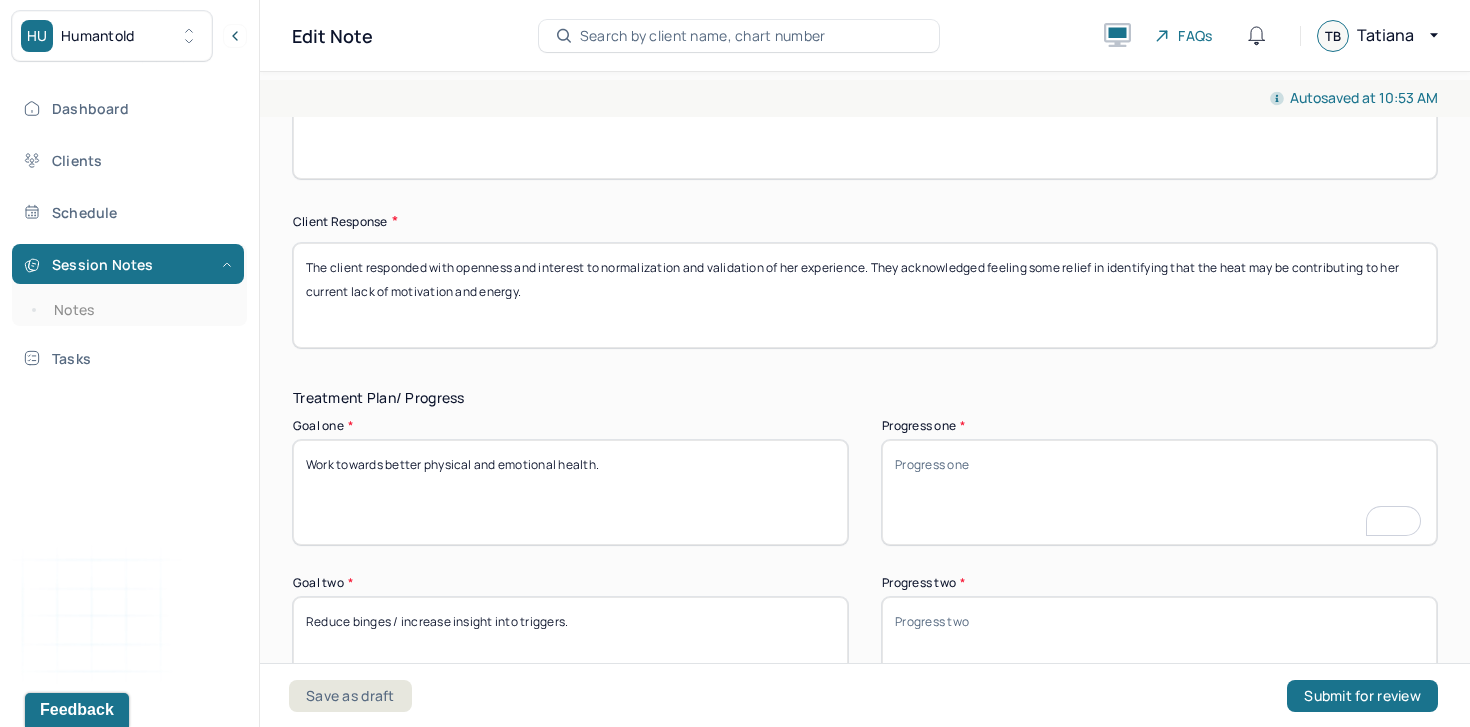 click on "Client responded with openness and interest to normalization and validation of her experience. They acknowledged feeling some relief in identifying that the heat may be contributing to her current lack of motivation and energy." at bounding box center [865, 295] 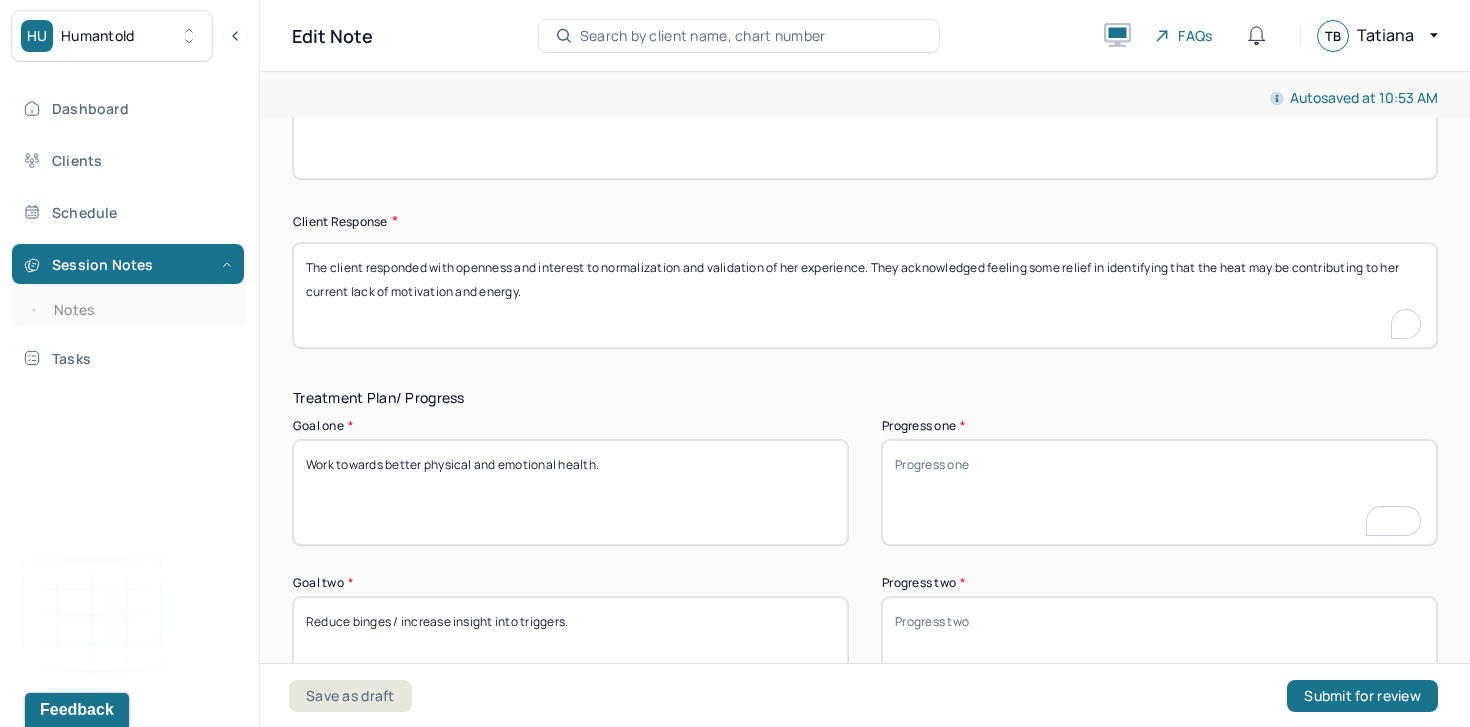 click on "Client responded with openness and interest to normalization and validation of her experience. They acknowledged feeling some relief in identifying that the heat may be contributing to her current lack of motivation and energy." at bounding box center [865, 295] 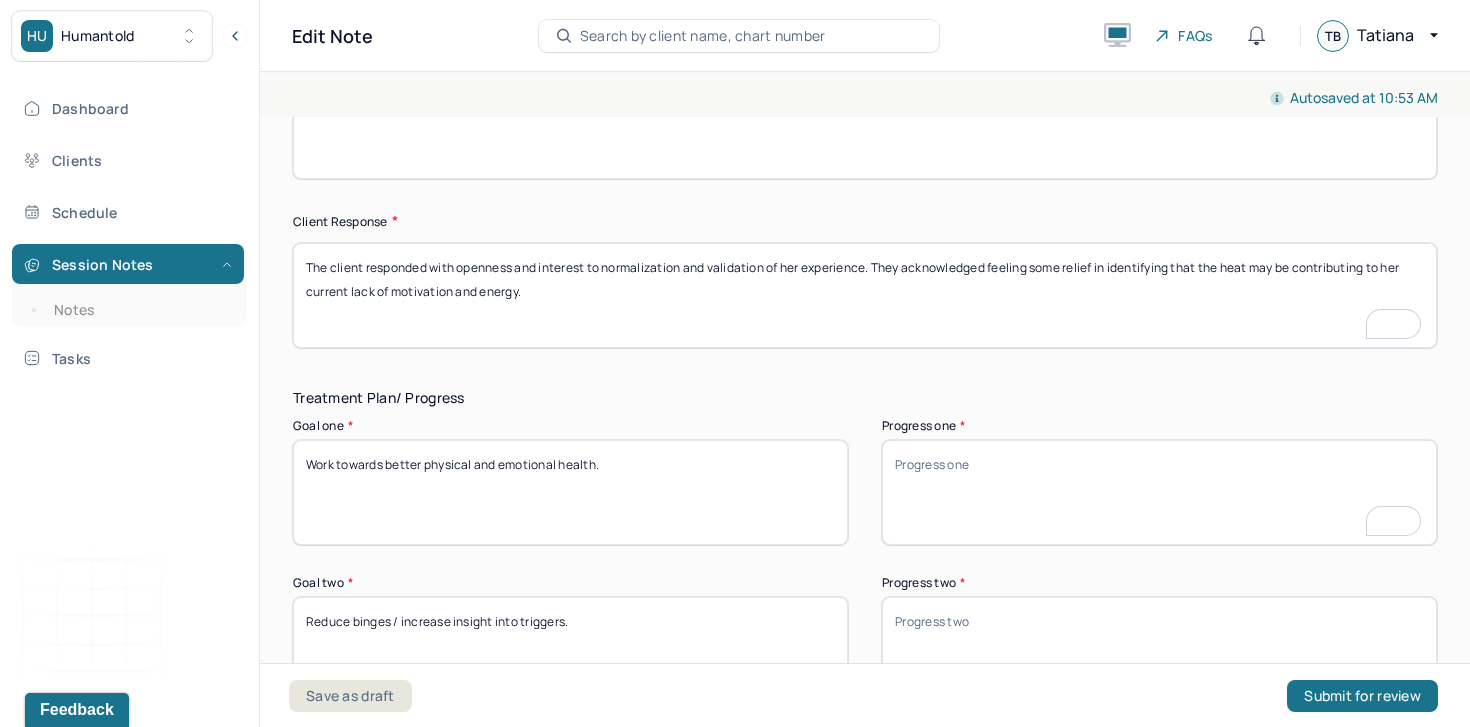 type on "Client responded with openness and interest to normalization and validation of her experience. They acknowledged feeling some relief in identifying that the heat may be contributing to her current lack of motivation and energy." 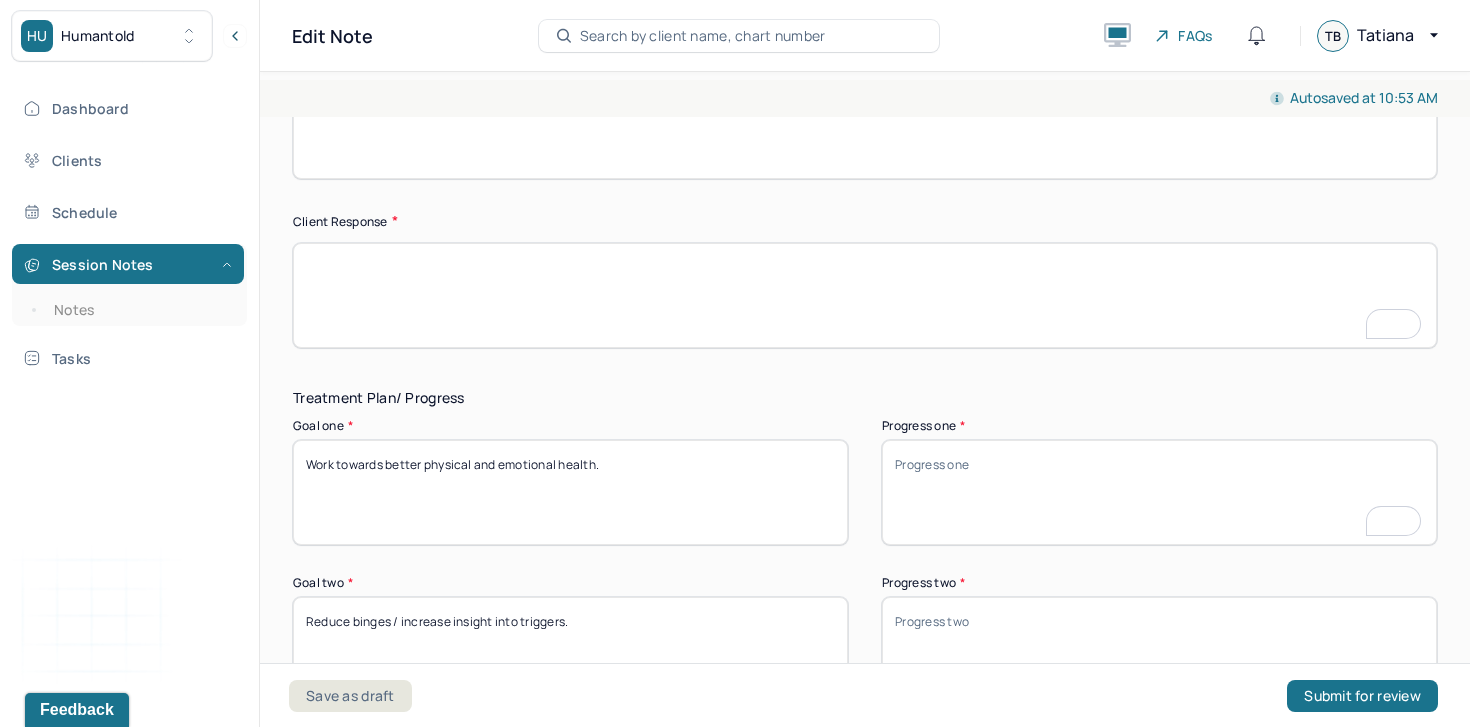 scroll, scrollTop: 2978, scrollLeft: 0, axis: vertical 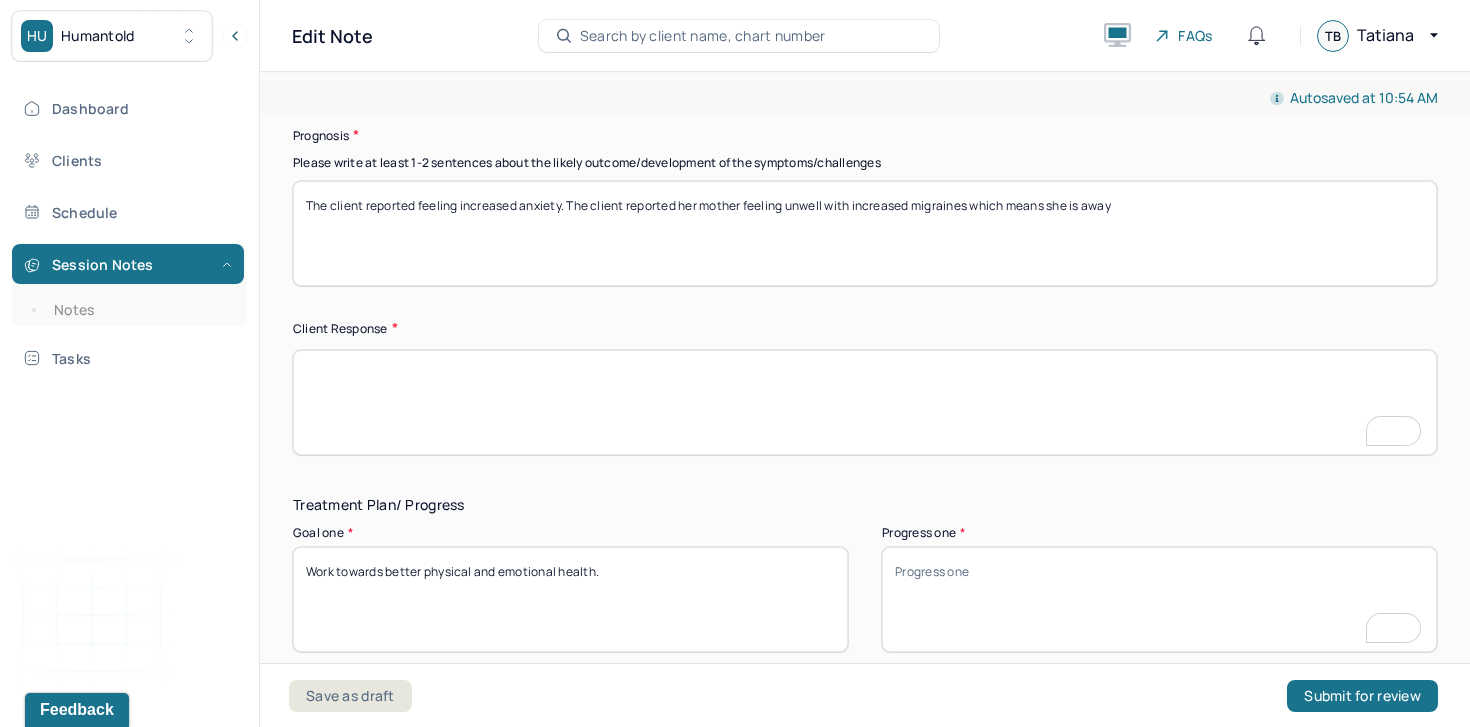 type 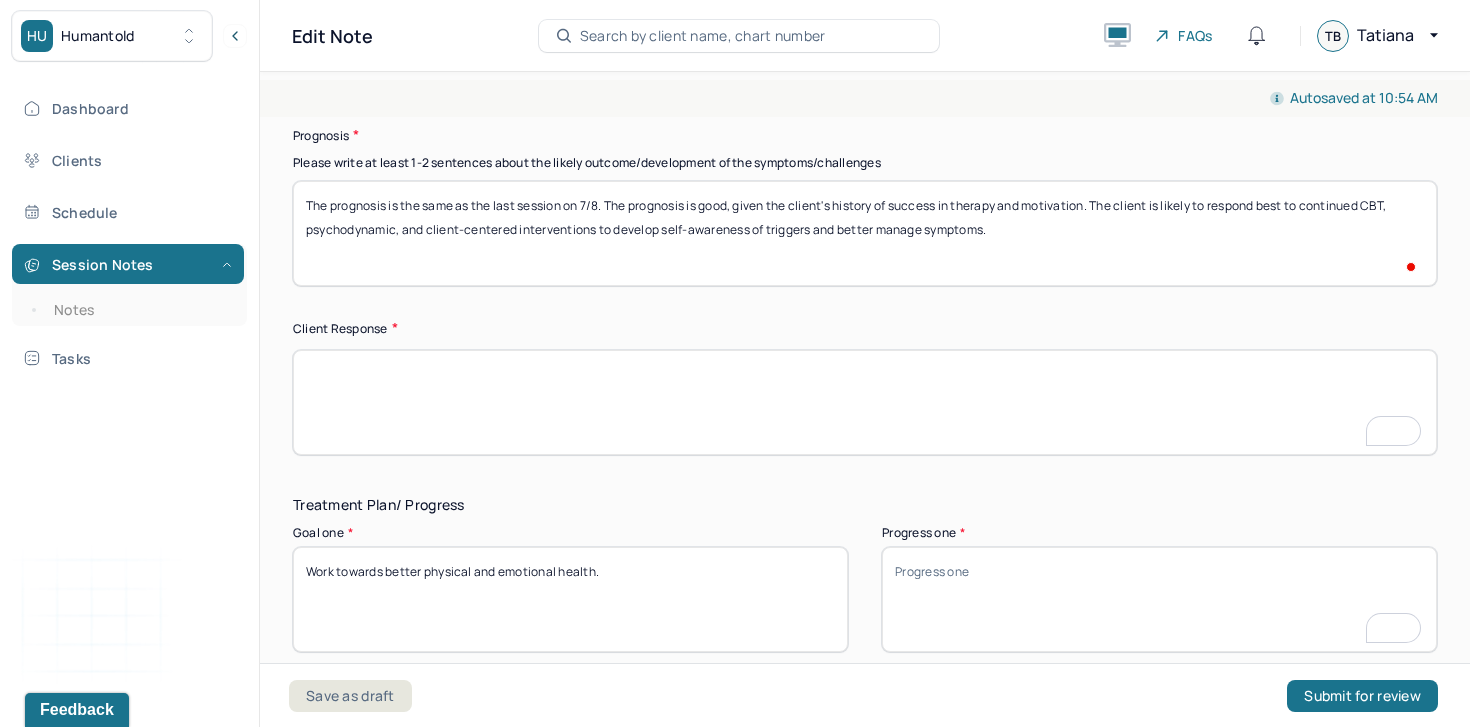 scroll, scrollTop: 2964, scrollLeft: 0, axis: vertical 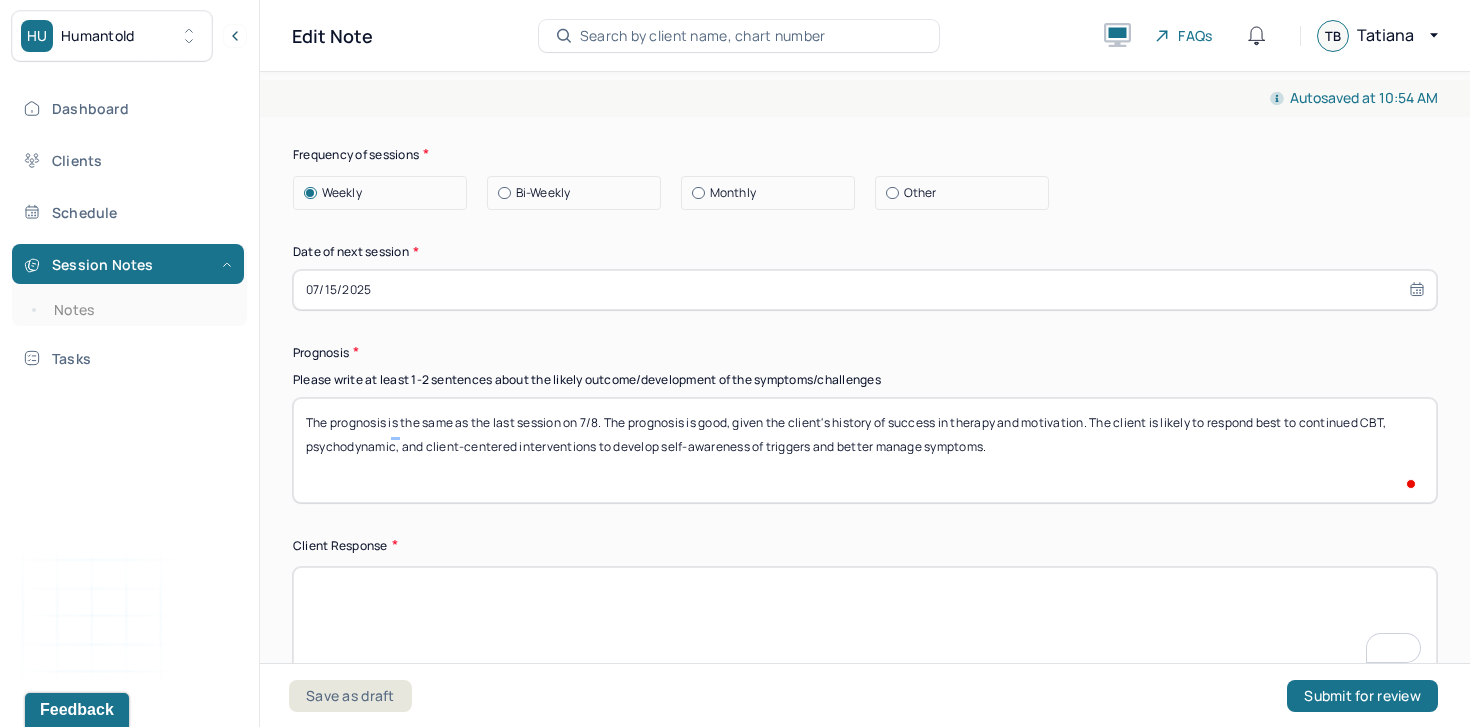 type on "The prognosis is the same as the last session on 7/8. The prognosis is good, given the client's history of success in therapy and motivation. The client is likely to respond best to continued CBT, psychodynamic, and client-centered interventions to develop self-awareness of triggers and better manage symptoms." 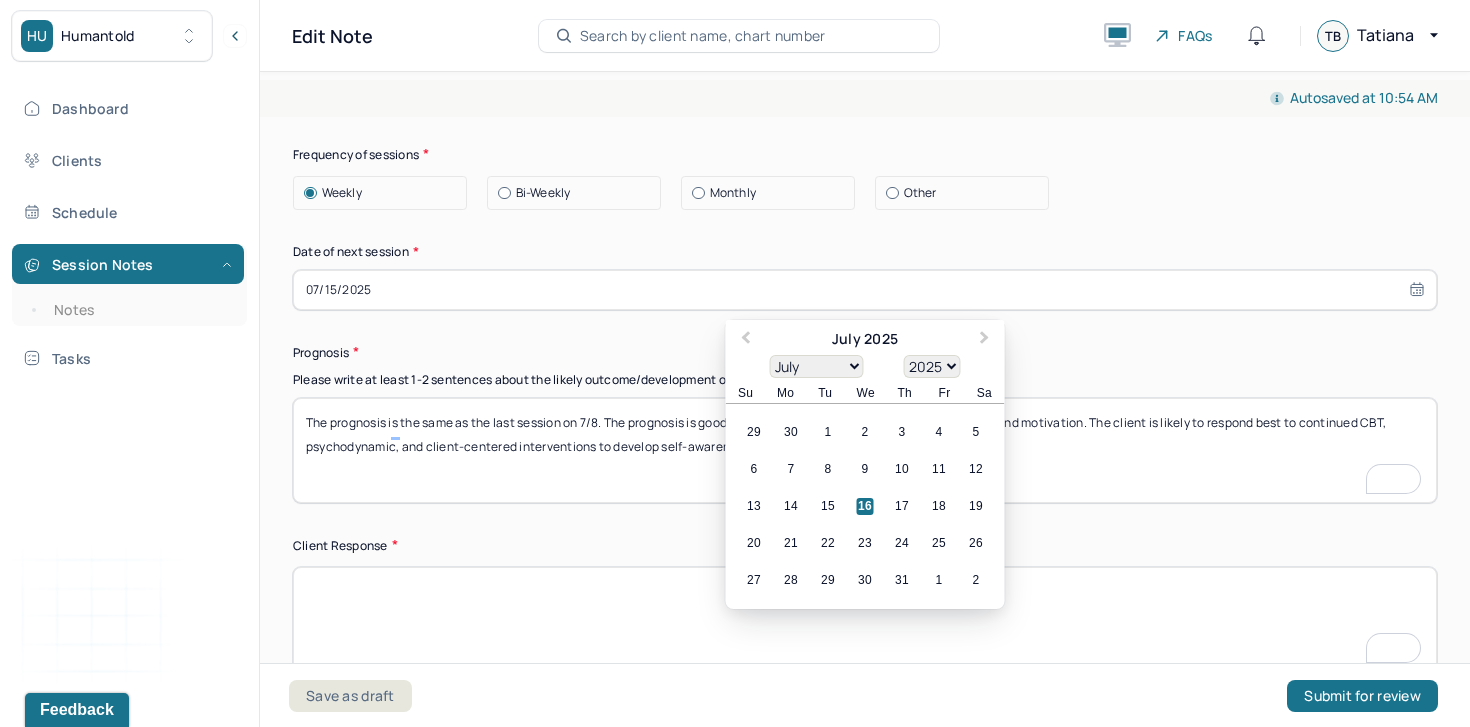 click on "20 21 22 23 24 25 26" at bounding box center (865, 543) 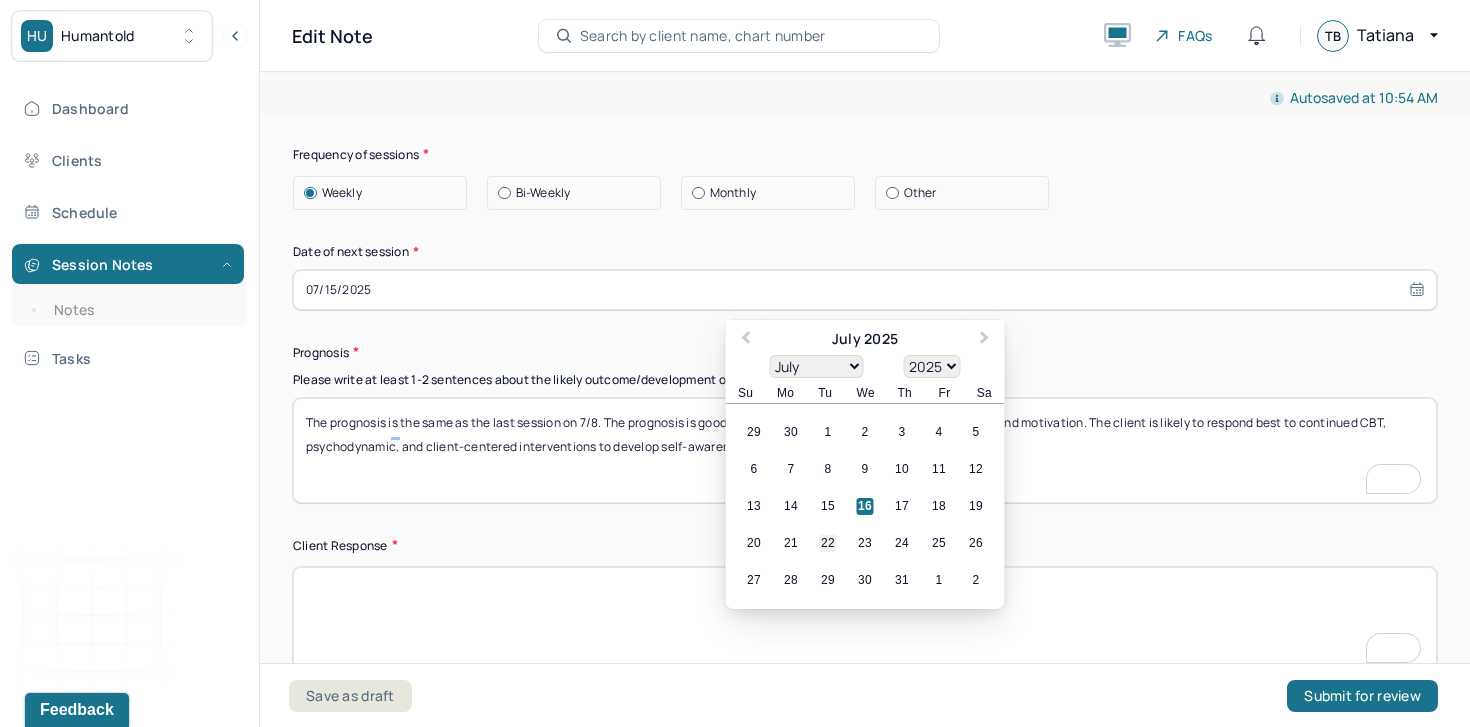 click on "22" at bounding box center [828, 543] 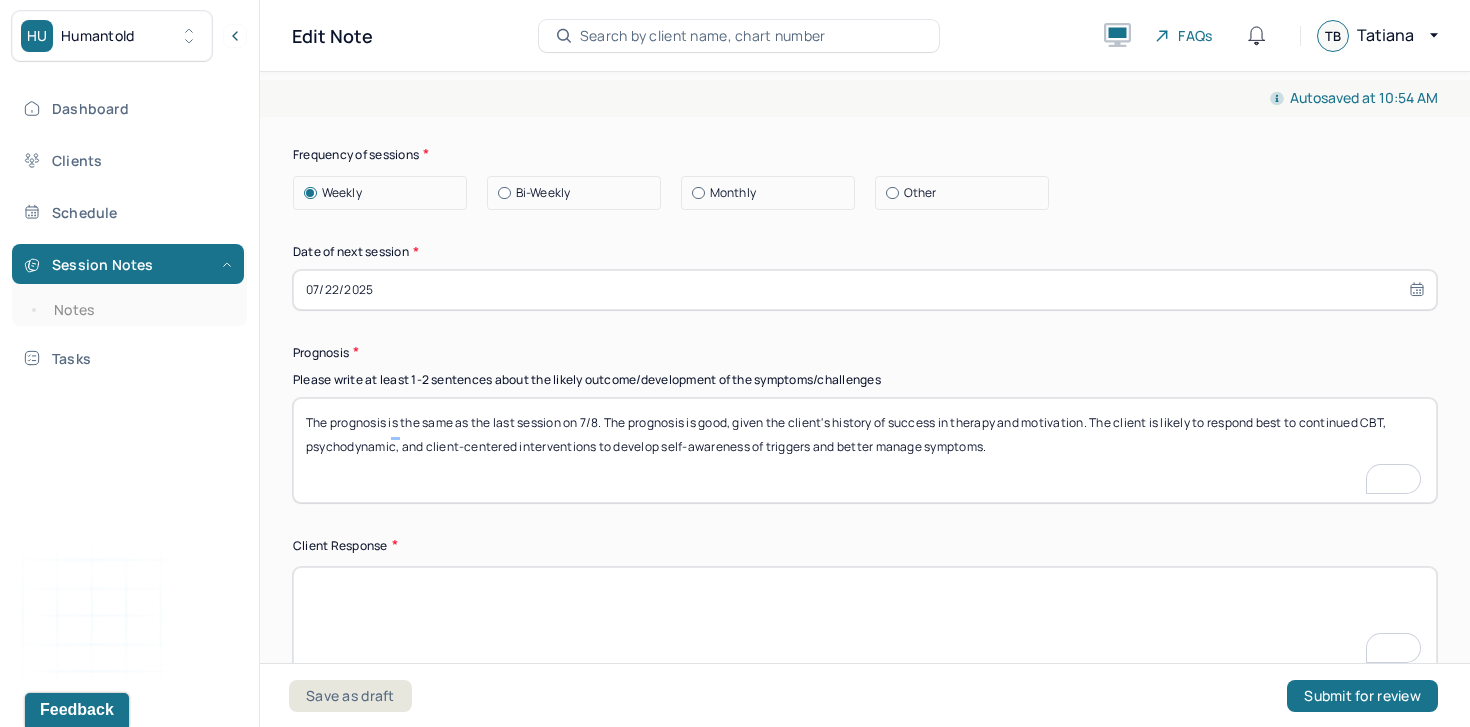 select on "6" 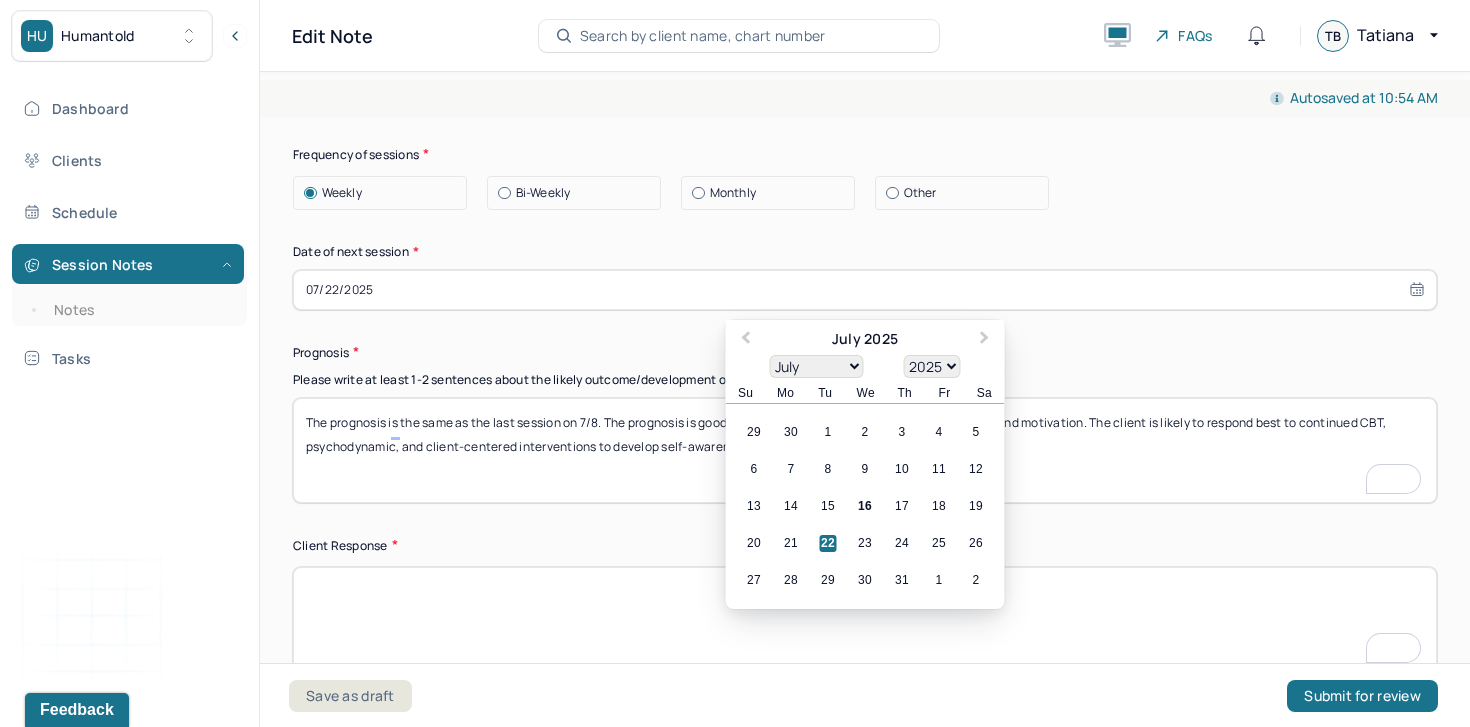 click on "Therapy Intervention Techniques Please select at least 1 intervention used Cognitive-Behavioral therapies Cognitive-Behavioral therapy (CBT) Dialectical Behavioral therapy (DBT) Modeling and skills training Trauma-focused CBT EDMR Rational Emotive Behaviour therapy Acceptance Commitment Therapy Solution Based Brief Therapy Mindfulness Based Cognitive Therapy Relationship based Interventions Attachment-oriented interventions Parent-child interaction therapy Parent interventions Other Client centered therapy/ Humanism Gestalt therapy Existential therapy Feminist therapy Psychodynamic therapy Grief therapy Internal family systems (IFS) Narrative therapy Positive psychology Psychoeducation Sex therapy Strength based theory Career Counseling Multisystemic family theory Plan What specific steps has the client committed to work on as homework or during the next session? What specific interventions or treatment plan changes will the clinician be focused on in the upcoming sessions? Frequency of sessions Weekly Other" at bounding box center (865, 61) 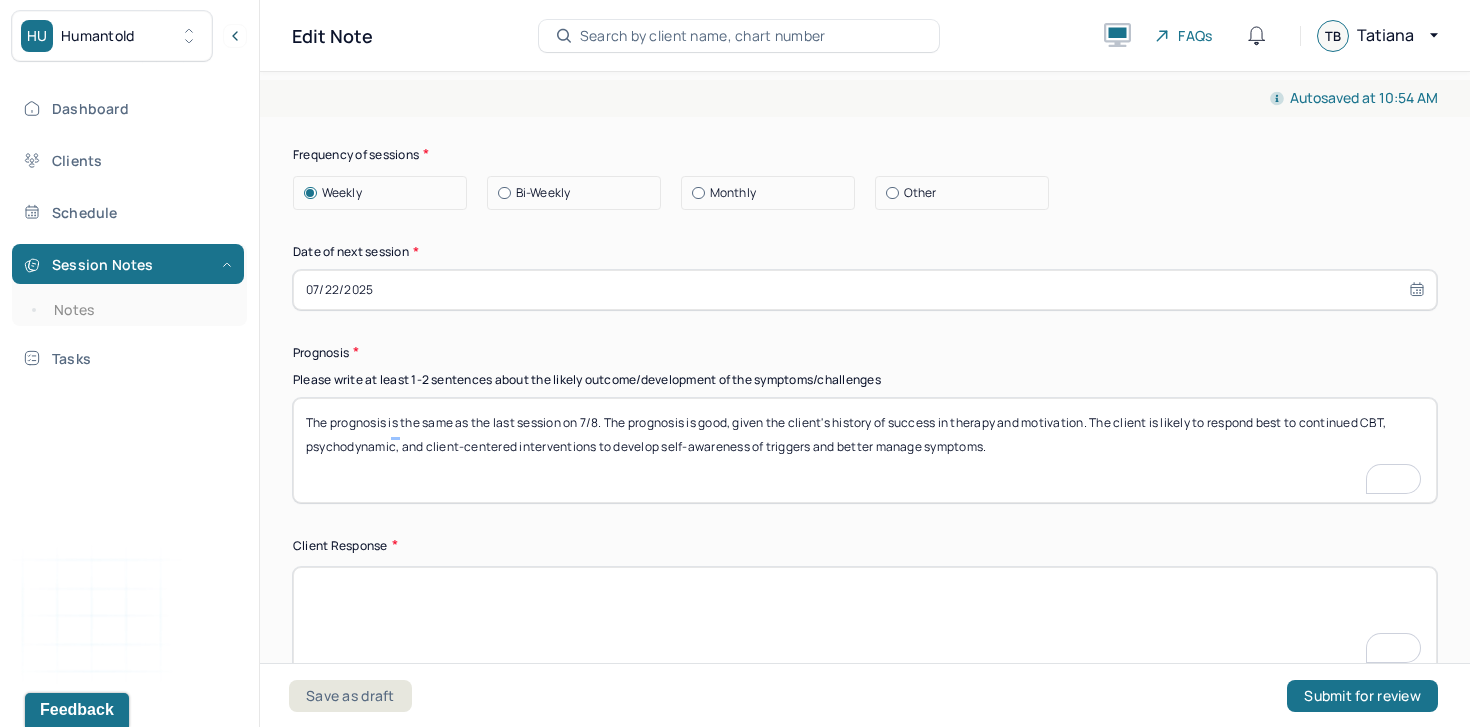 scroll, scrollTop: 2590, scrollLeft: 0, axis: vertical 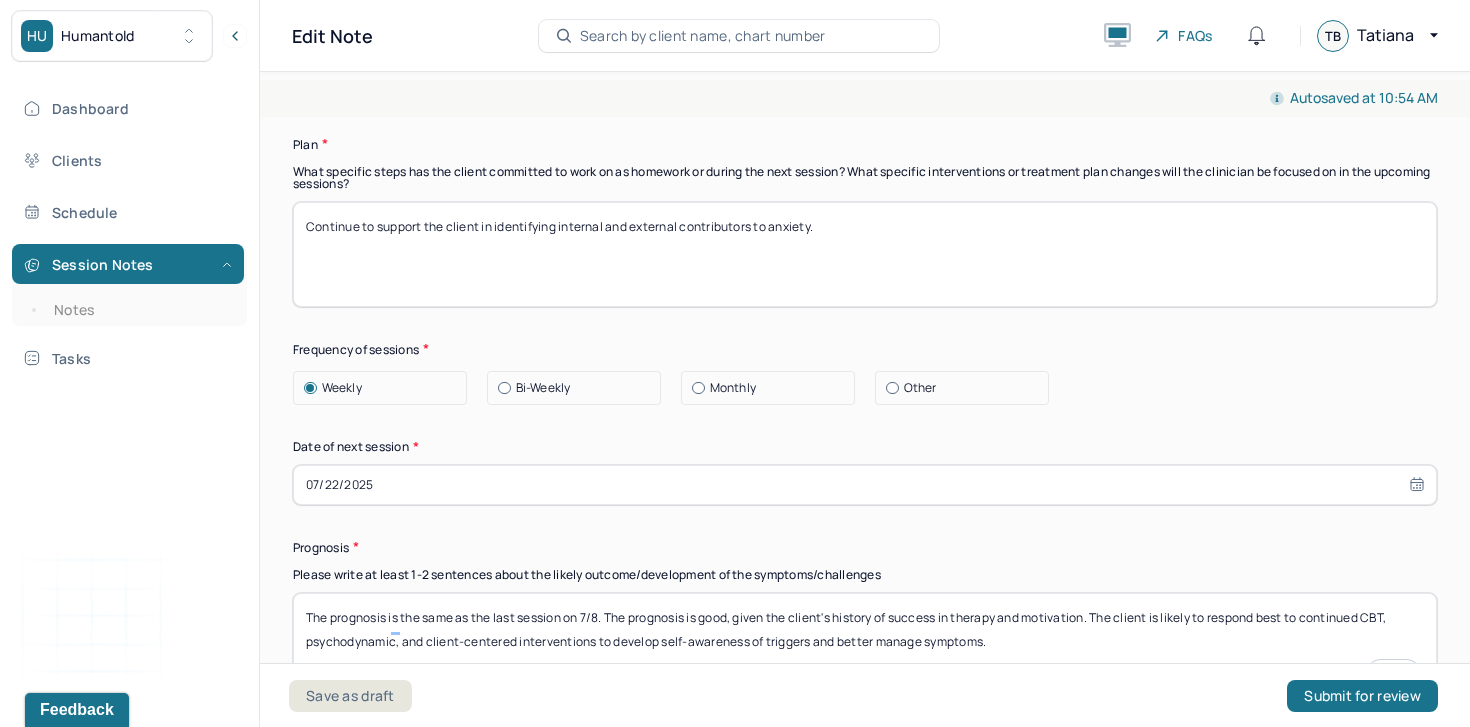 click on "Continue to support the client in identifying internal and external contributors to anxiety." at bounding box center [865, 254] 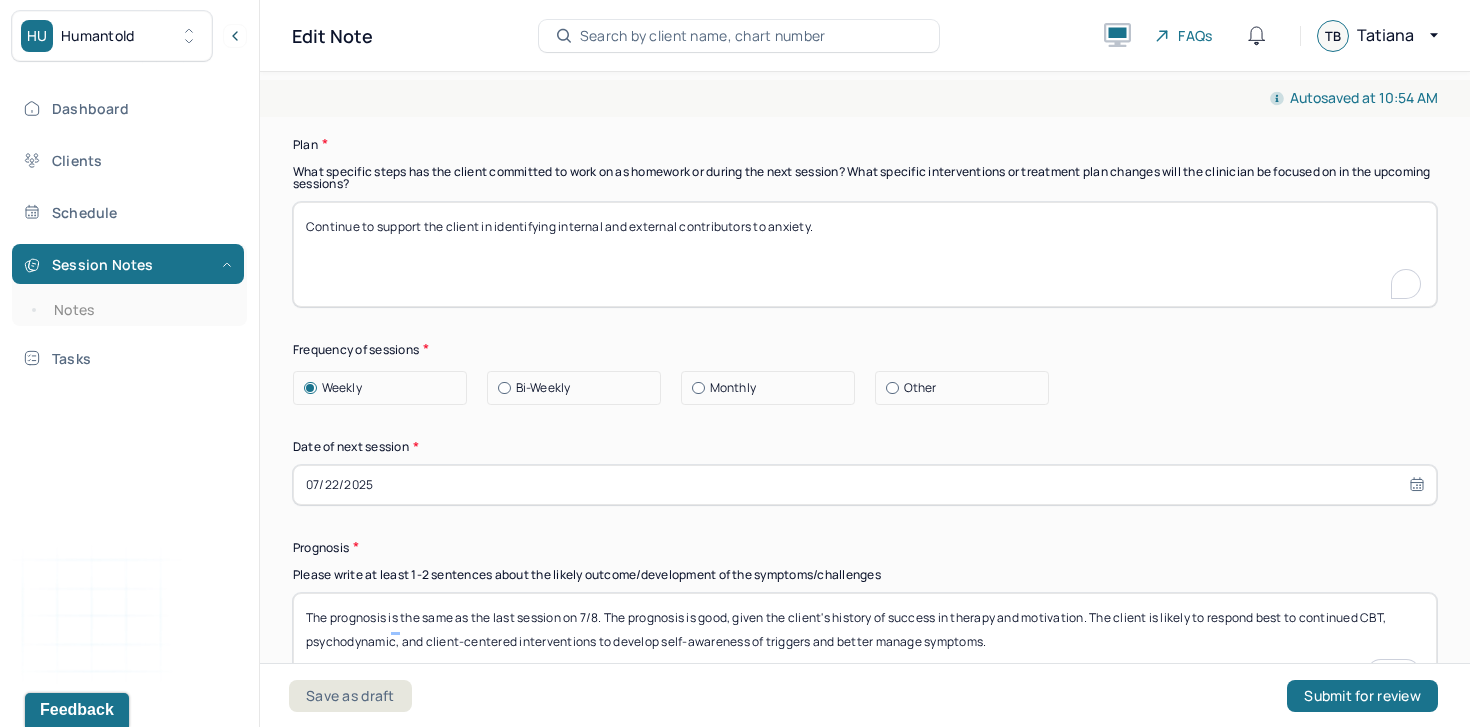 click on "Continue to support the client in identifying internal and external contributors to anxiety." at bounding box center [865, 254] 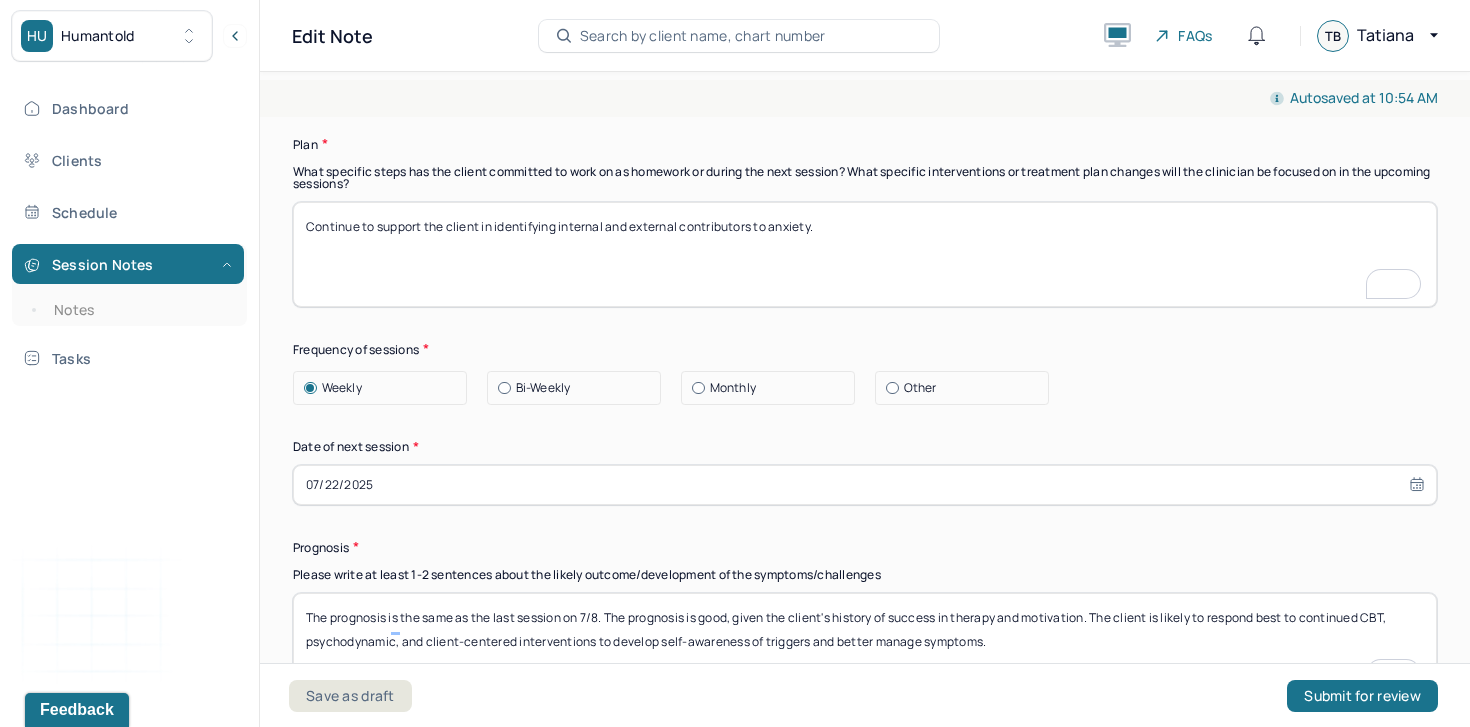 click on "Continue to support the client in identifying internal and external contributors to anxiety." at bounding box center (865, 254) 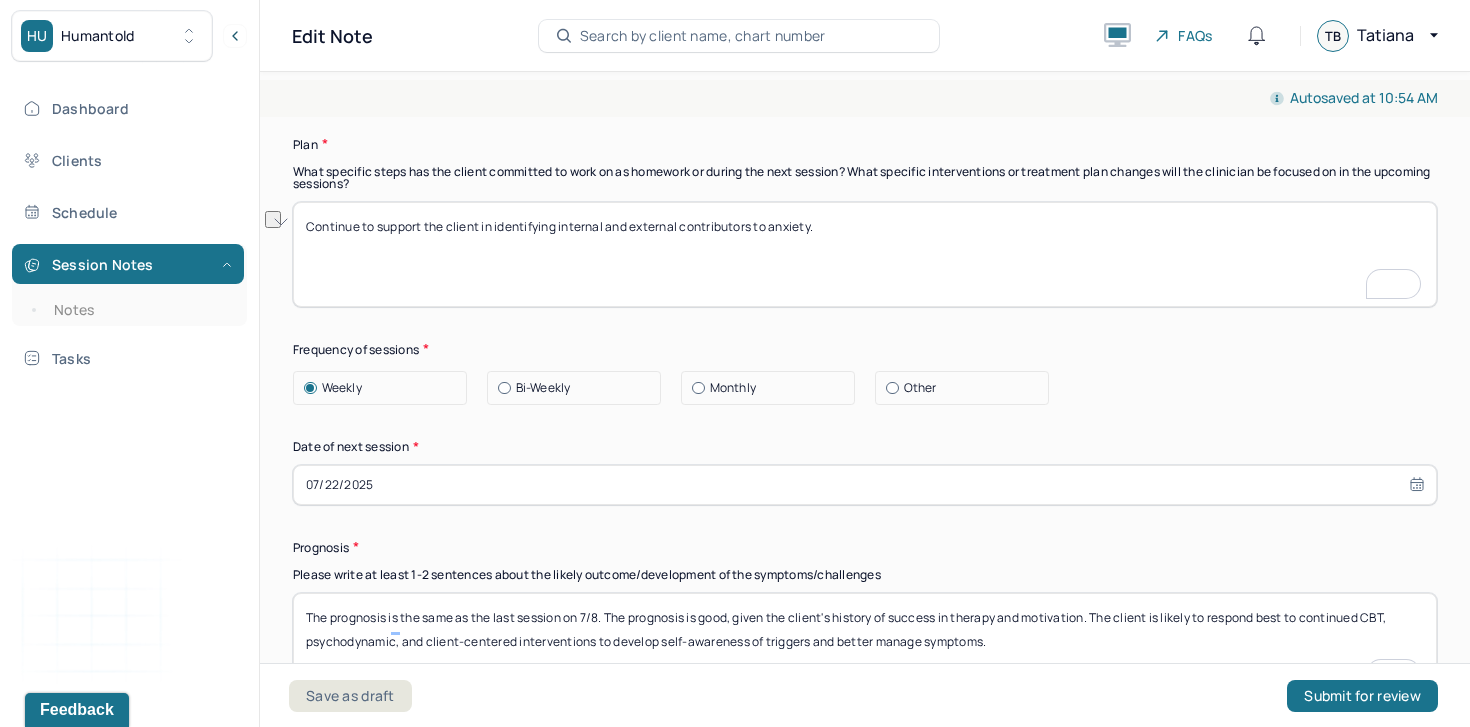 type on "Continue to support the client in identifying internal and external contributors to anxiety." 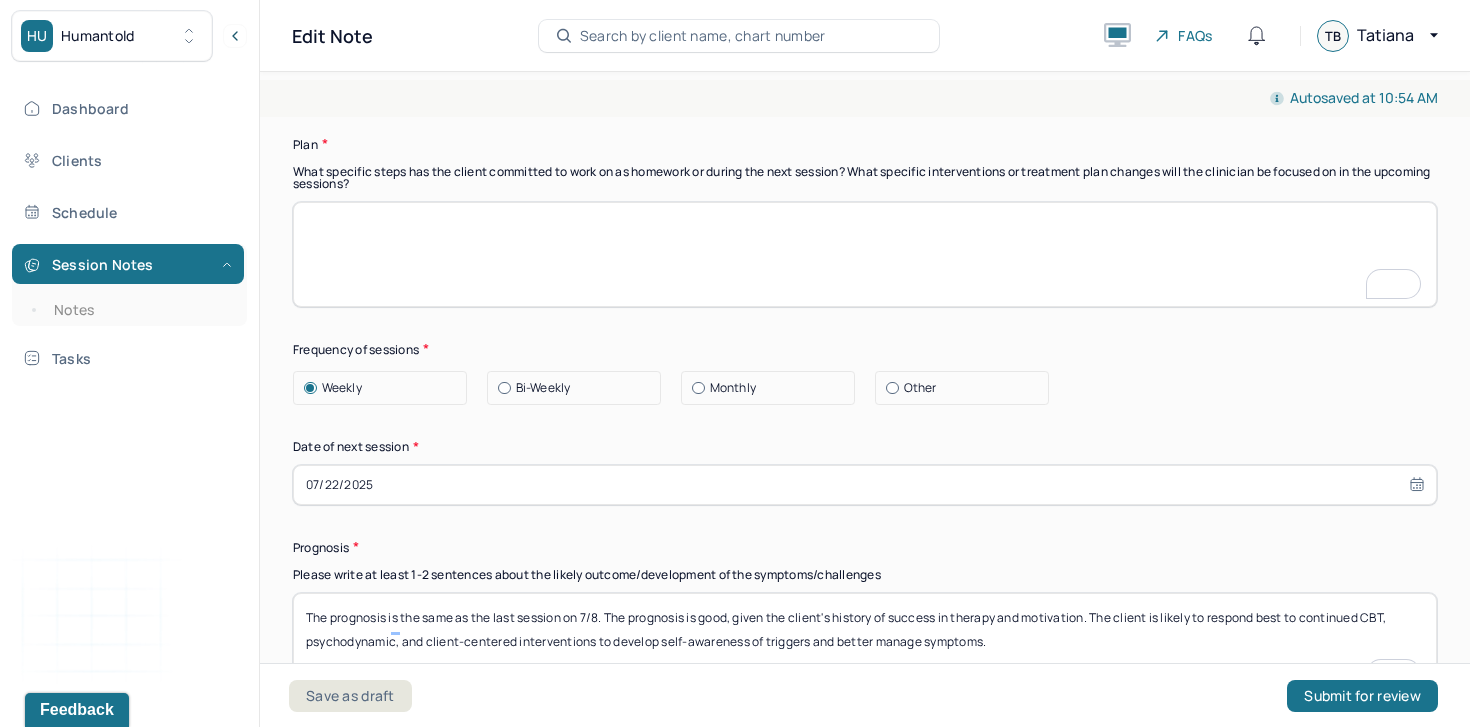 scroll, scrollTop: 2398, scrollLeft: 0, axis: vertical 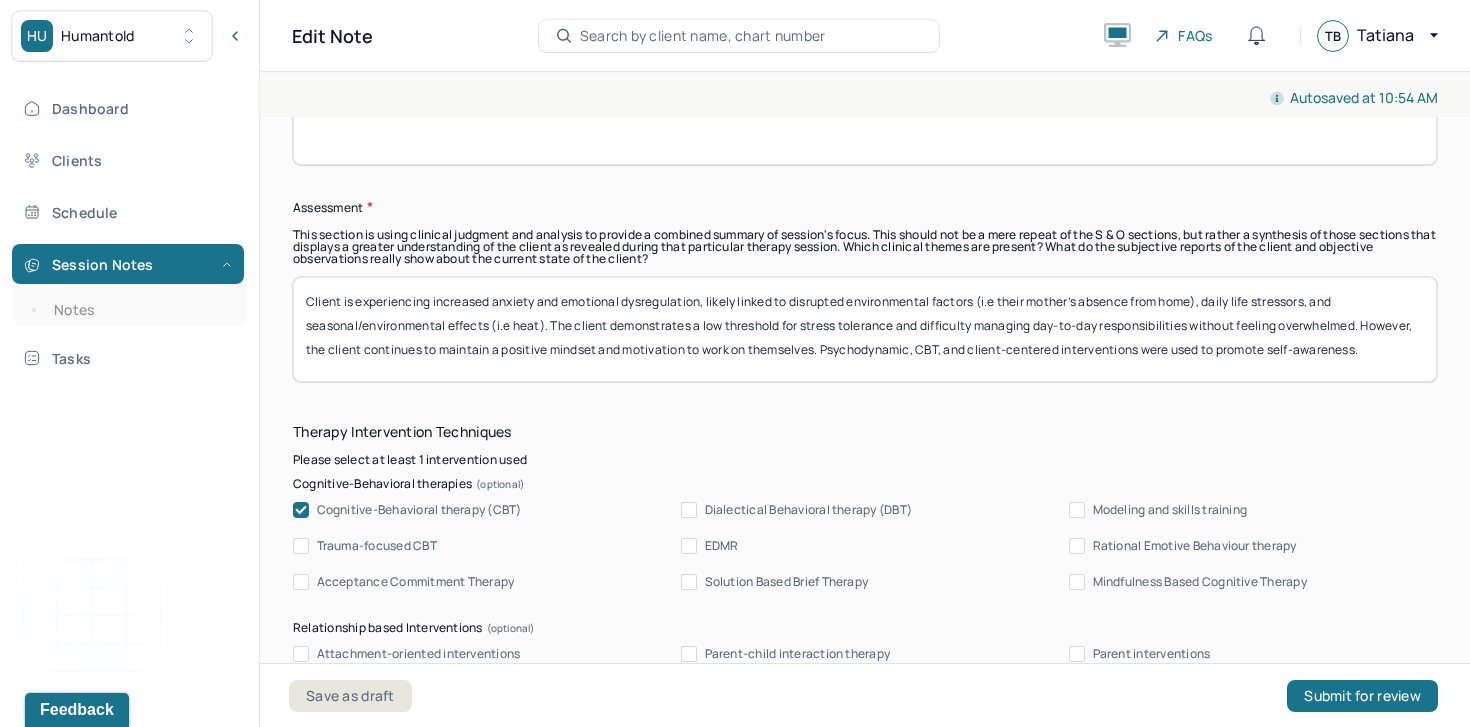 type 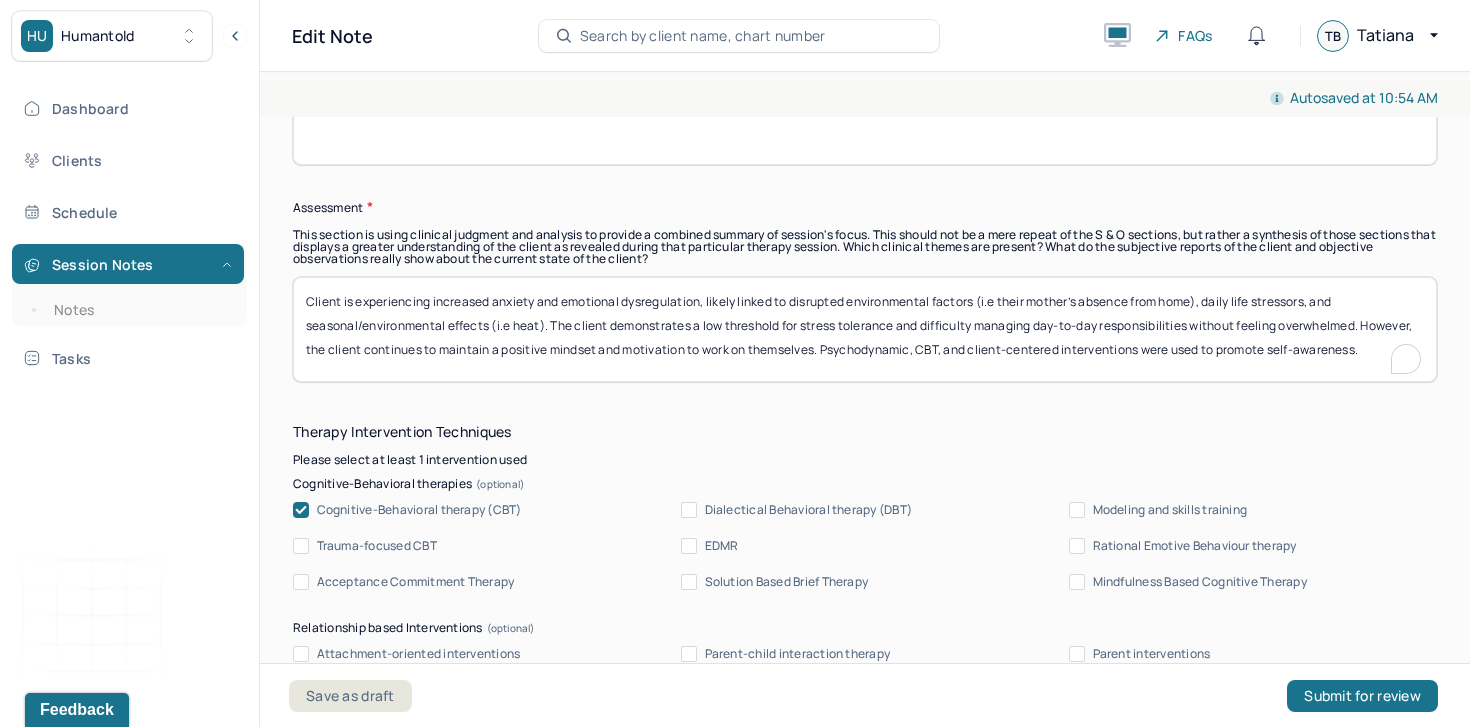 click on "Client is experiencing increased anxiety and emotional dysregulation, likely linked to disrupted environmental factors (i.e their mother’s absence from home), daily life stressors, and seasonal/environmental effects (i.e heat). The client demonstrates a low threshold for stress tolerance and difficulty managing day-to-day responsibilities without feeling overwhelmed. However, the client continues to maintain a positive mindset and motivation to work on themselves. Psychodynamic, CBT, and client-centered interventions were used to promote self-awareness." at bounding box center [865, 329] 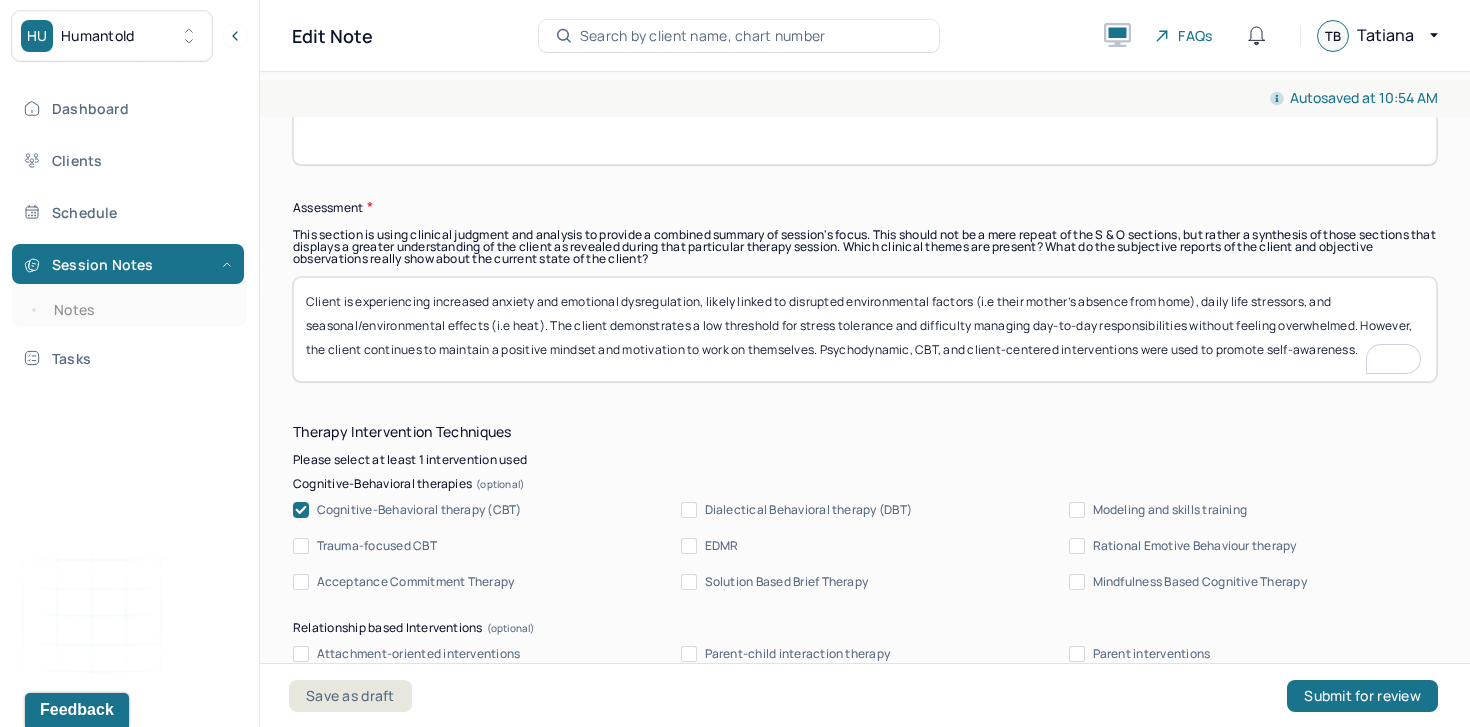 click on "Client is experiencing increased anxiety and emotional dysregulation, likely linked to disrupted environmental factors (i.e their mother’s absence from home), daily life stressors, and seasonal/environmental effects (i.e heat). The client demonstrates a low threshold for stress tolerance and difficulty managing day-to-day responsibilities without feeling overwhelmed. However, the client continues to maintain a positive mindset and motivation to work on themselves. Psychodynamic, CBT, and client-centered interventions were used to promote self-awareness." at bounding box center [865, 329] 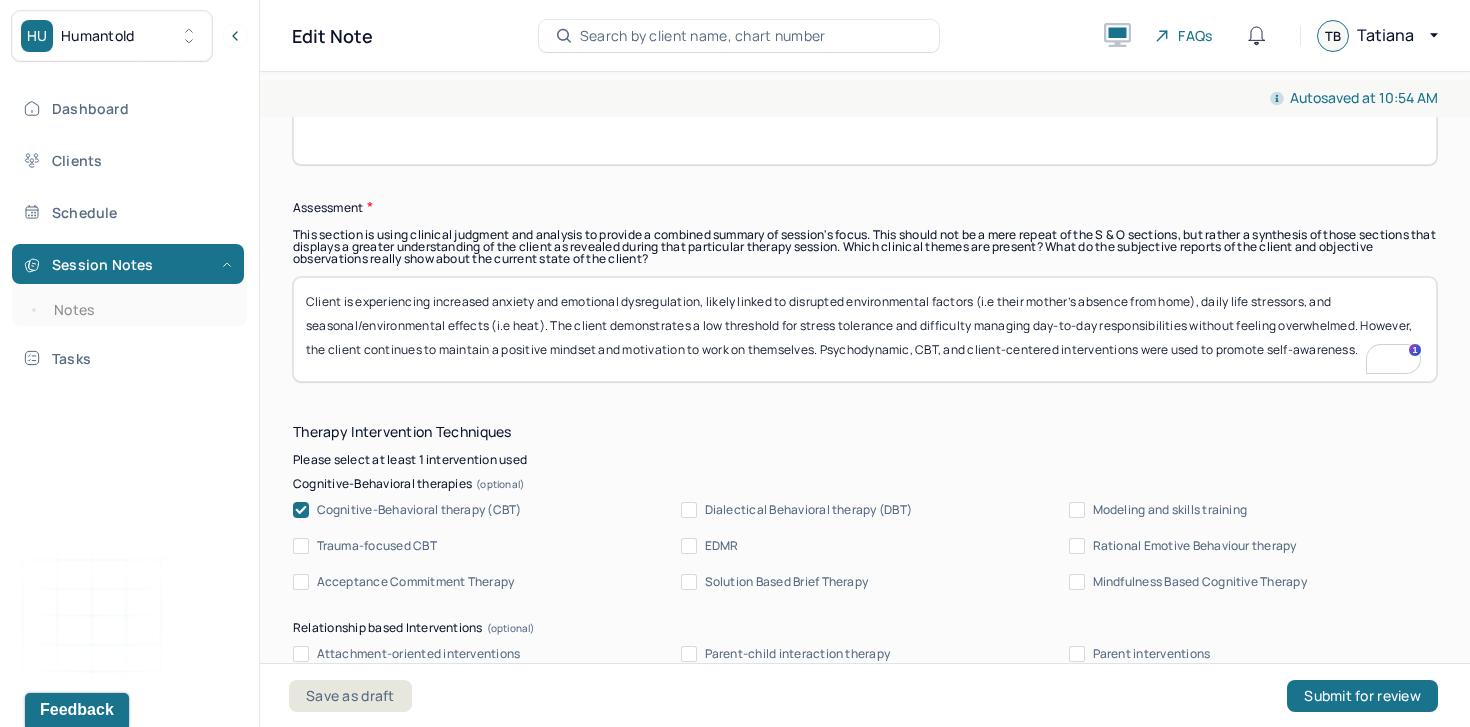 type on "Client is experiencing increased anxiety and emotional dysregulation, likely linked to disrupted environmental factors (i.e their mother’s absence from home), daily life stressors, and seasonal/environmental effects (i.e heat). The client demonstrates a low threshold for stress tolerance and difficulty managing day-to-day responsibilities without feeling overwhelmed. However, the client continues to maintain a positive mindset and motivation to work on themselves. Psychodynamic, CBT, and client-centered interventions were used to promote self-awareness." 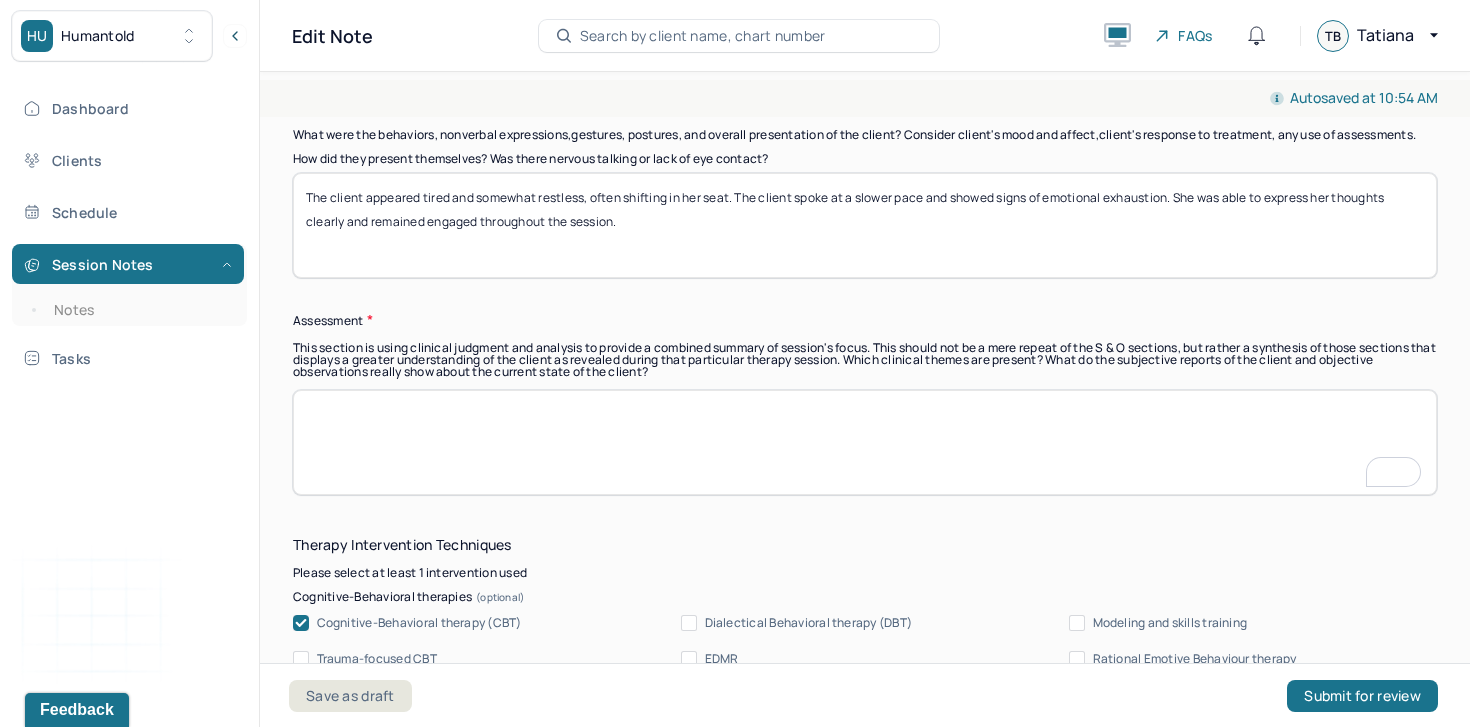 type 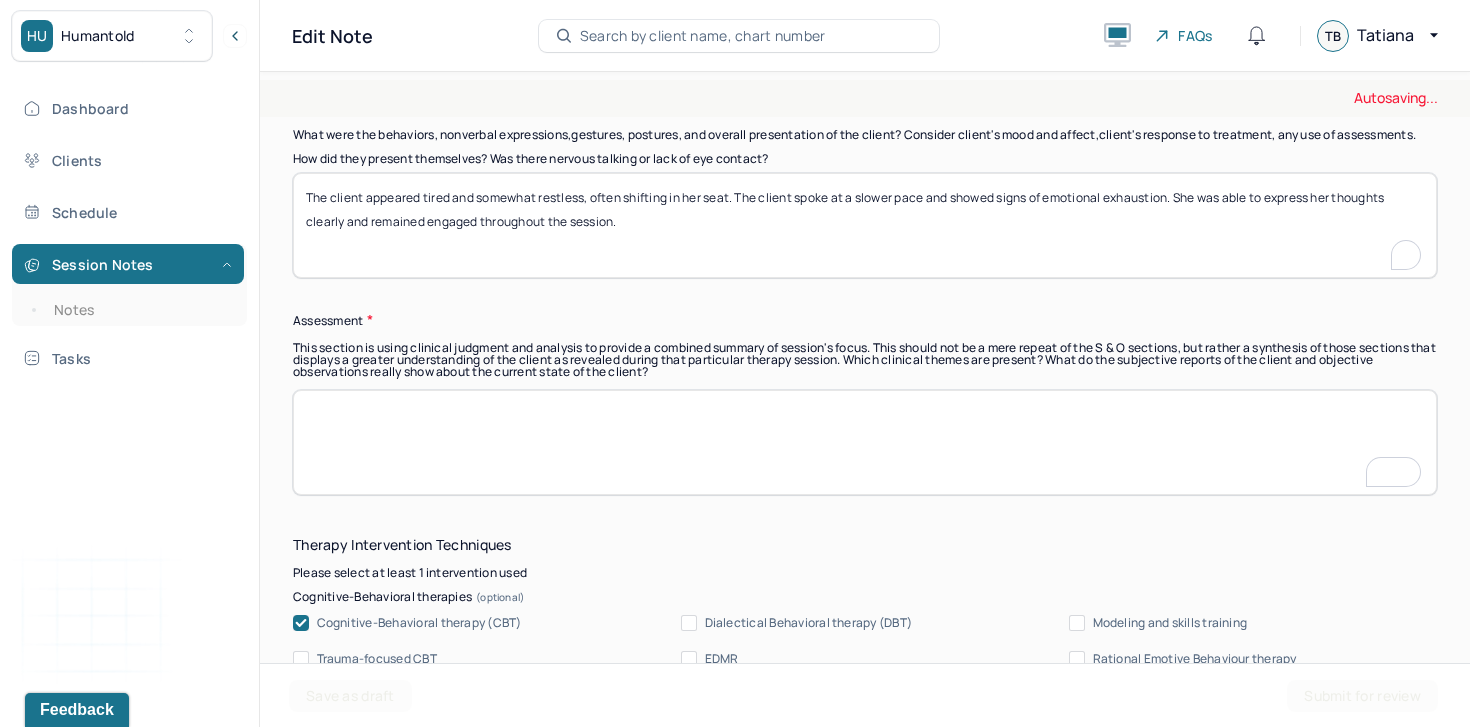 click on "The client appeared tired and somewhat restless, often shifting in her seat. The client spoke at a slower pace and showed signs of emotional exhaustion. She was able to express her thoughts clearly and remained engaged throughout the session." at bounding box center (865, 225) 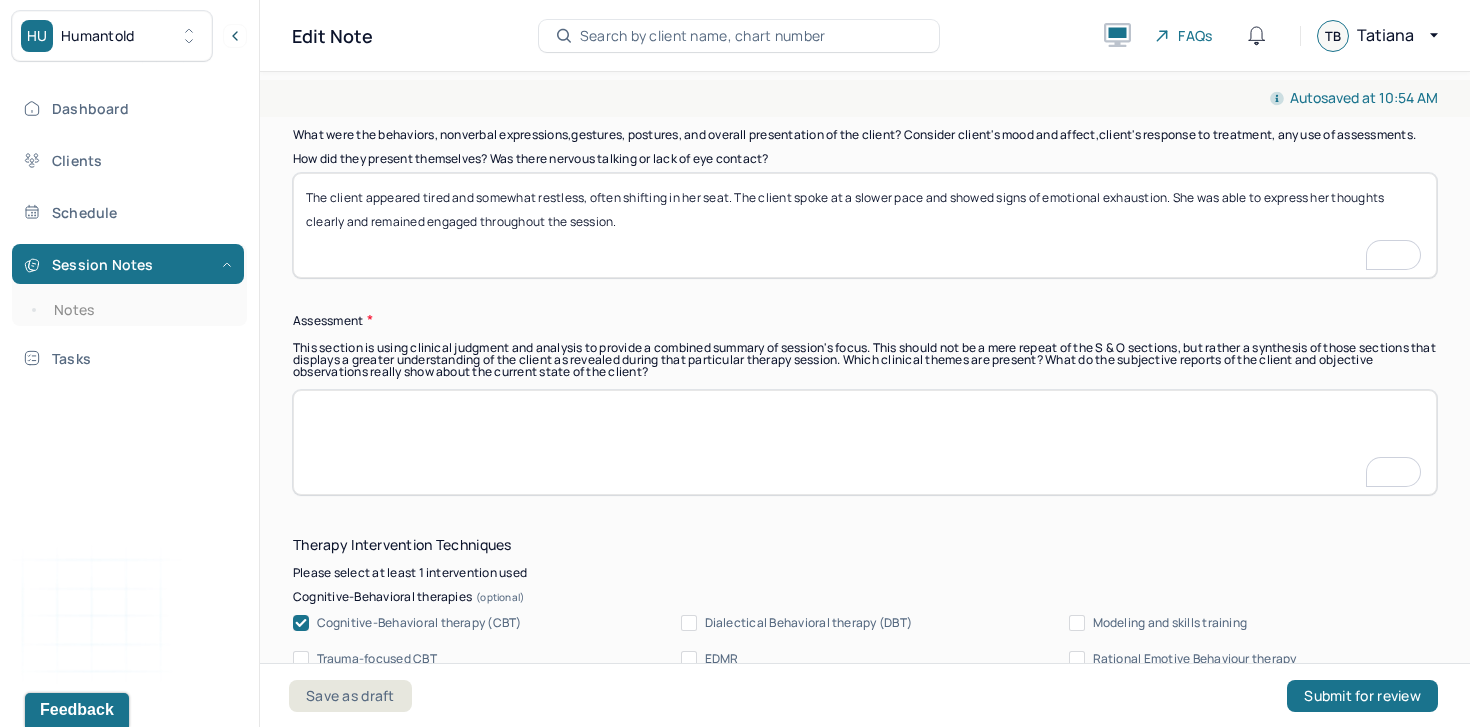 click on "The client appeared tired and somewhat restless, often shifting in her seat. The client spoke at a slower pace and showed signs of emotional exhaustion. She was able to express her thoughts clearly and remained engaged throughout the session." at bounding box center [865, 225] 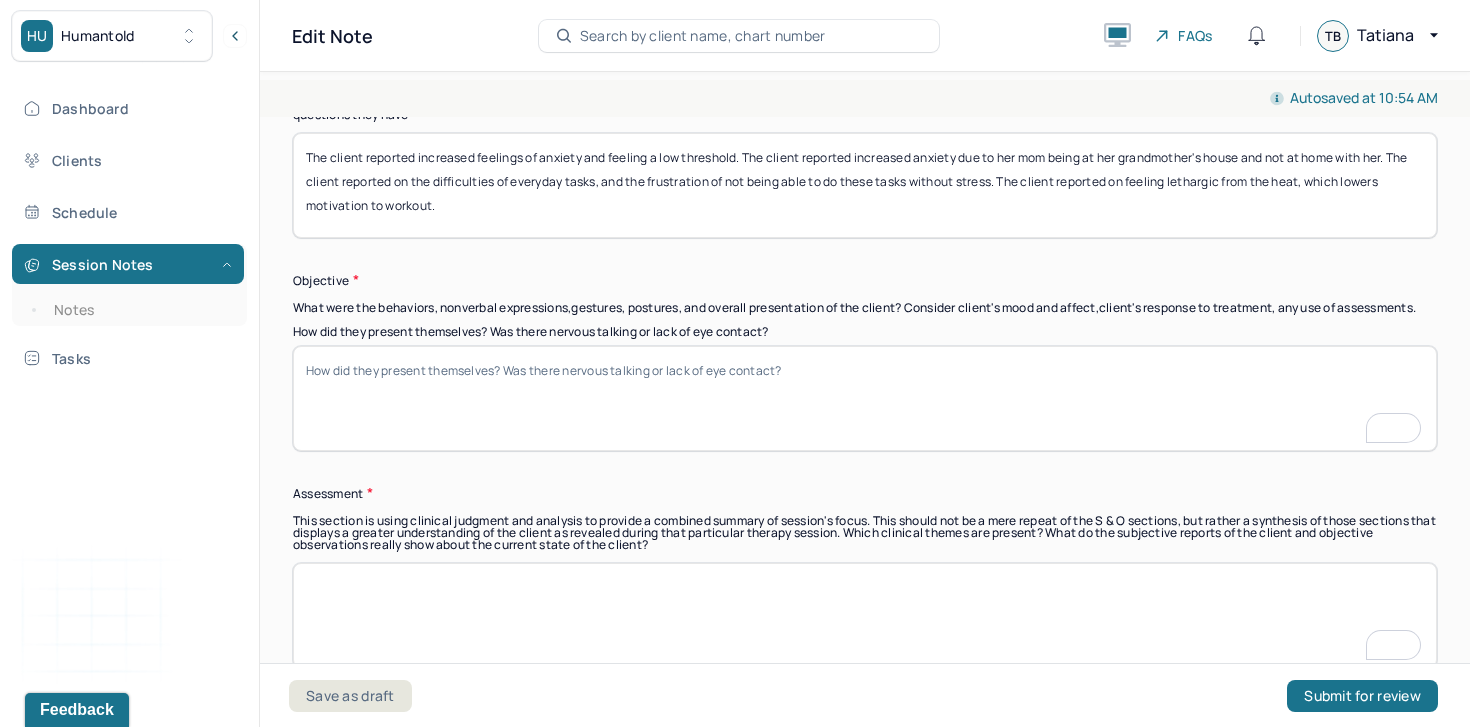 type 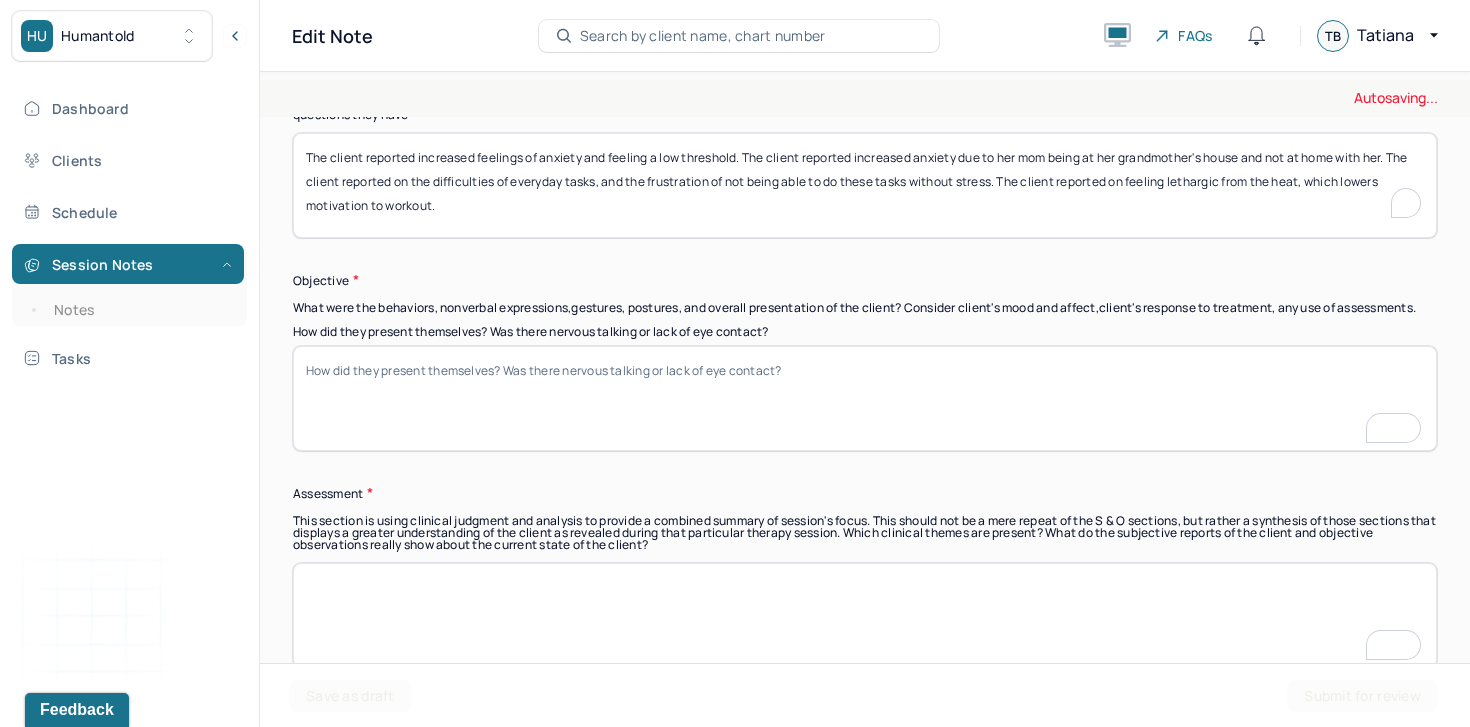 click on "The client reported increased feelings of anxiety and feeling a low threshold. The client reported increased anxiety due to her mom being at her grandmother's house and not at home with her. The client reported on the difficulties of everyday tasks, and the frustration of not being able to do these tasks without stress. The client reported on feeling lethargic from the heat, which lowers motivation to workout." at bounding box center [865, 185] 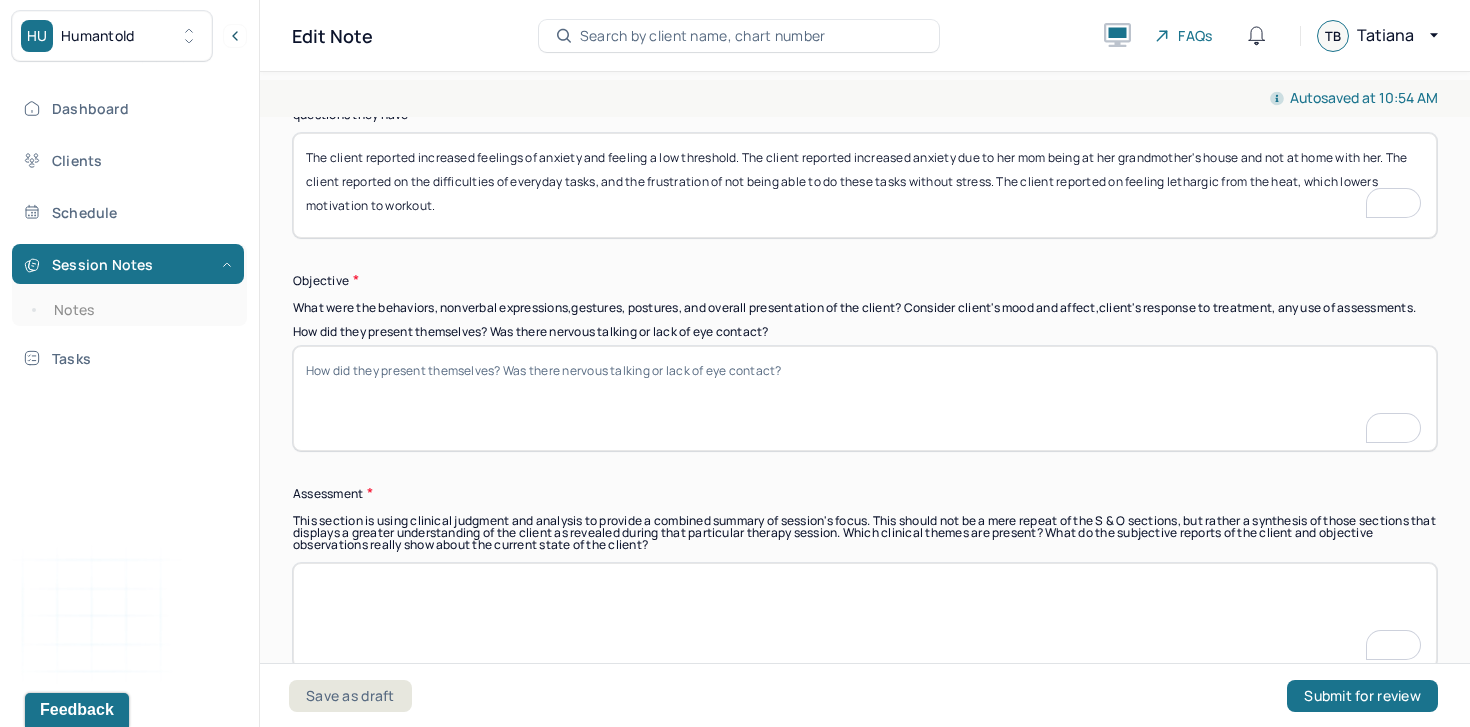 type on "The client reported increased feelings of anxiety and feeling a low threshold. The client reported increased anxiety due to her mom being at her grandmother's house and not at home with her. The client reported on the difficulties of everyday tasks, and the frustration of not being able to do these tasks without stress. The client reported on feeling lethargic from the heat, which lowers motivation to workout." 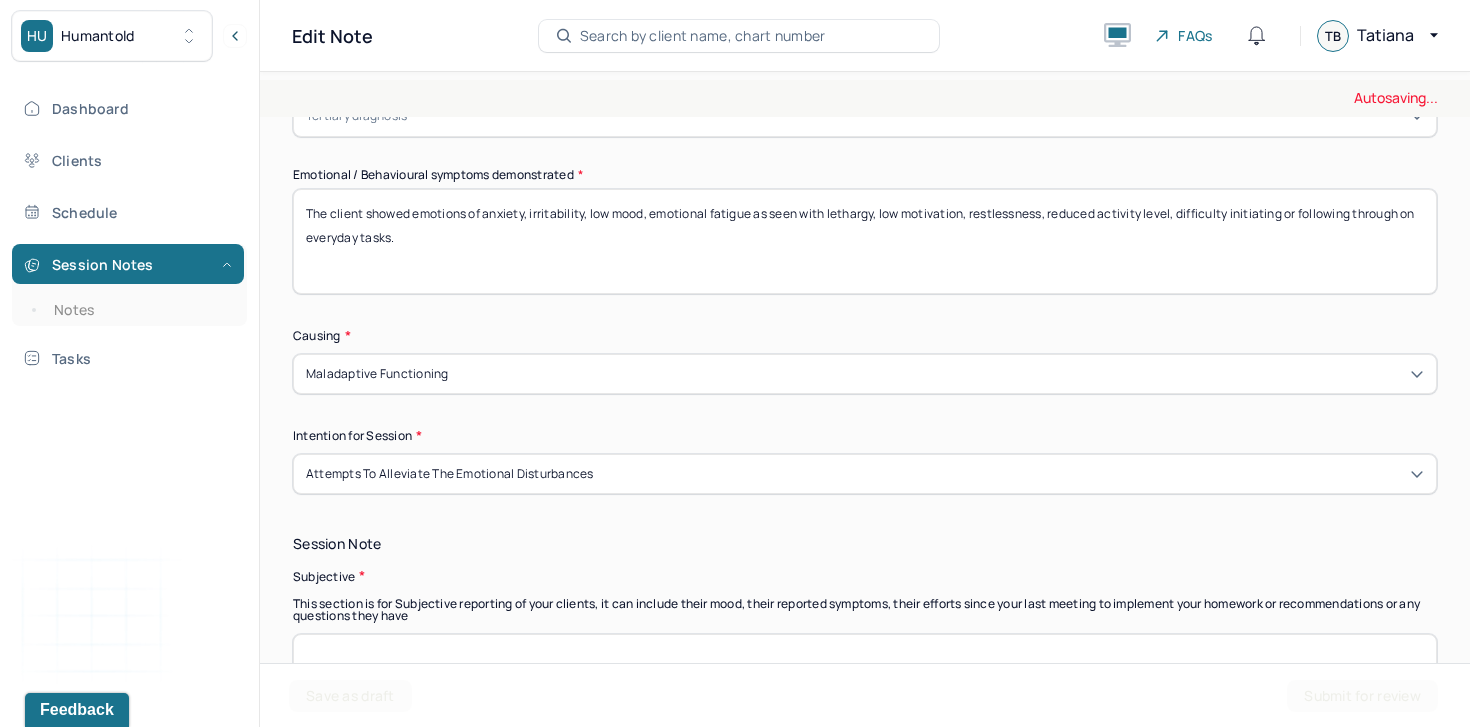 type 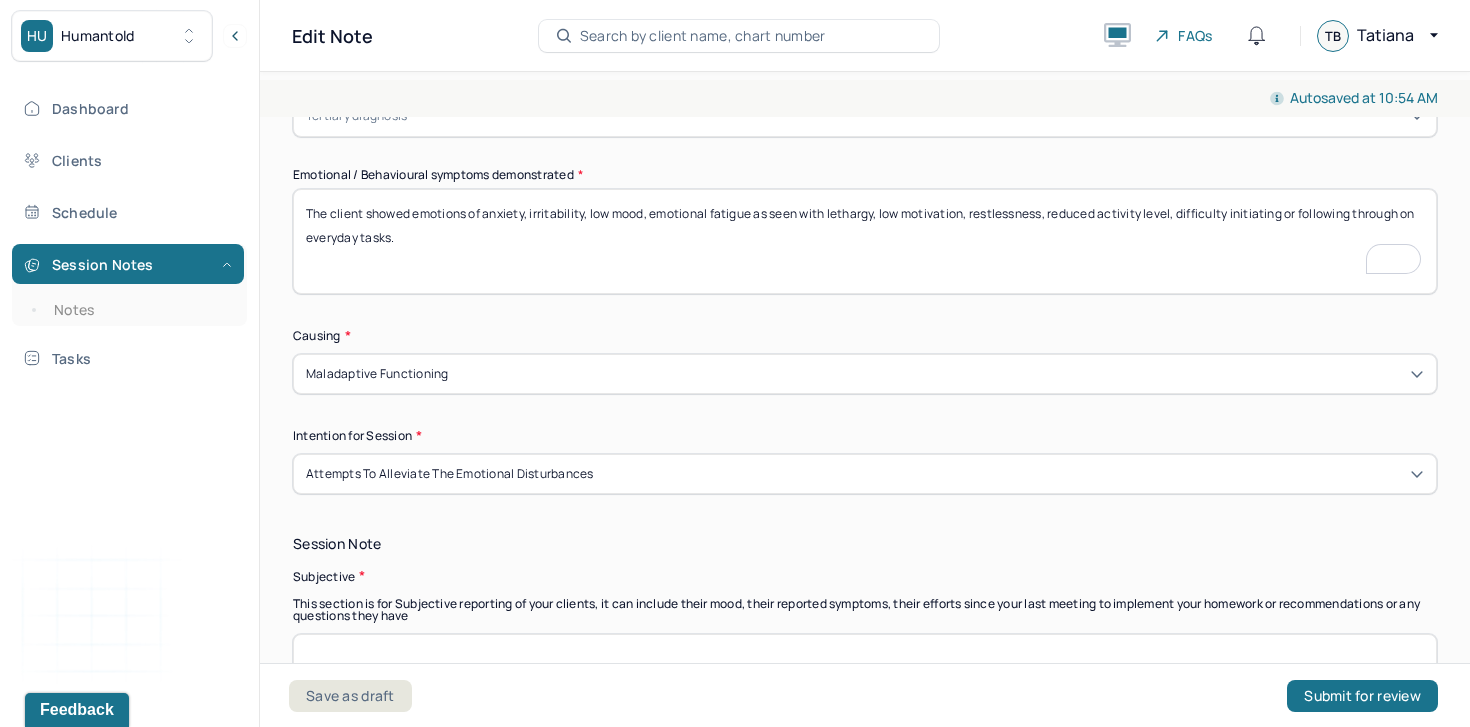 click on "The client showed emotions of anxiety, irritability, low mood, emotional fatigue as seen with lethargy, low motivation, restlessness, reduced activity level, difficulty initiating or following through on everyday tasks." at bounding box center [865, 241] 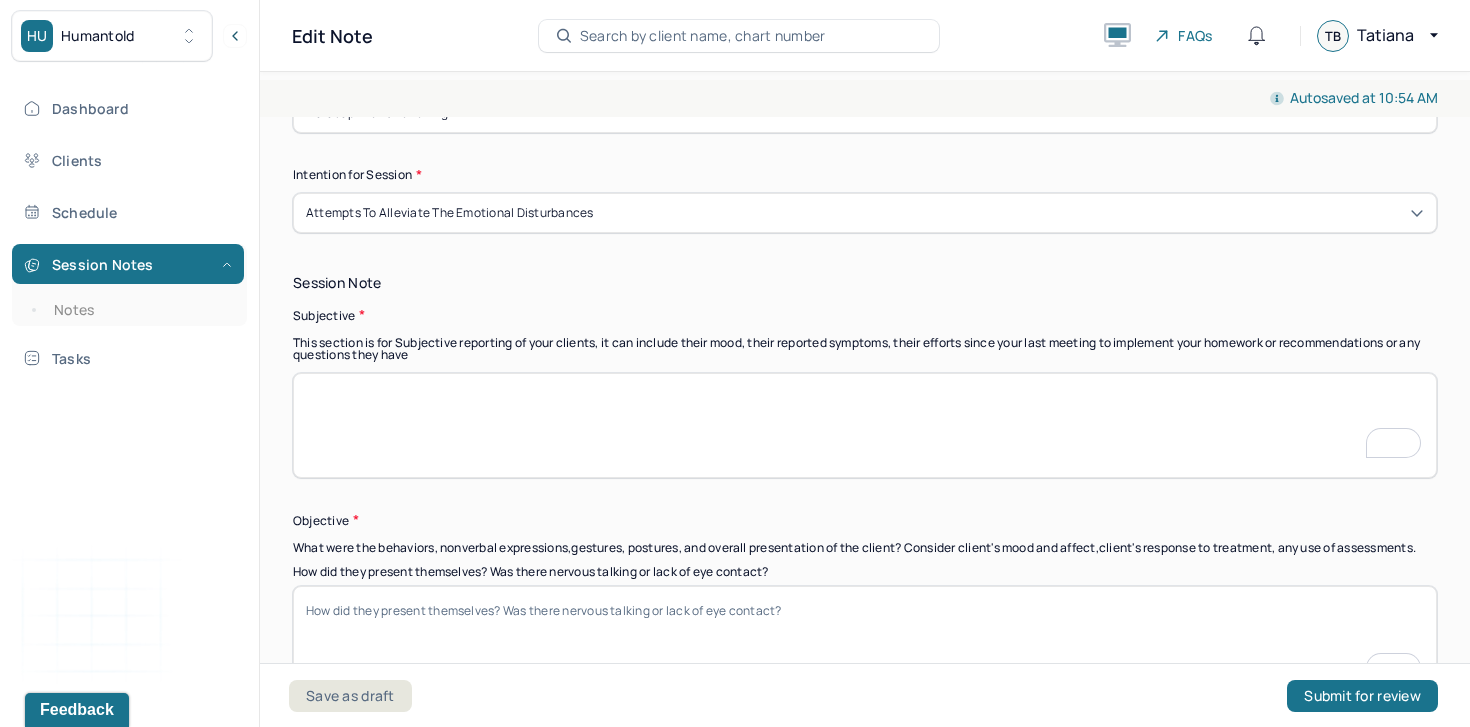 type 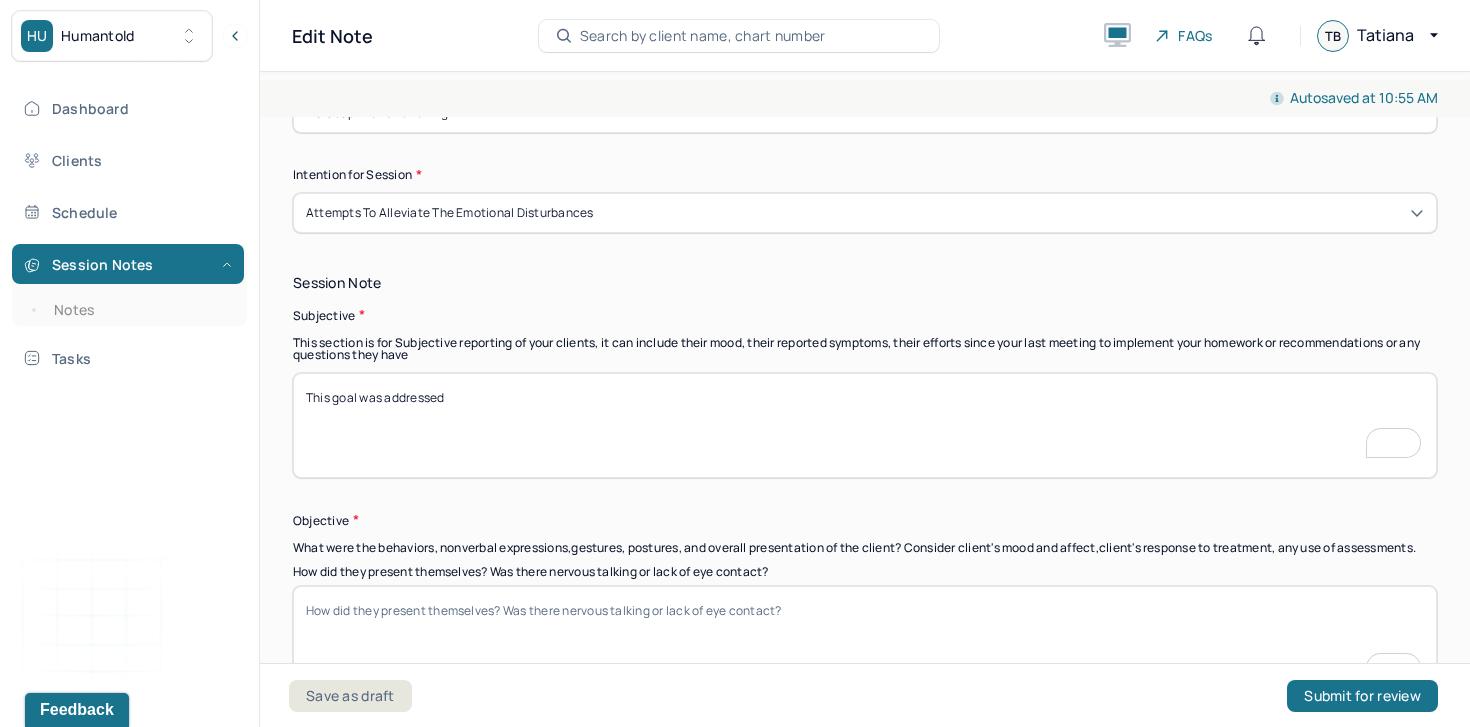 type on "This goal was addressed" 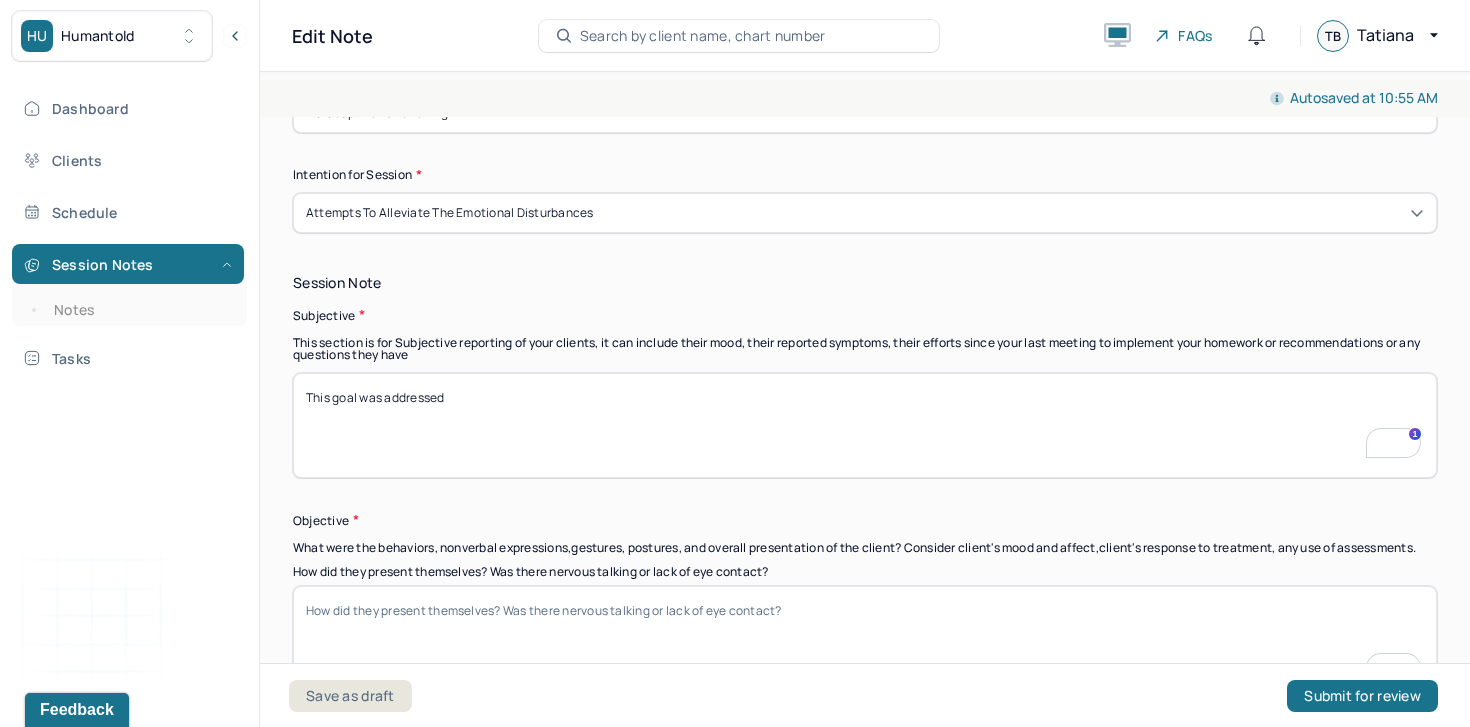 click on "This goal was addressed" at bounding box center (865, 425) 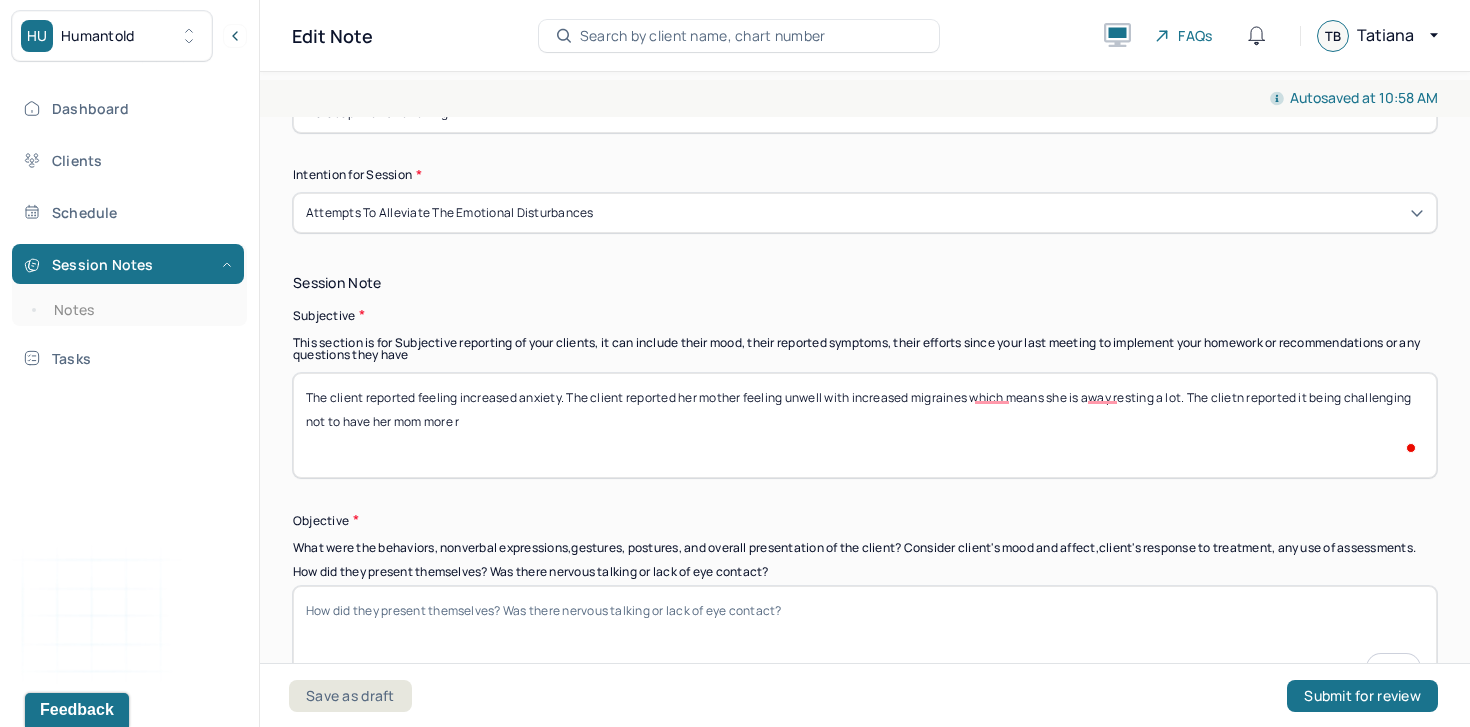 scroll, scrollTop: 1250, scrollLeft: 0, axis: vertical 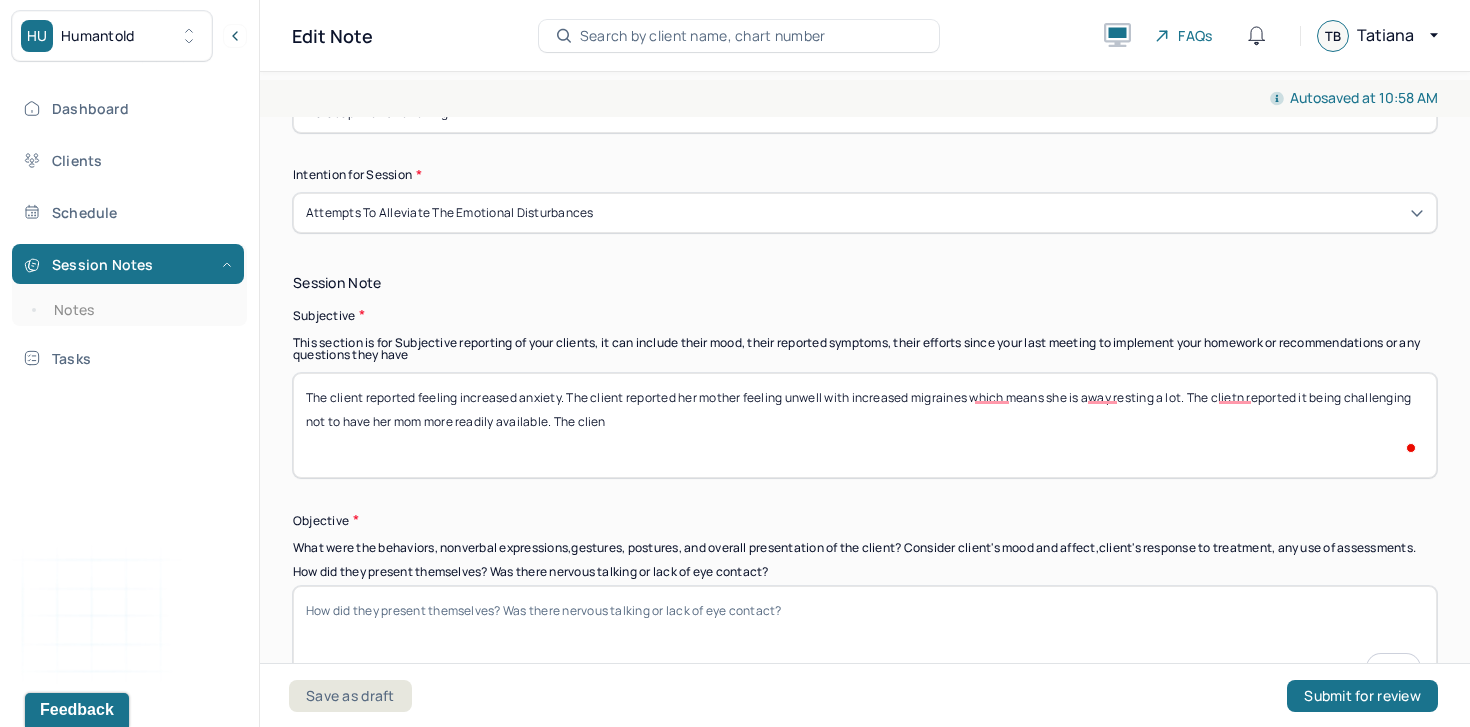 type on "The client reported feeling increased anxiety. The client reported her mother feeling unwell with increased migraines which means she is away resting a lot. The clietn reported it being challenging not to have her mom more readily available. The client" 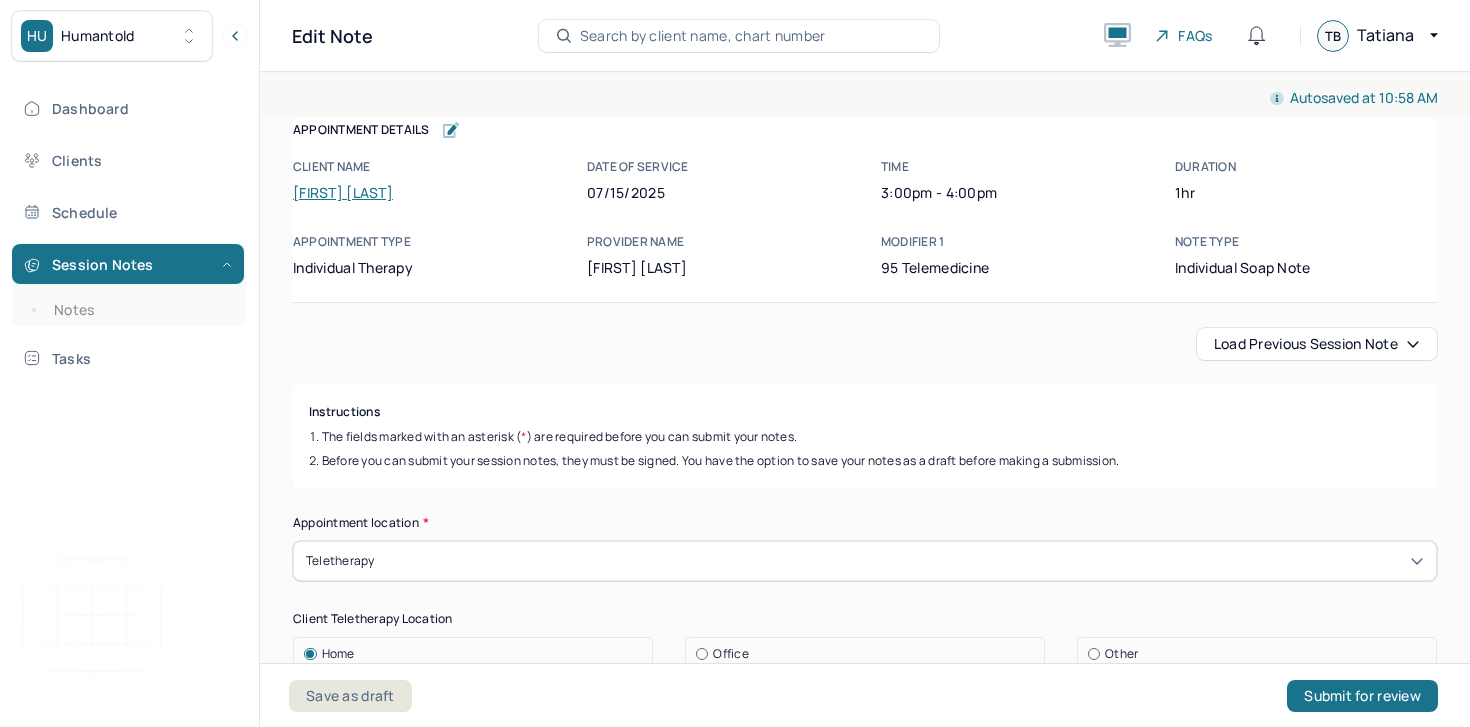 scroll, scrollTop: 0, scrollLeft: 0, axis: both 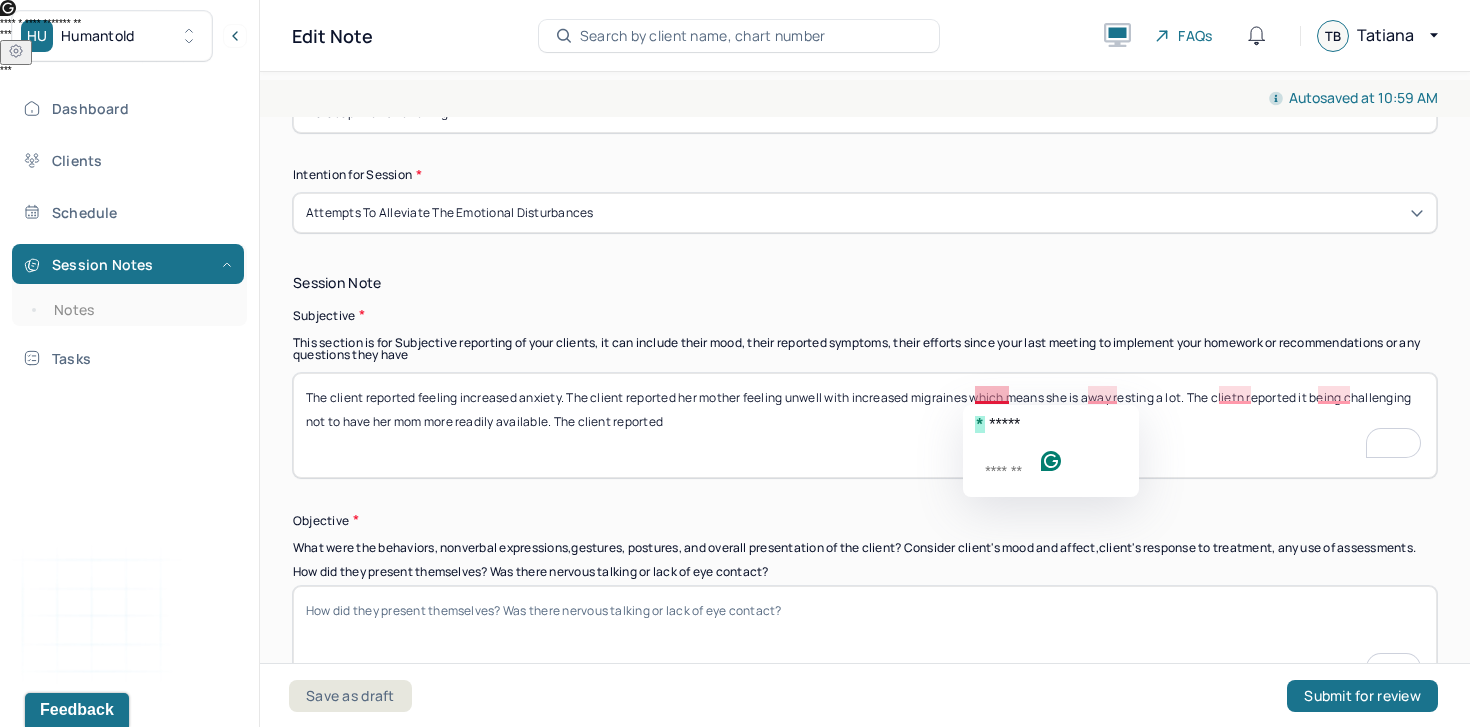 click on "*   ***** *******" 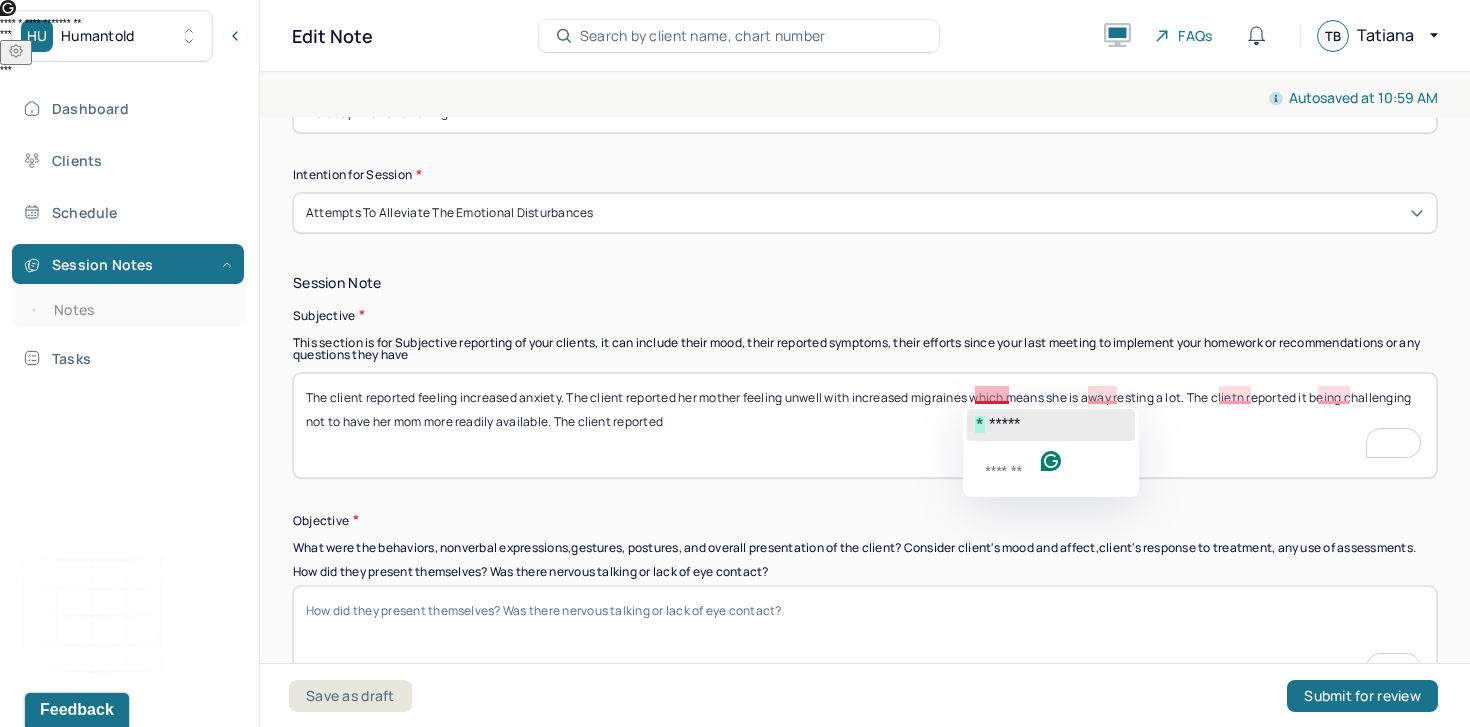 click on "*****" 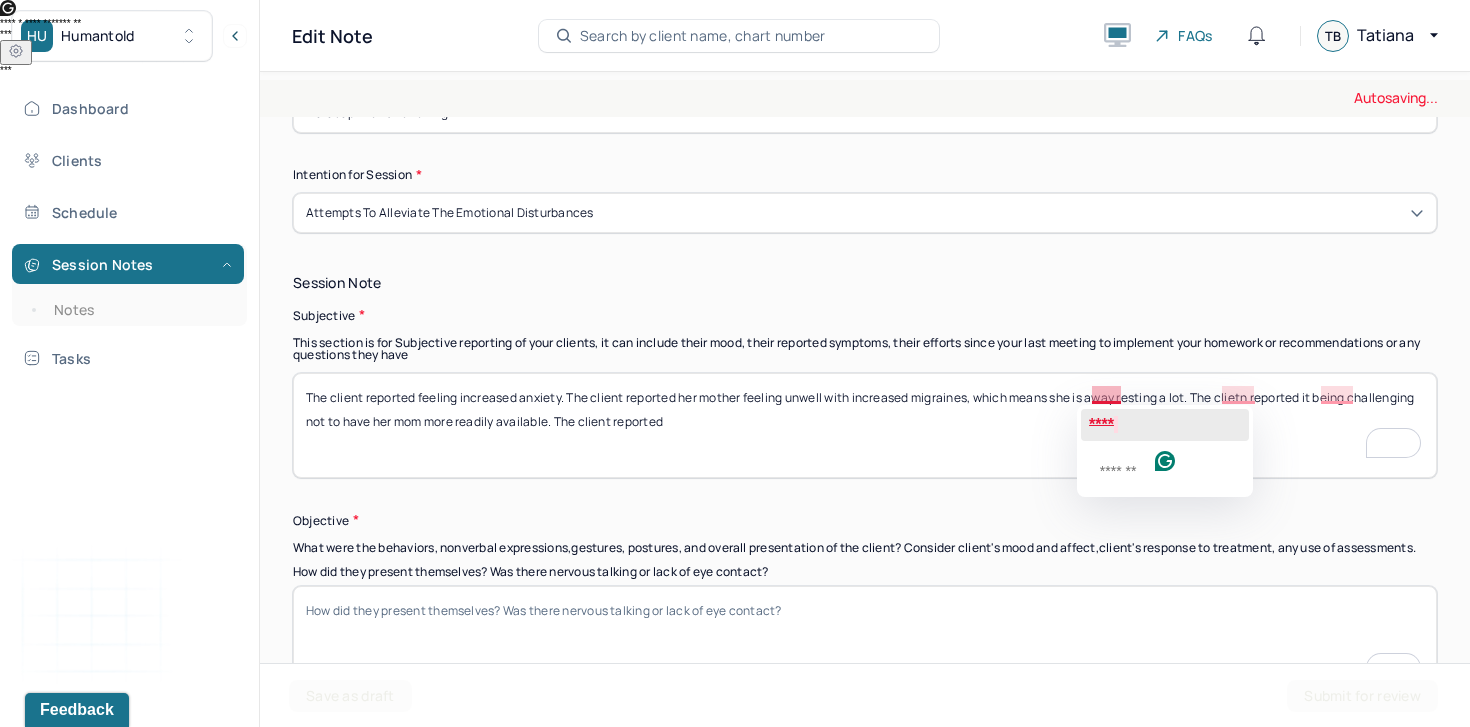 click on "****" 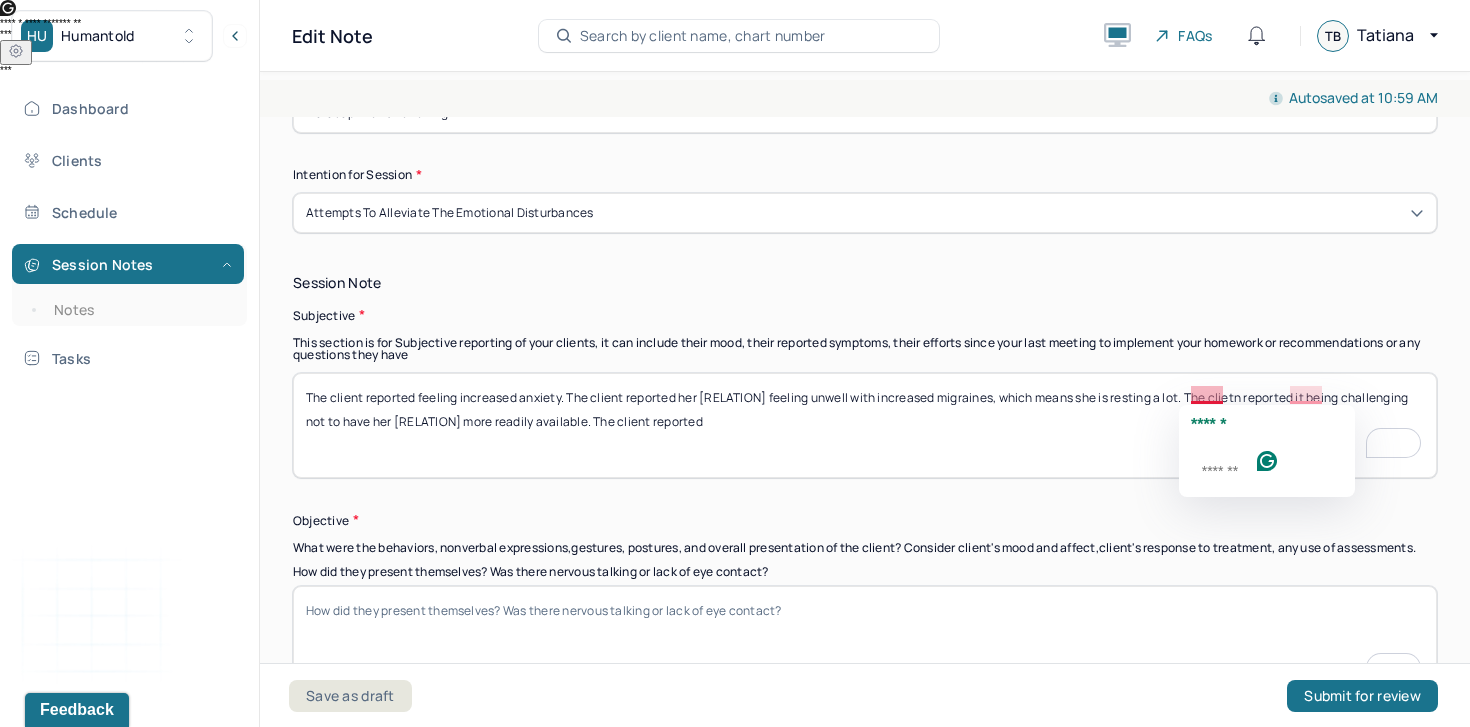 click on "******" 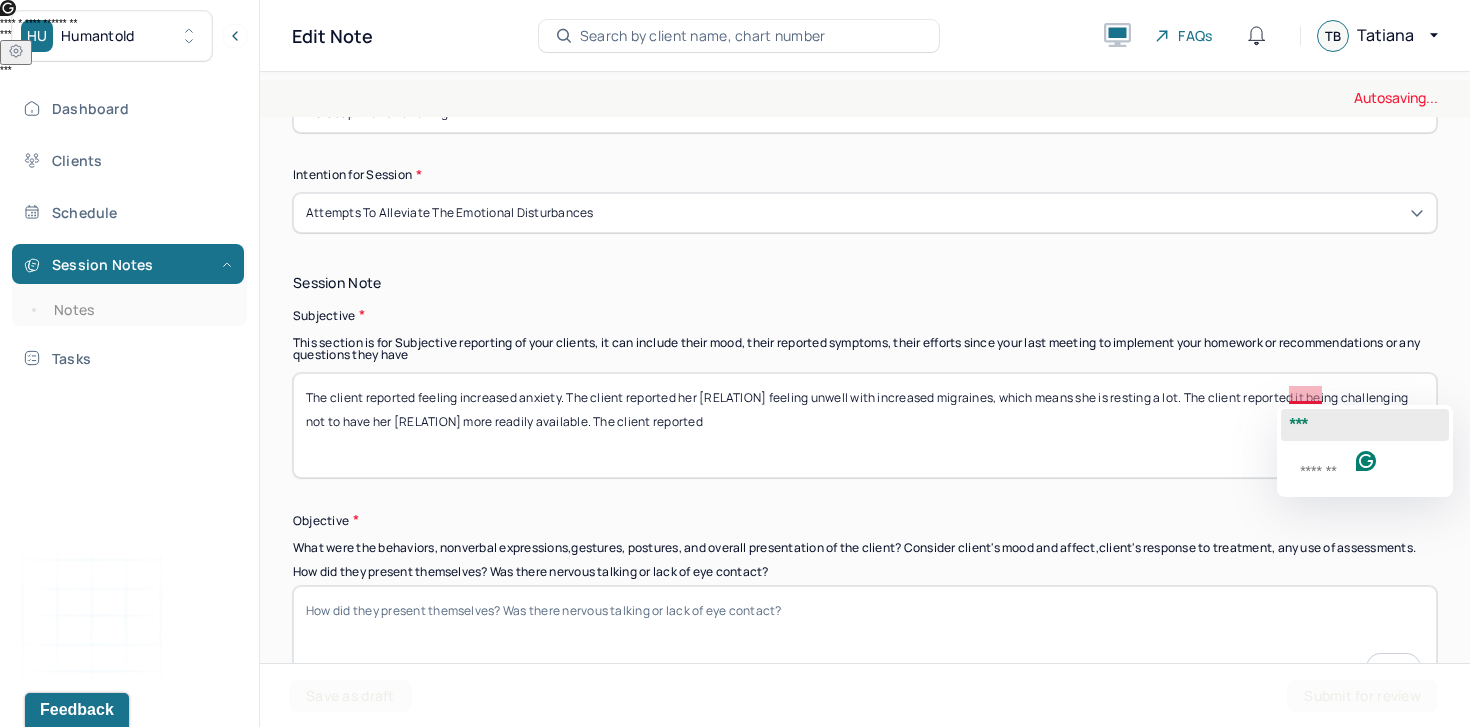 click on "***" 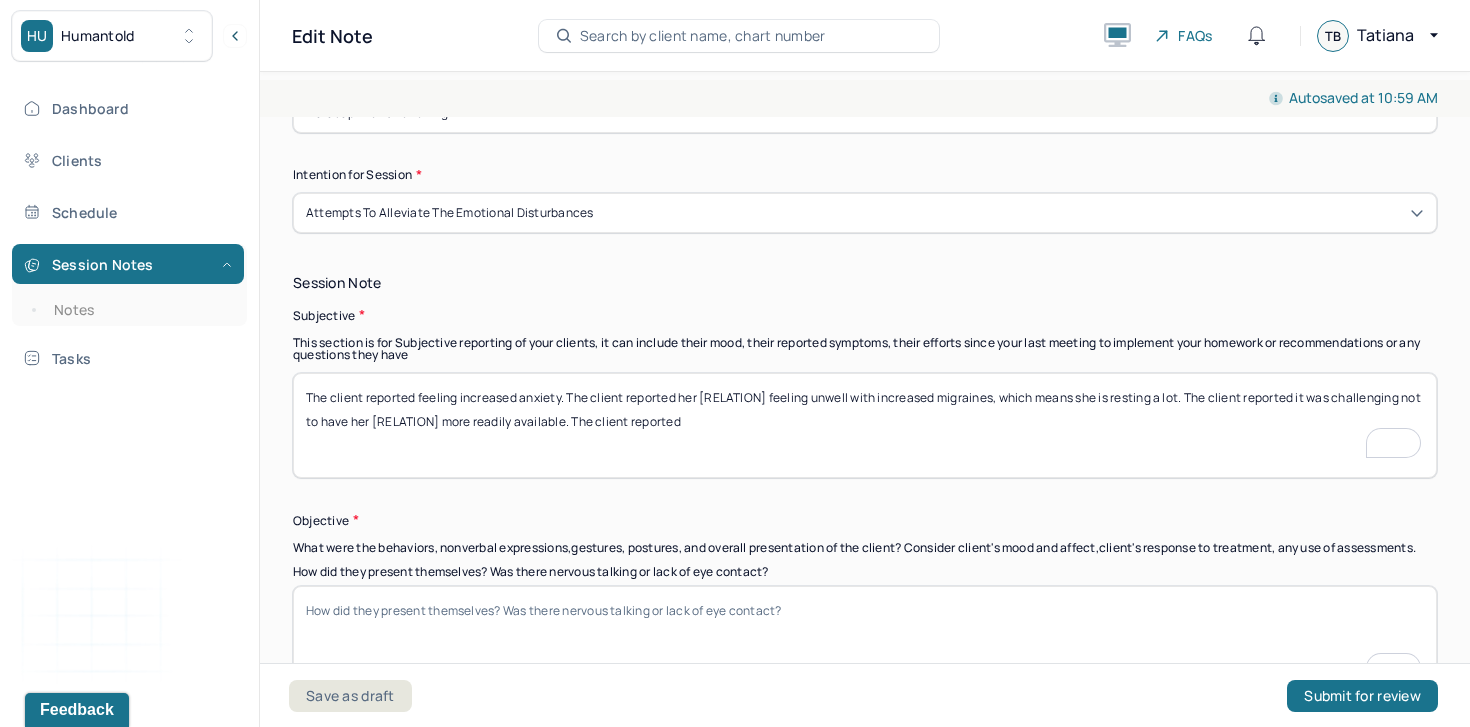 click on "The client reported feeling increased anxiety. The client reported her [RELATION] feeling unwell with increased migraines, which means she is resting a lot. The client reported it being challenging not to have her [RELATION] more readily available. The client reported" at bounding box center [865, 425] 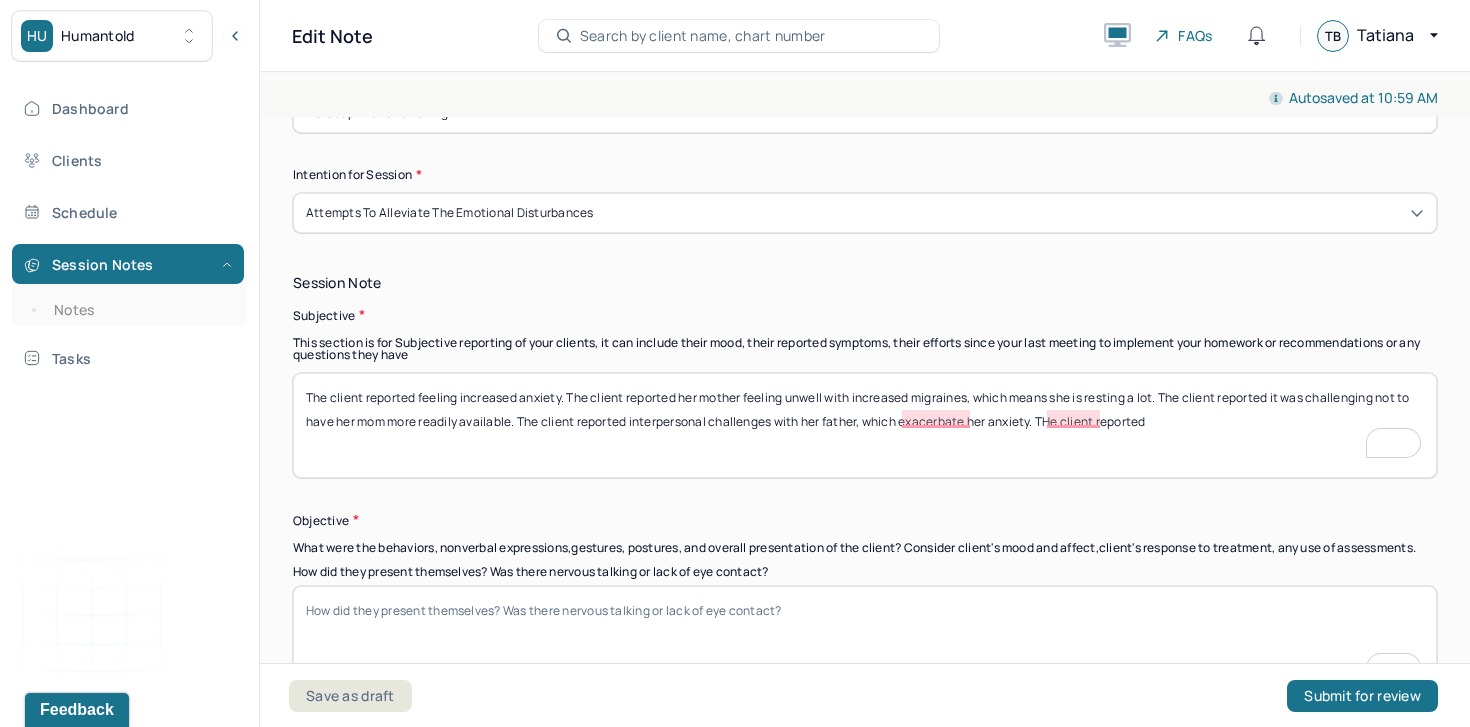 click on "The client reported feeling increased anxiety. The client reported her mother feeling unwell with increased migraines, which means she is resting a lot. The client reported it was challenging not to have her mom more readily available. The client reported interpersonal challenges with her father, which excaserbate her anxiety. THe client reported" at bounding box center [865, 425] 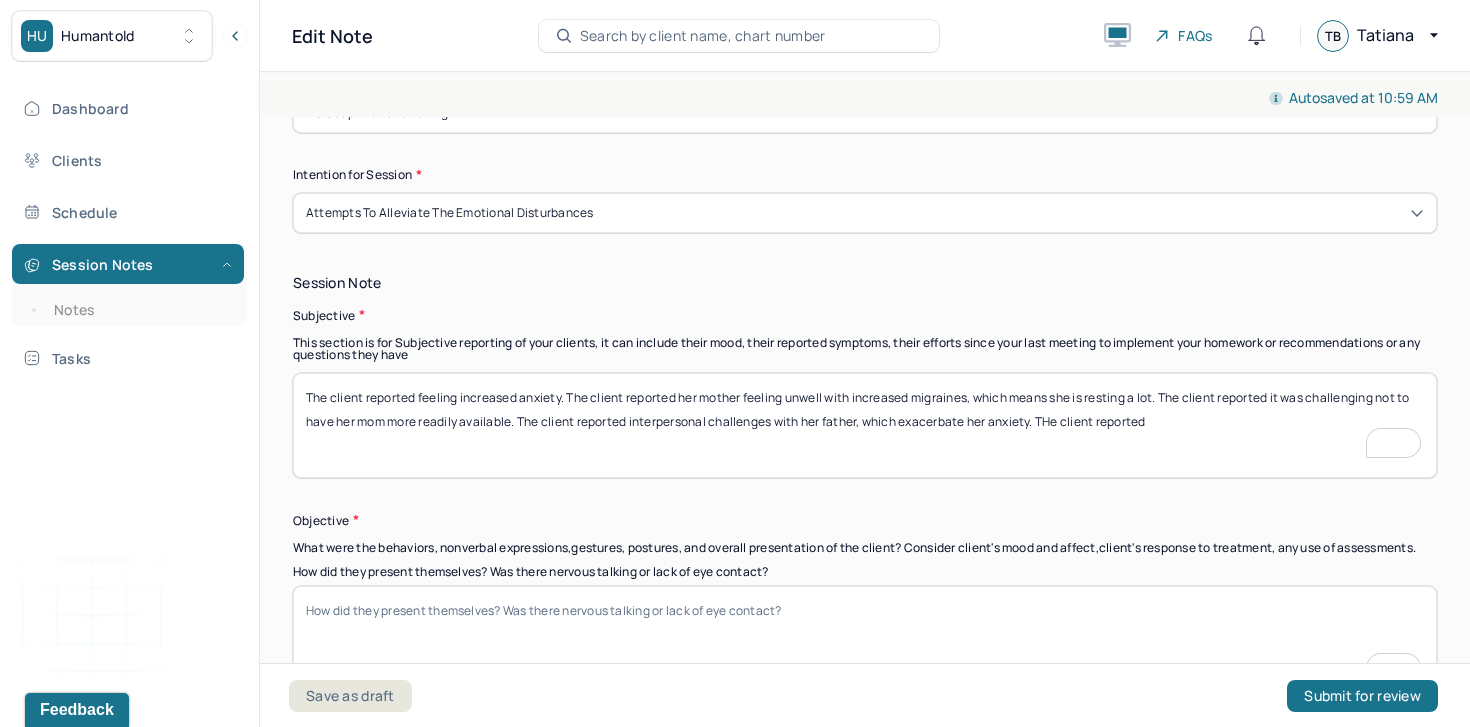 click on "The client reported feeling increased anxiety. The client reported her mother feeling unwell with increased migraines, which means she is resting a lot. The client reported it was challenging not to have her mom more readily available. The client reported interpersonal challenges with her father, which excaserbate her anxiety. THe client reported" at bounding box center [865, 425] 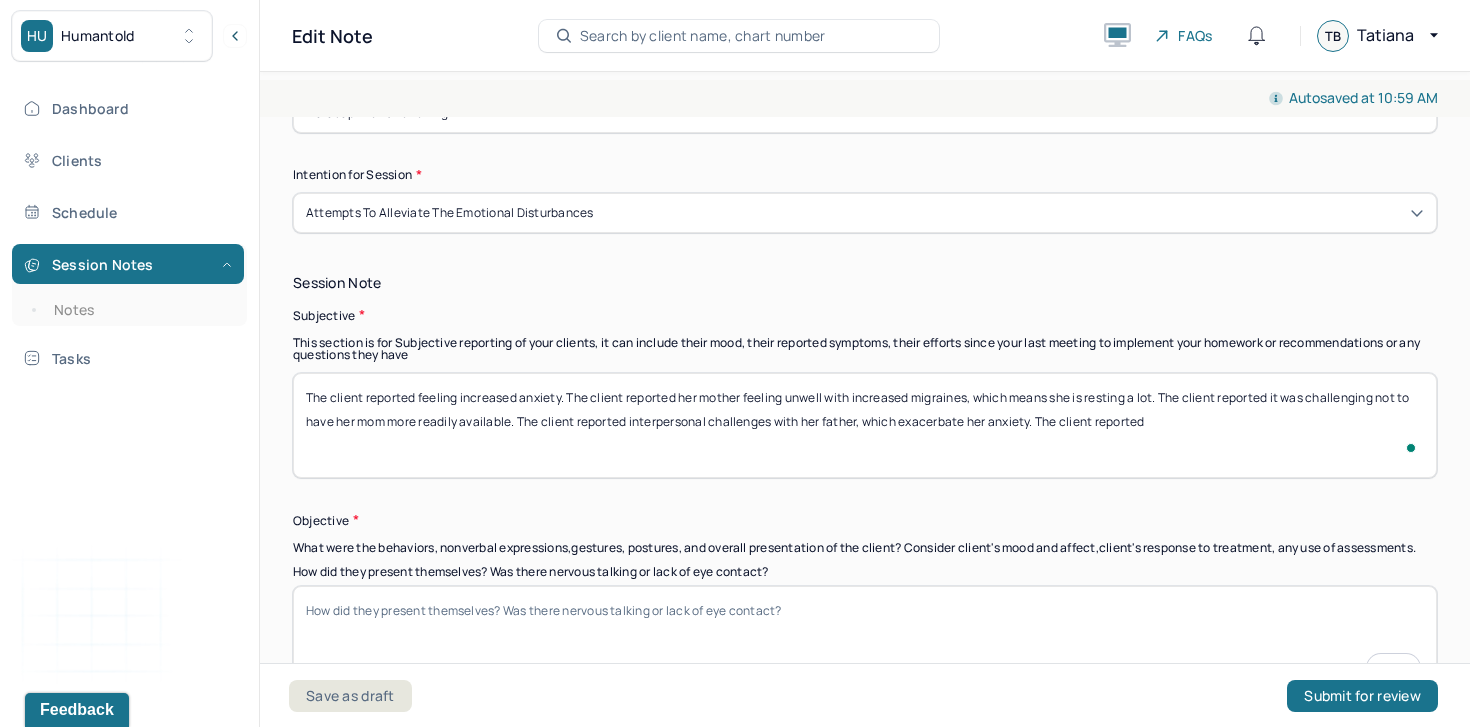 click on "The client reported feeling increased anxiety. The client reported her mother feeling unwell with increased migraines, which means she is resting a lot. The client reported it was challenging not to have her mom more readily available. The client reported interpersonal challenges with her father, which excaserbate her anxiety. THe client reported" at bounding box center [865, 425] 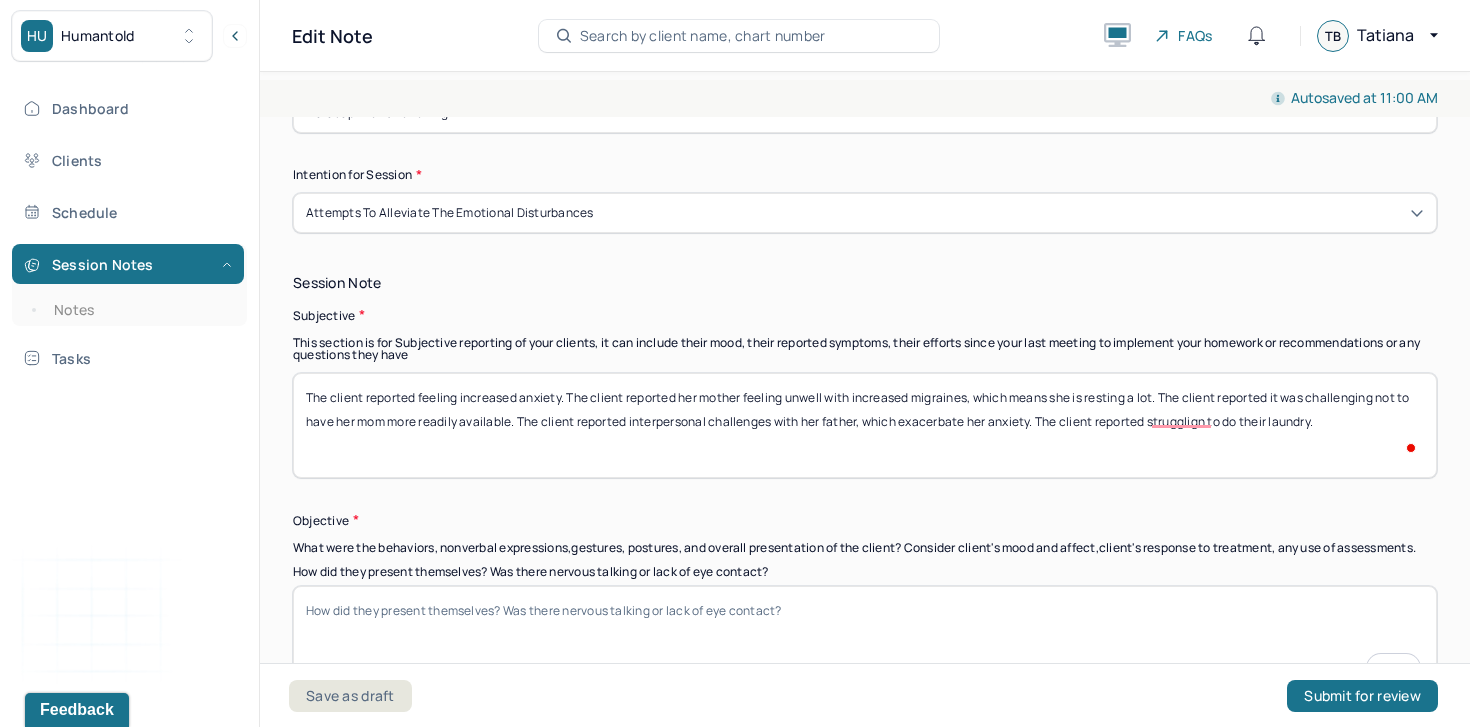 click on "The client reported feeling increased anxiety. The client reported her mother feeling unwell with increased migraines, which means she is resting a lot. The client reported it was challenging not to have her mom more readily available. The client reported interpersonal challenges with her father, which exacerbate her anxiety. The client reported" at bounding box center [865, 425] 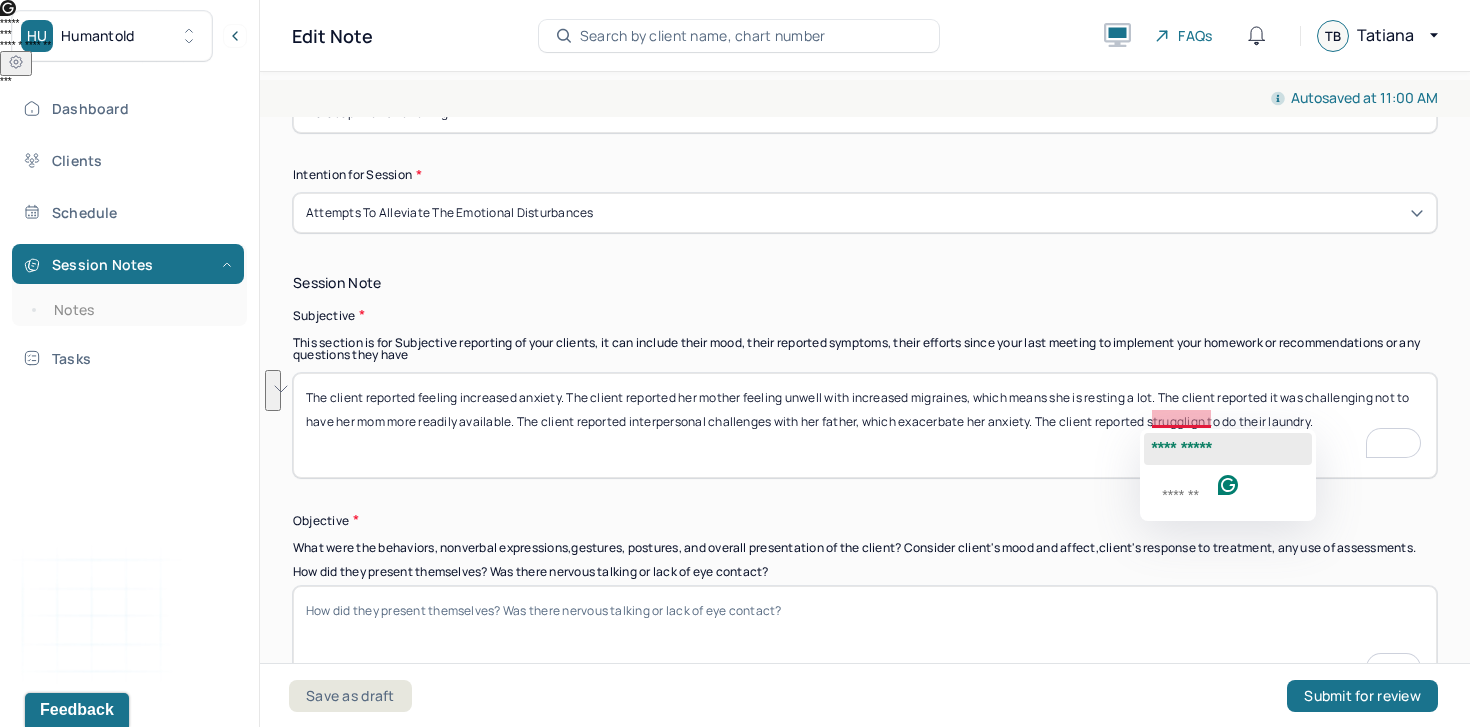 click on "**********" 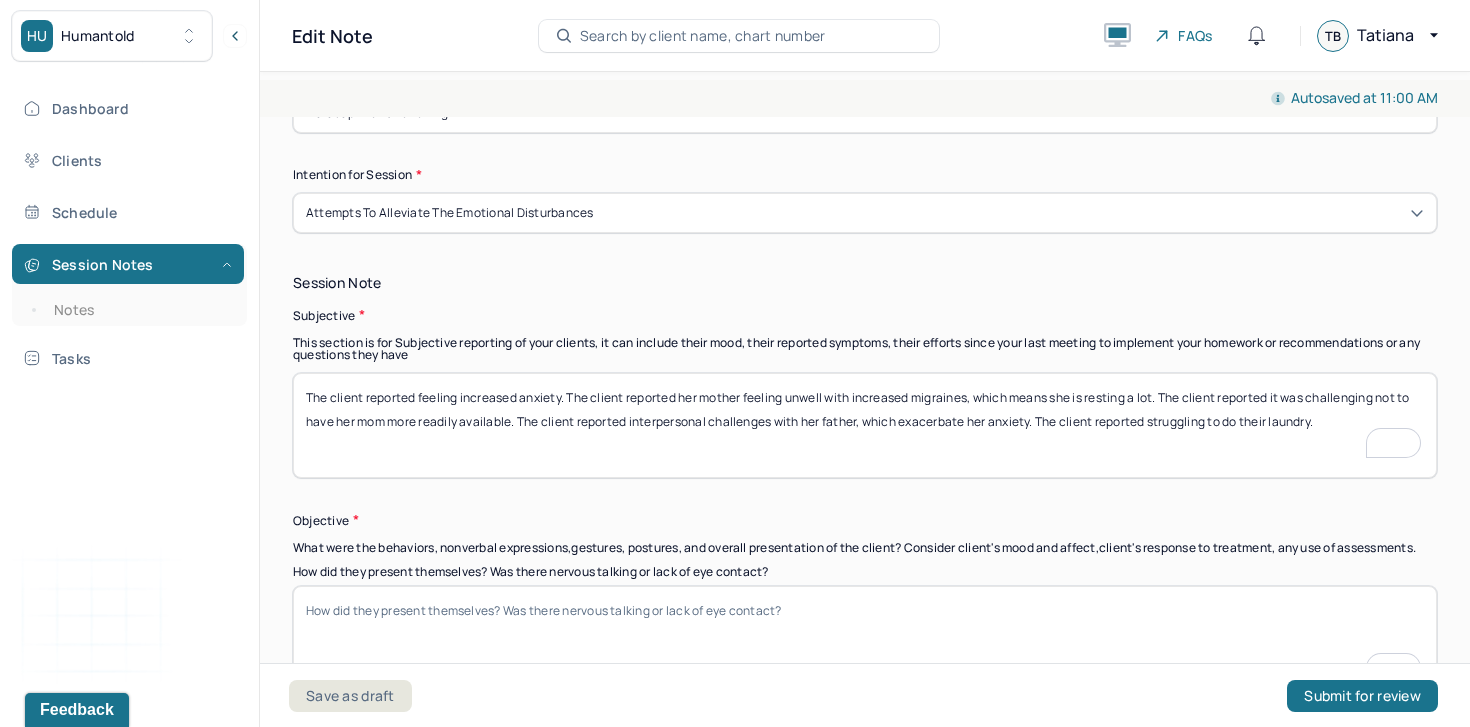 type on "The client reported feeling increased anxiety. The client reported her mother feeling unwell with increased migraines, which means she is resting a lot. The client reported it was challenging not to have her mom more readily available. The client reported interpersonal challenges with her father, which exacerbate her anxiety. The client reported struggling to do their laundry." 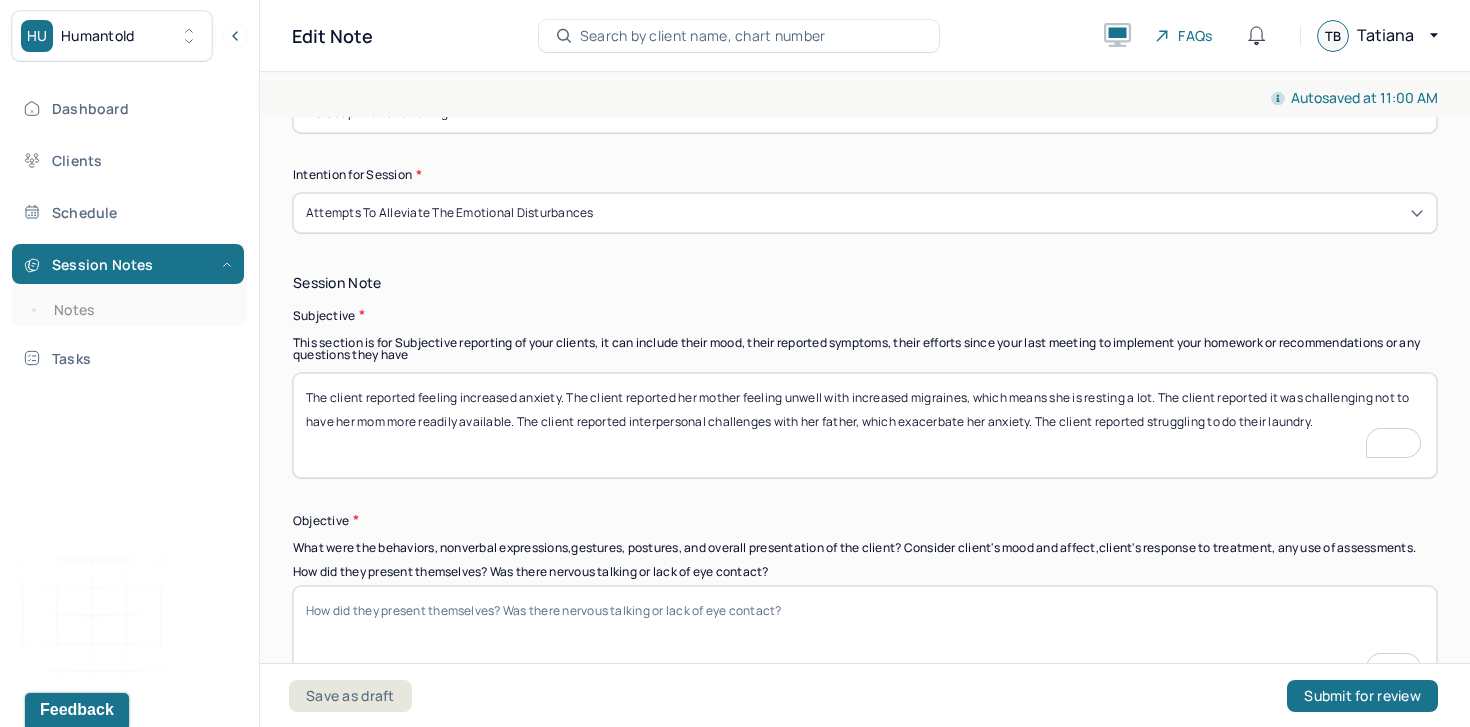 click on "The client reported feeling increased anxiety. The client reported her mother feeling unwell with increased migraines, which means she is resting a lot. The client reported it was challenging not to have her mom more readily available. The client reported interpersonal challenges with her father, which exacerbate her anxiety. The client reported struggling to do their laundry." at bounding box center [865, 425] 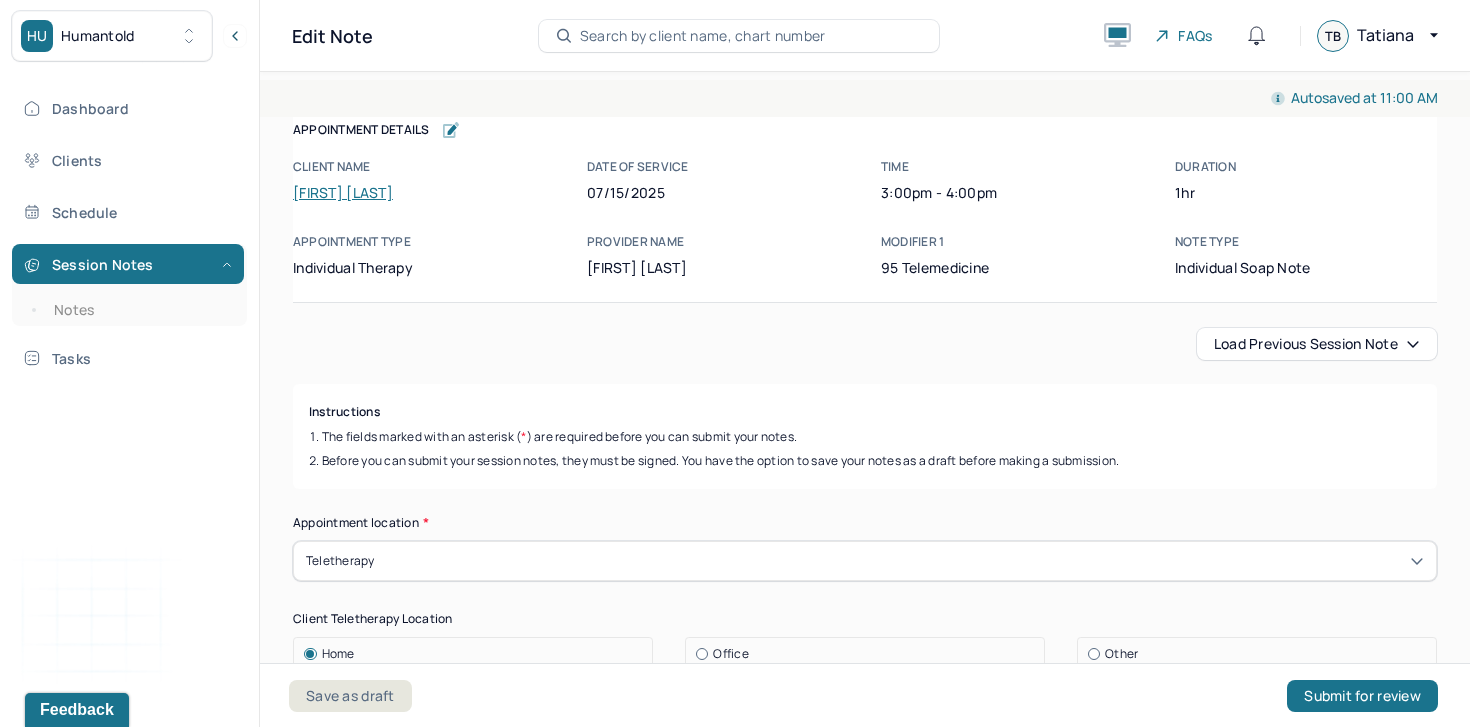 scroll, scrollTop: 0, scrollLeft: 0, axis: both 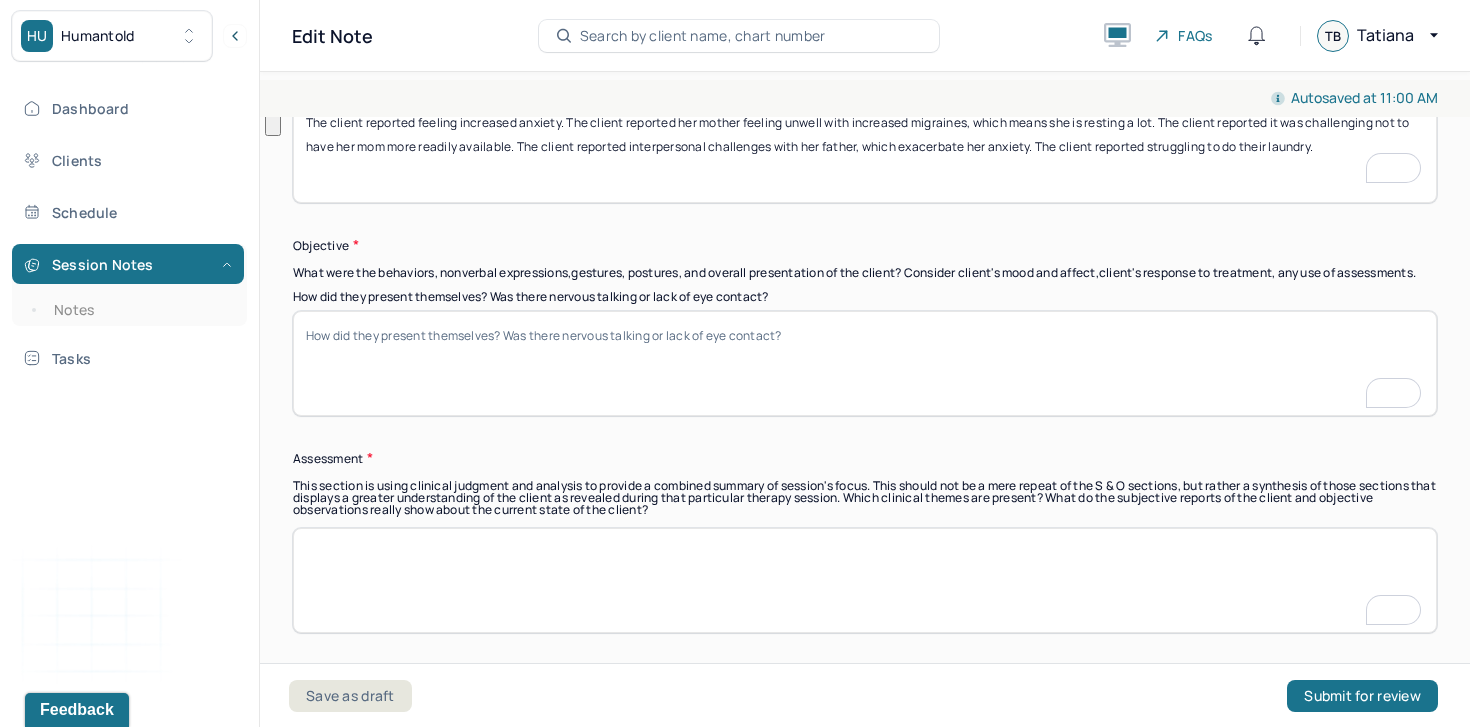click on "How did they present themselves? Was there nervous talking or lack of eye contact?" at bounding box center (865, 363) 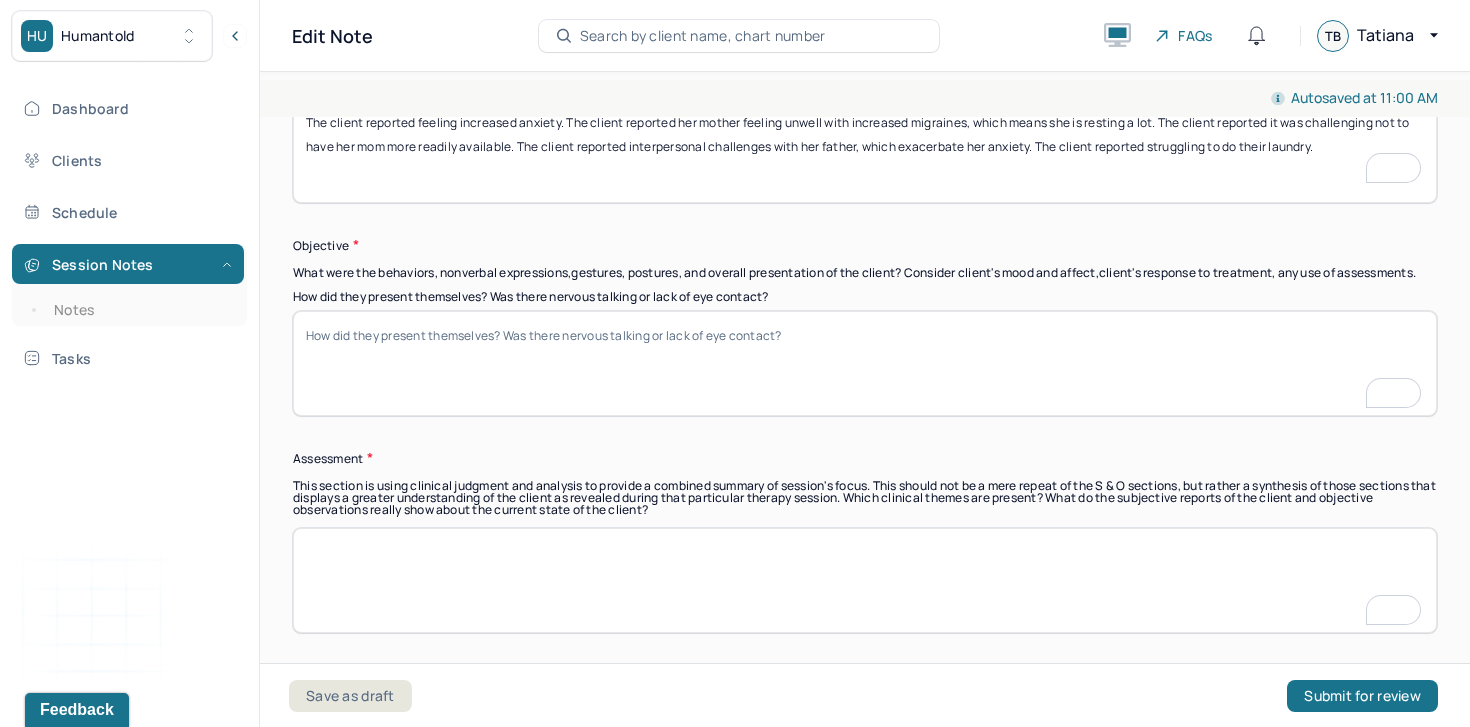 paste on "The client presented with a tense affect and appeared emotionally fatigued. She expressed feeling overwhelmed and reported difficulty managing day-to-day responsibilities, such as doing laundry. Her speech was coherent and reflective, and she was able to articulate the connections between her emotional state and current interpersonal stressors." 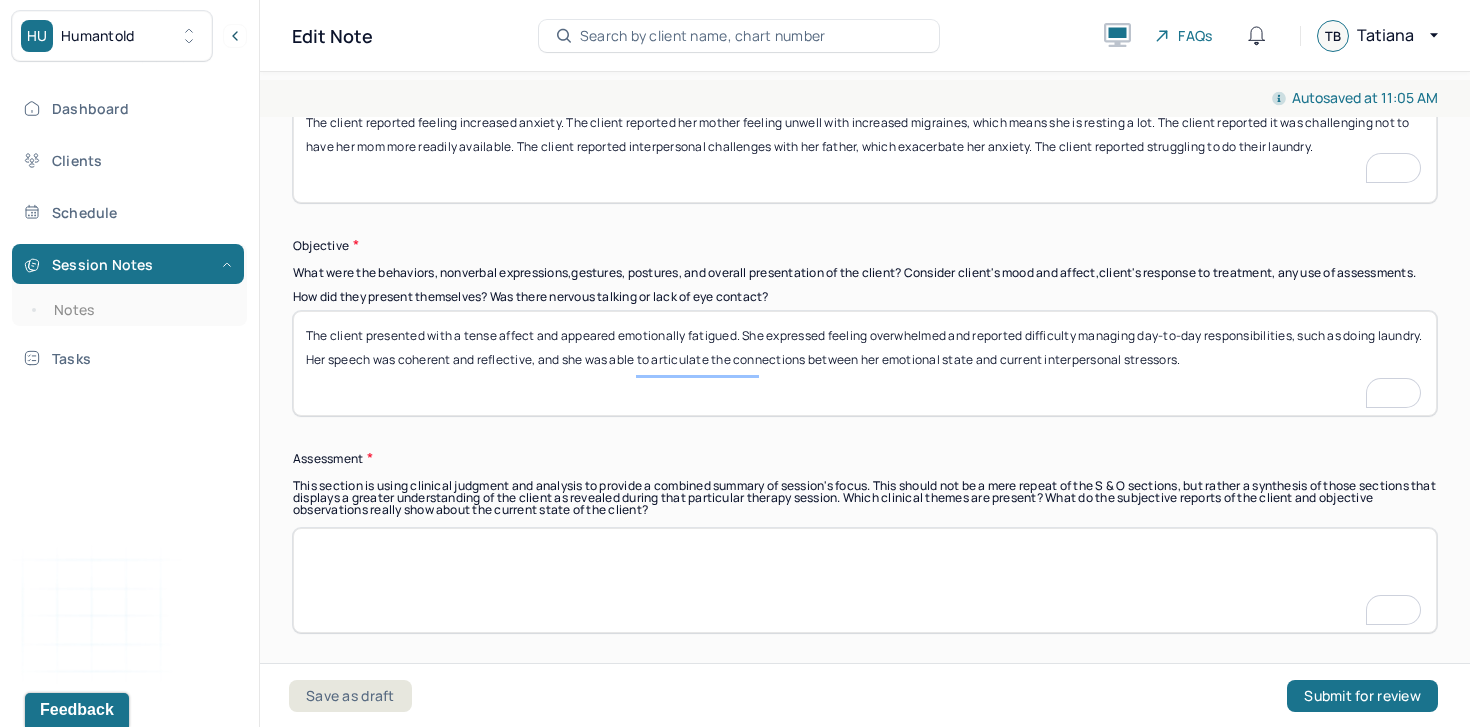 drag, startPoint x: 565, startPoint y: 347, endPoint x: 435, endPoint y: 347, distance: 130 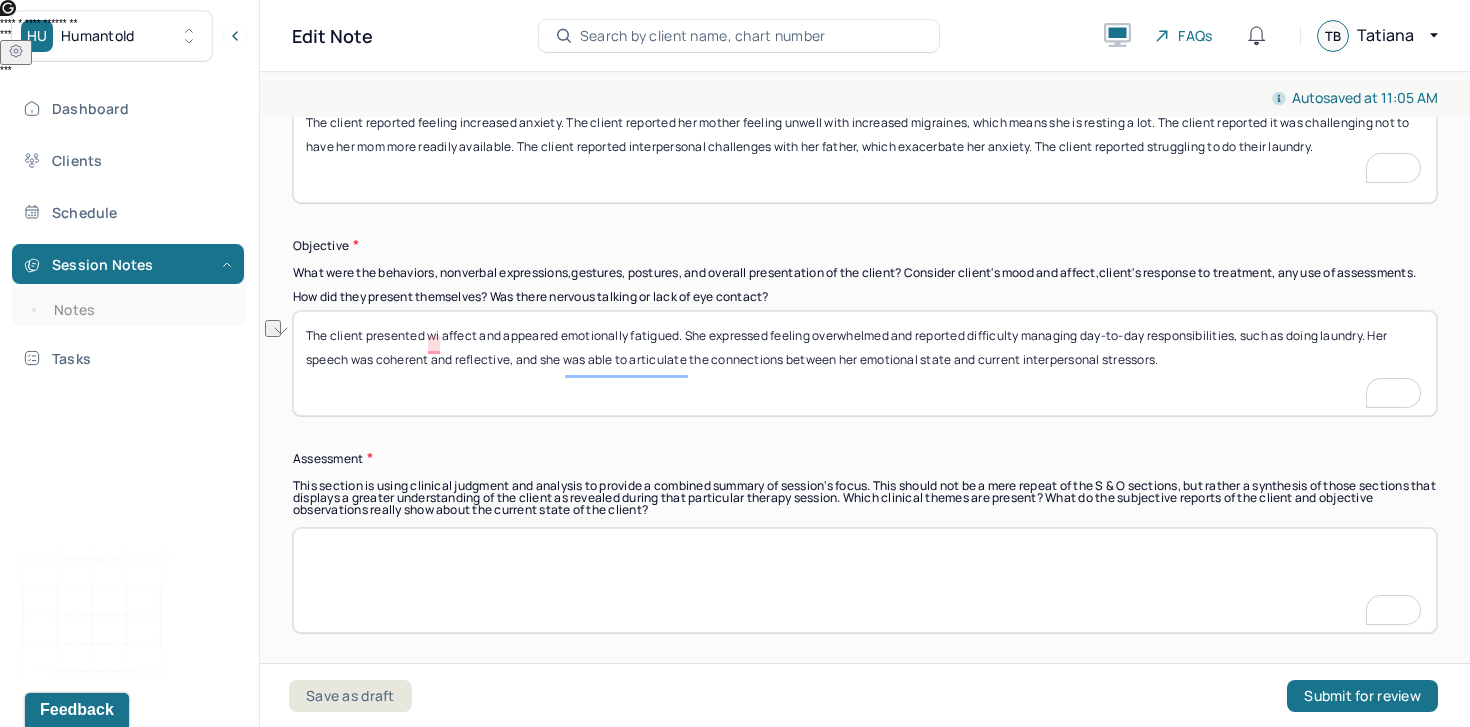 drag, startPoint x: 506, startPoint y: 344, endPoint x: 365, endPoint y: 347, distance: 141.0319 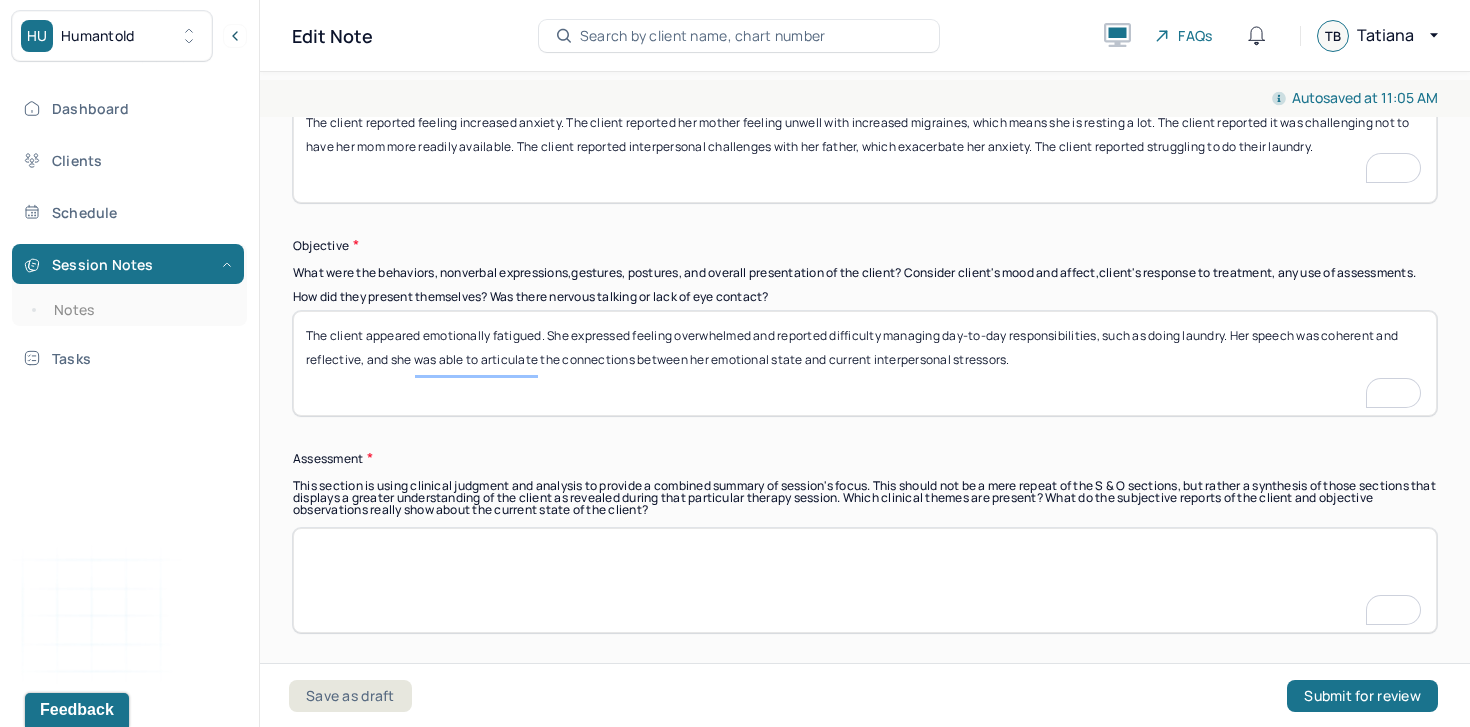 click on "The client appeared emotionally fatigued. She expressed feeling overwhelmed and reported difficulty managing day-to-day responsibilities, such as doing laundry. Her speech was coherent and reflective, and she was able to articulate the connections between her emotional state and current interpersonal stressors." at bounding box center [865, 363] 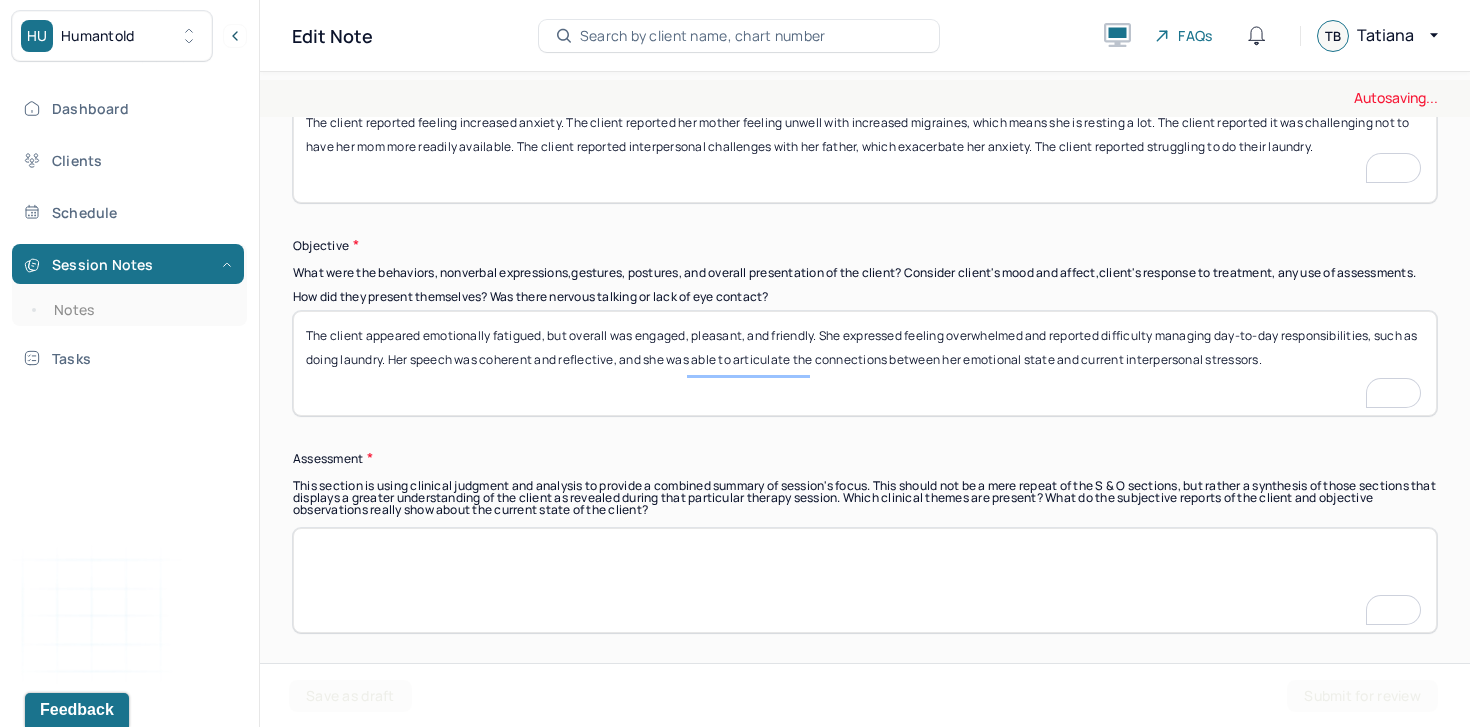 type on "The client appeared emotionally fatigued, but overall was engaged, pleasant, and friendly. She expressed feeling overwhelmed and reported difficulty managing day-to-day responsibilities, such as doing laundry. Her speech was coherent and reflective, and she was able to articulate the connections between her emotional state and current interpersonal stressors." 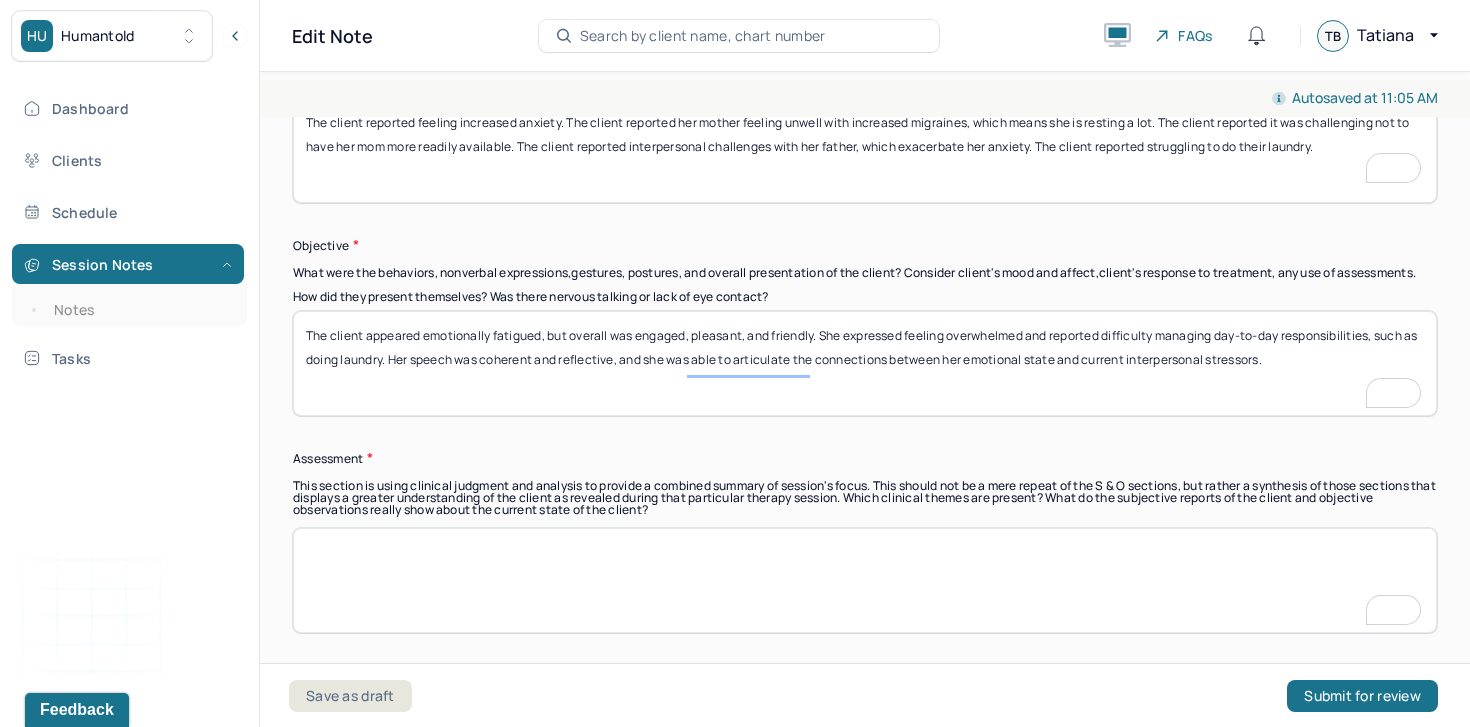 scroll, scrollTop: 1627, scrollLeft: 0, axis: vertical 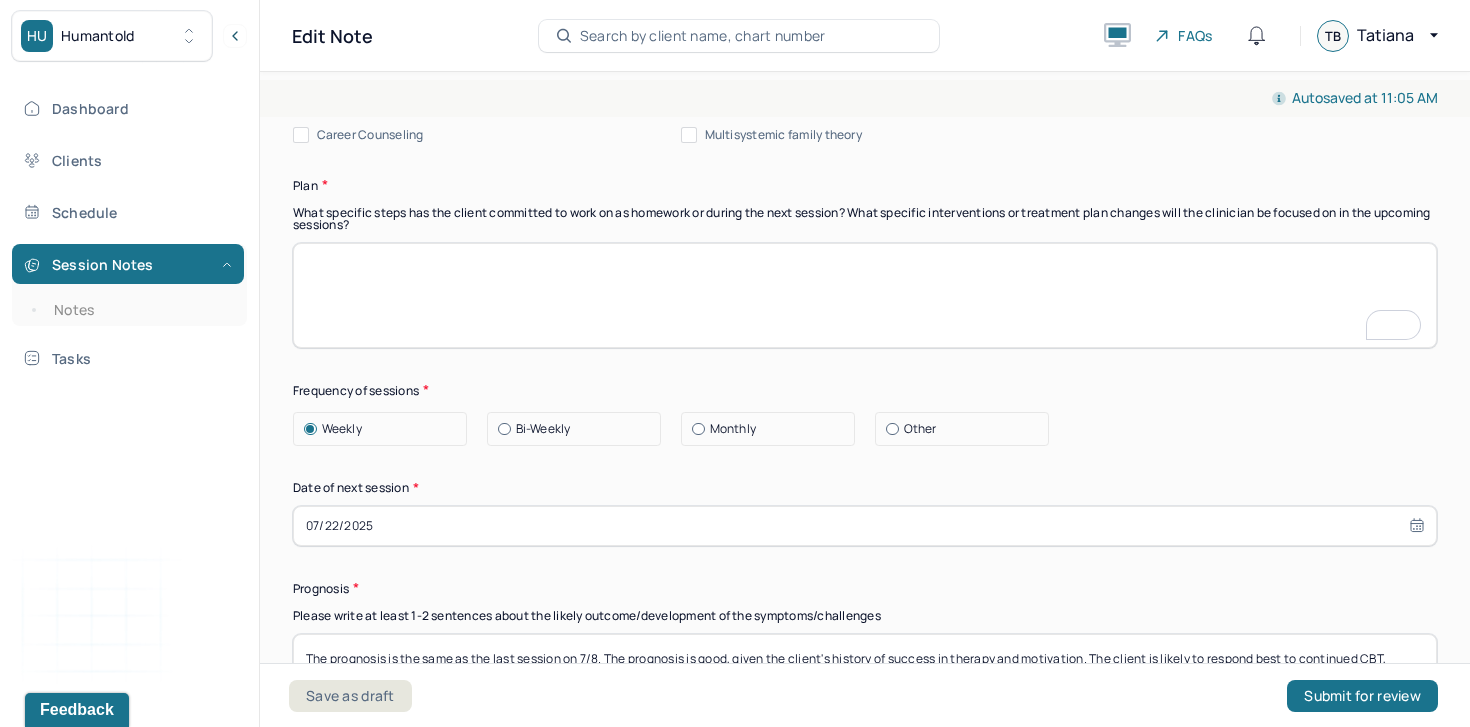 click at bounding box center [865, 295] 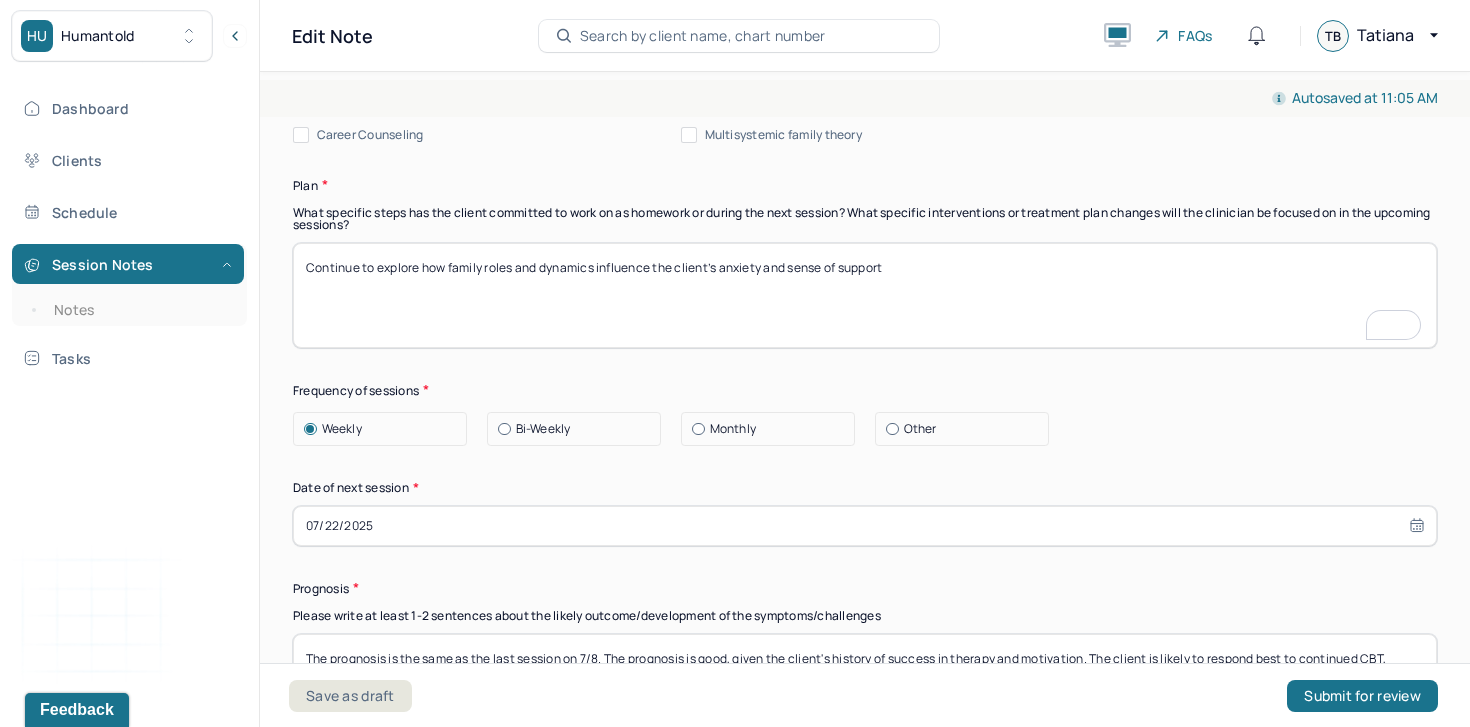 click at bounding box center (865, 295) 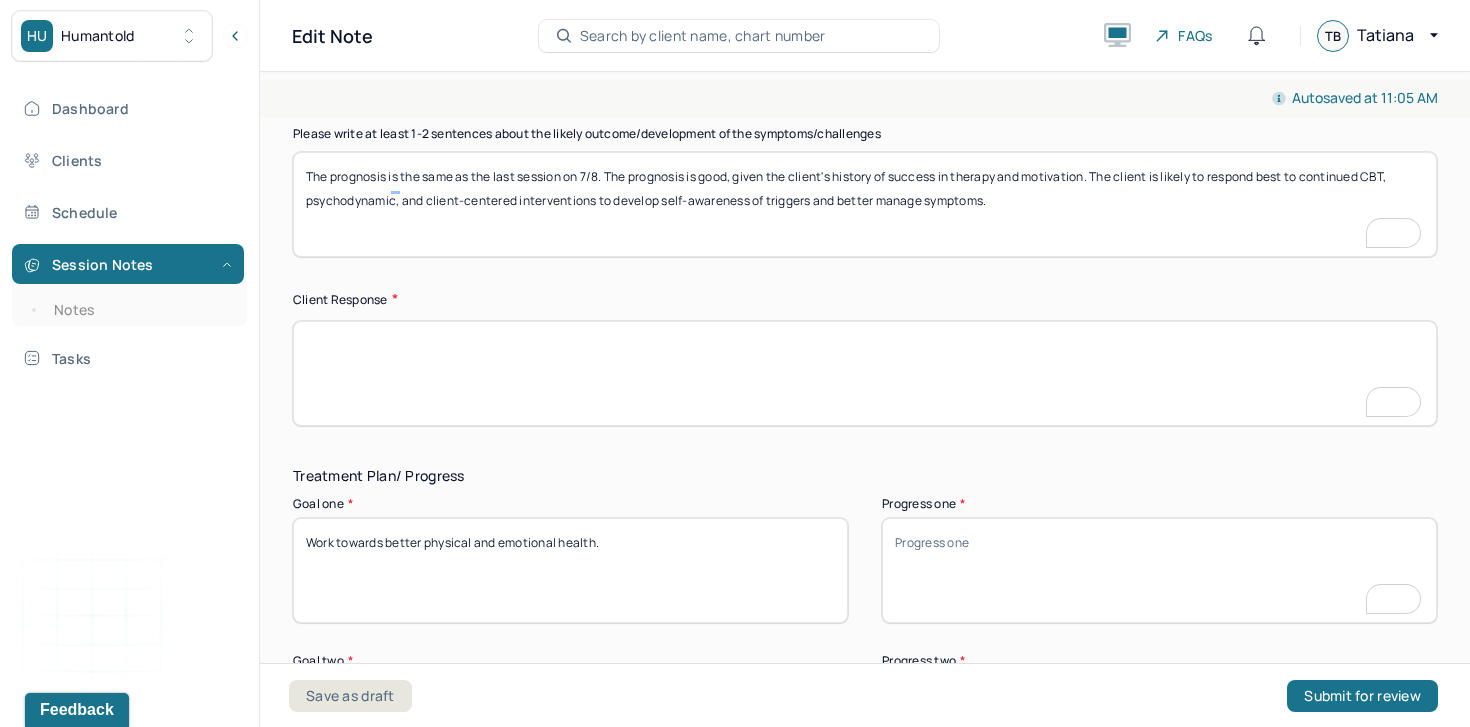type on "Continue to explore how family roles and dynamics influence the client’s anxiety and sense of support" 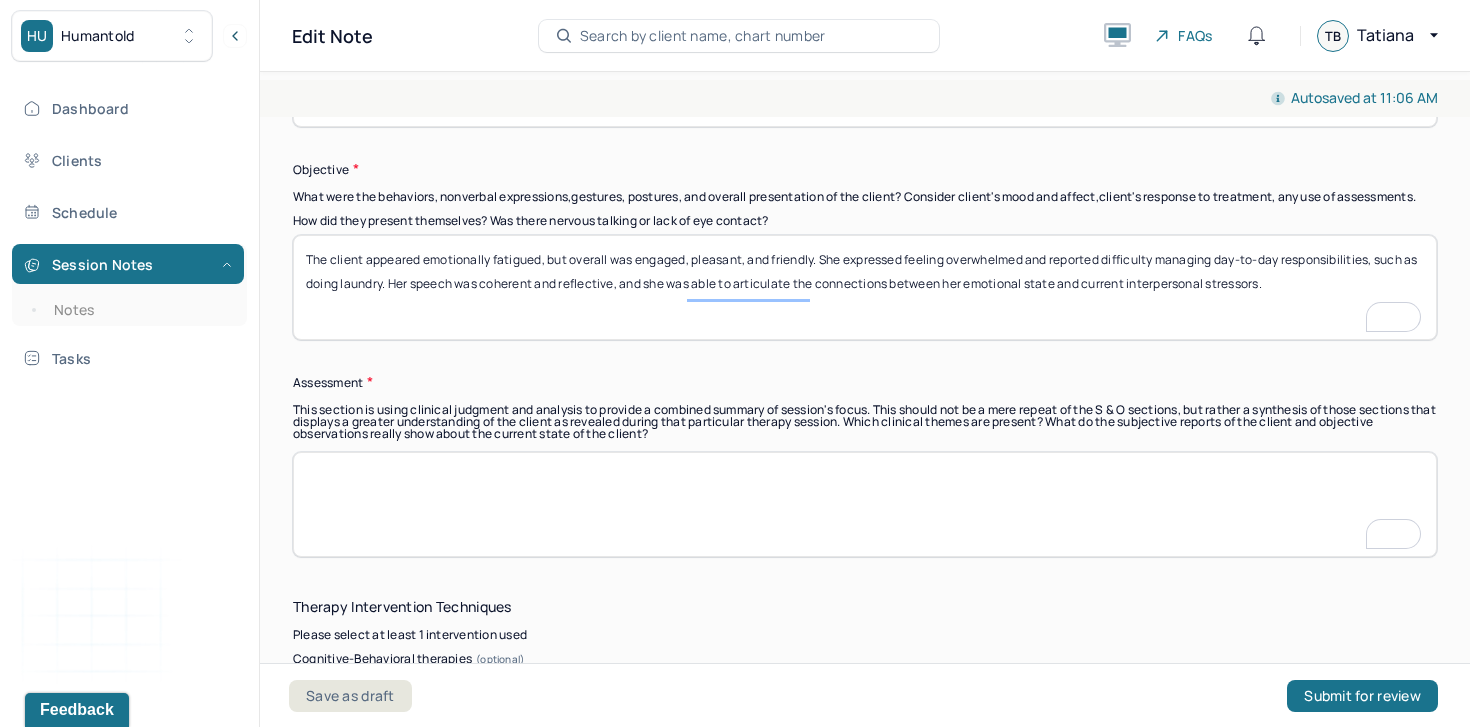 type on "The client was receptive to interventions and engaged openly in reflection. She acknowledged the emotional impact of her mother’s absence and the strain in her relationship with her father." 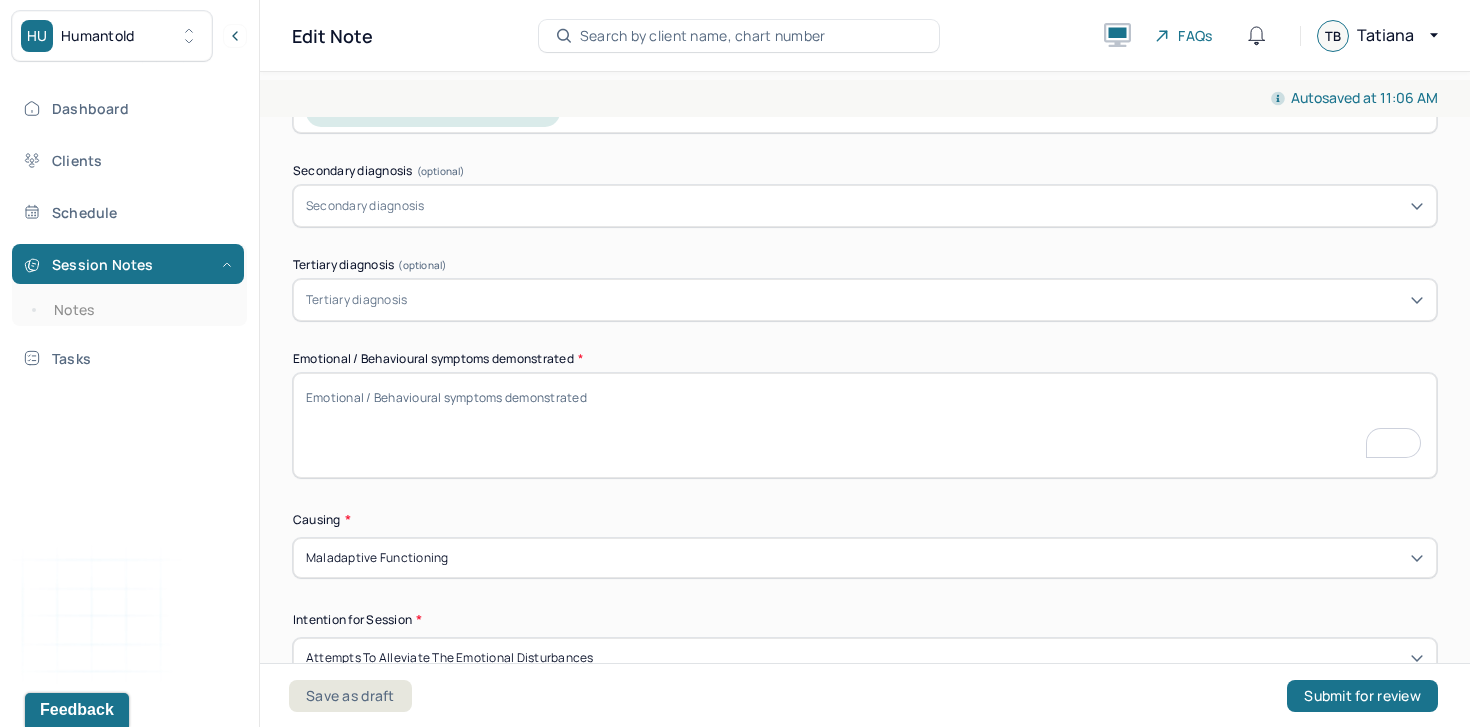 click on "Emotional / Behavioural symptoms demonstrated *" at bounding box center (865, 425) 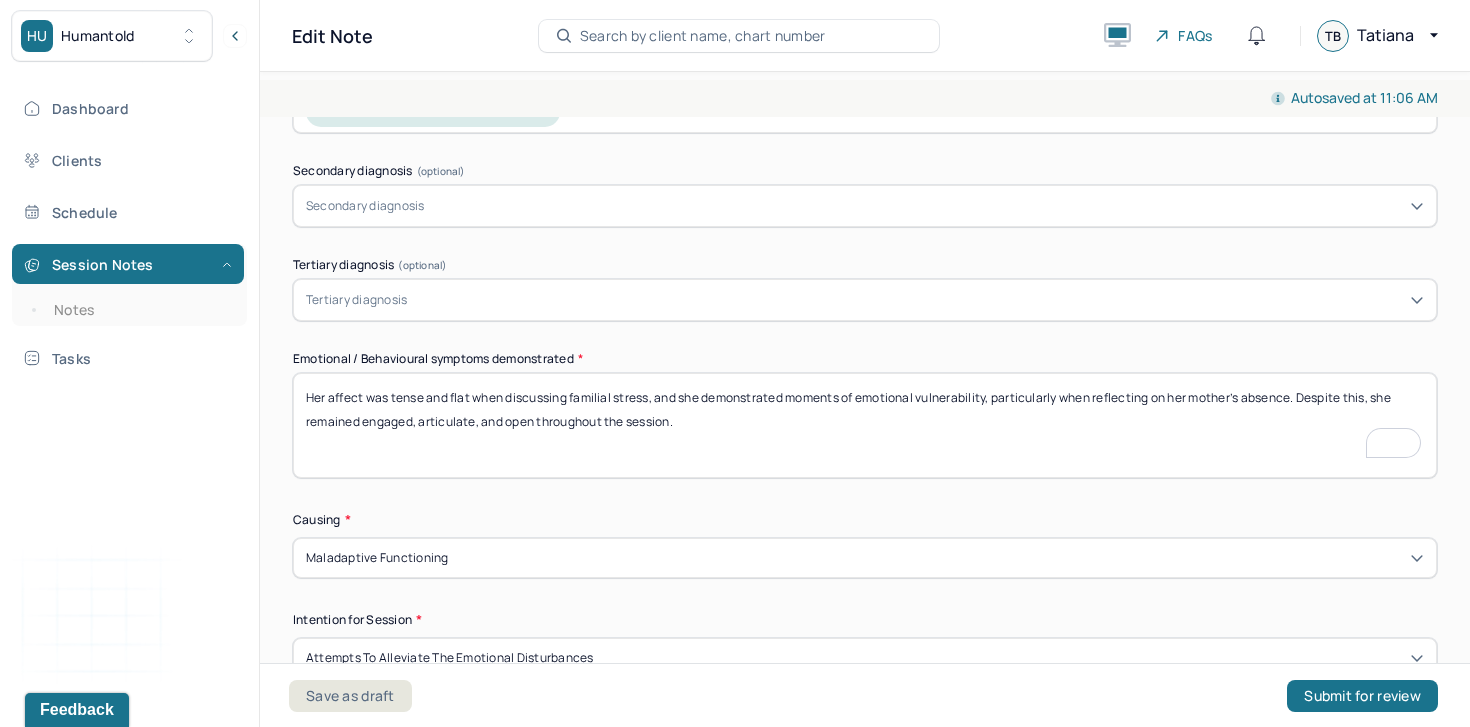 click on "Her affect was tense and flat when discussing familial stress, and she demonstrated moments of emotional vulnerability, particularly when reflecting on her mother’s absence. Despite this, she remained engaged, articulate, and open throughout the session." at bounding box center [865, 425] 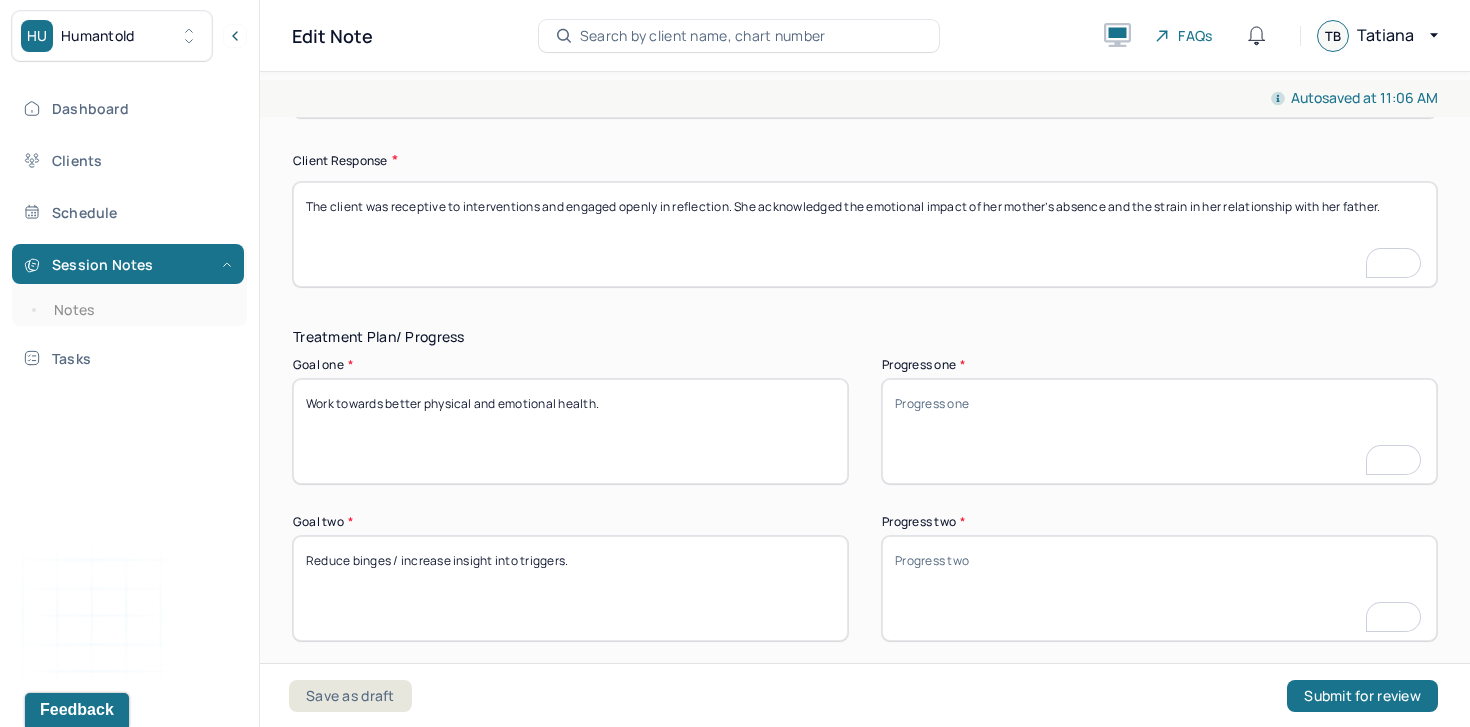 type on "The client's affect was tense and flat when discussing familial stress, and she demonstrated moments of emotional vulnerability, particularly when reflecting on her mother’s absence. Despite this, she remained engaged, articulate, and open throughout the session." 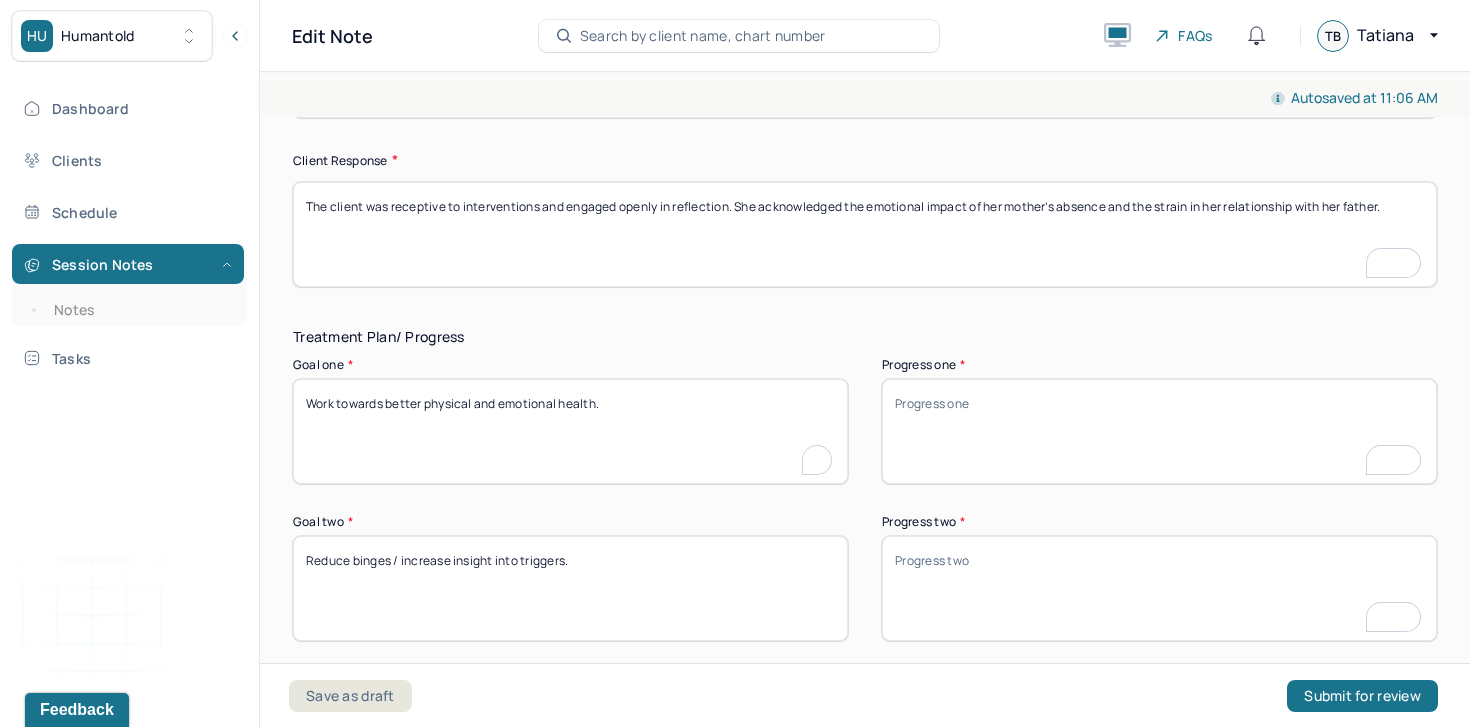 click on "Work towards better physical and emotional health." at bounding box center (570, 431) 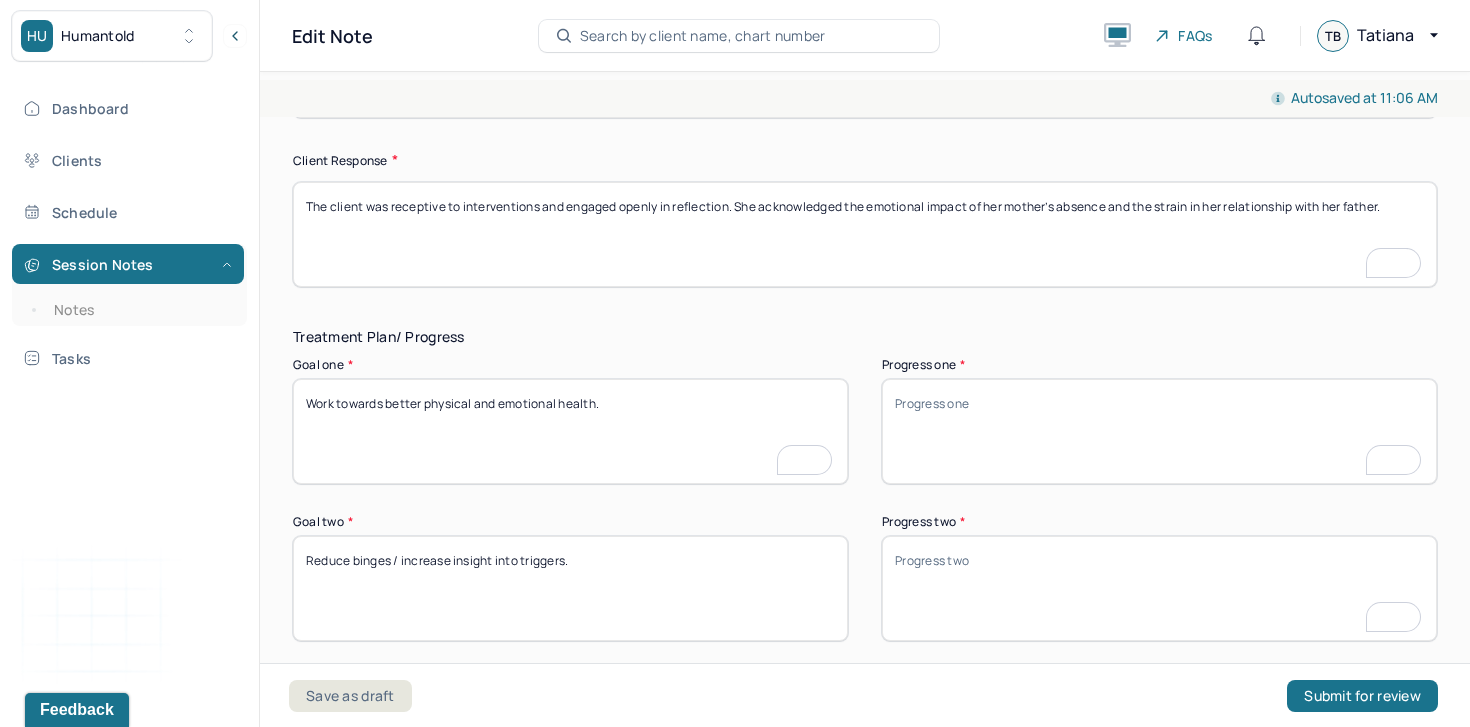 click on "Work towards better physical and emotional health." at bounding box center (570, 431) 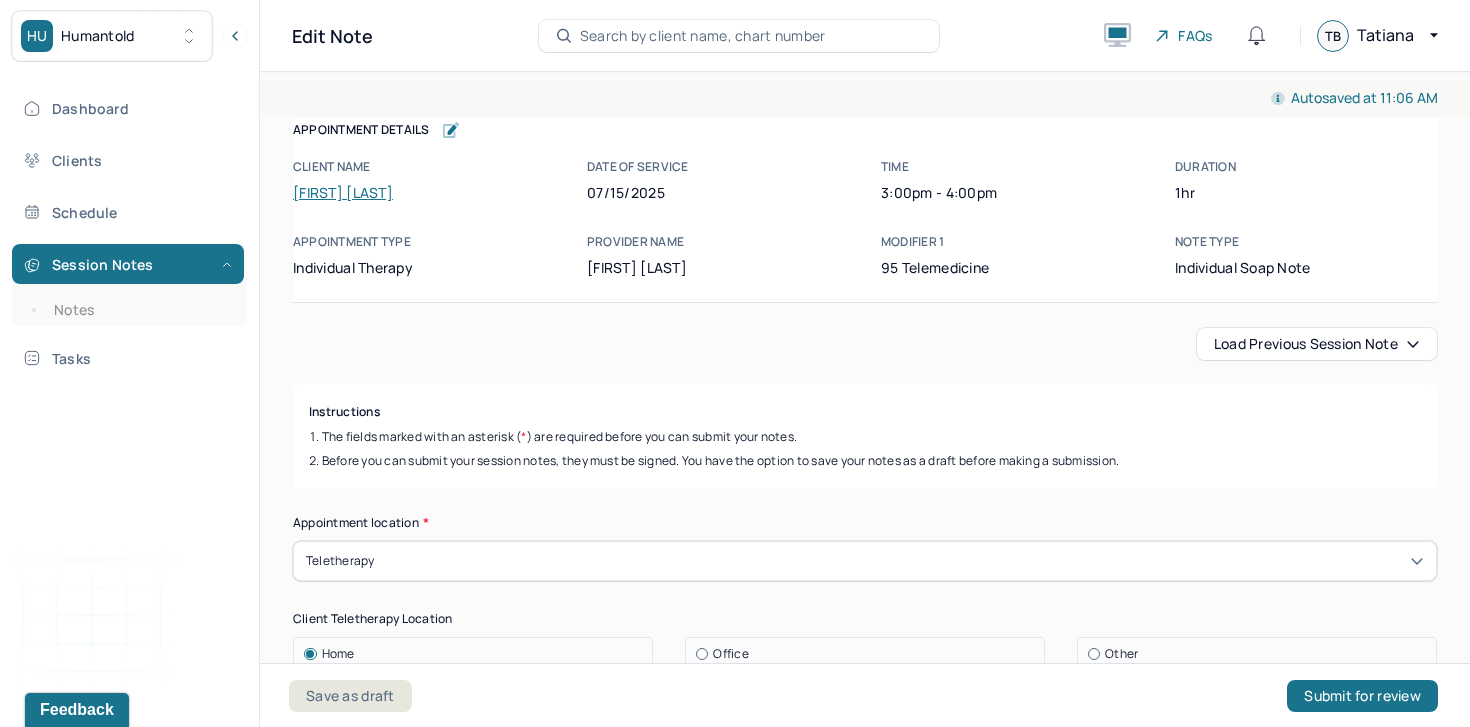 scroll, scrollTop: 0, scrollLeft: 0, axis: both 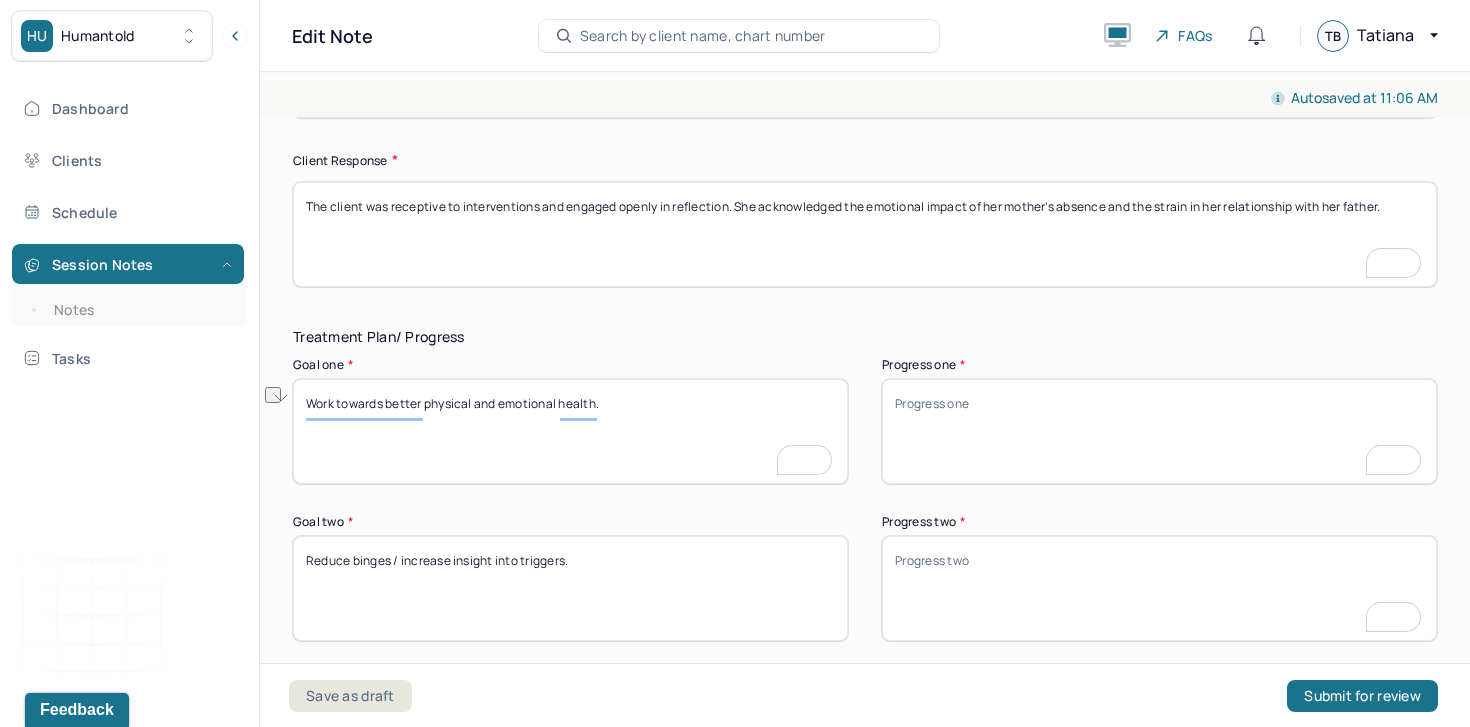 click on "Reduce binges / increase insight into triggers." at bounding box center [570, 588] 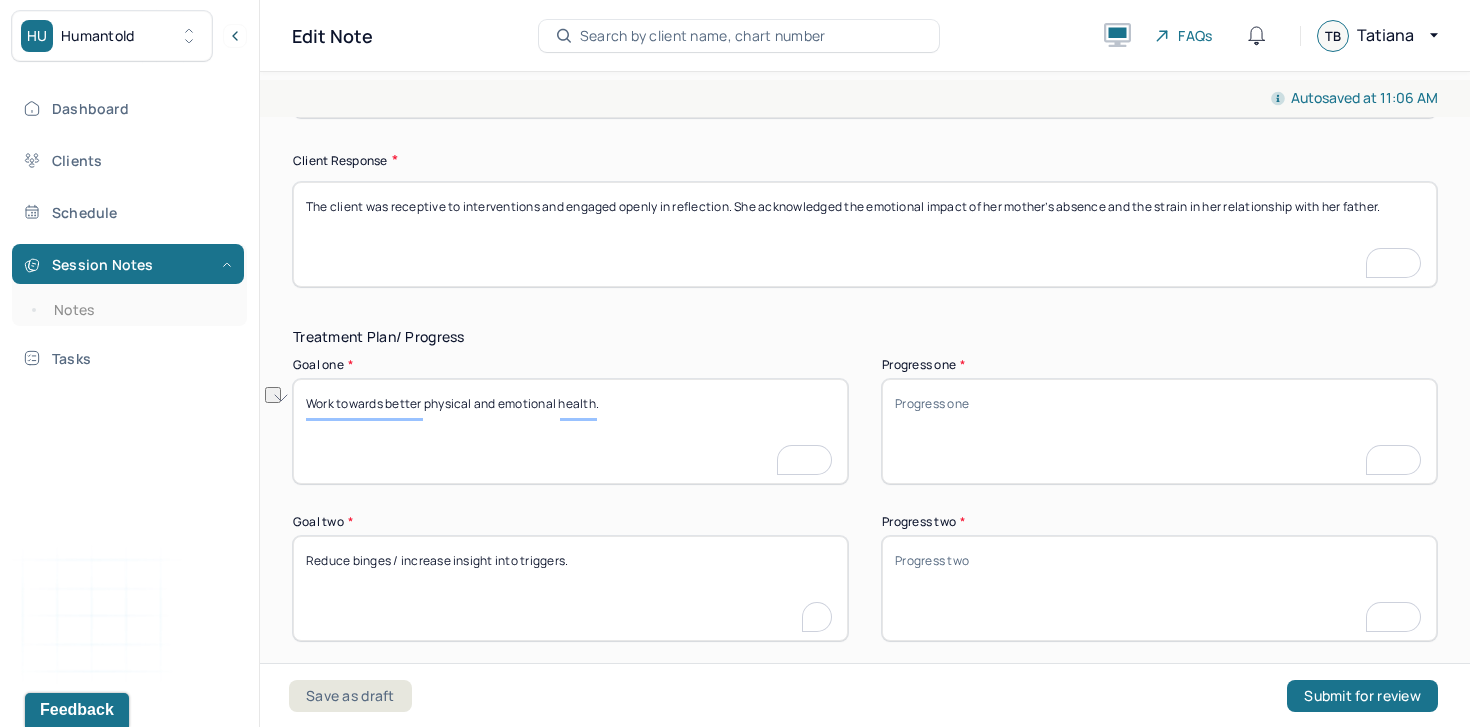 click on "Reduce binges / increase insight into triggers." at bounding box center (570, 588) 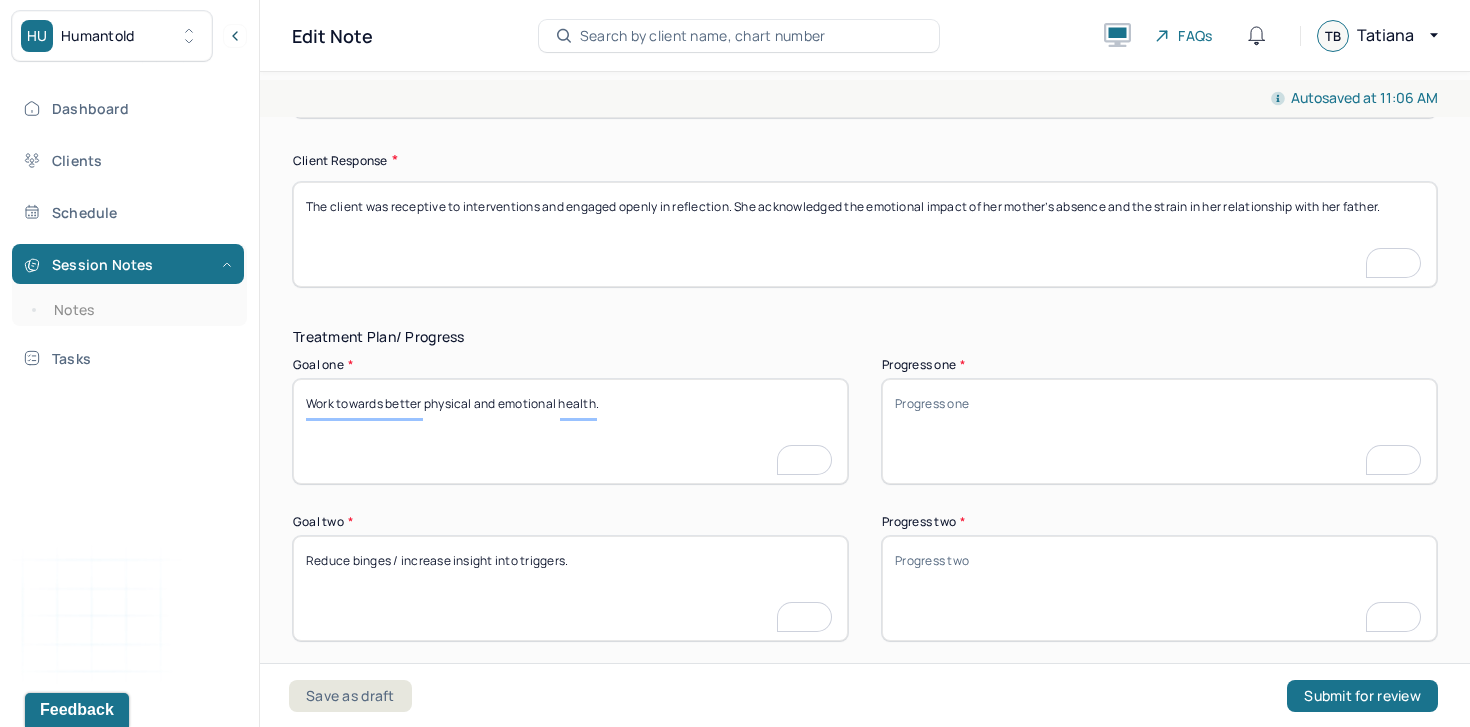 click on "Reduce binges / increase insight into triggers." at bounding box center (570, 588) 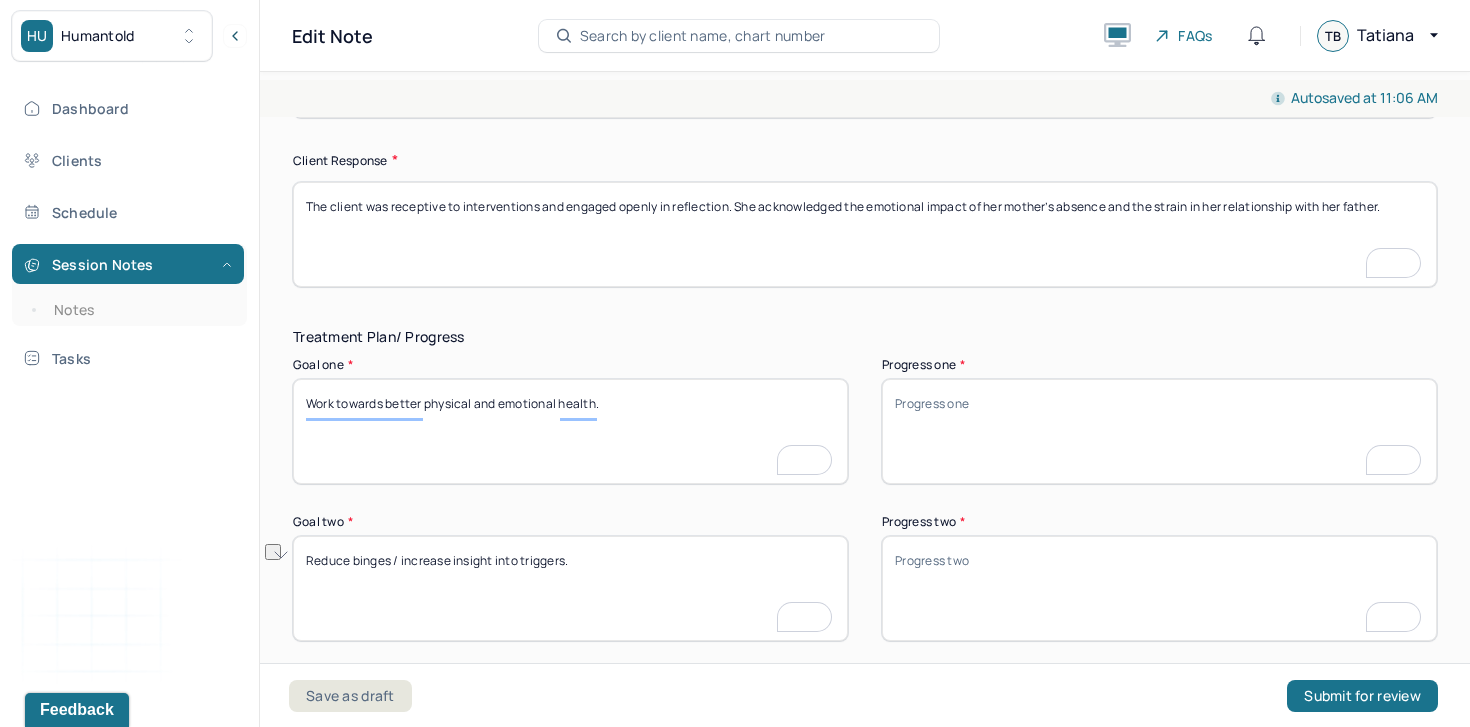 scroll, scrollTop: 3356, scrollLeft: 0, axis: vertical 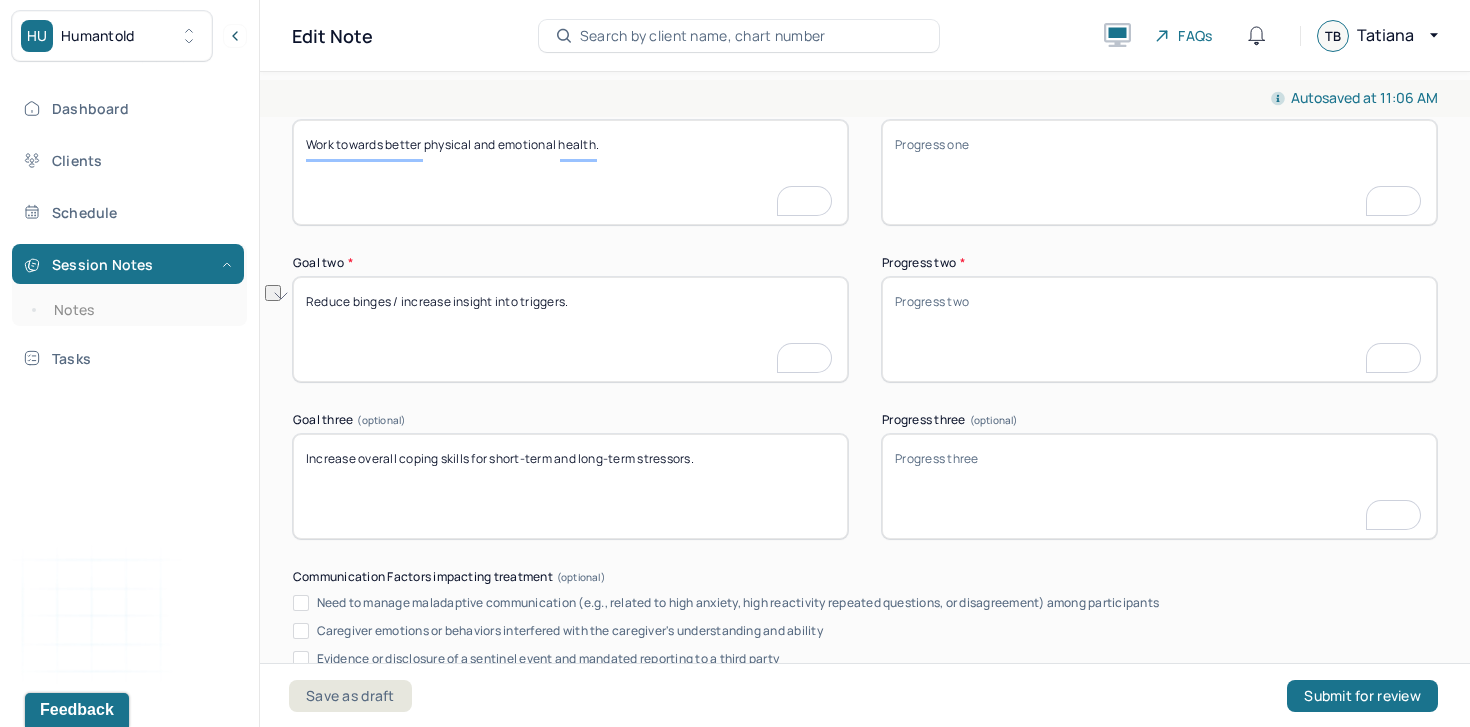 click on "Increase overall coping skills for short-term and long-term stressors." at bounding box center [570, 486] 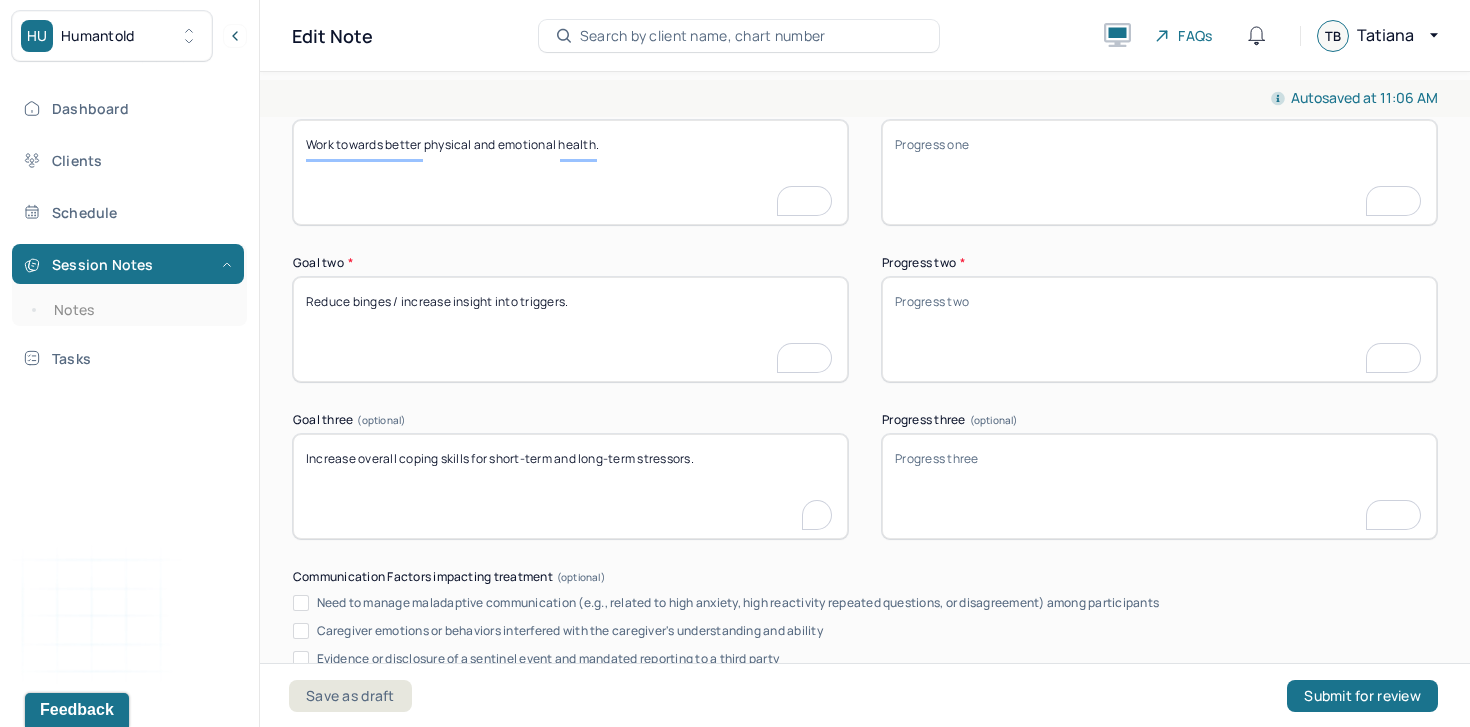 click on "Increase overall coping skills for short-term and long-term stressors." at bounding box center [570, 486] 